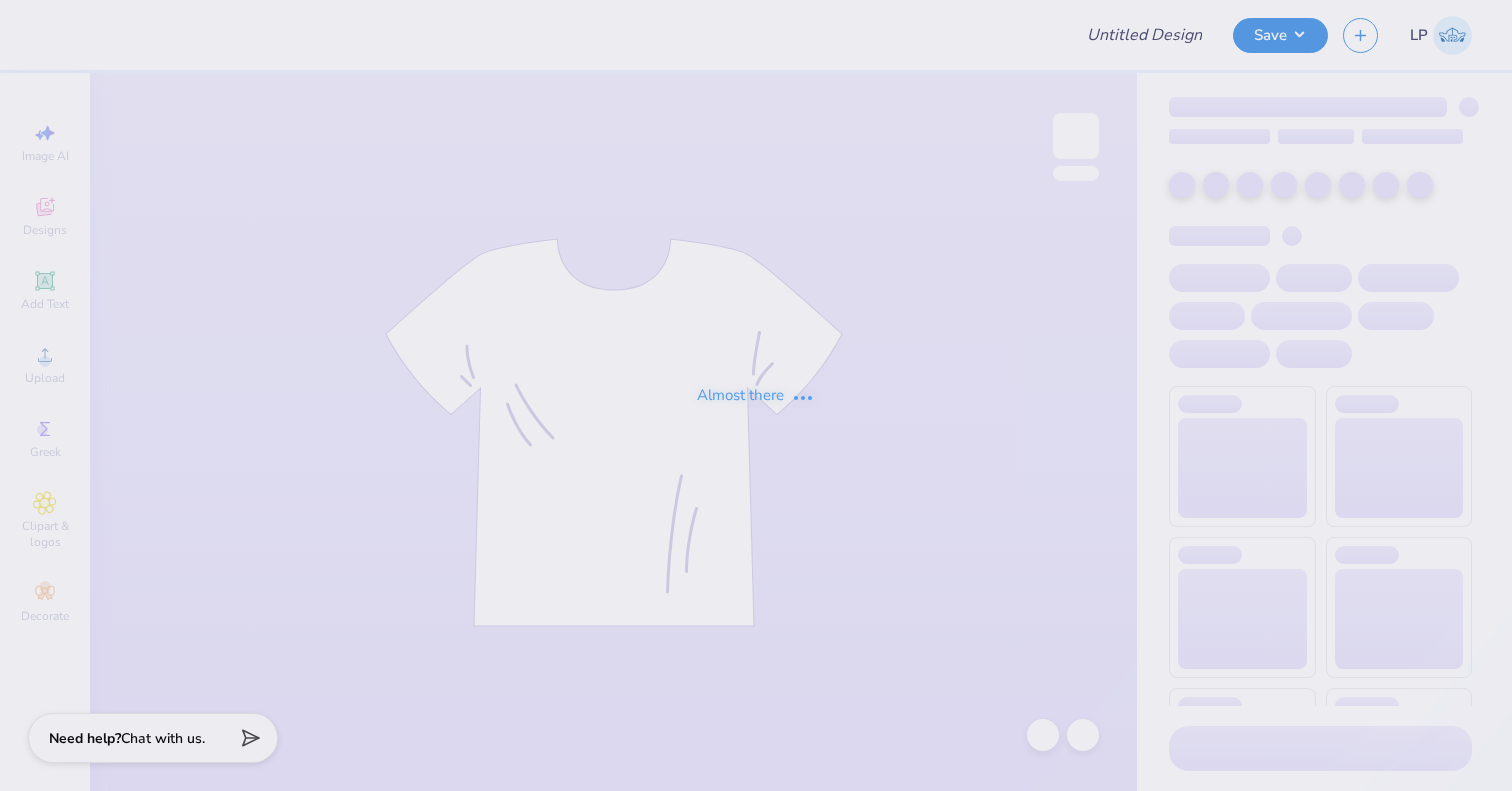scroll, scrollTop: 0, scrollLeft: 0, axis: both 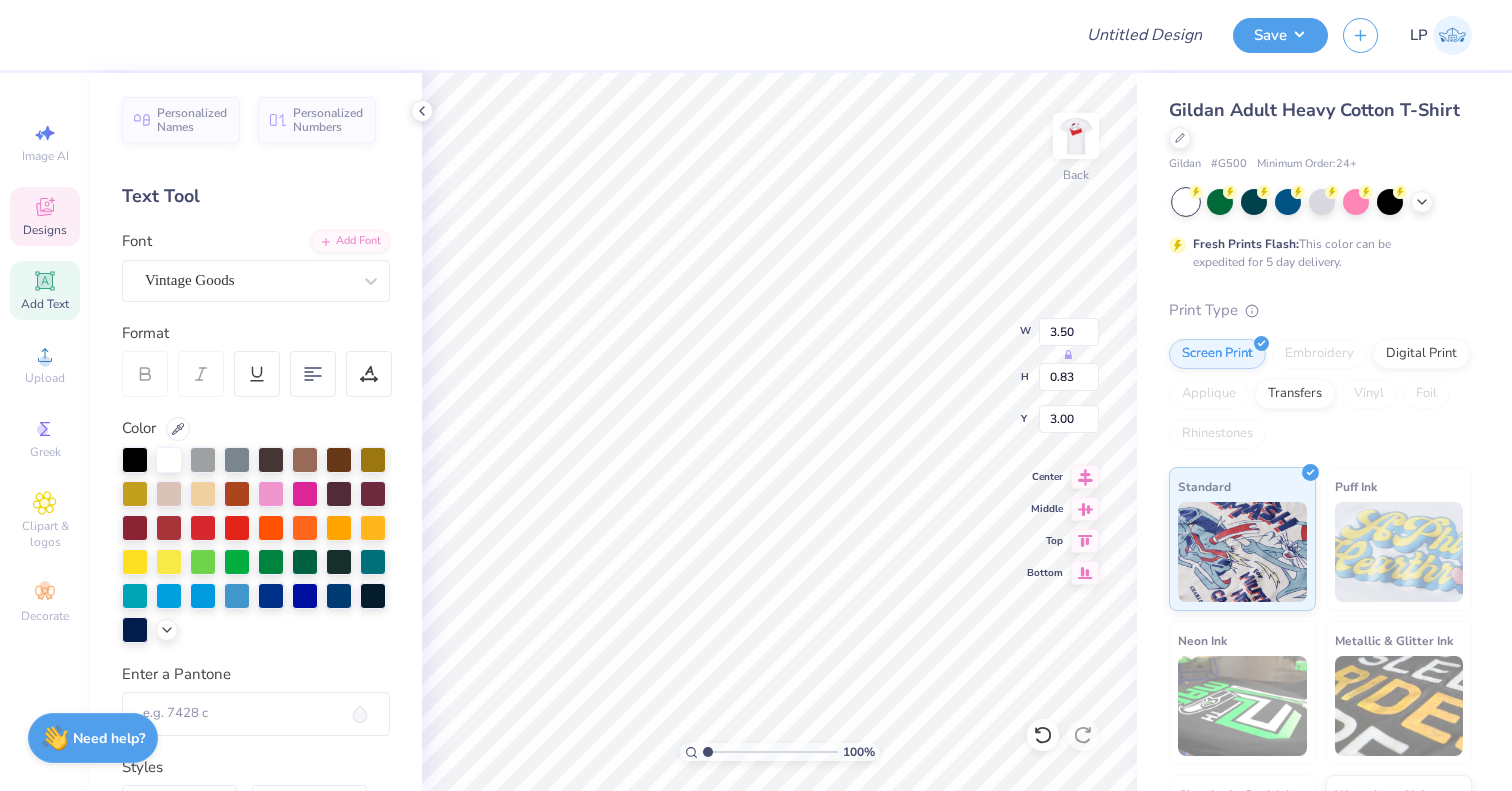 type on "Open House Round" 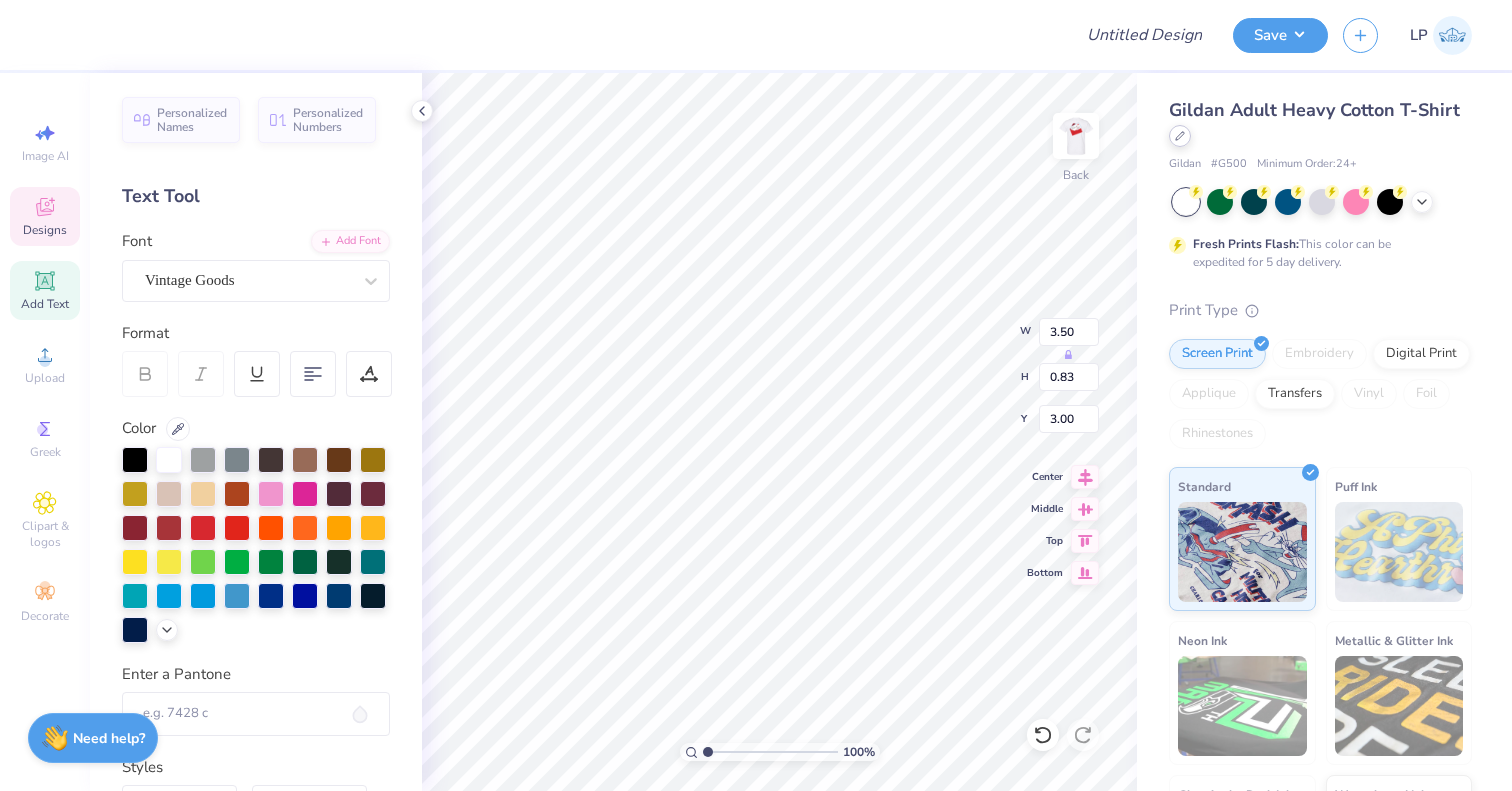 type on "5.63" 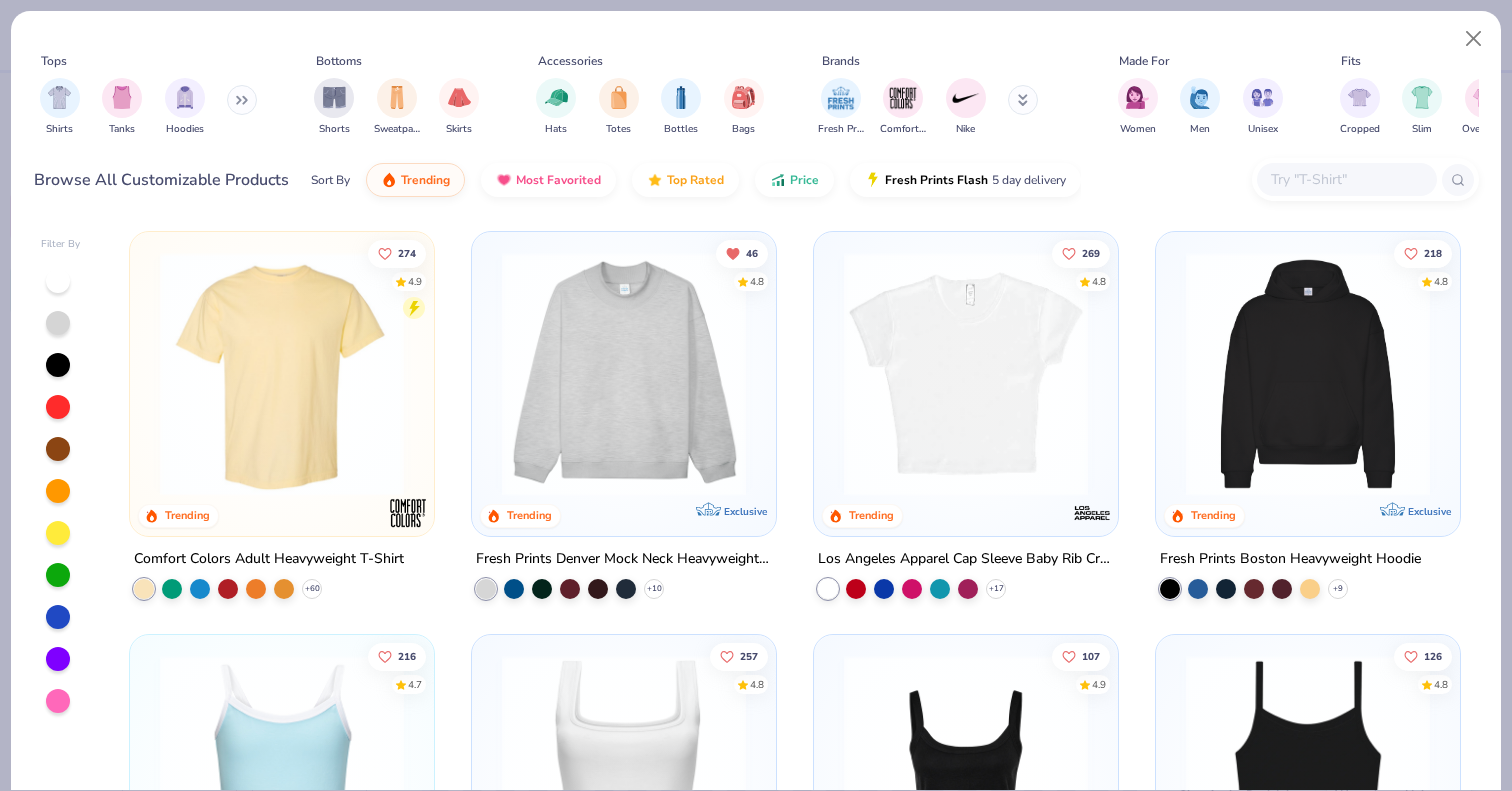 click at bounding box center [1346, 179] 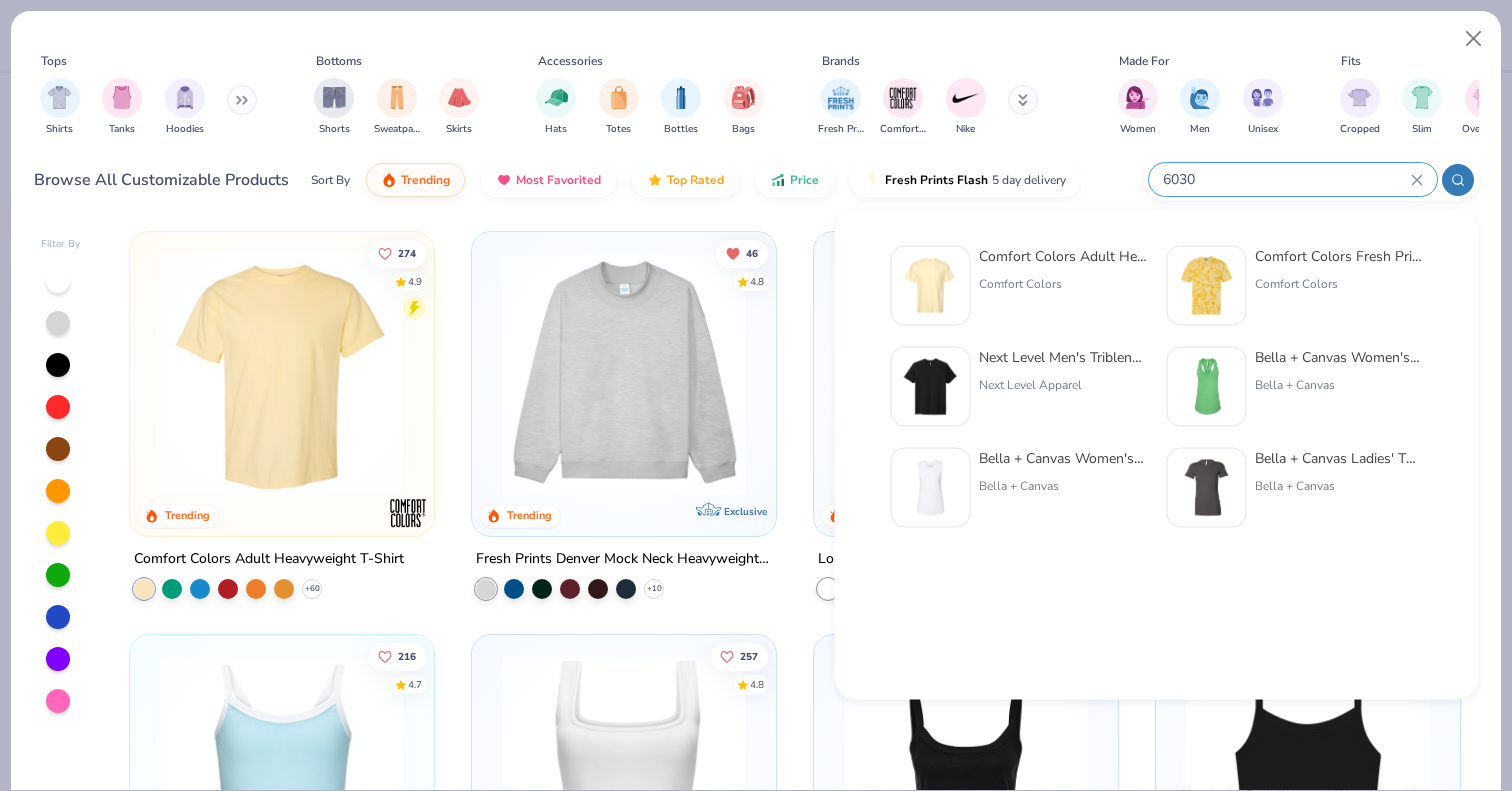 type on "6030" 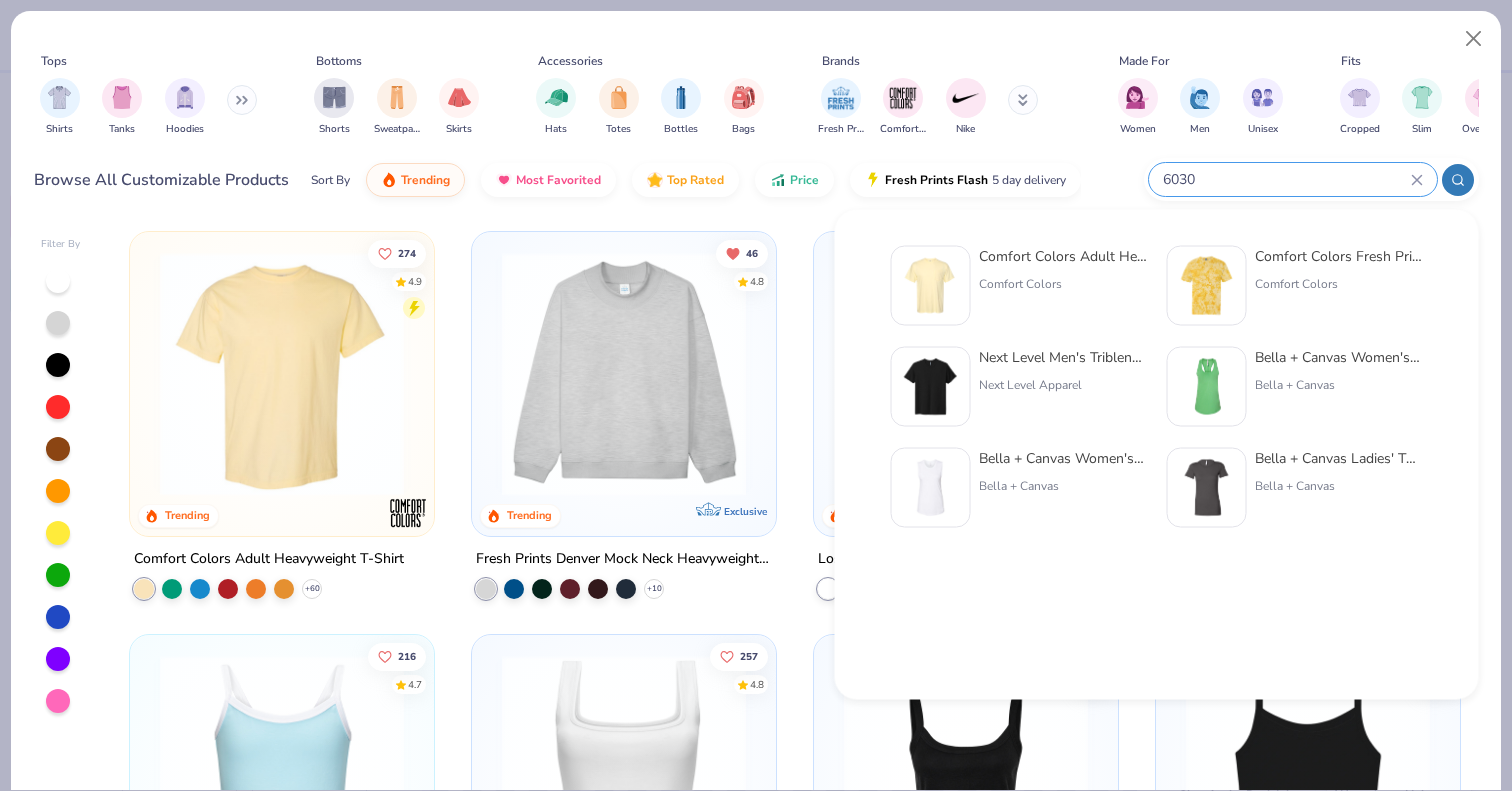 click on "Comfort Colors" at bounding box center (1063, 284) 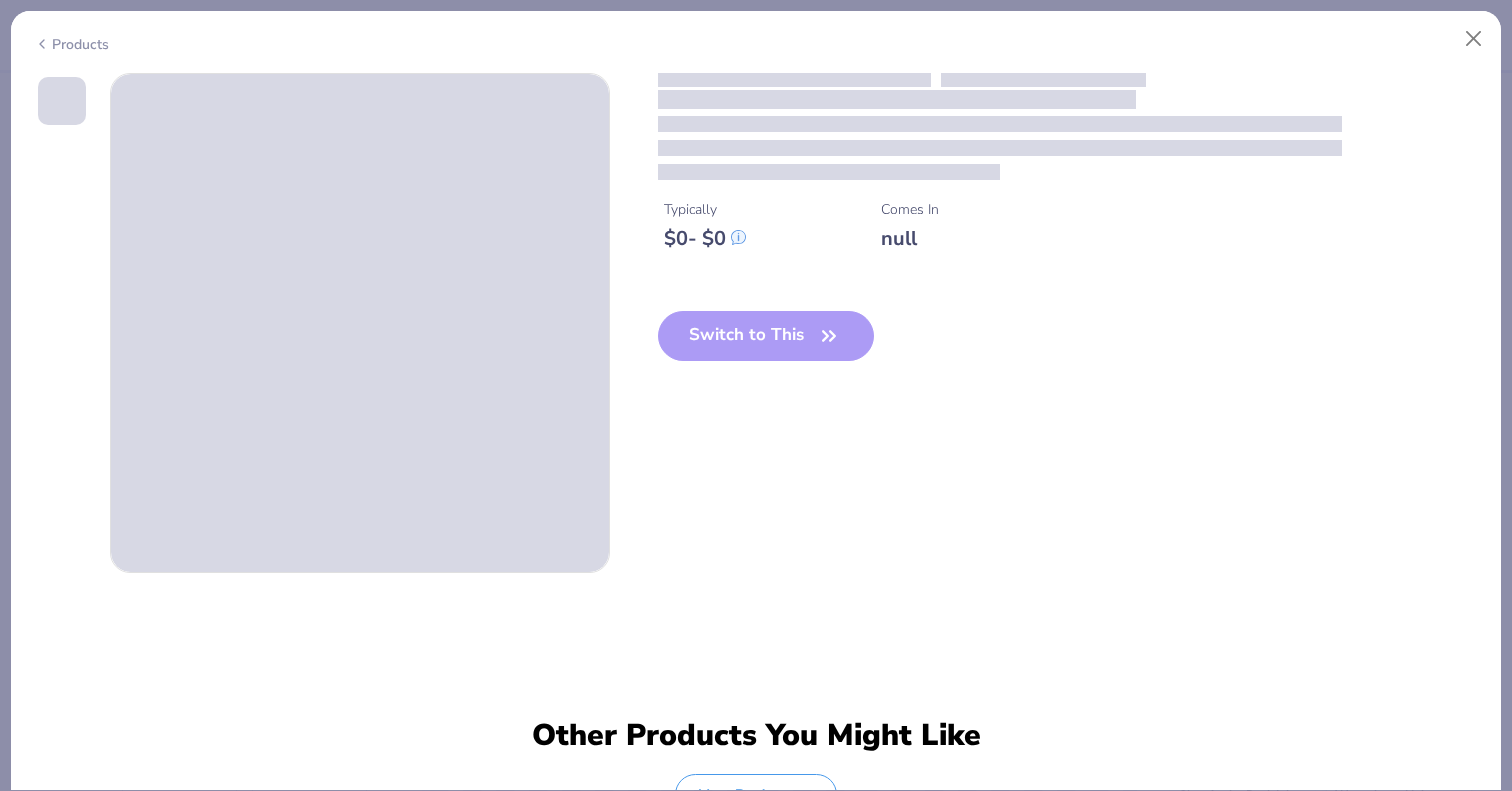 type 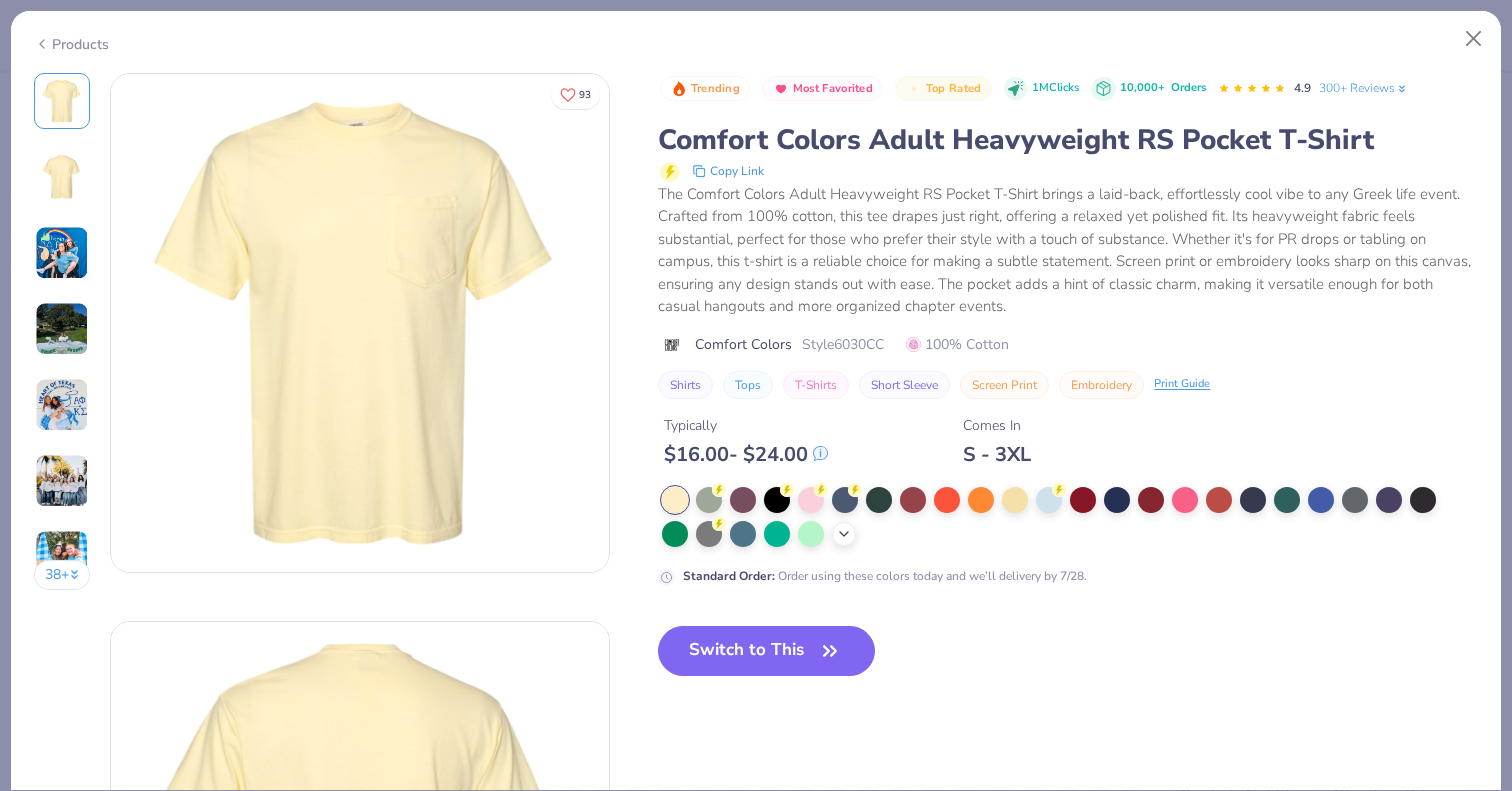 click at bounding box center [844, 534] 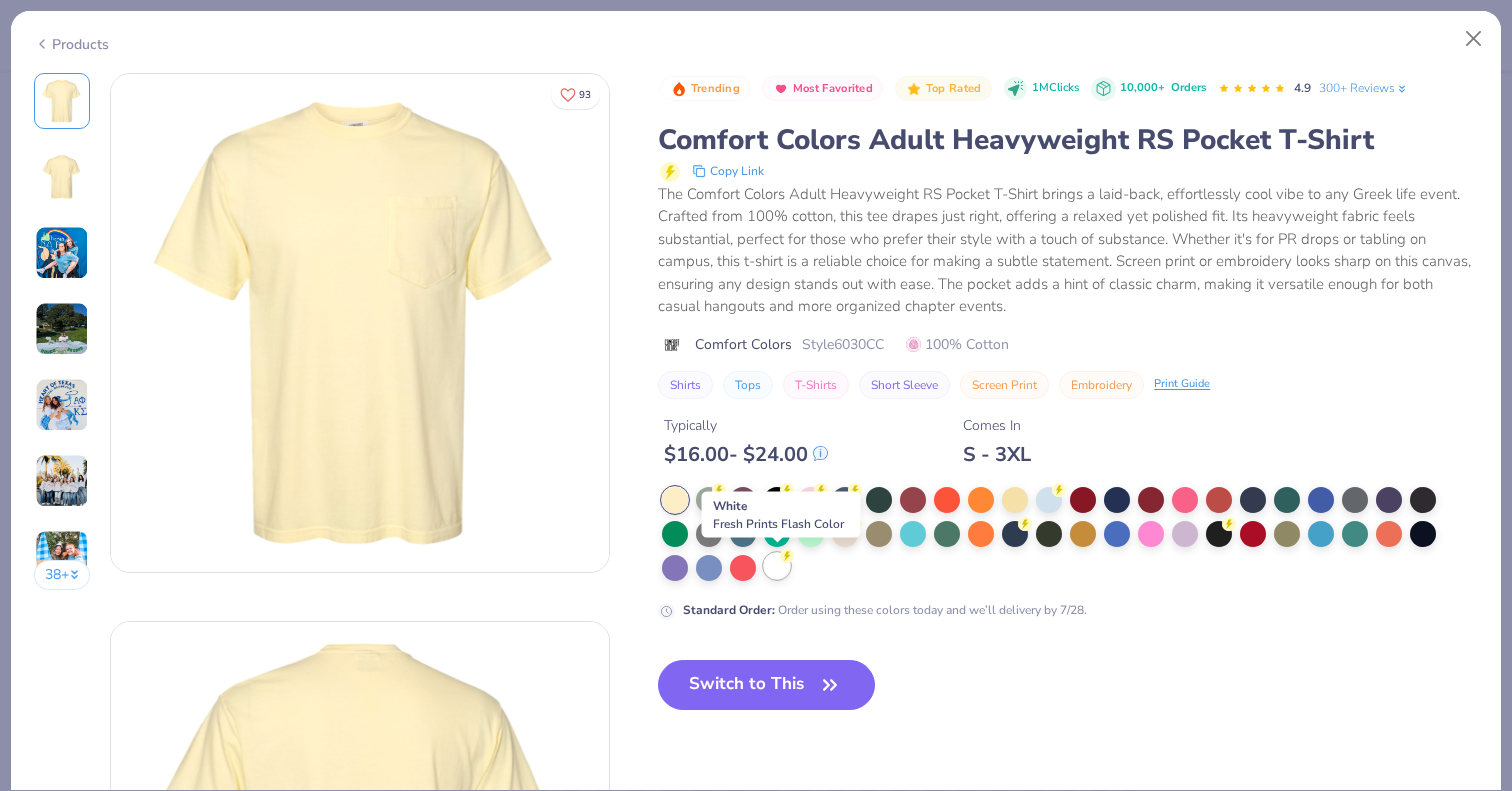 click at bounding box center (777, 566) 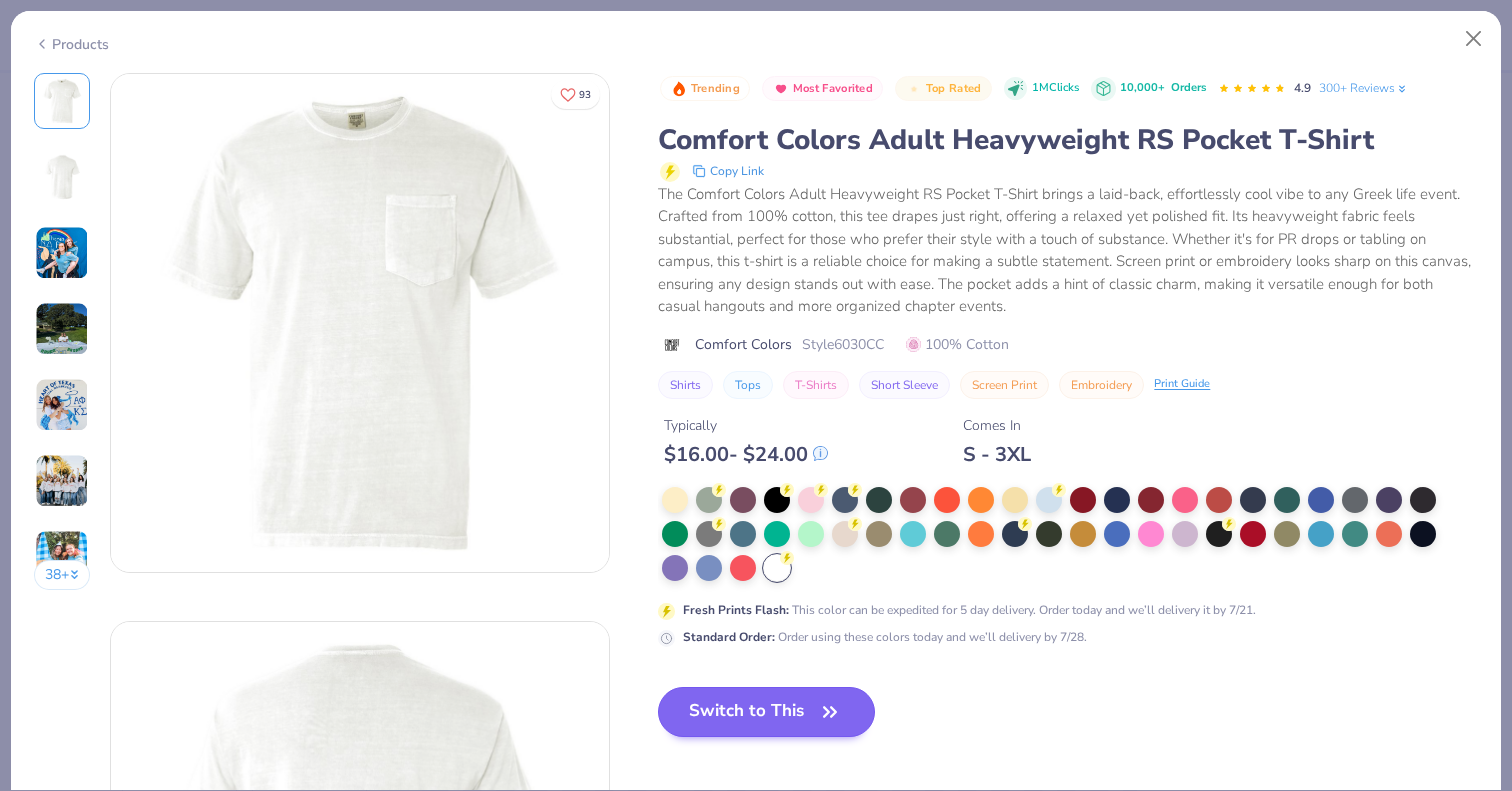 click on "Switch to This" at bounding box center (766, 712) 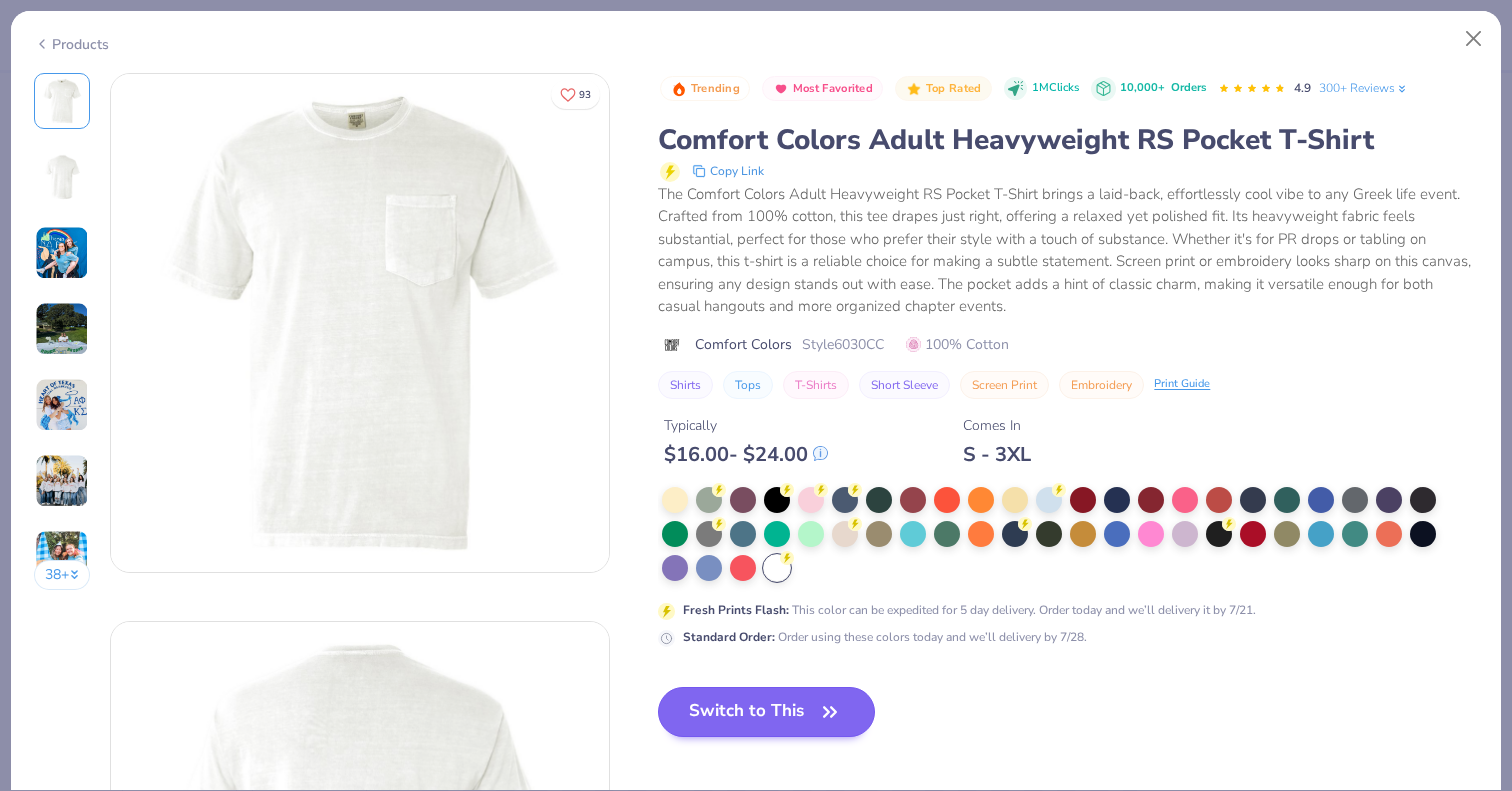 click on "Switch to This" at bounding box center (766, 712) 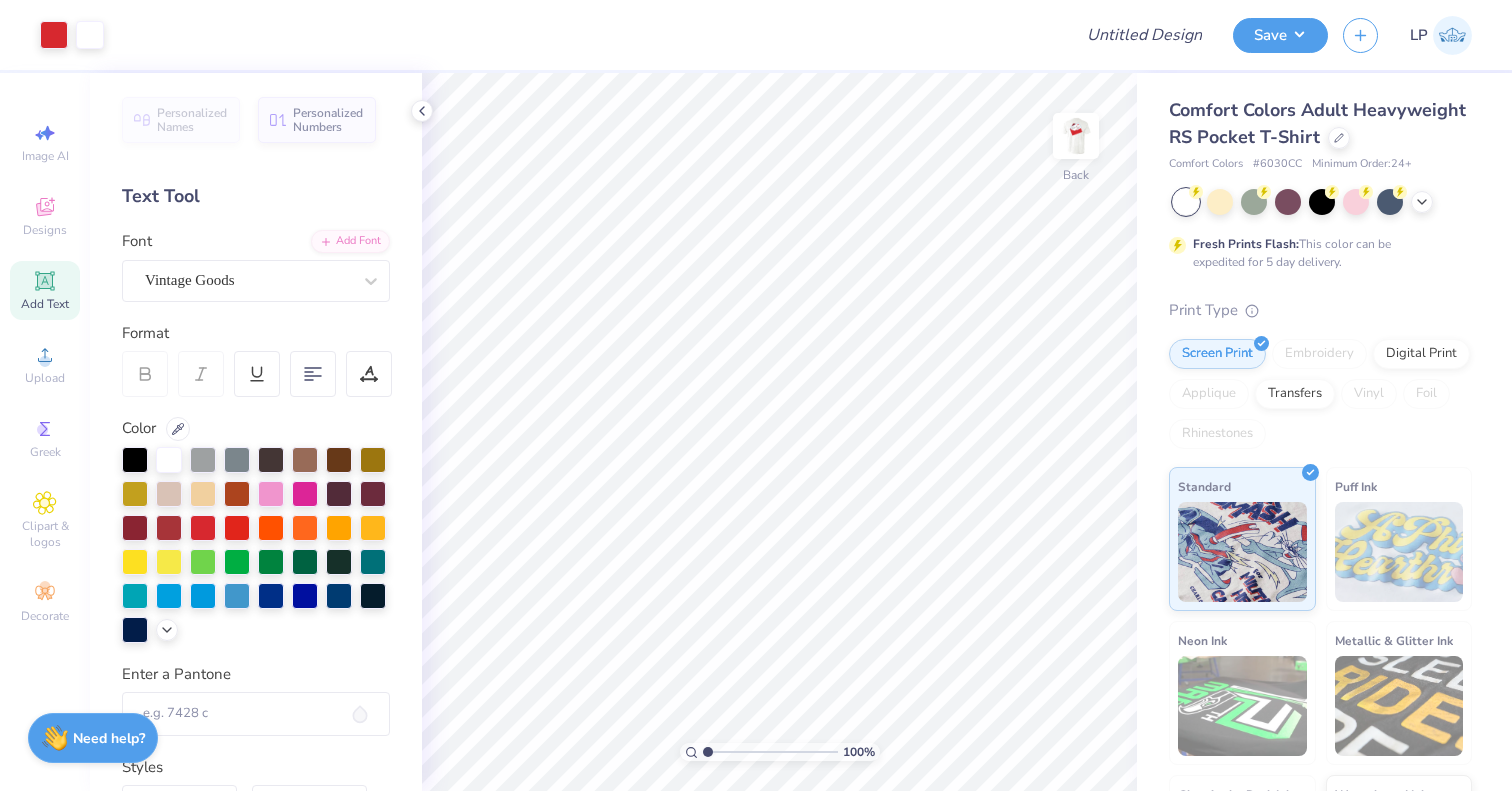 type on "3.2" 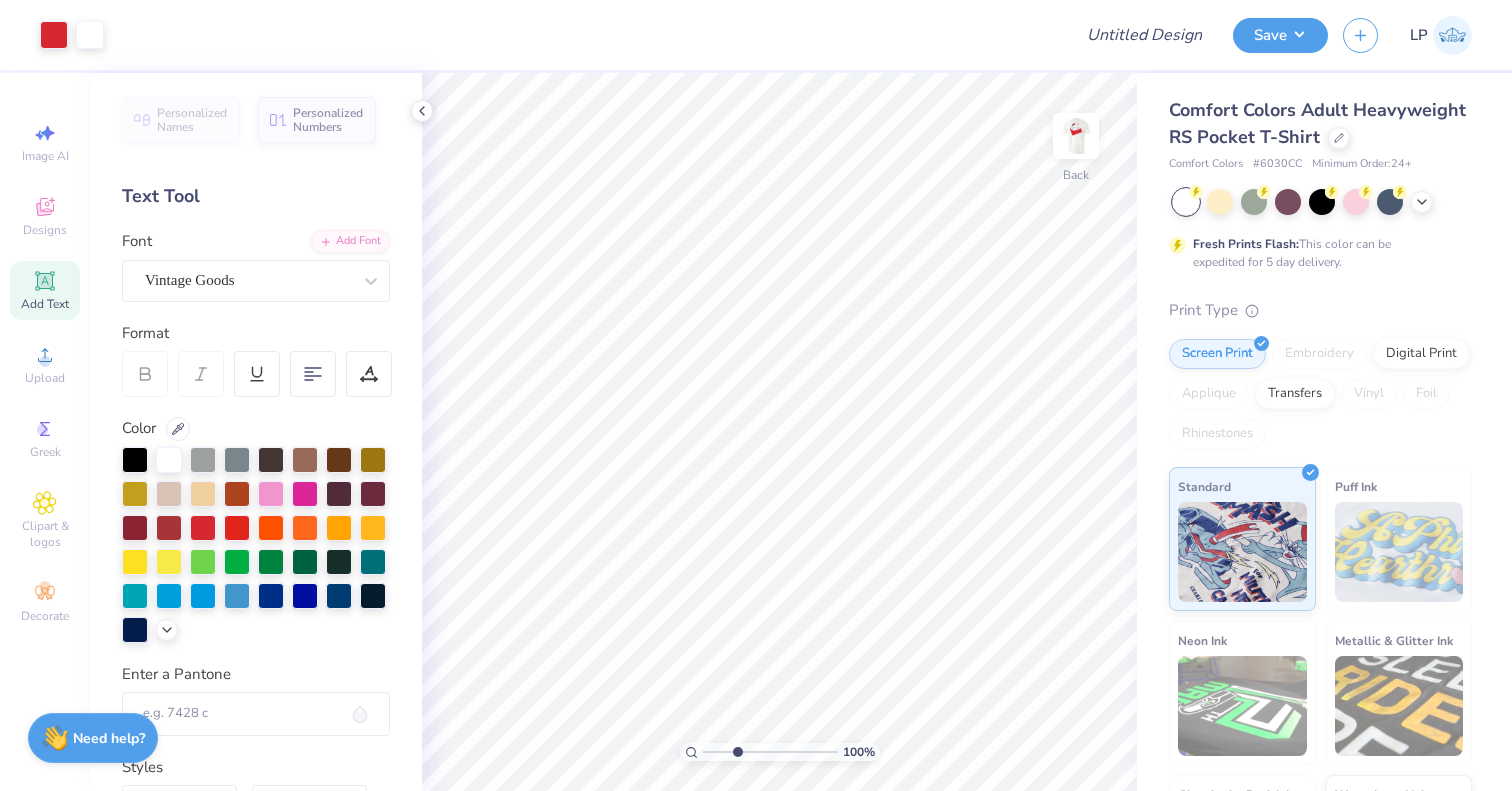 click at bounding box center (770, 752) 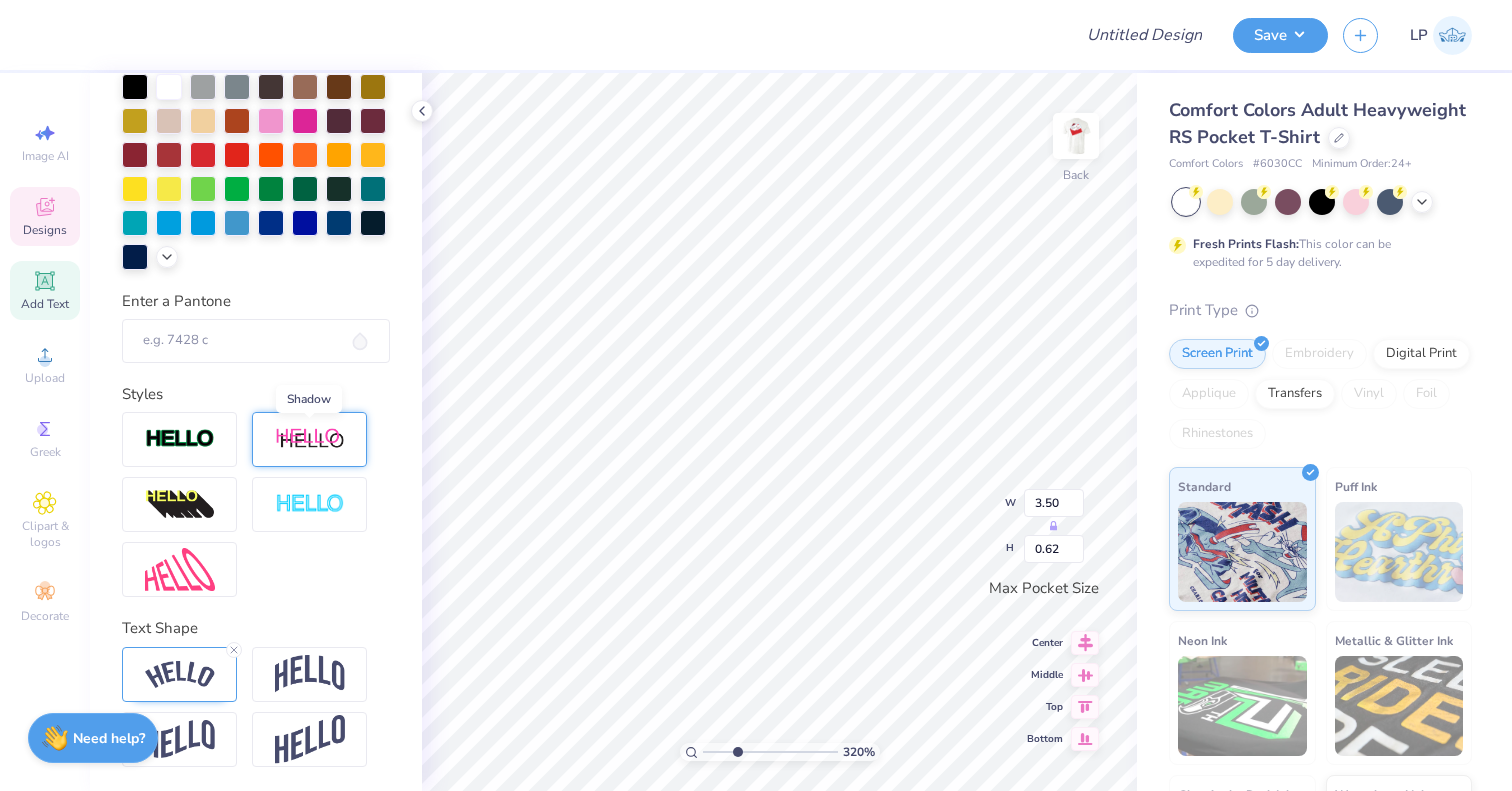 scroll, scrollTop: 370, scrollLeft: 0, axis: vertical 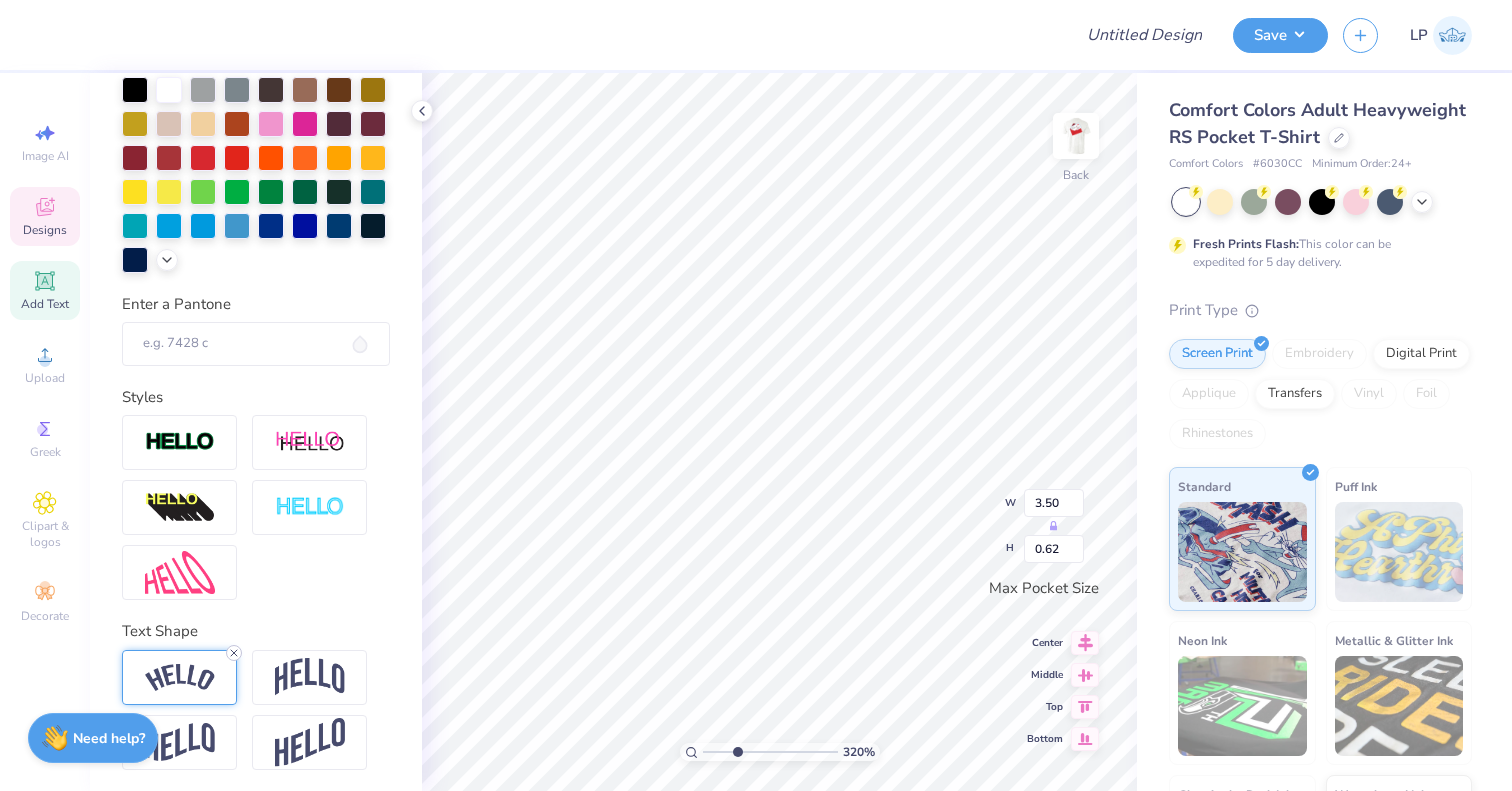 click 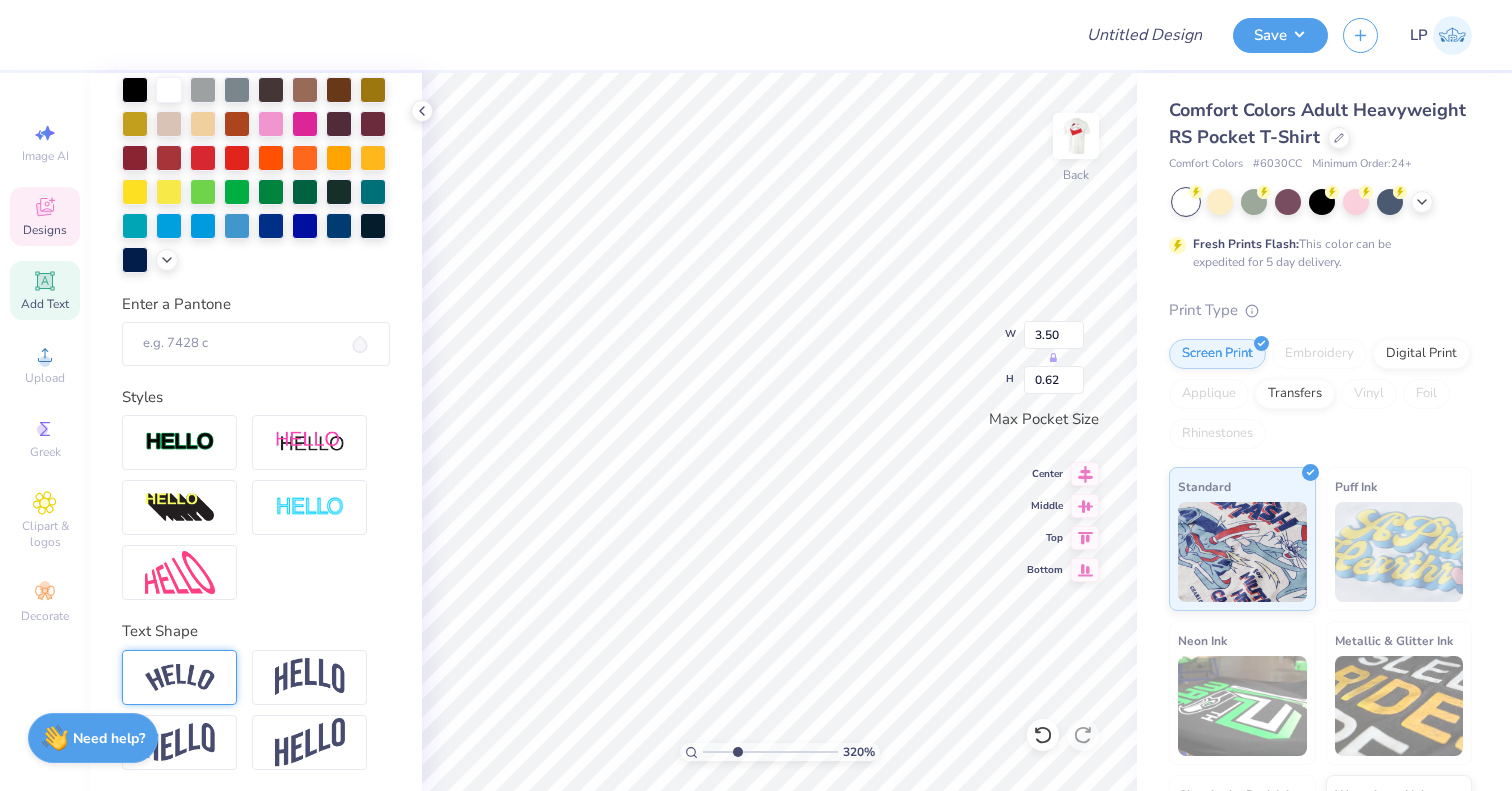 type on "3.22" 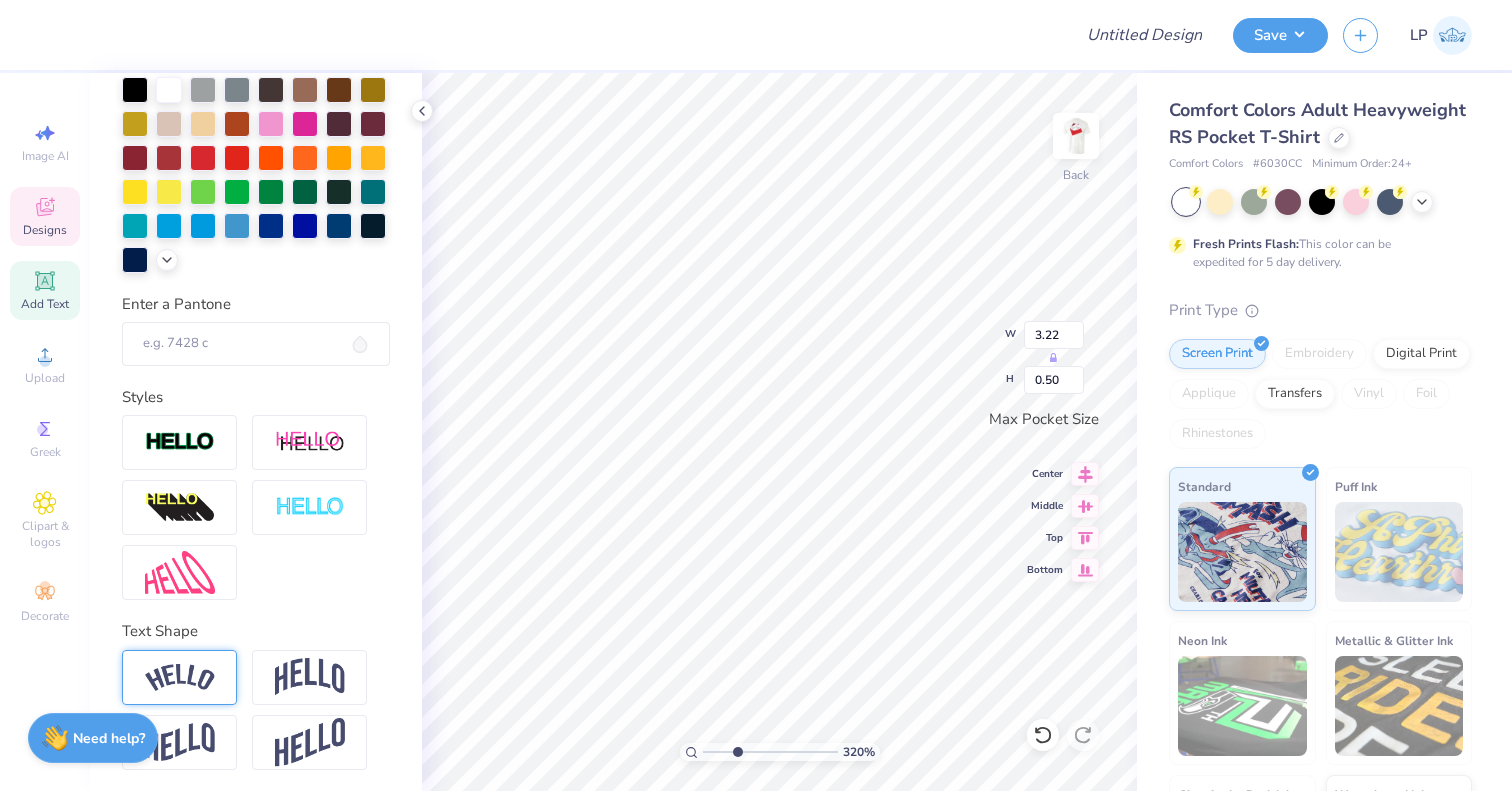 type on "0.79" 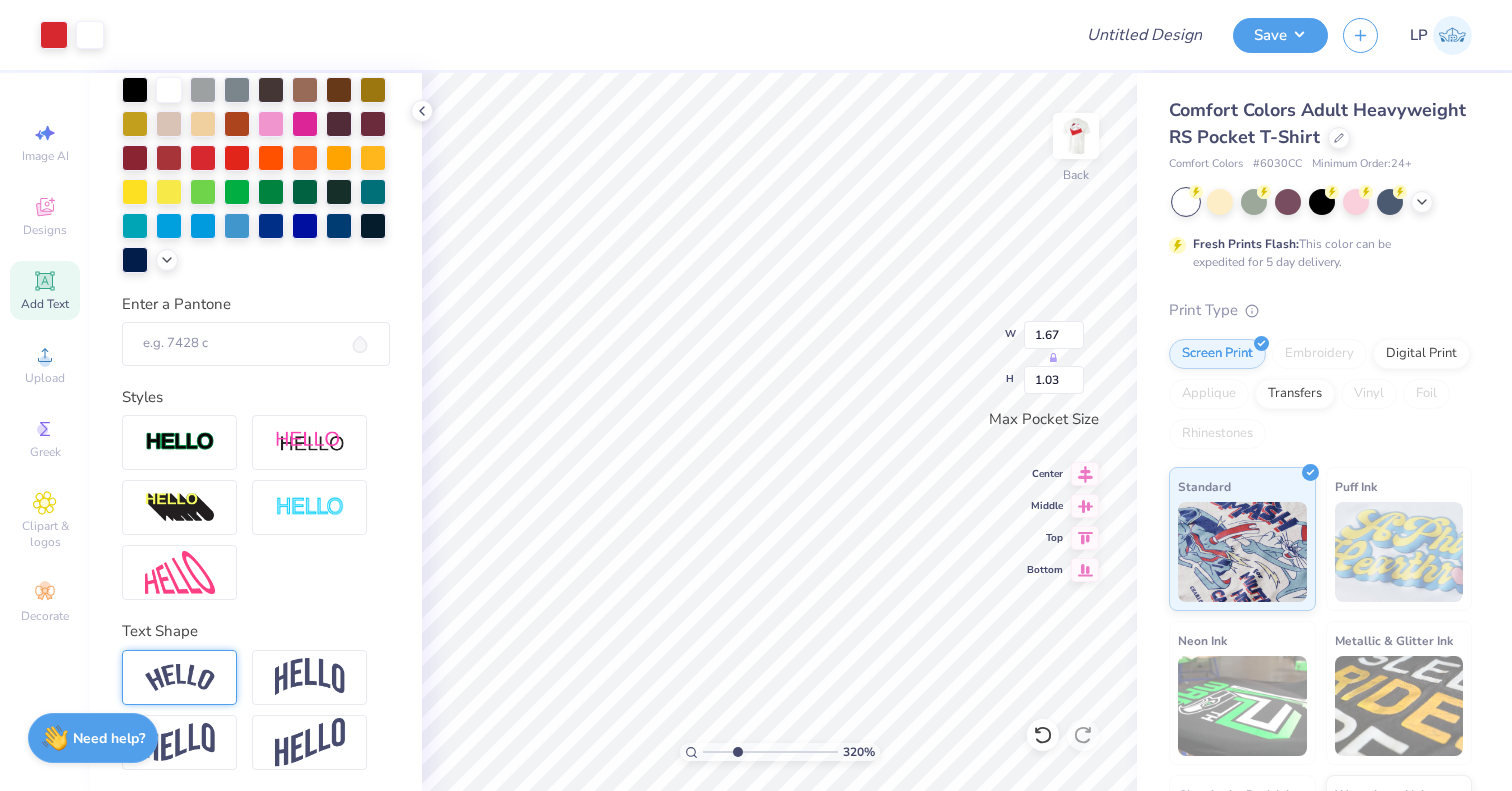 type on "3.22" 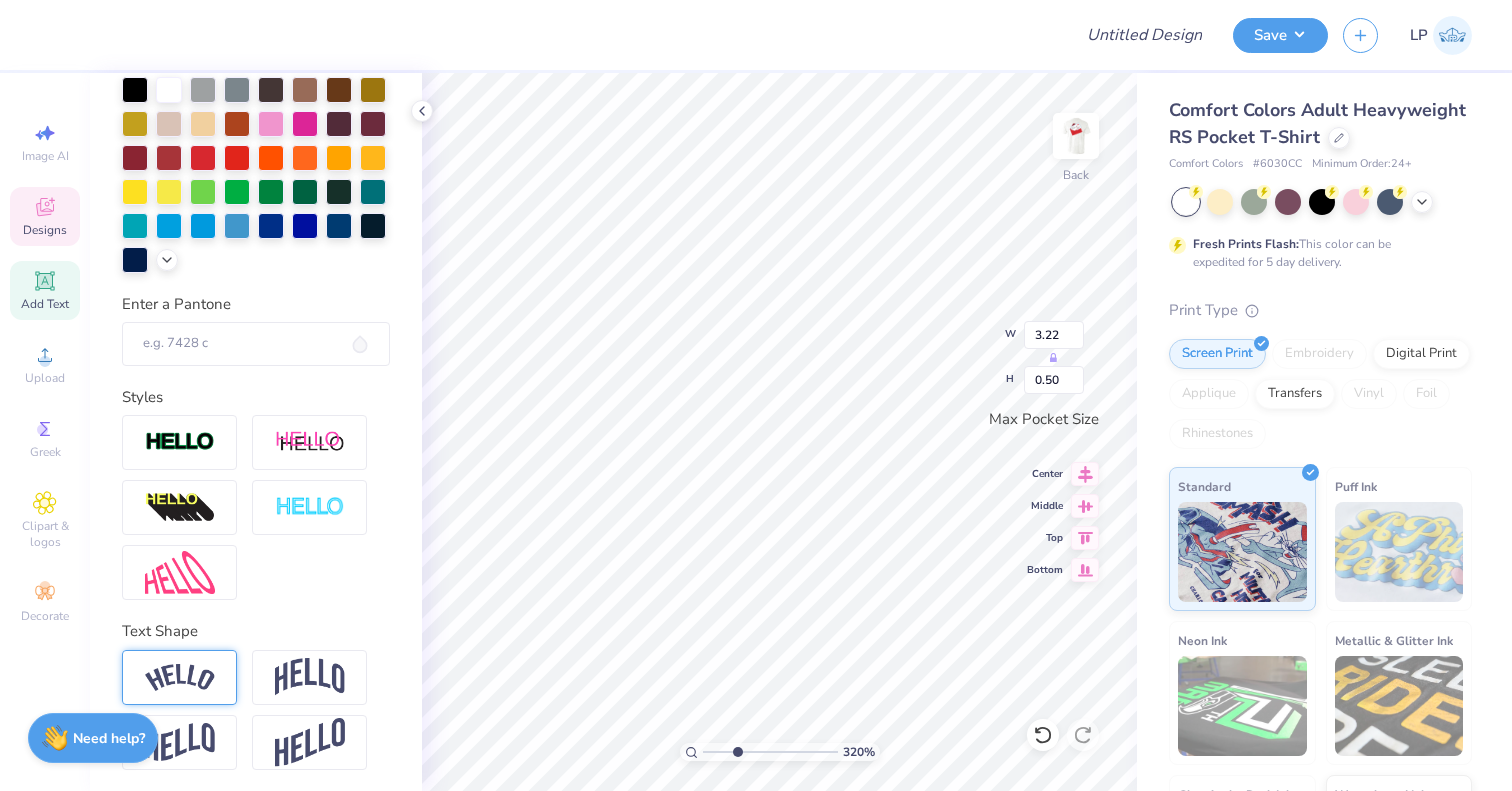 type on "3.48" 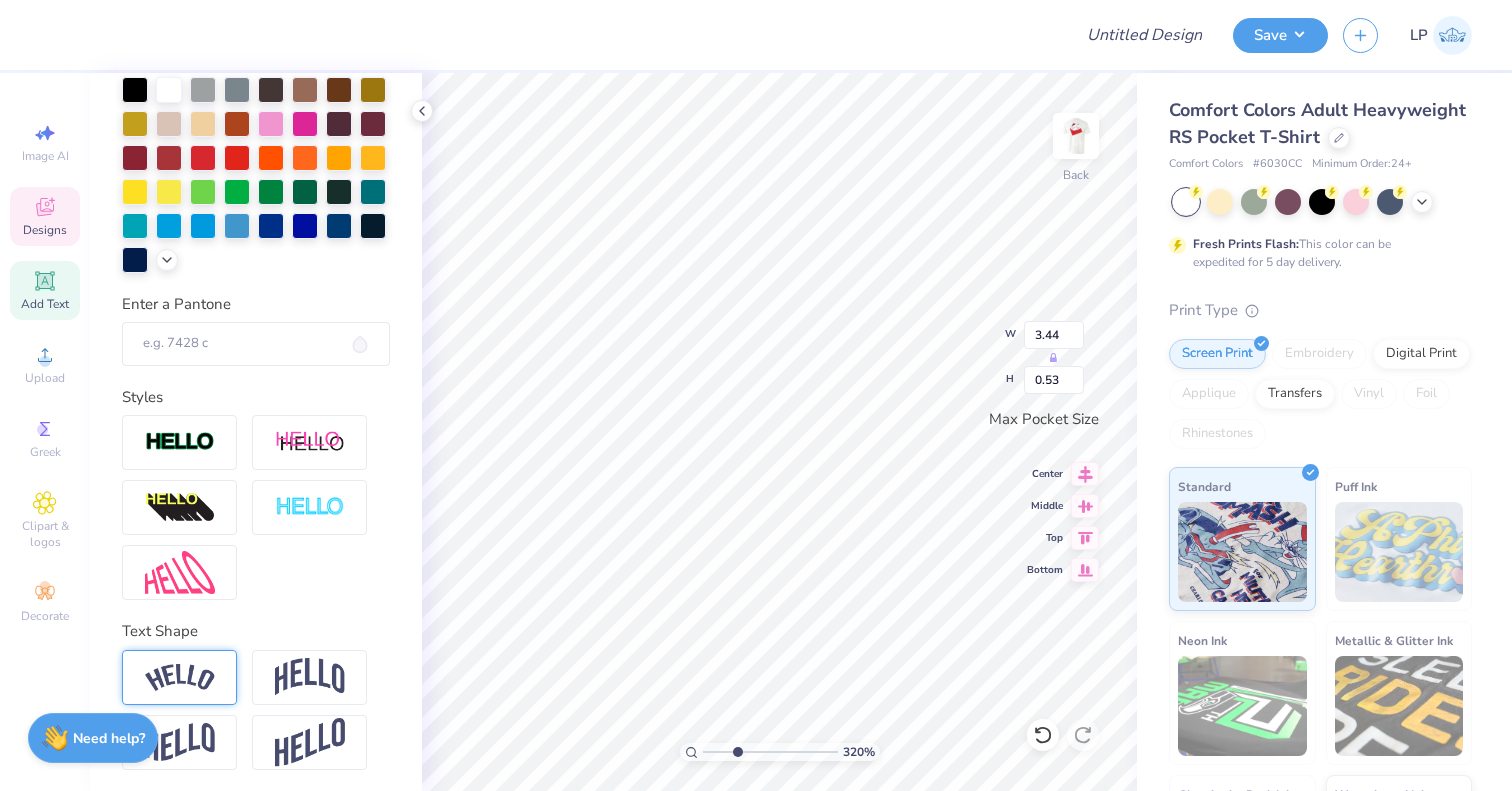 scroll, scrollTop: 16, scrollLeft: 8, axis: both 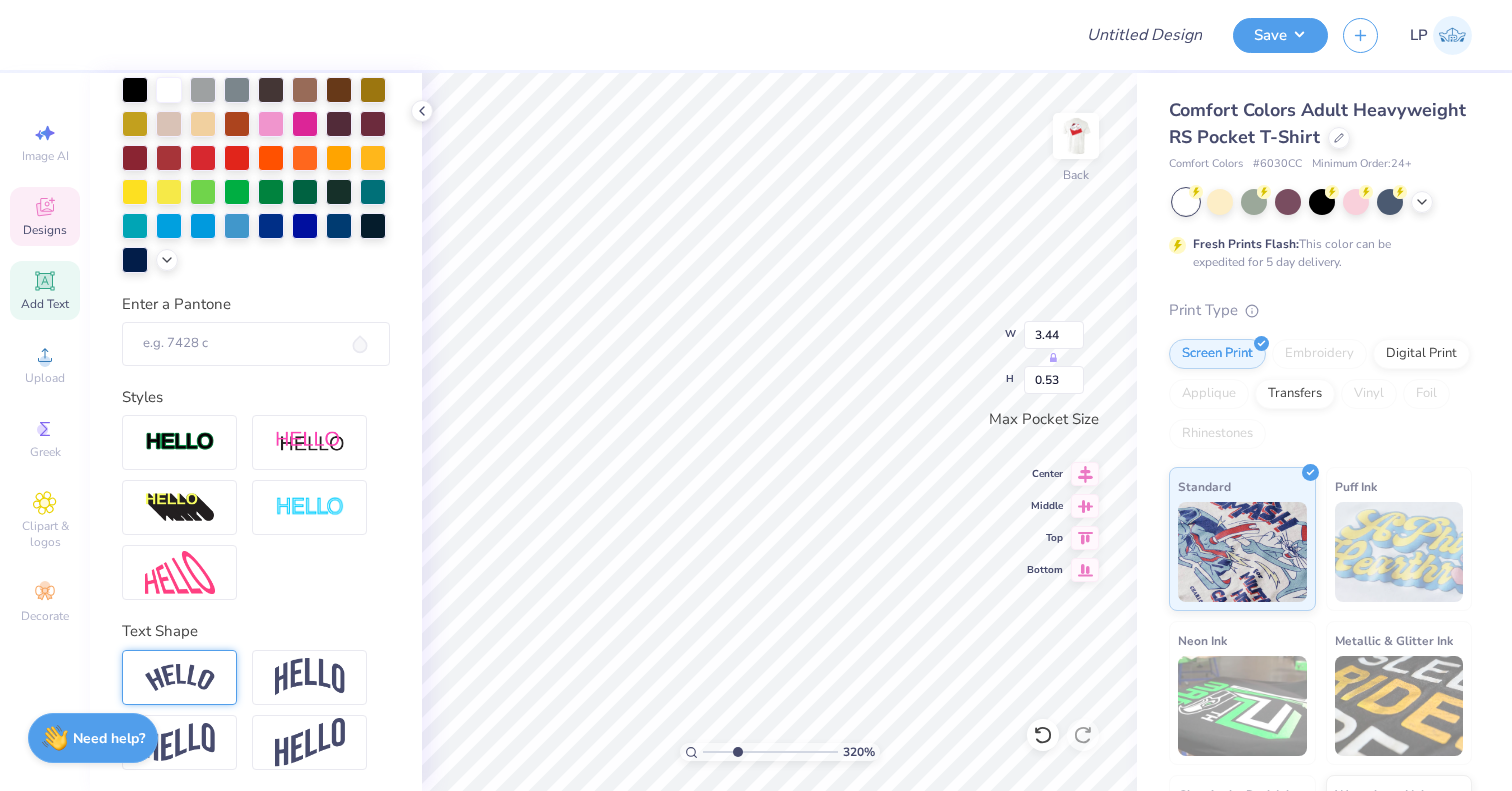 type on "[CITY], [STATE]" 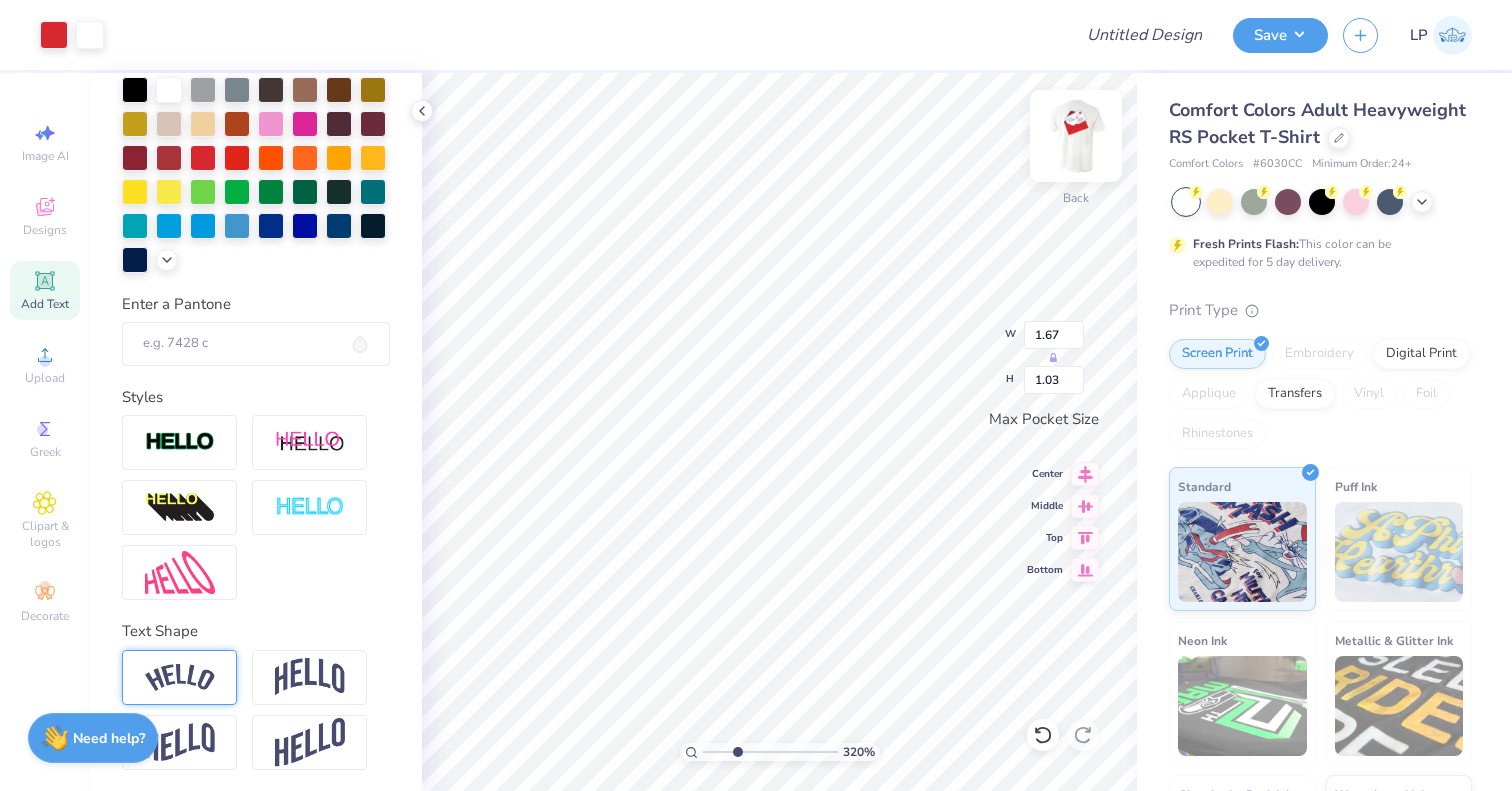 type on "2.97" 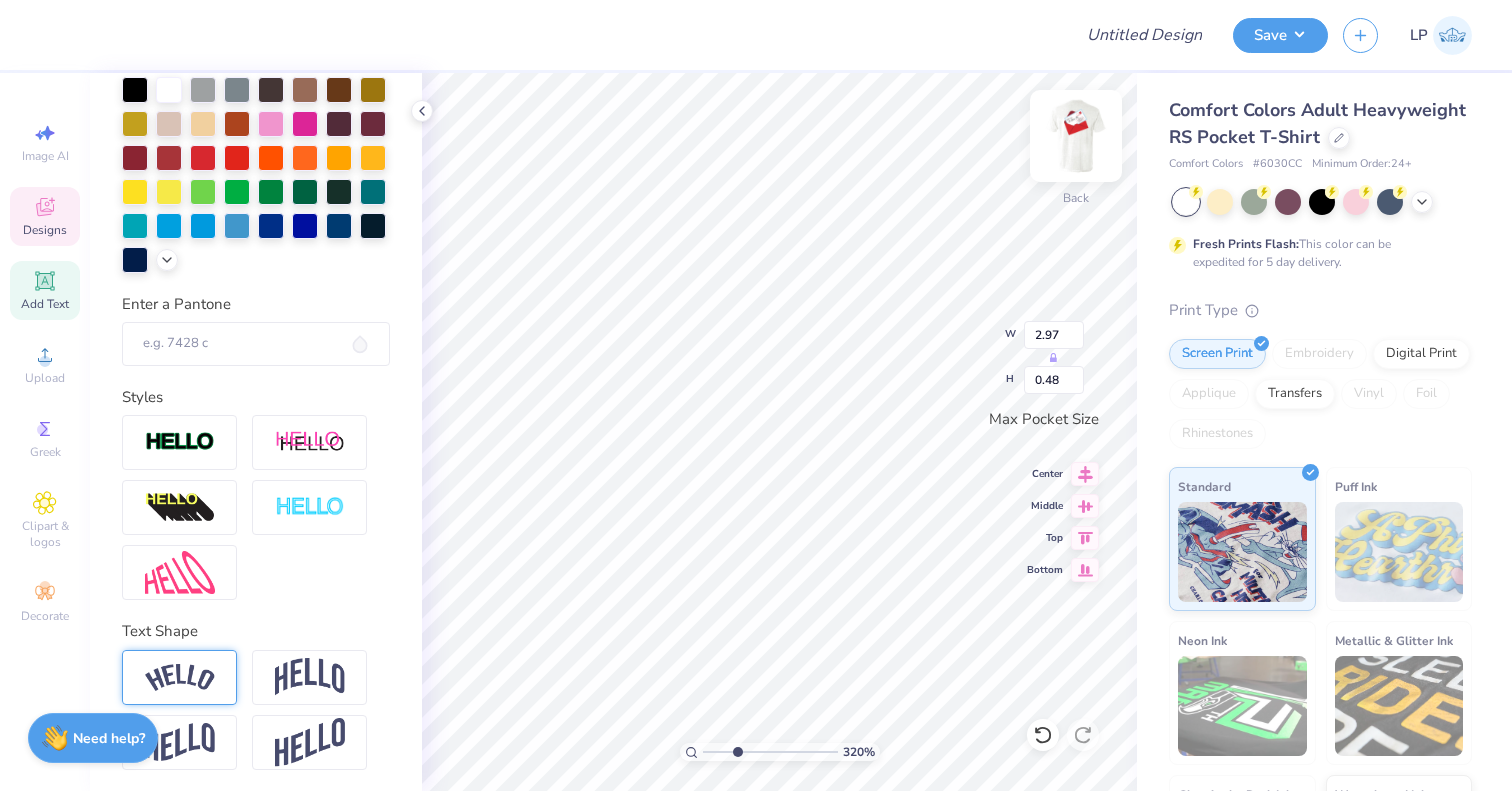 type on "3.49" 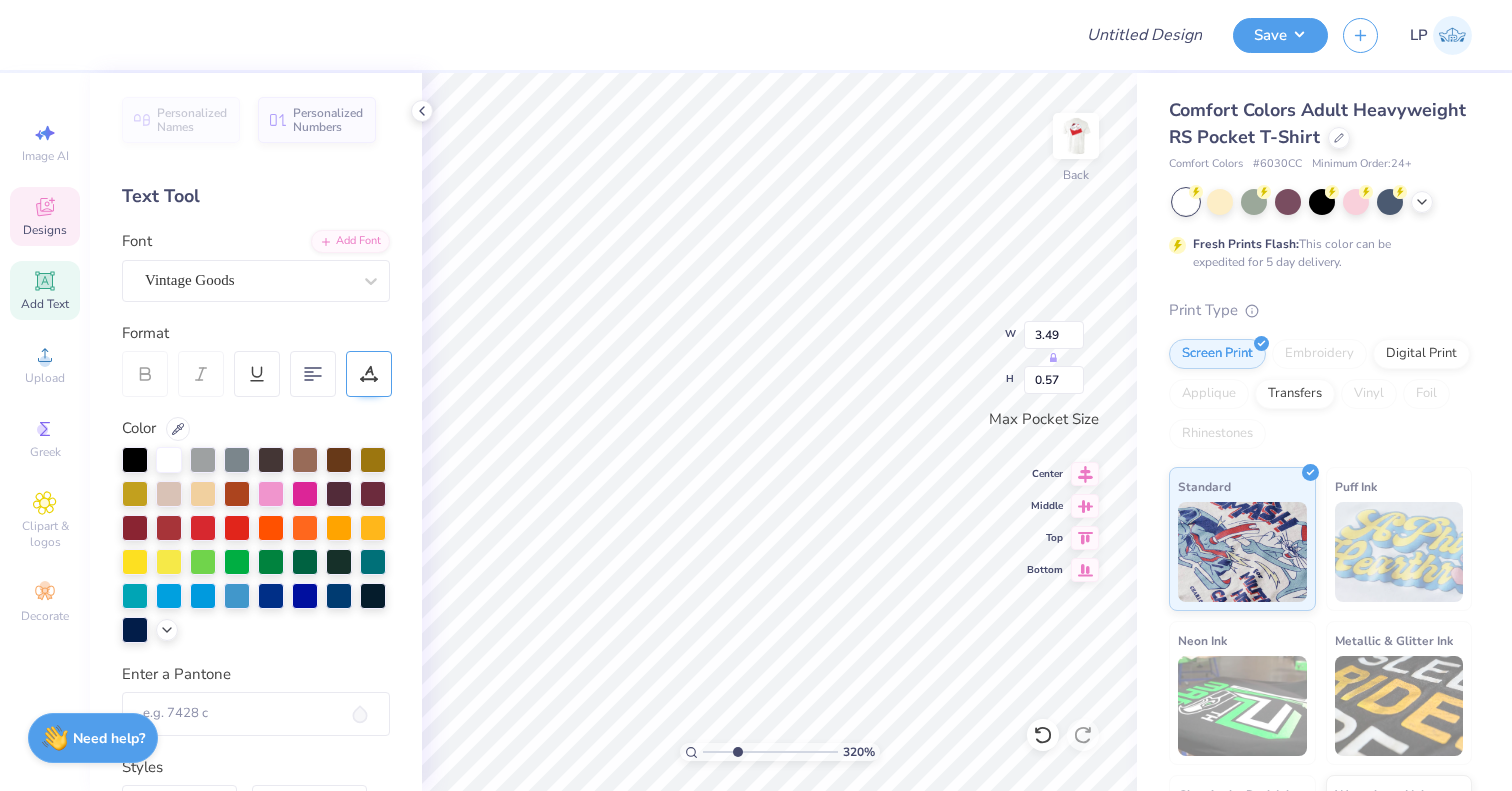 scroll, scrollTop: 0, scrollLeft: 0, axis: both 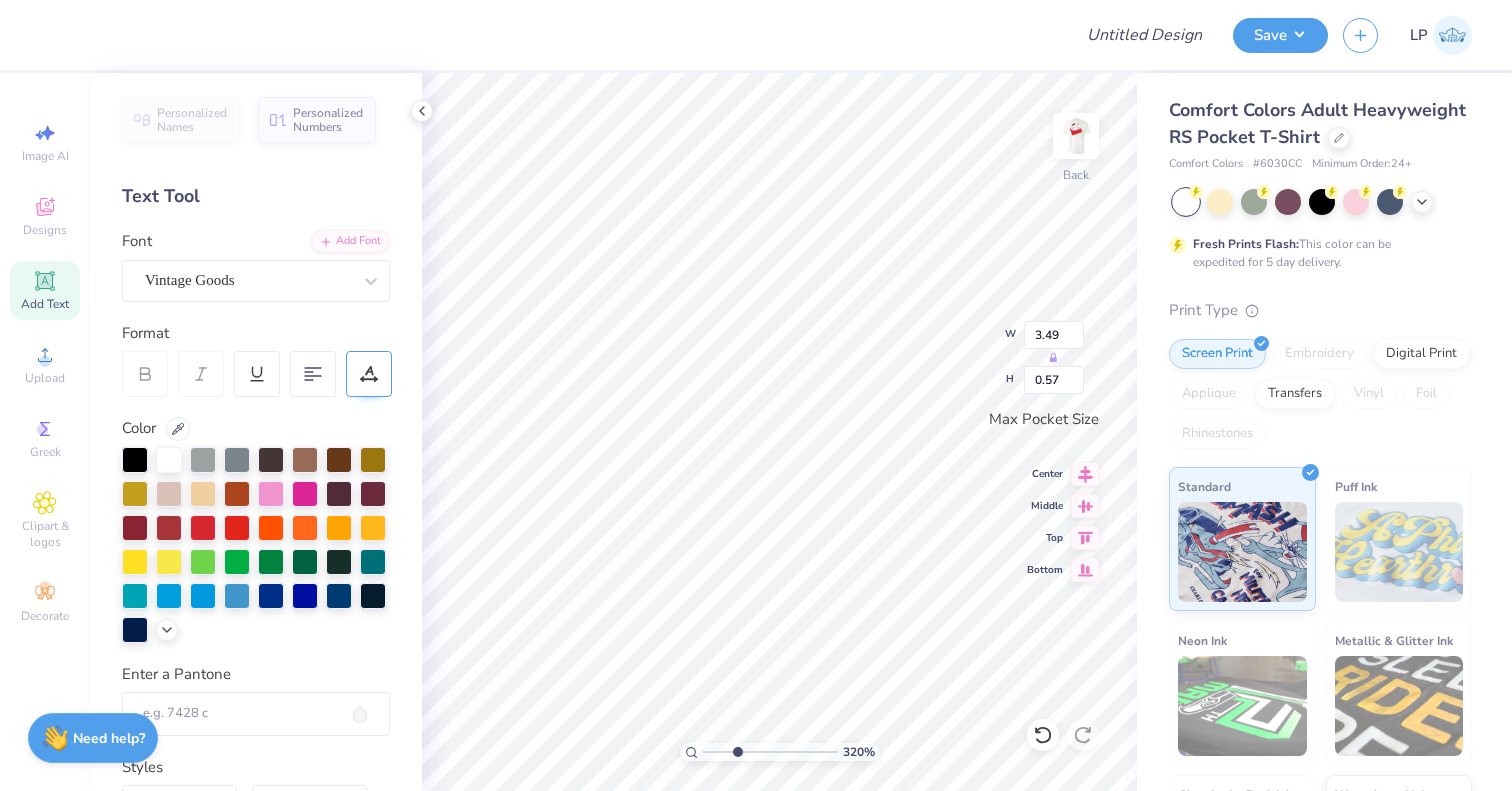 type on "1.39" 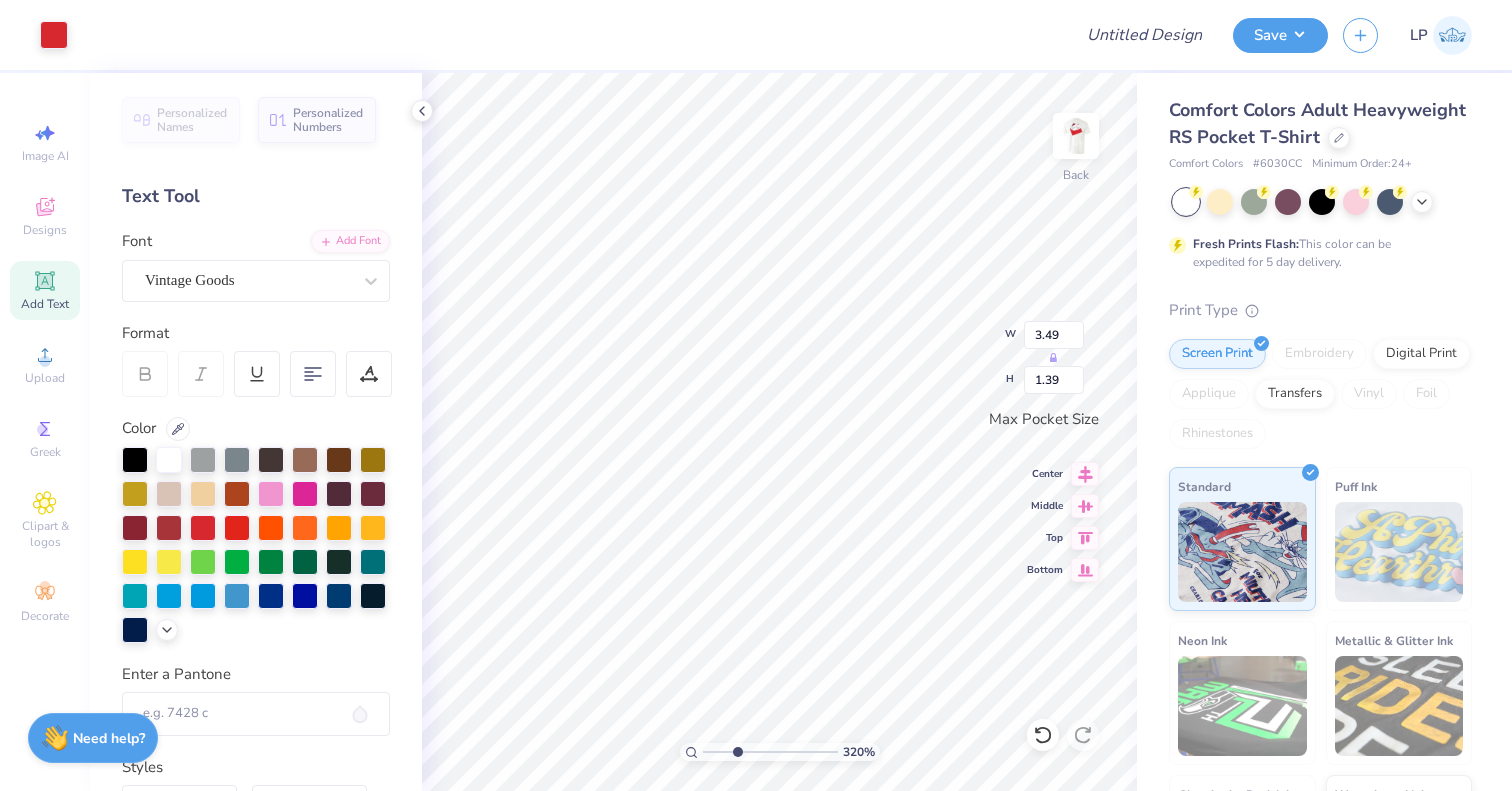 click at bounding box center [145, 374] 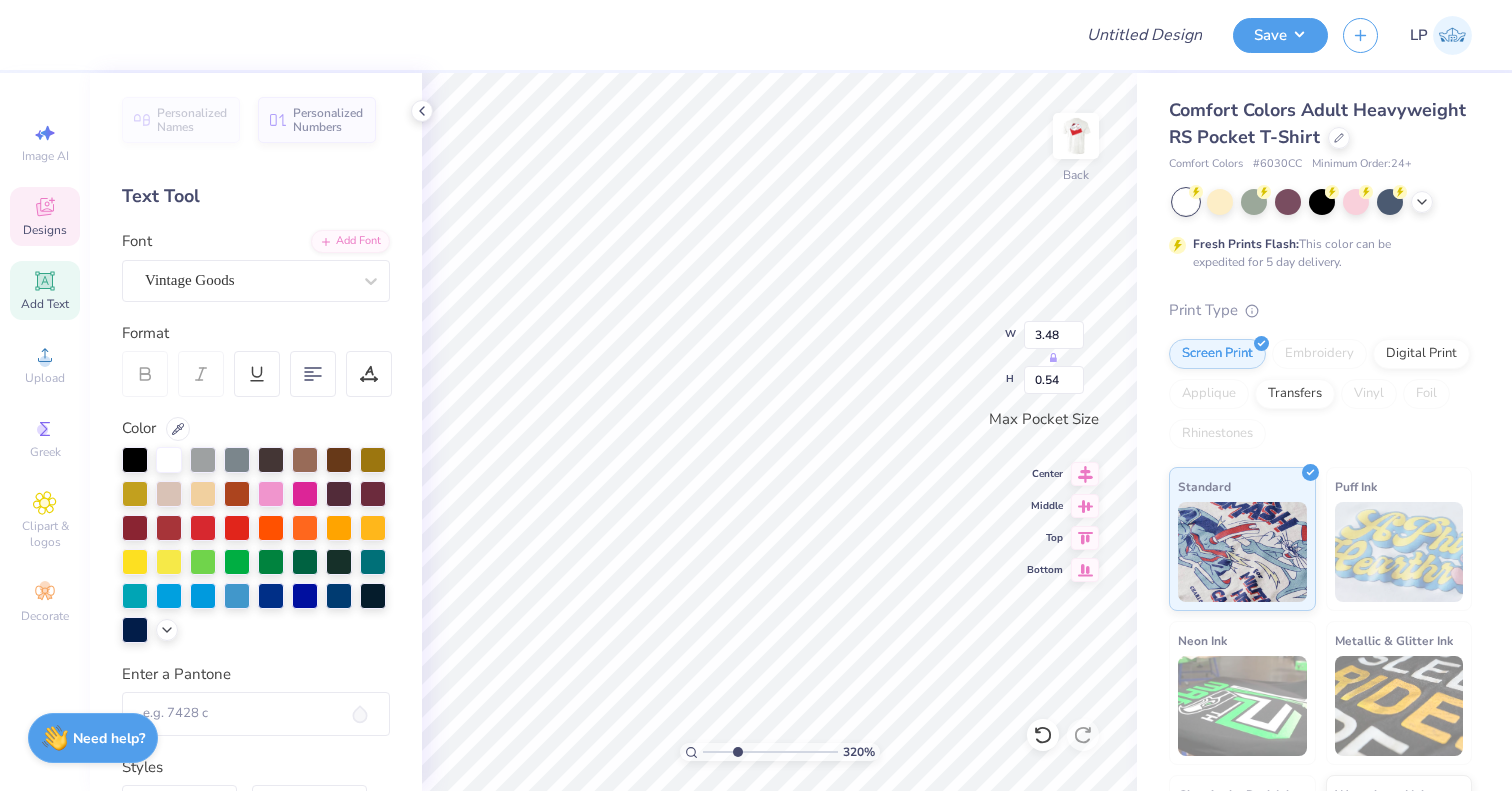 scroll, scrollTop: 16, scrollLeft: 3, axis: both 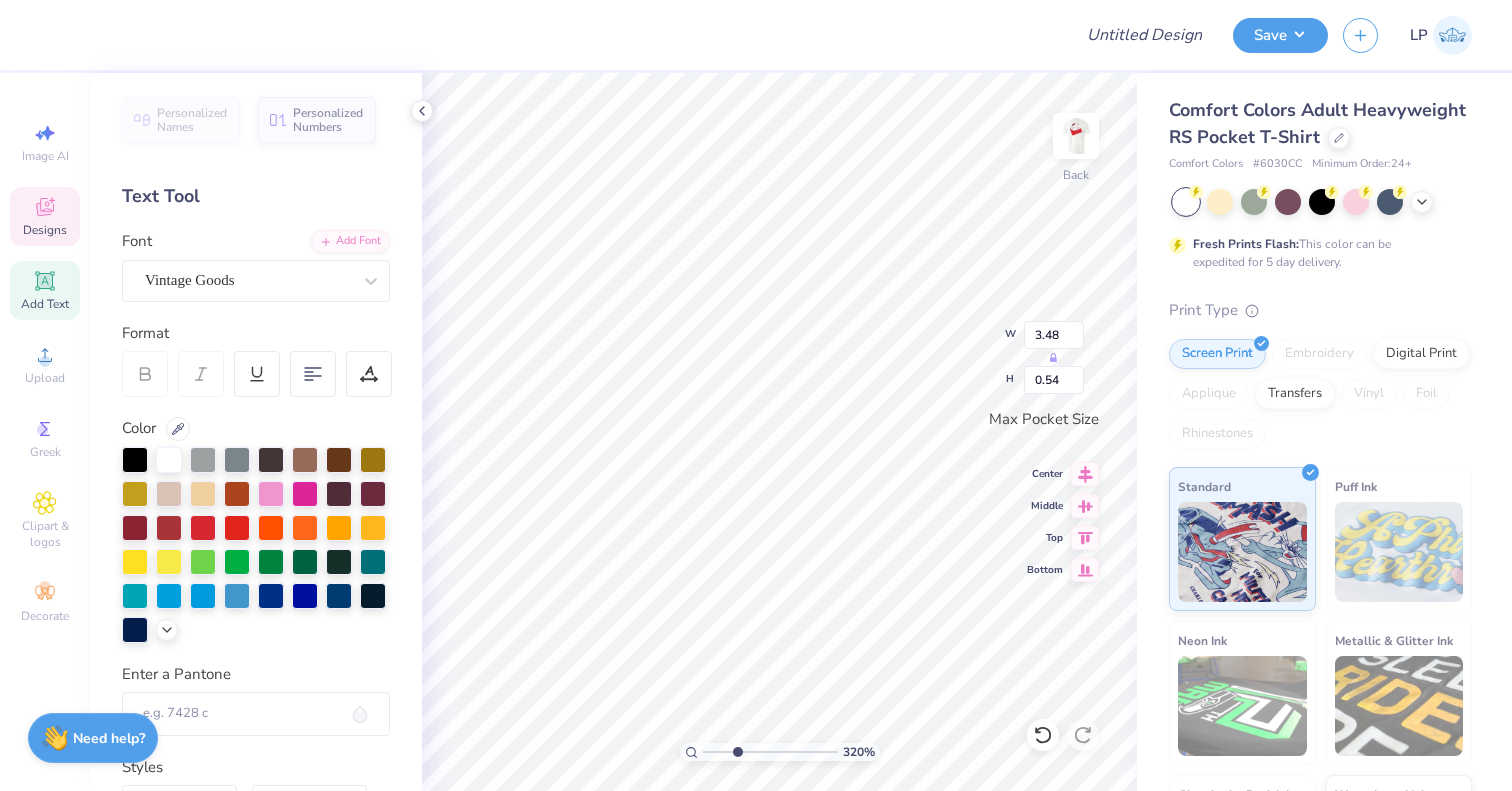 type on "Open House
Round" 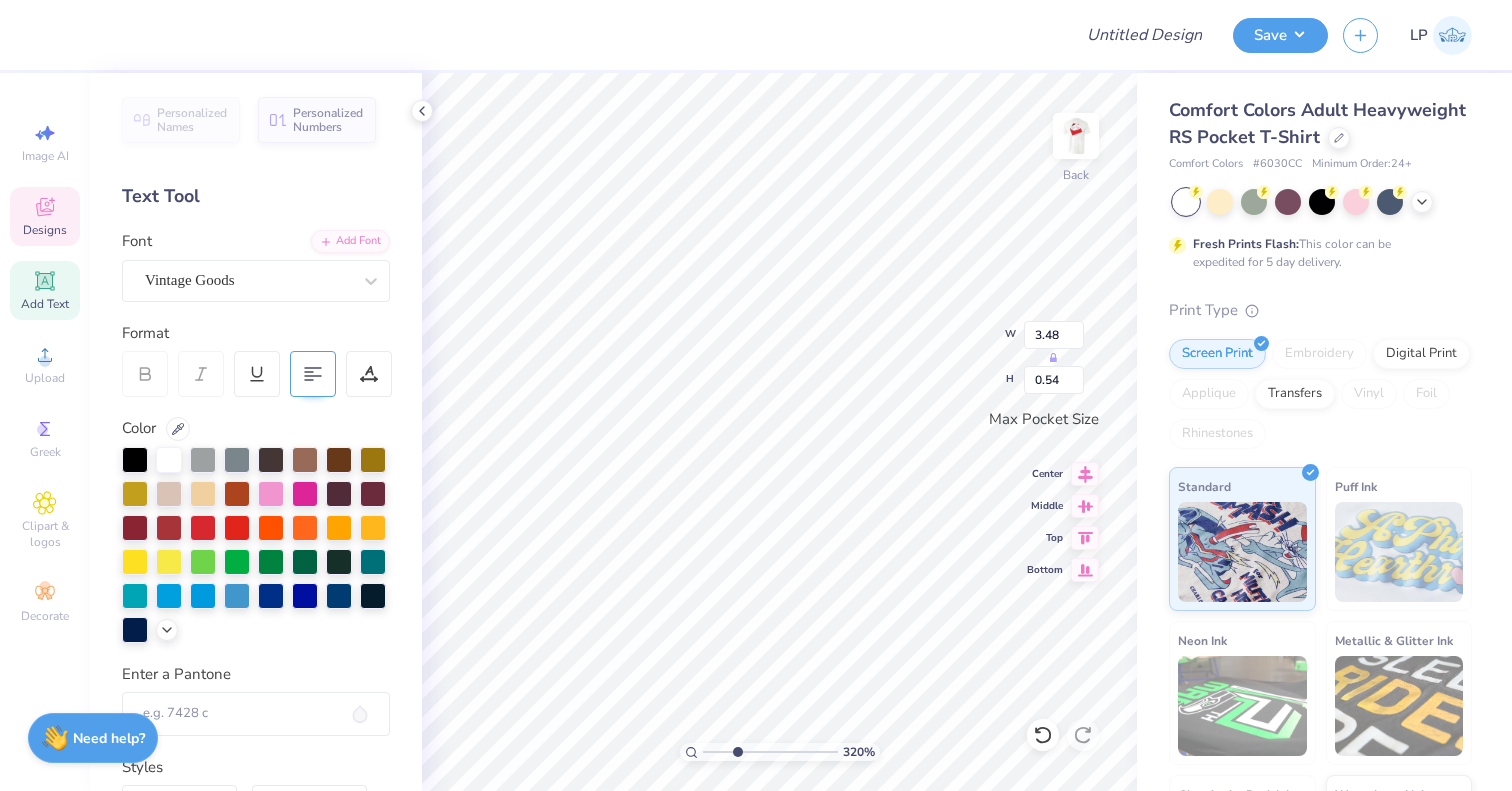 click at bounding box center (313, 374) 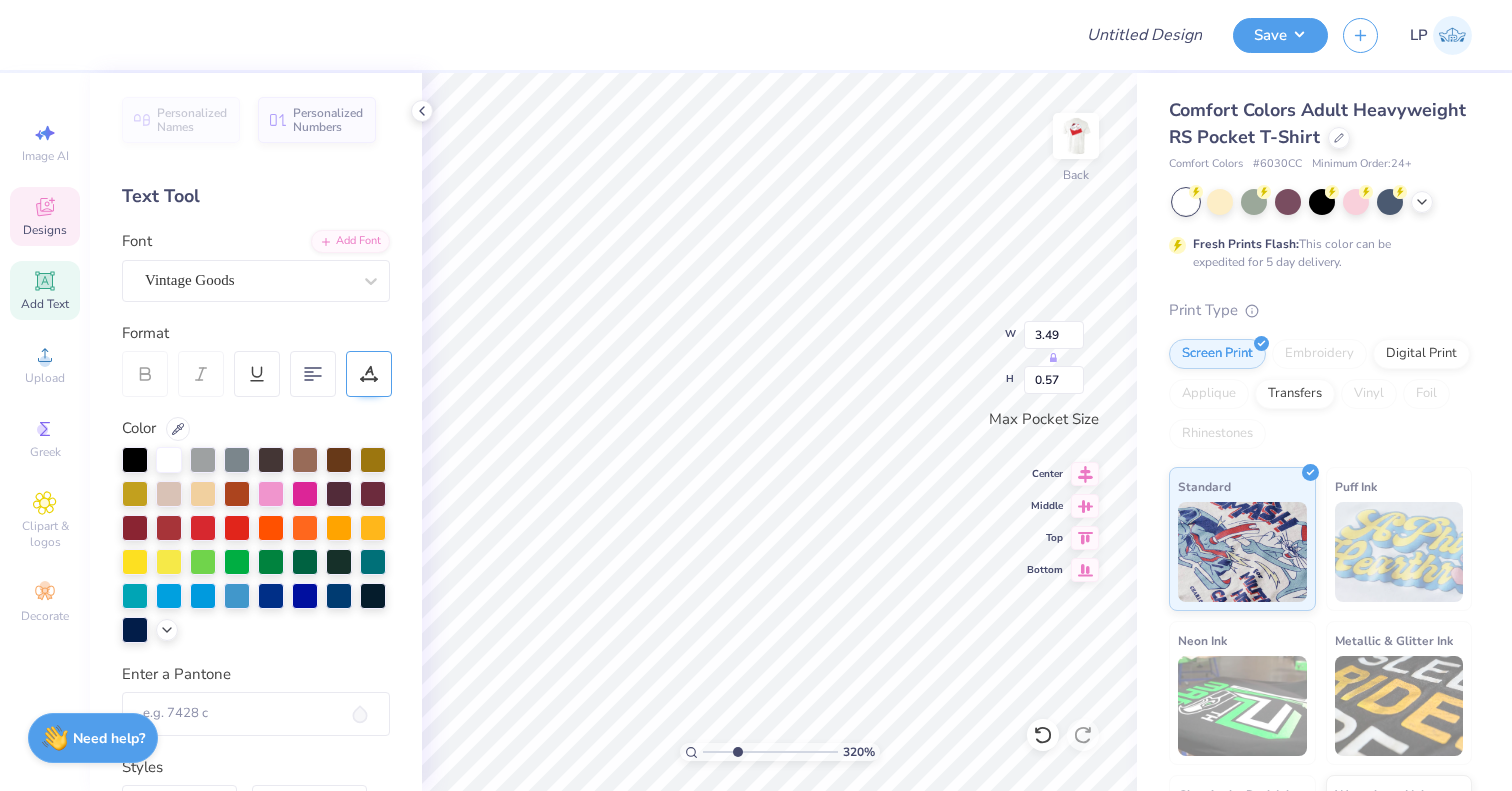 type on "2.14" 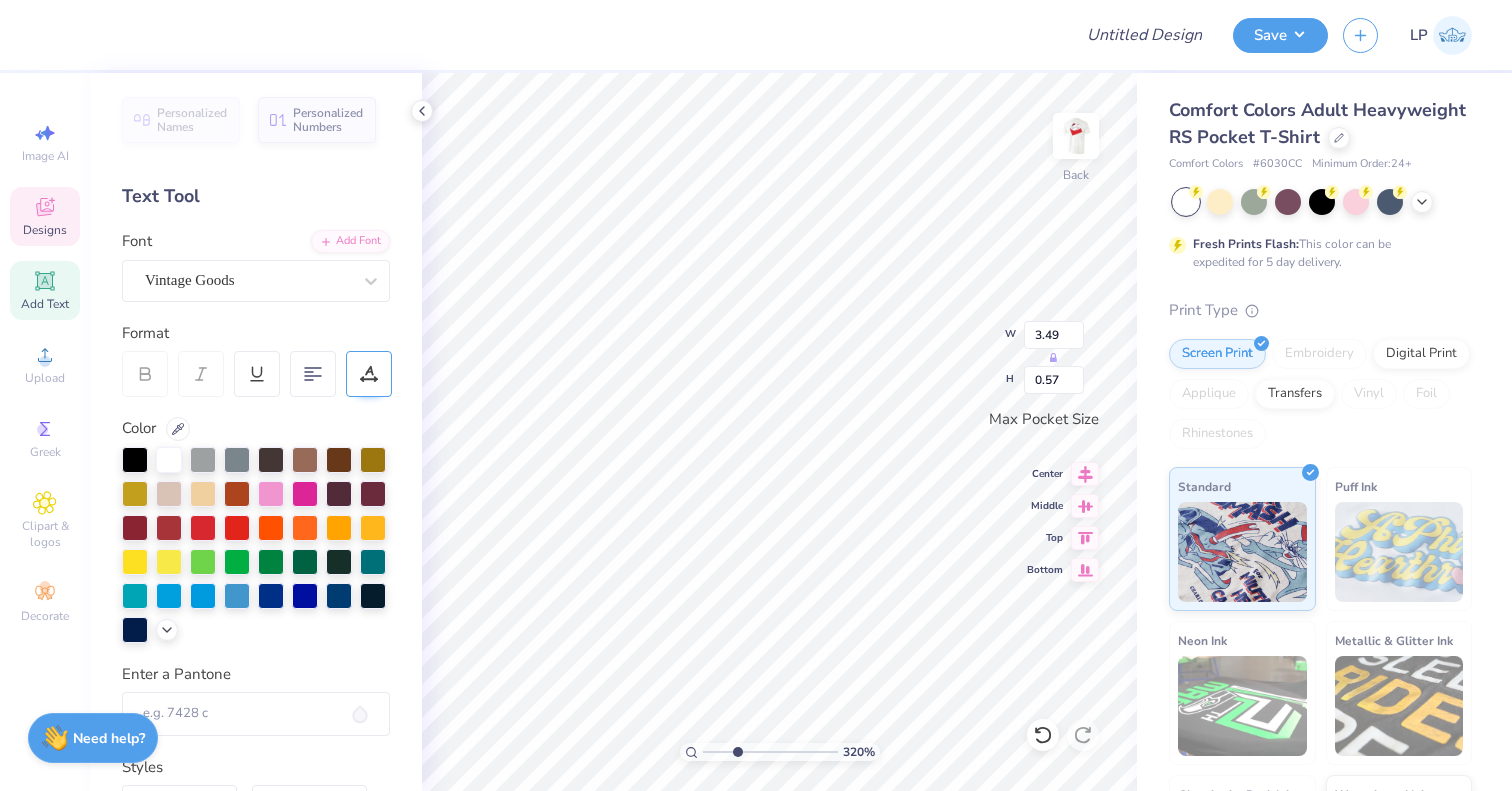 type on "1.18" 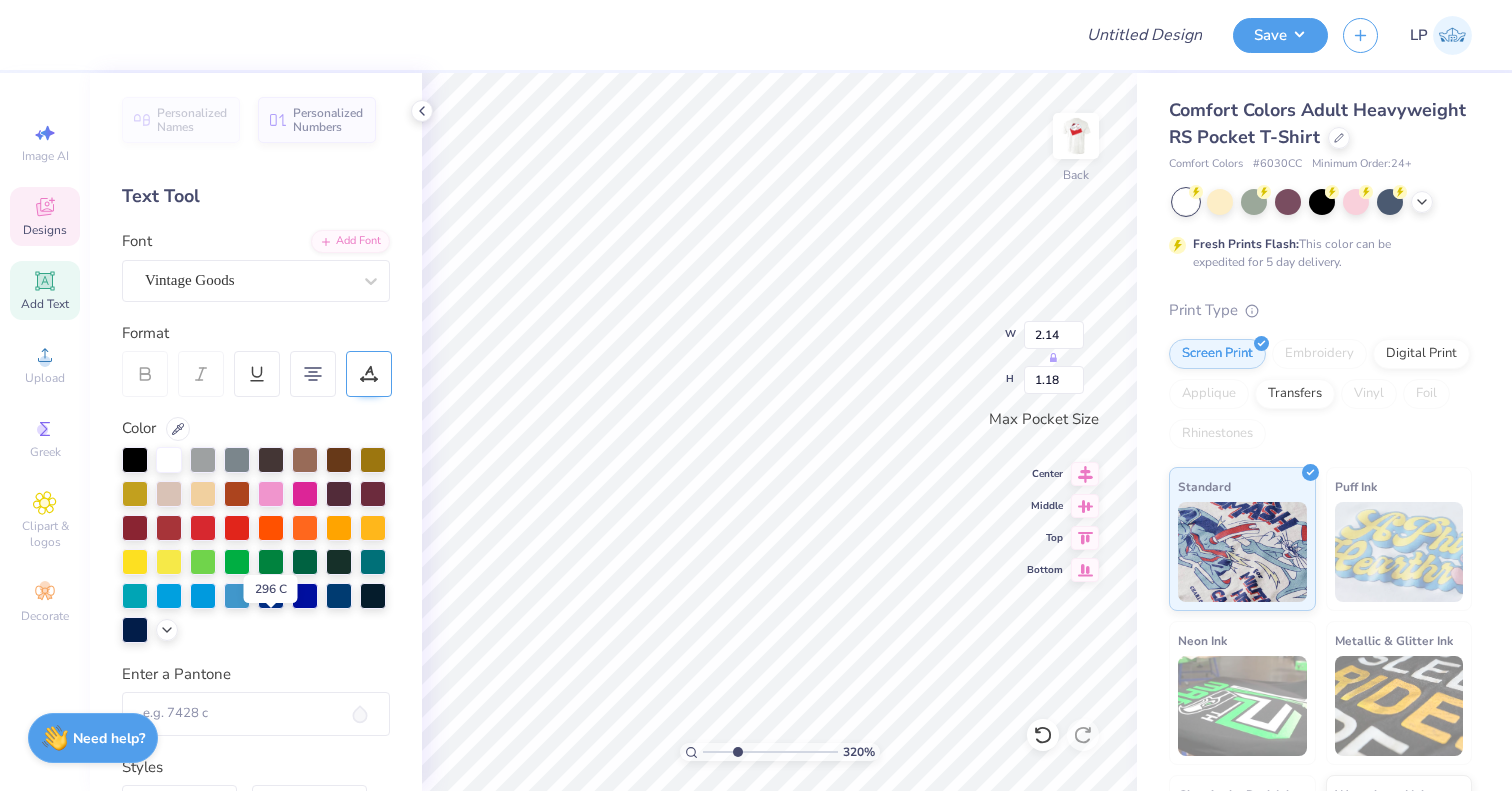 scroll, scrollTop: 0, scrollLeft: 0, axis: both 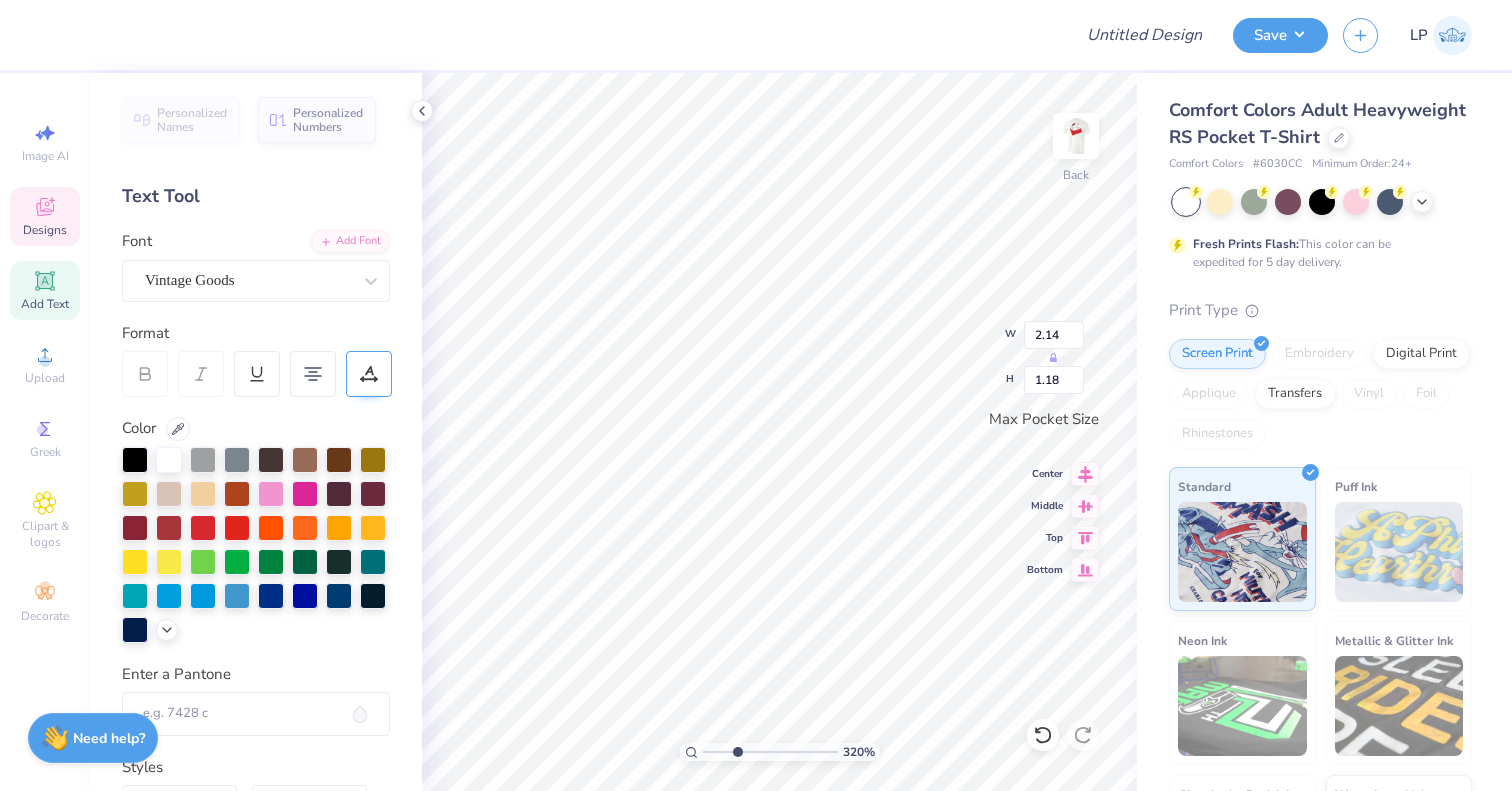 click at bounding box center [369, 374] 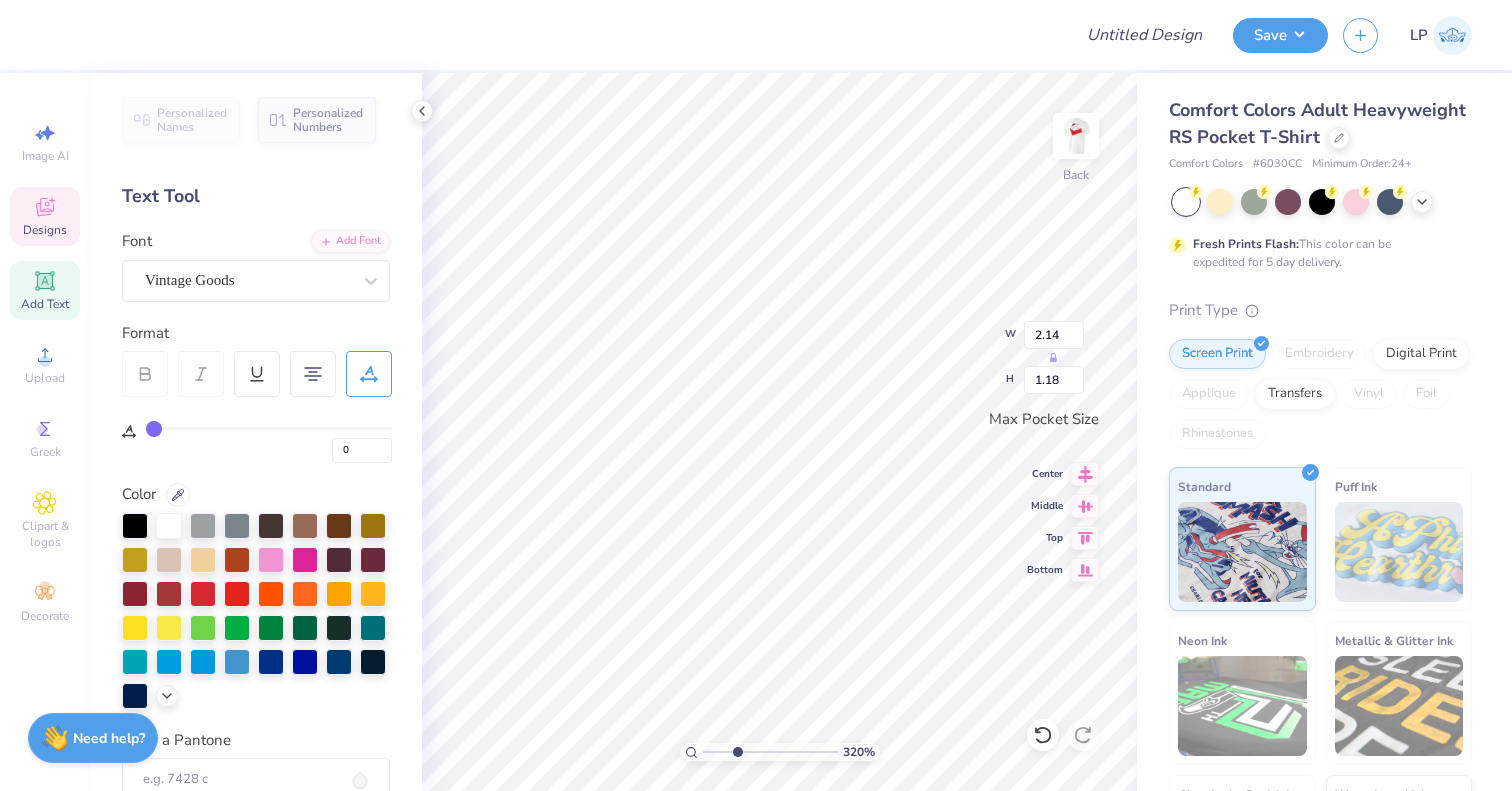 click at bounding box center [369, 374] 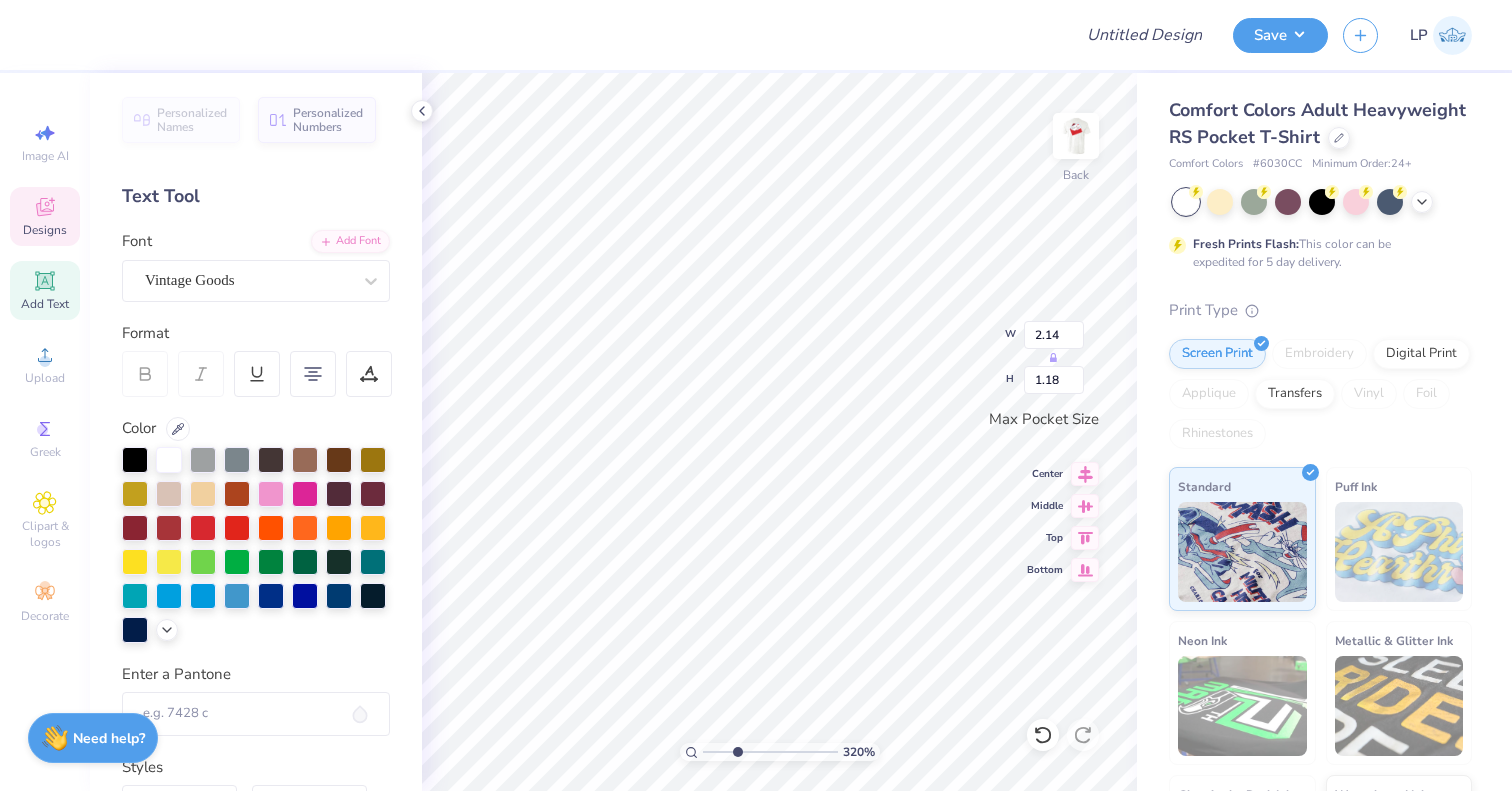 type on "3.49" 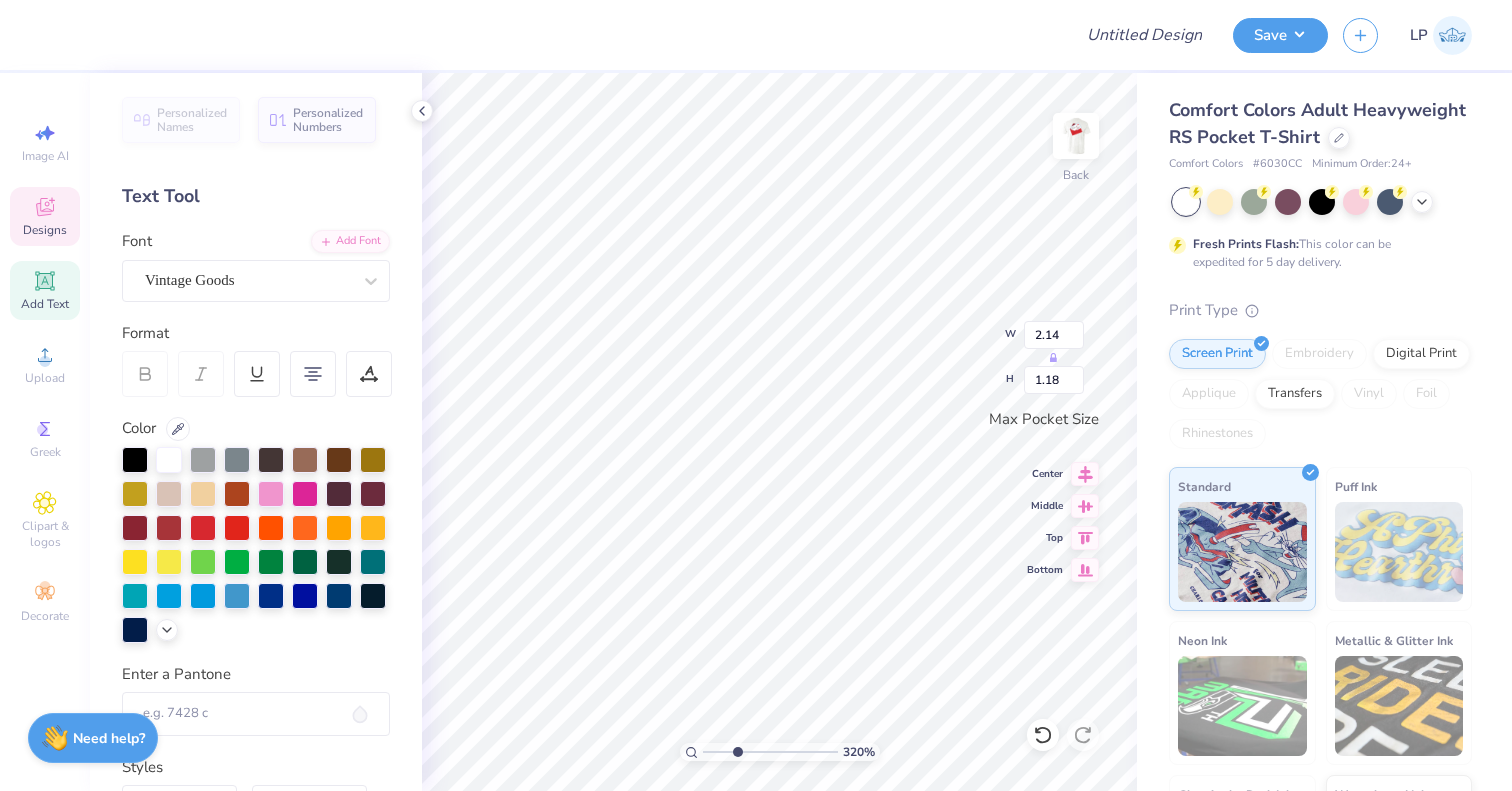 type on "0.57" 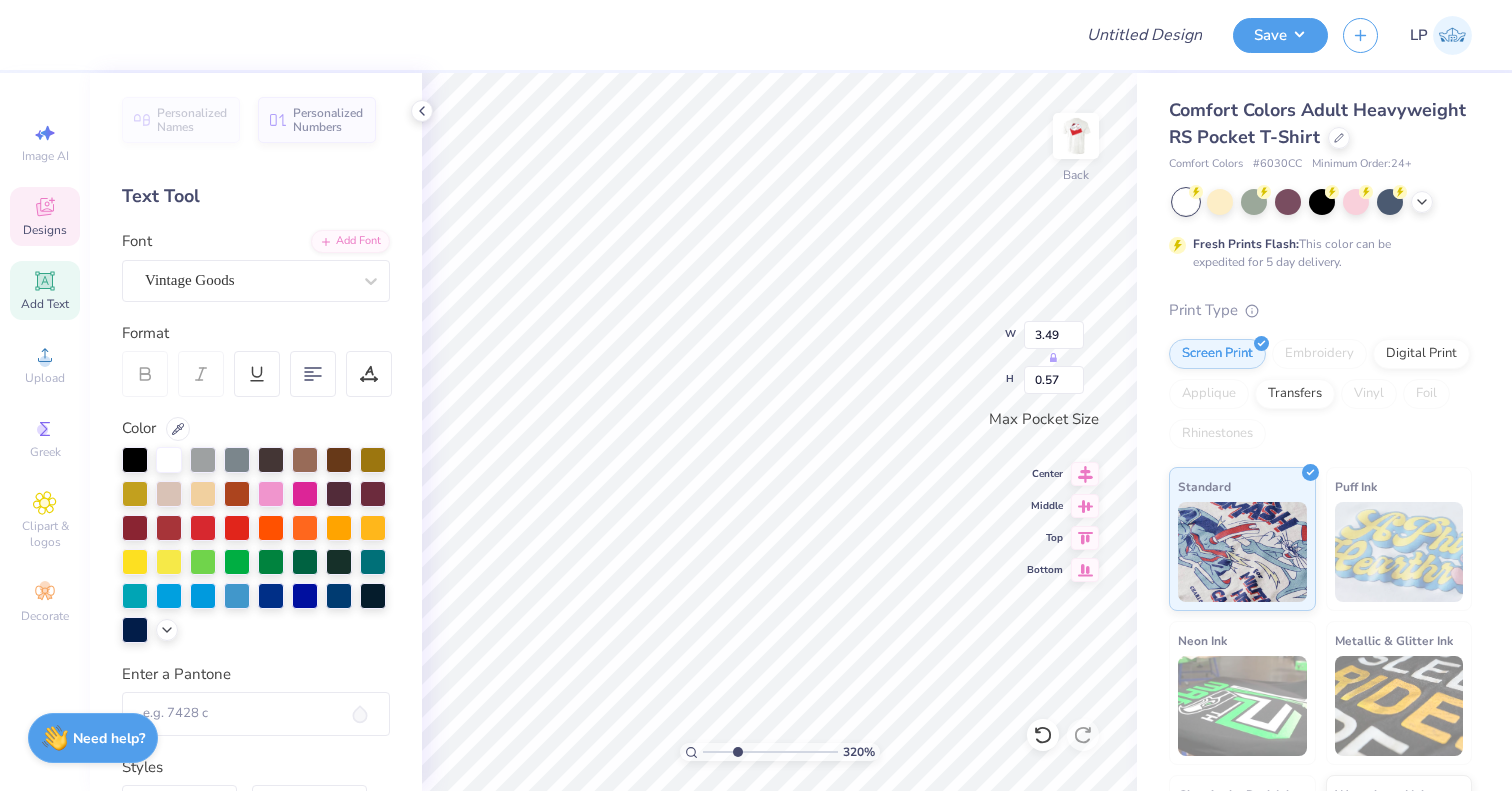 type on "2.14" 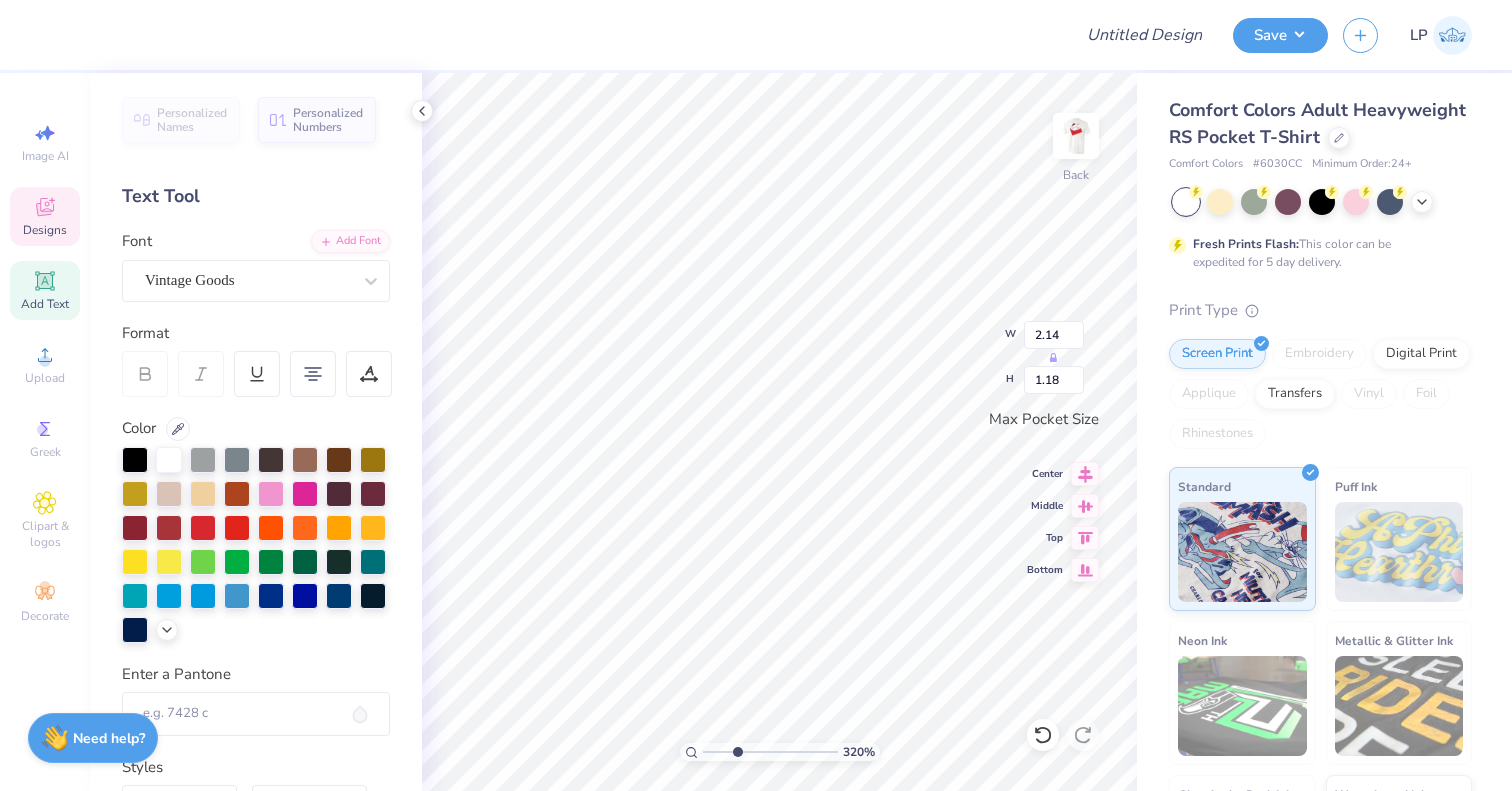 type on "2.92" 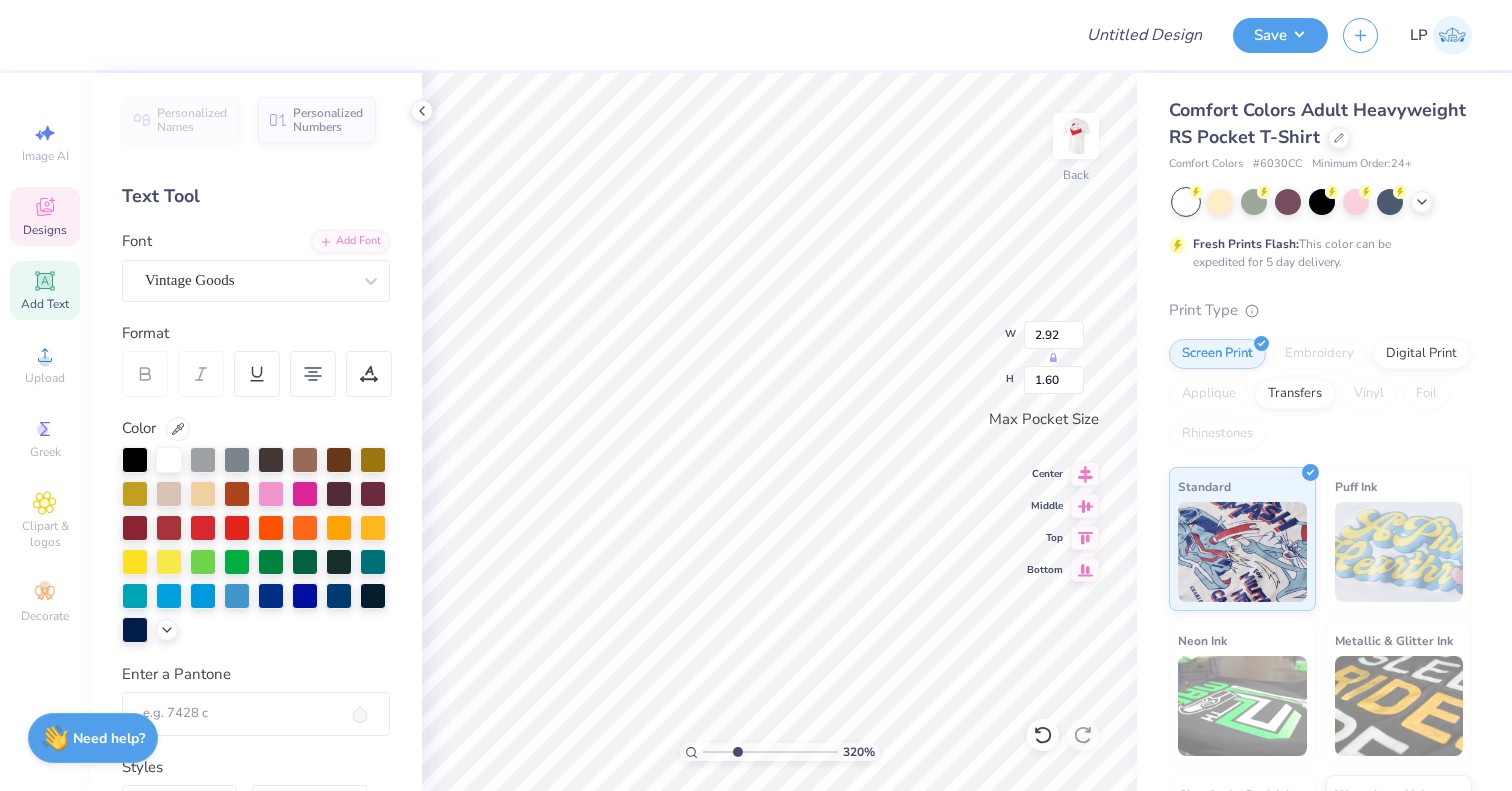 type on "3.49" 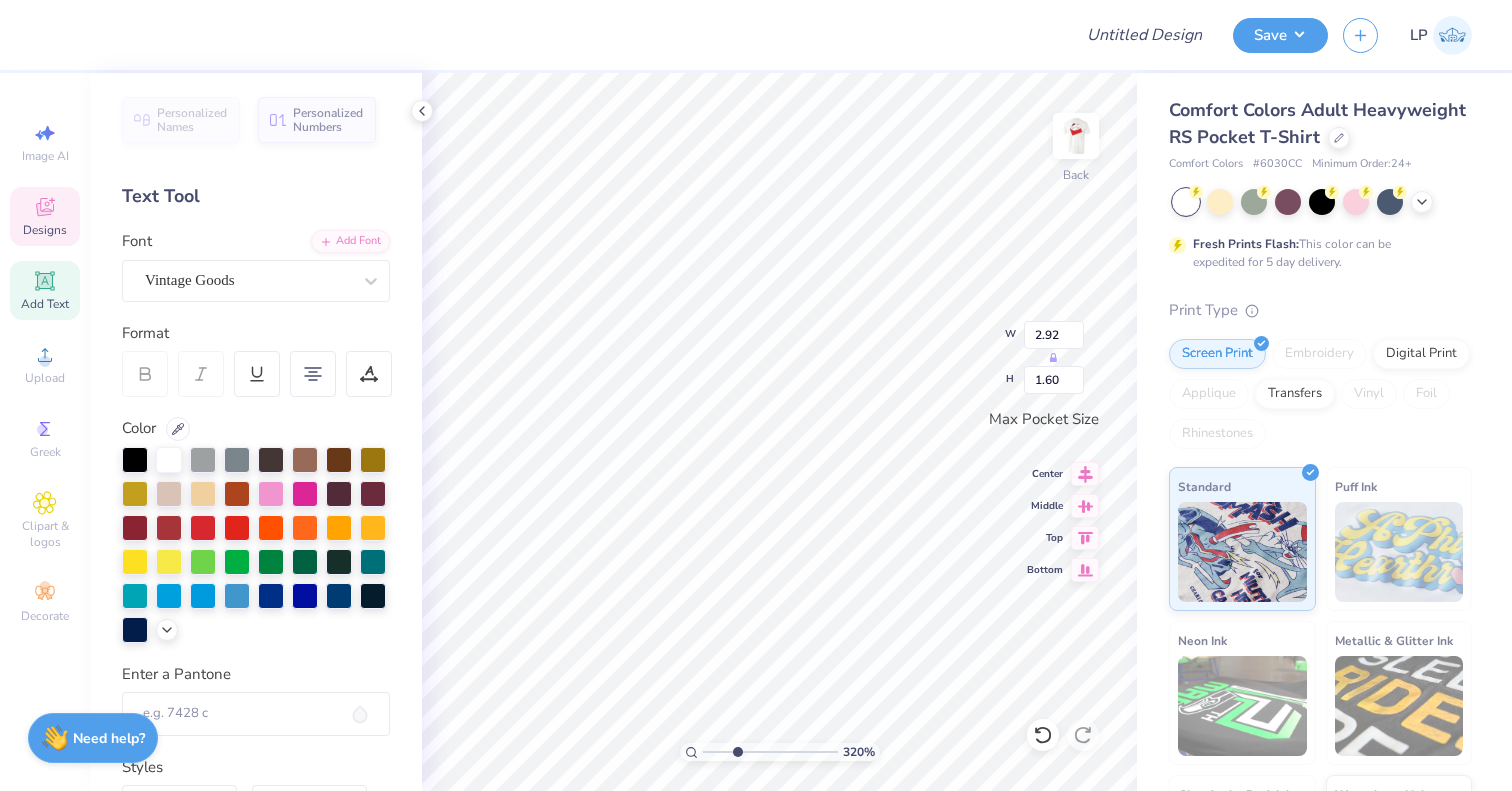 type on "0.57" 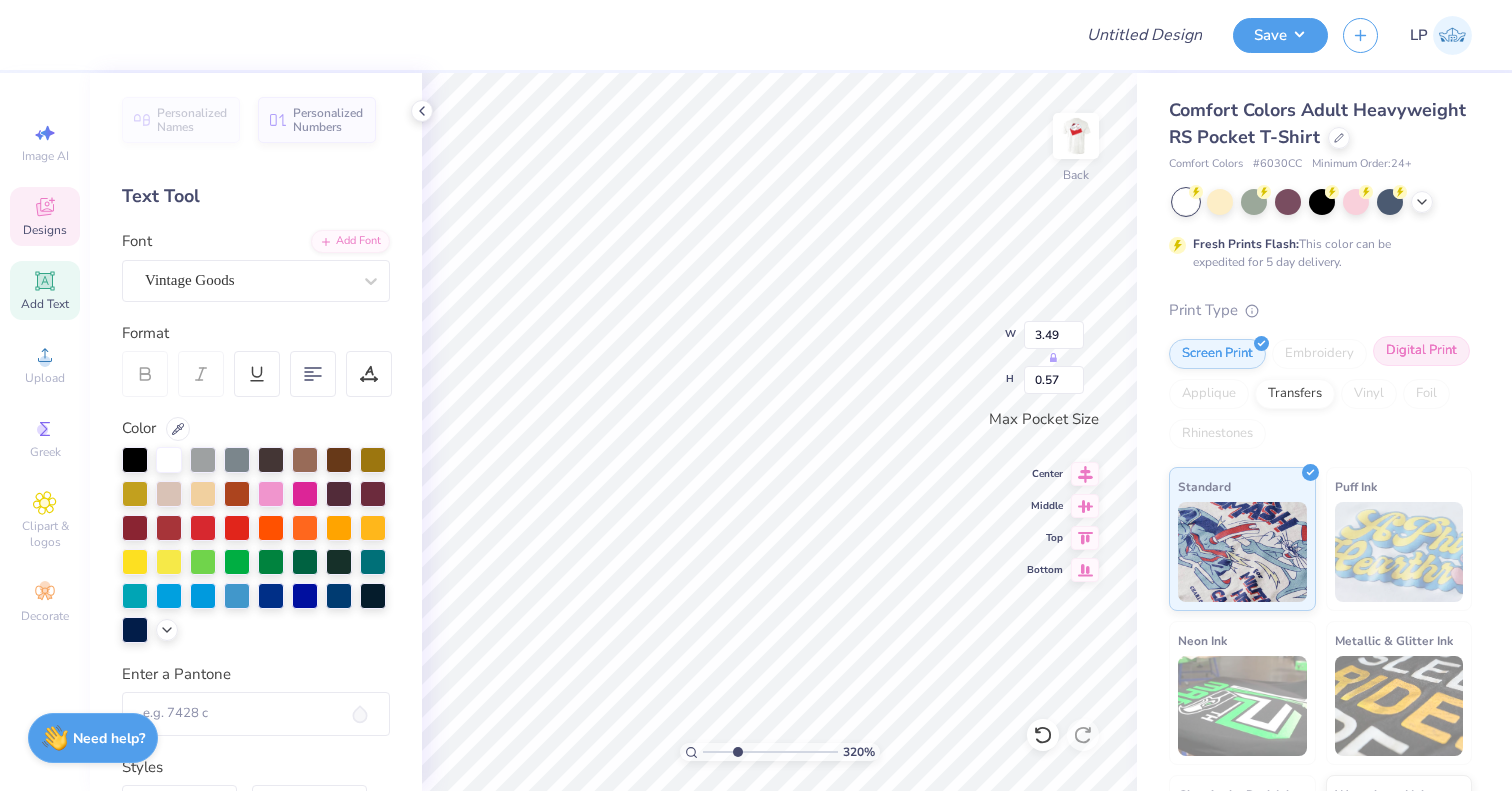 type on "0.79" 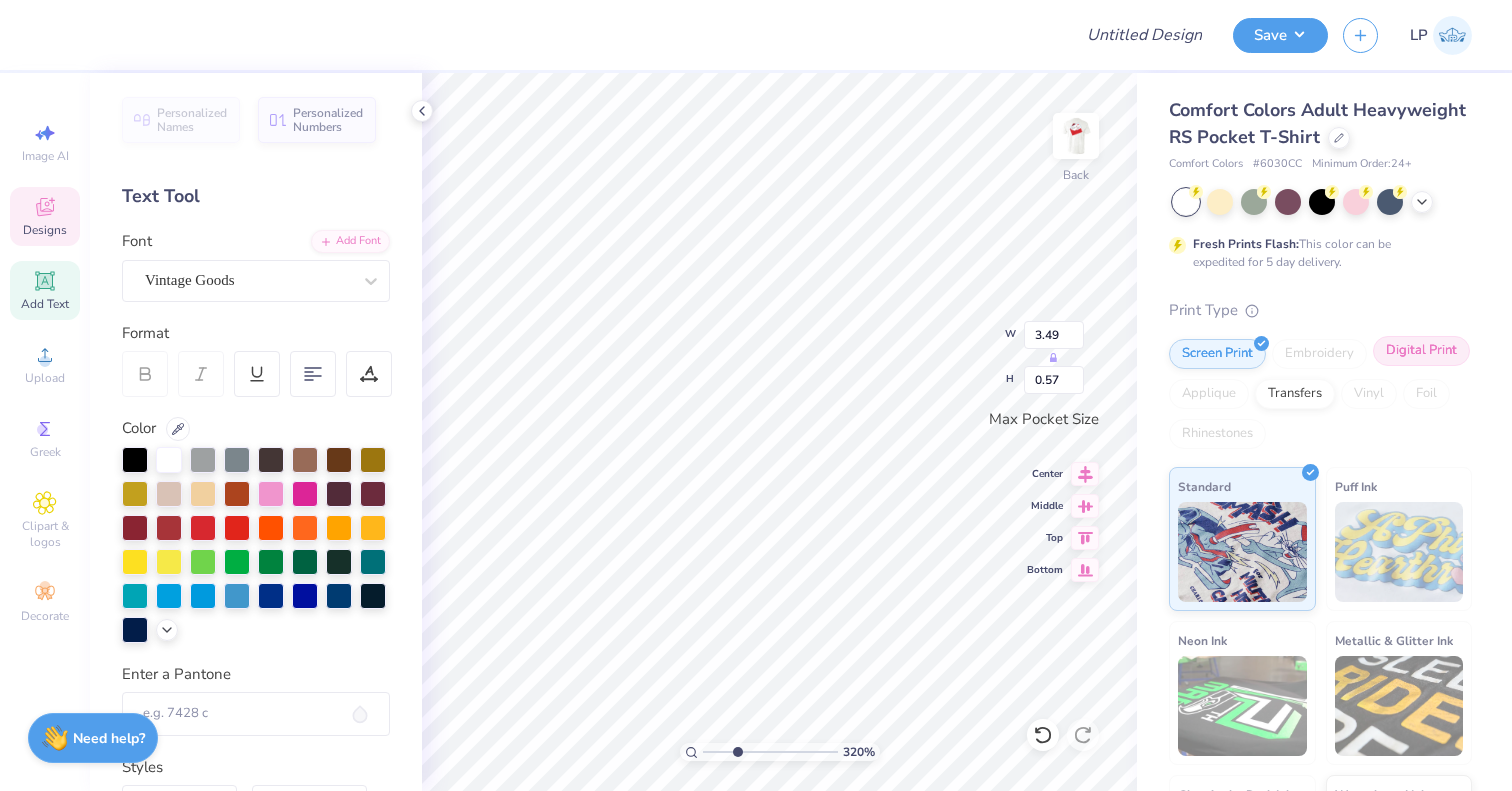 type on "0.92" 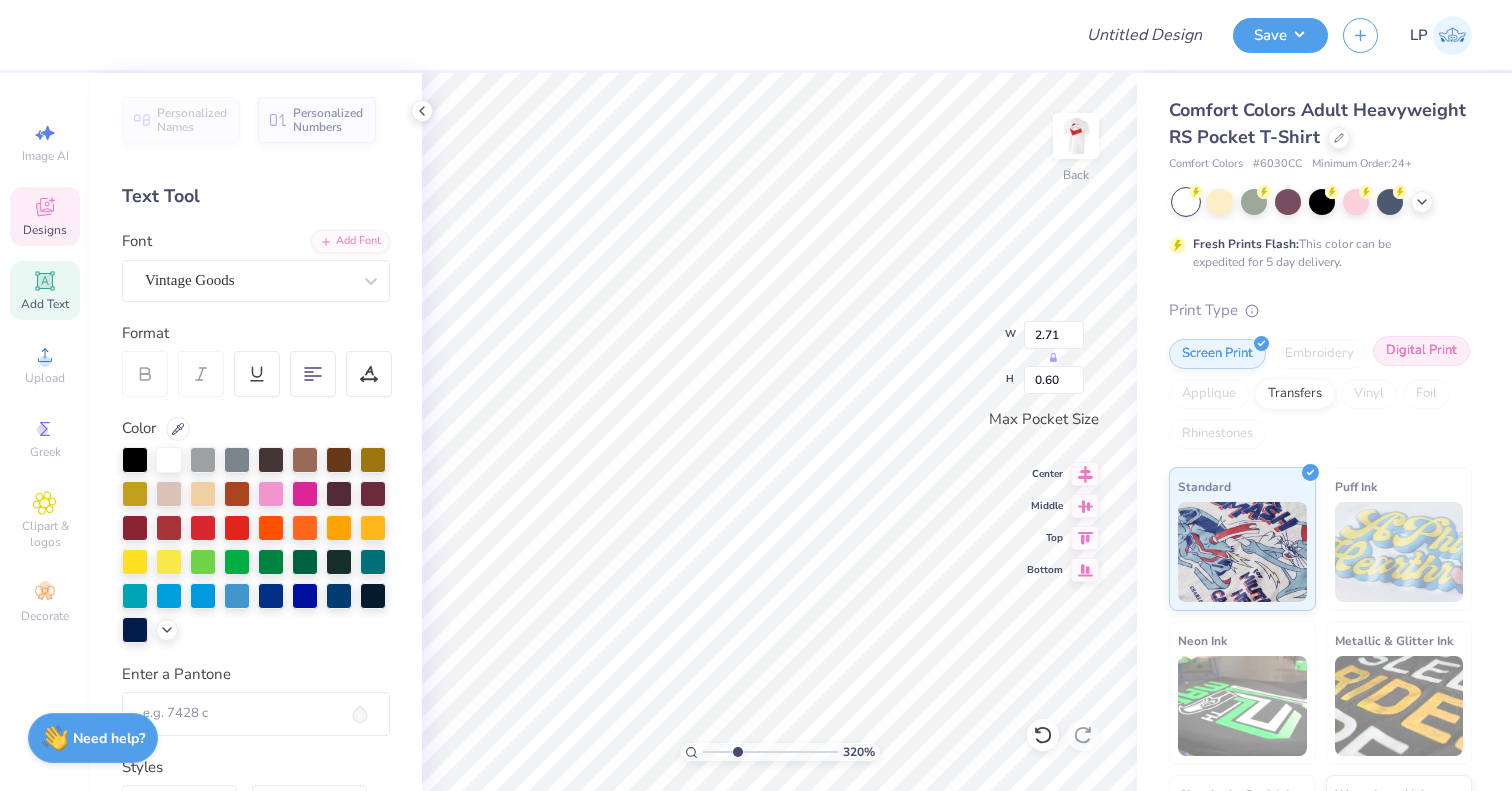 type on "3.49" 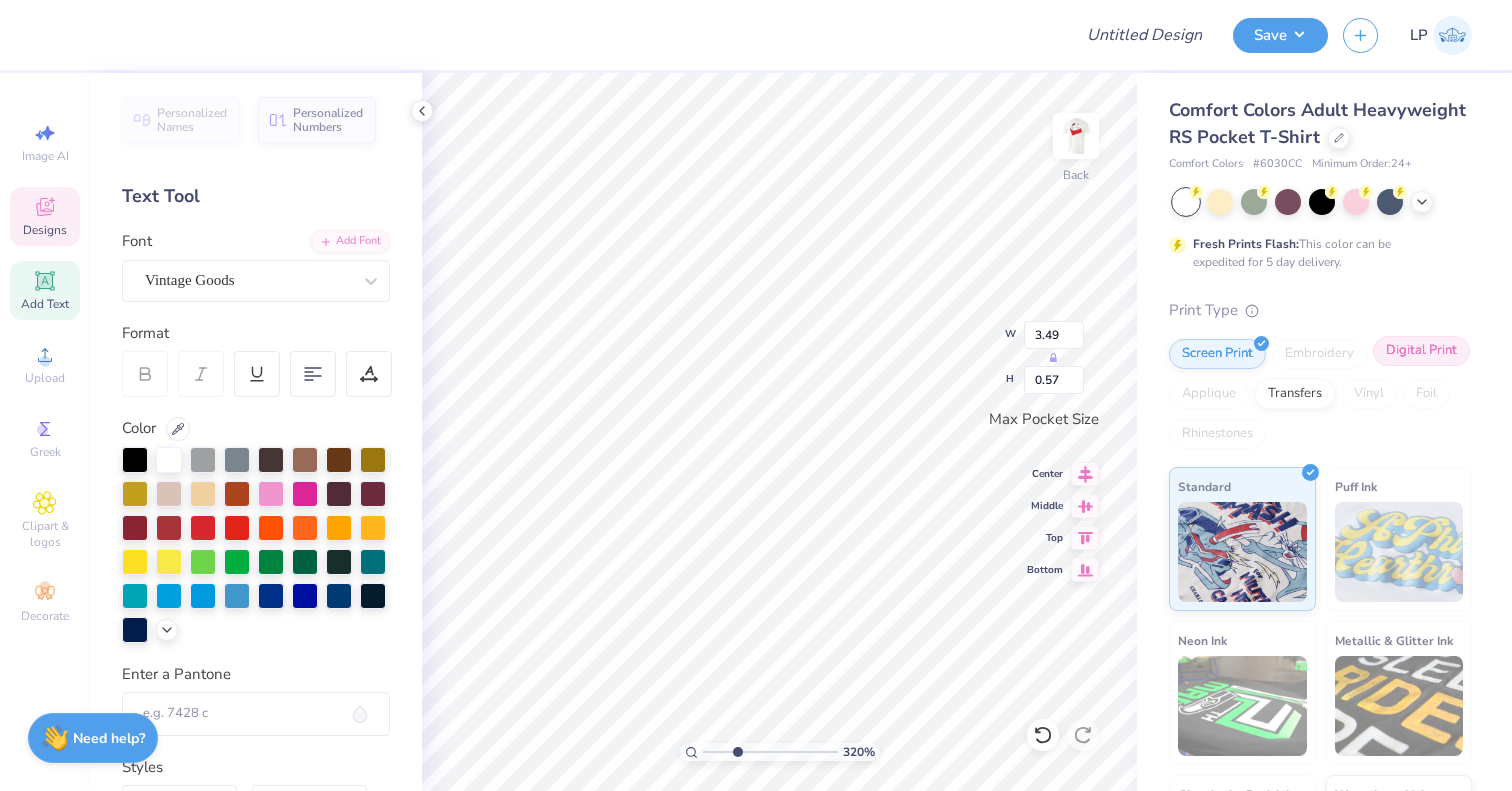 type on "1.30" 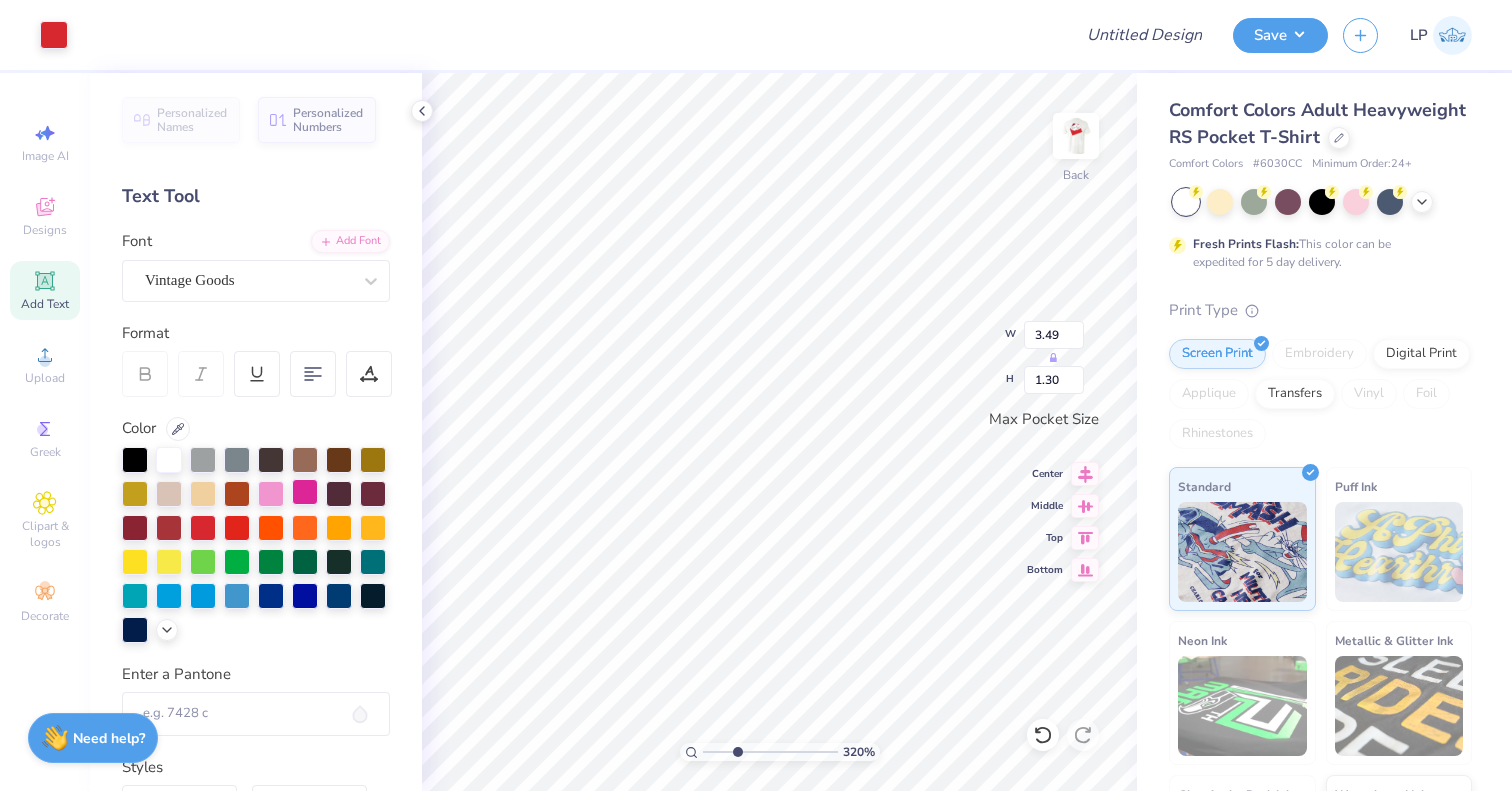 click at bounding box center (305, 492) 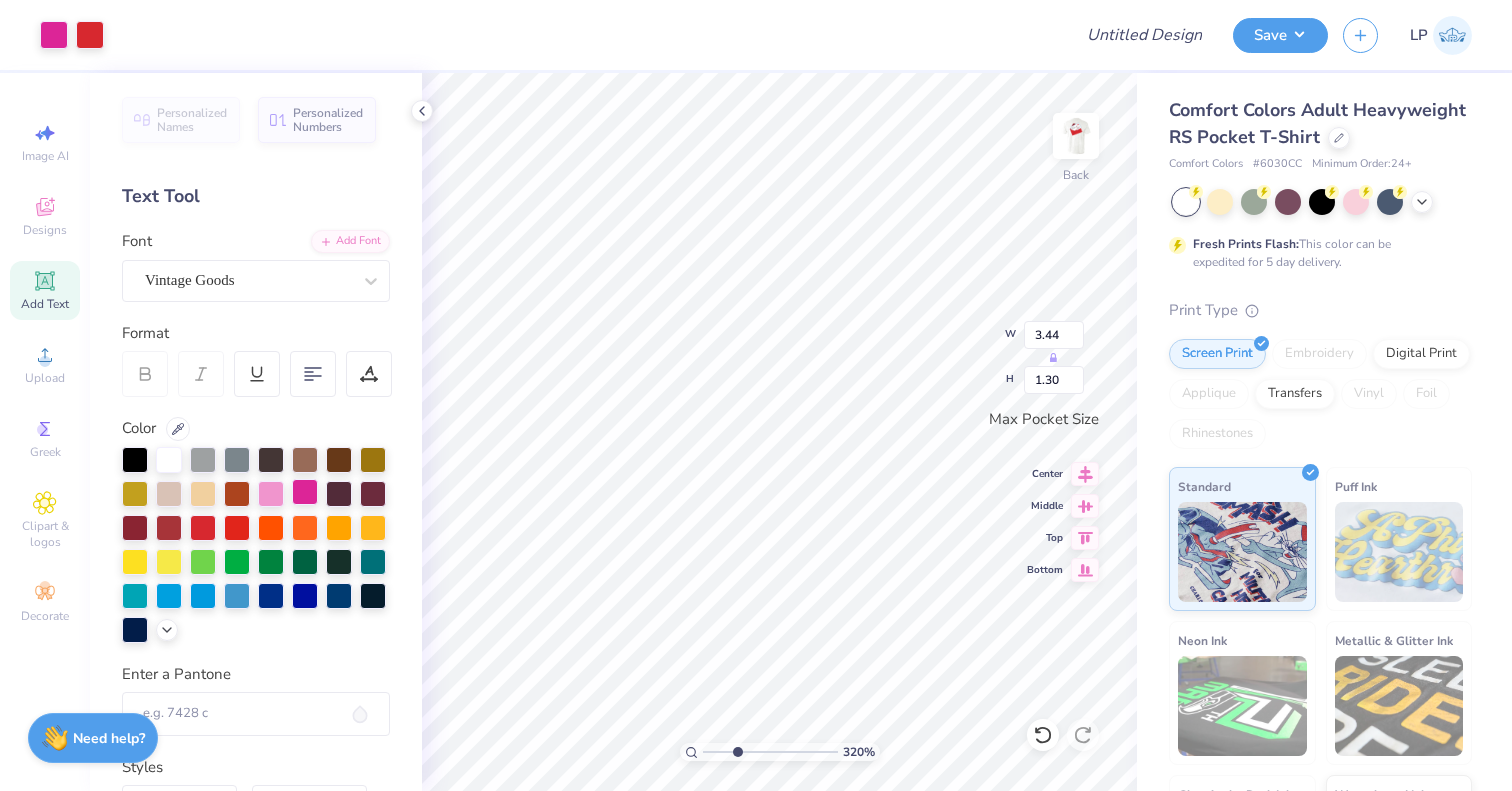 type on "2.92" 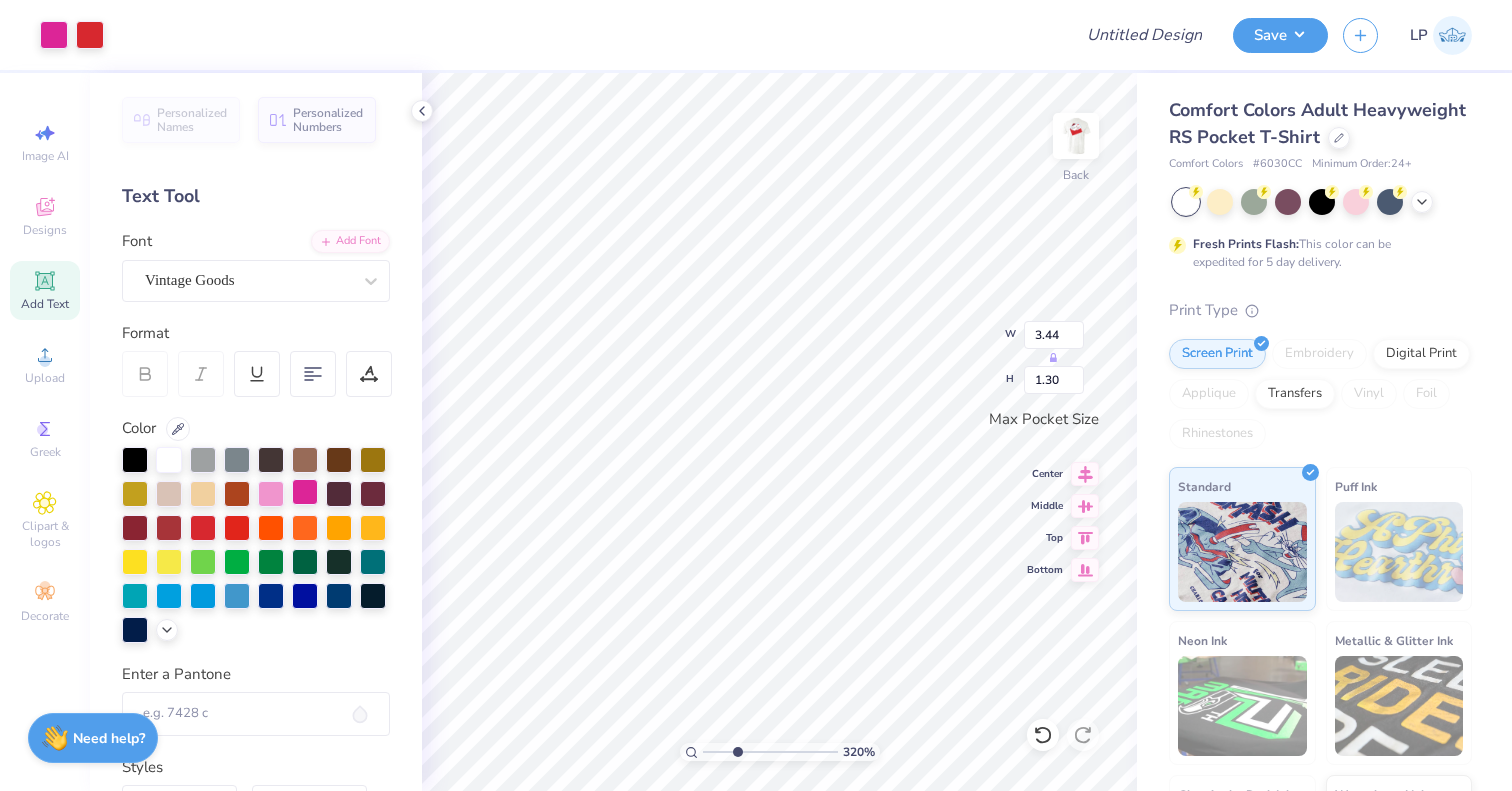 type on "1.60" 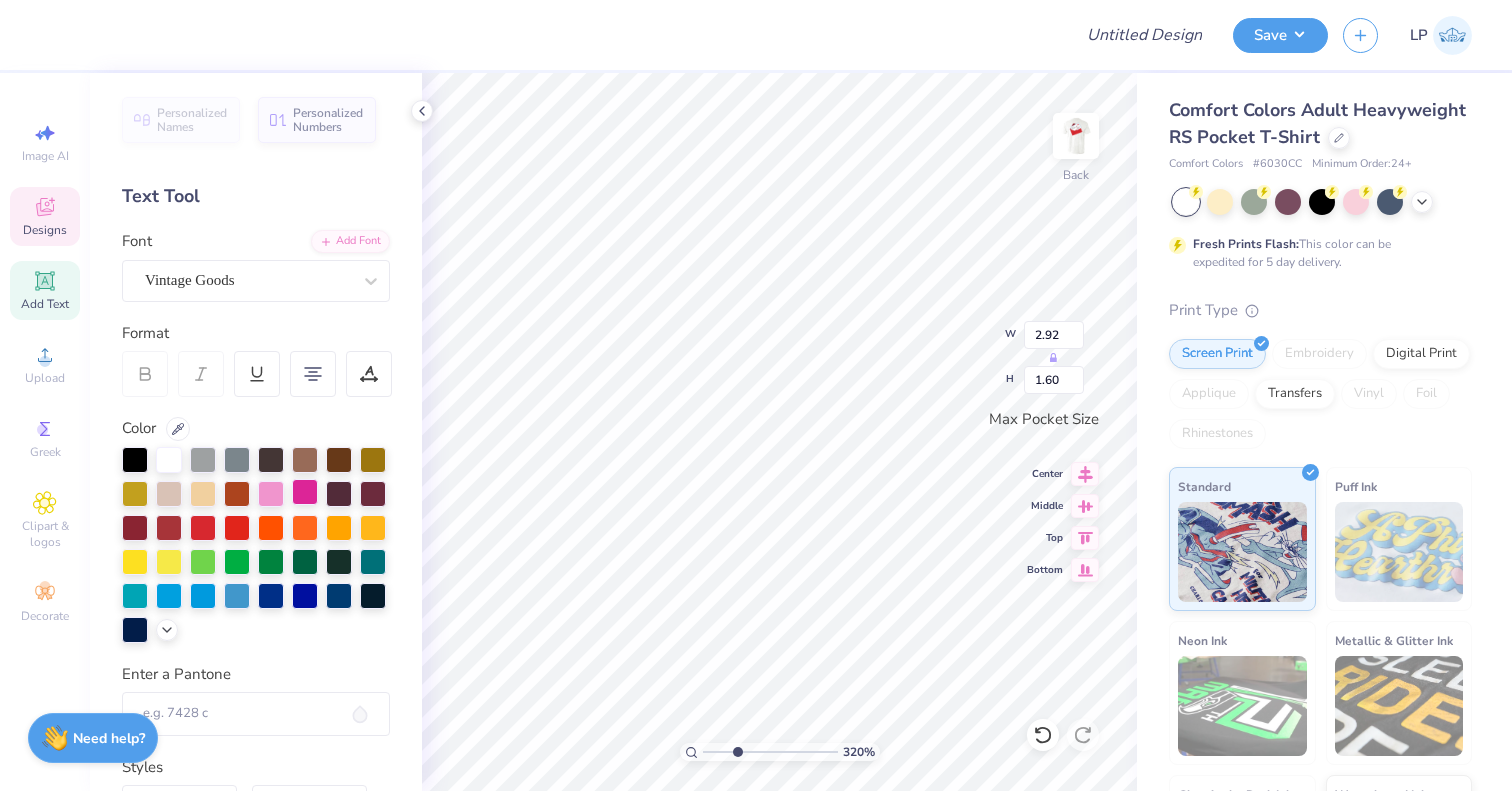 click at bounding box center [305, 492] 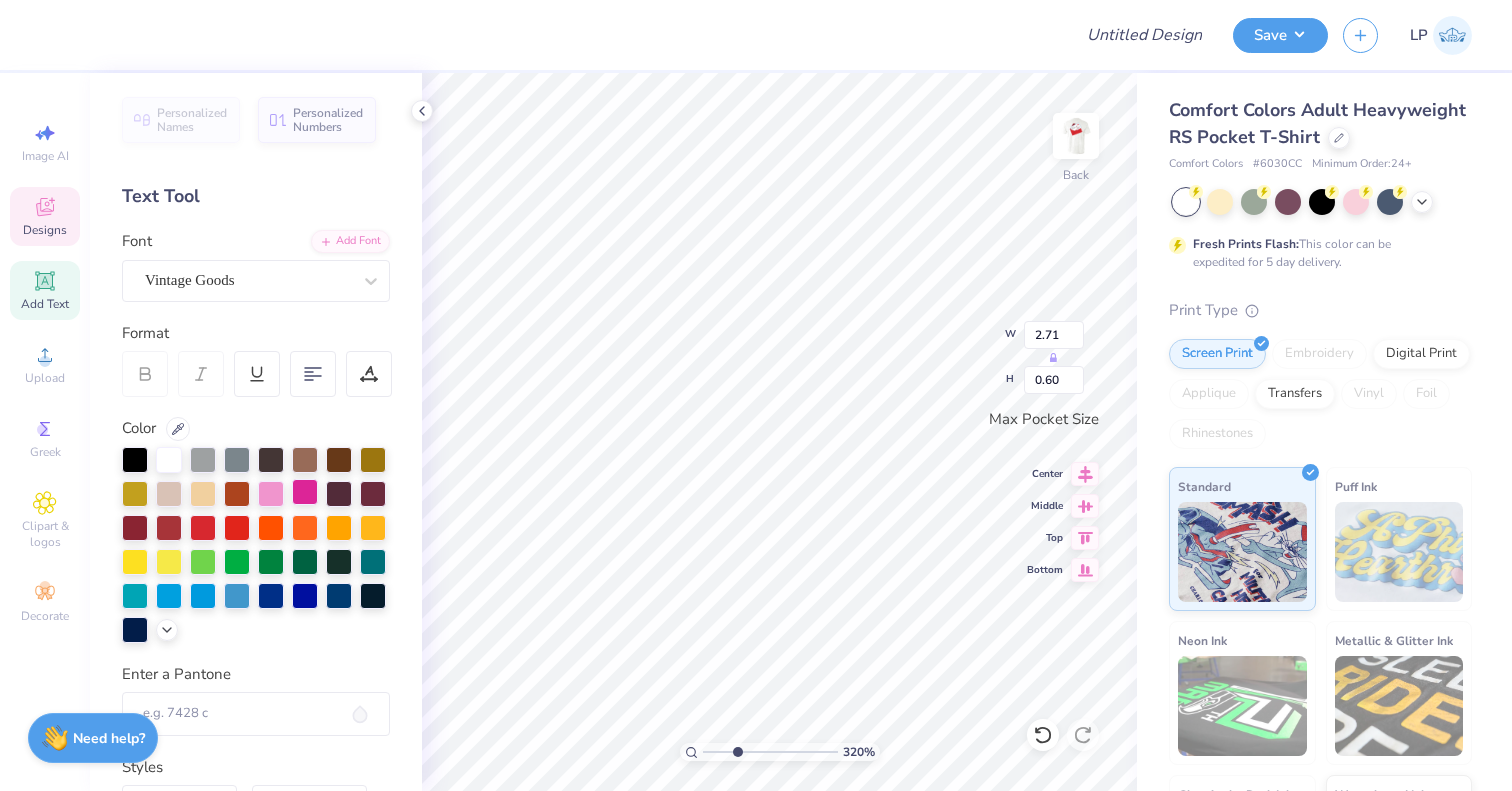 click at bounding box center (305, 492) 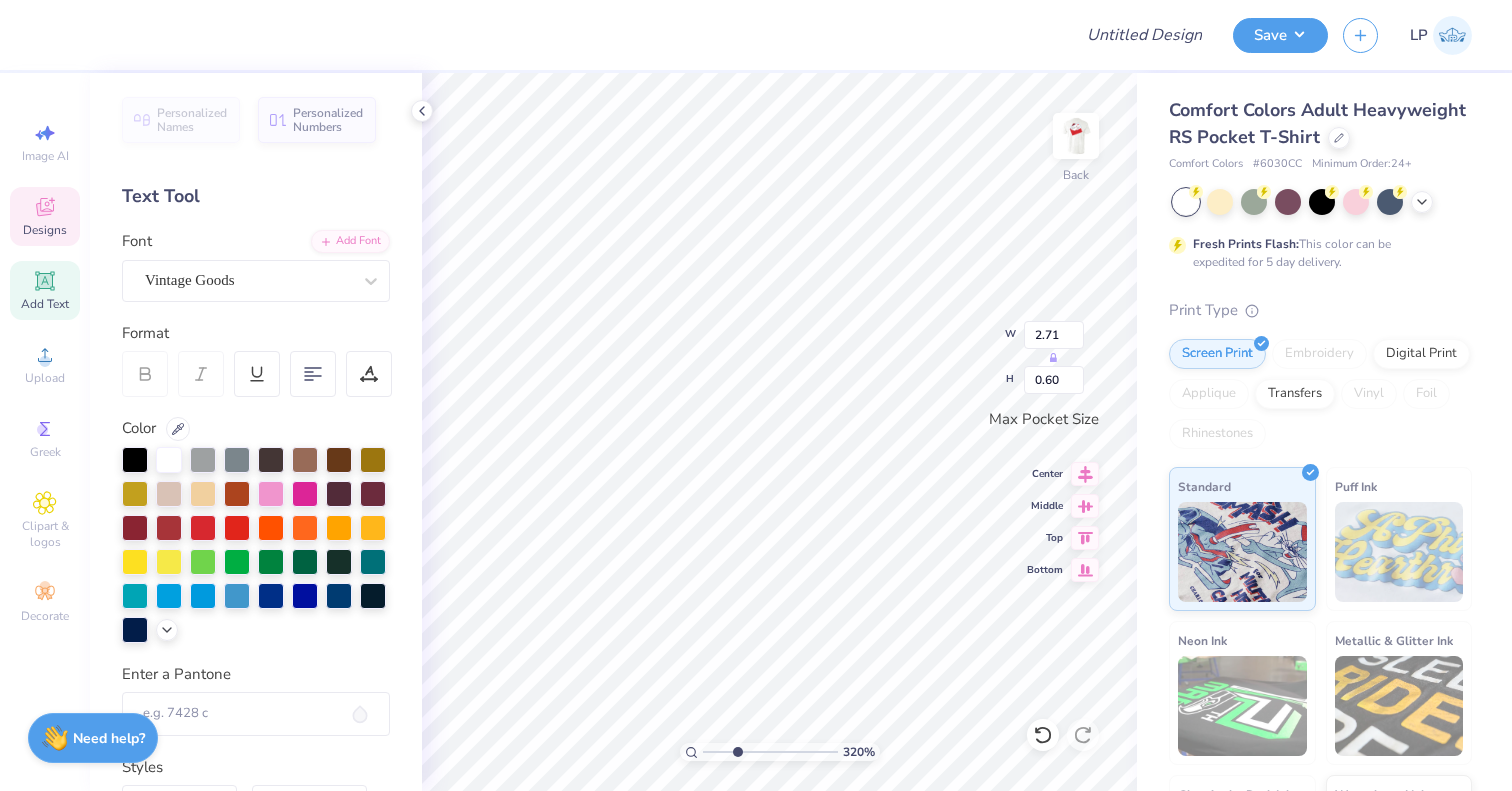 type on "2.92" 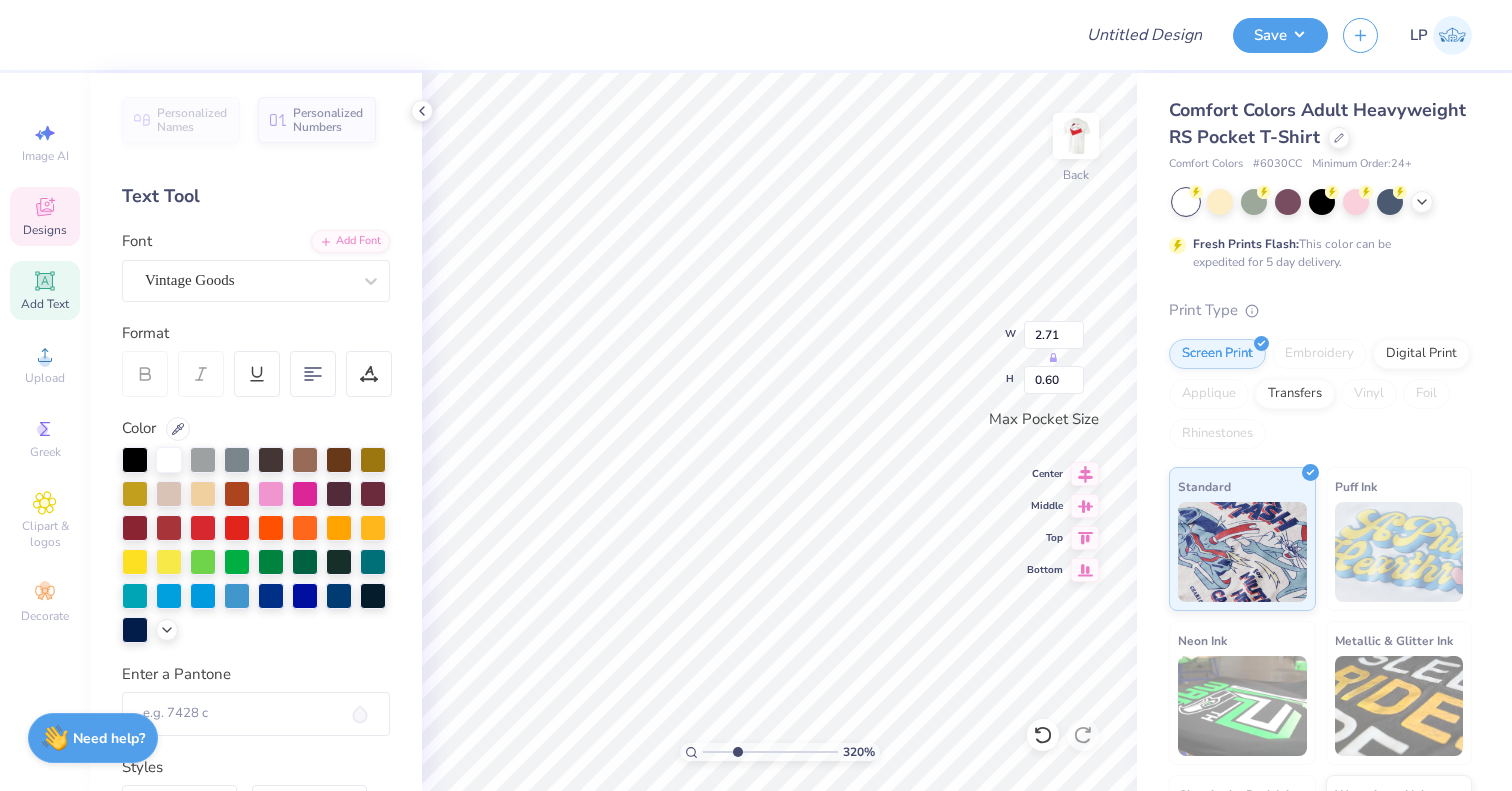 type on "1.60" 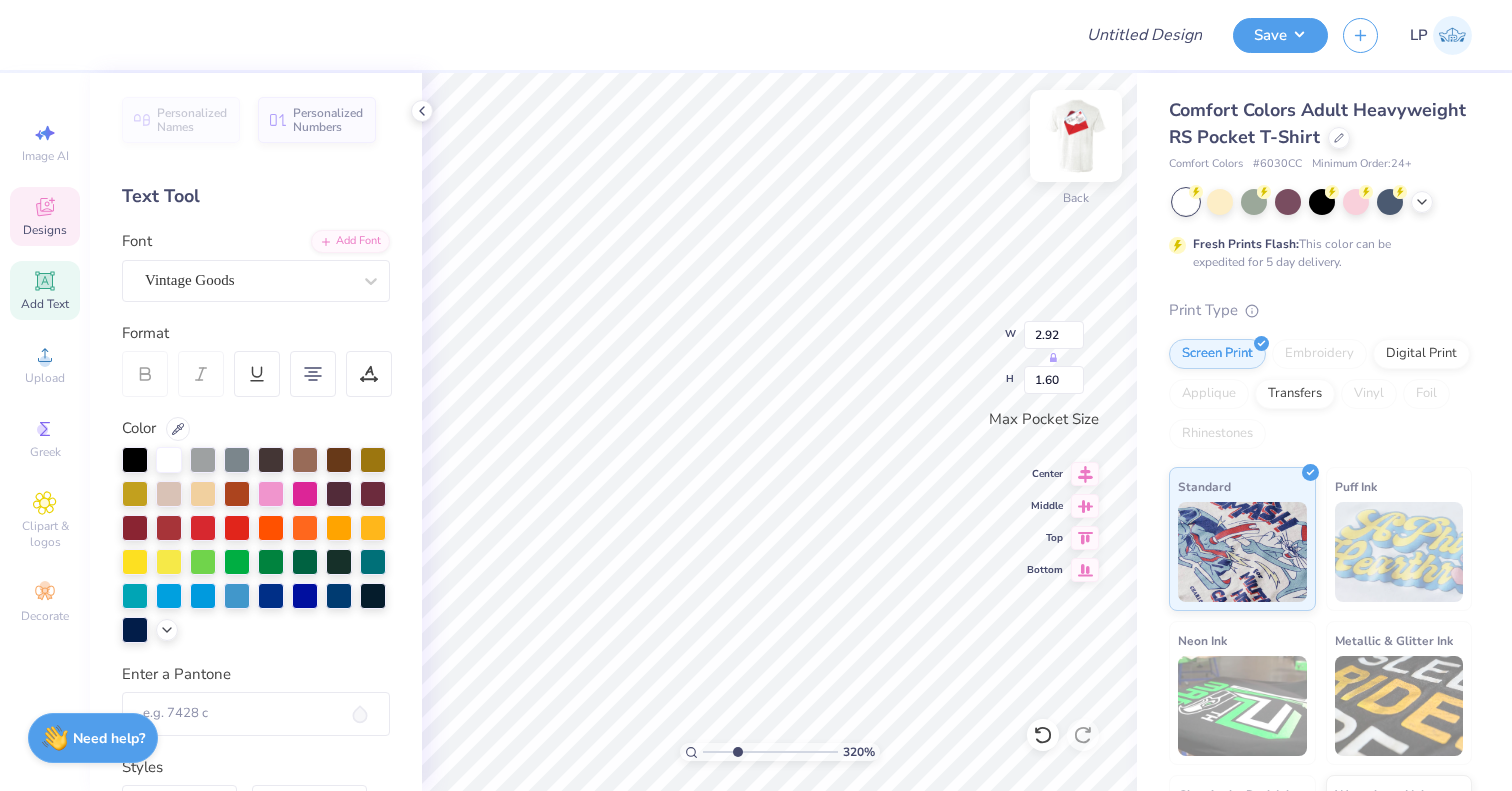 click at bounding box center [1076, 136] 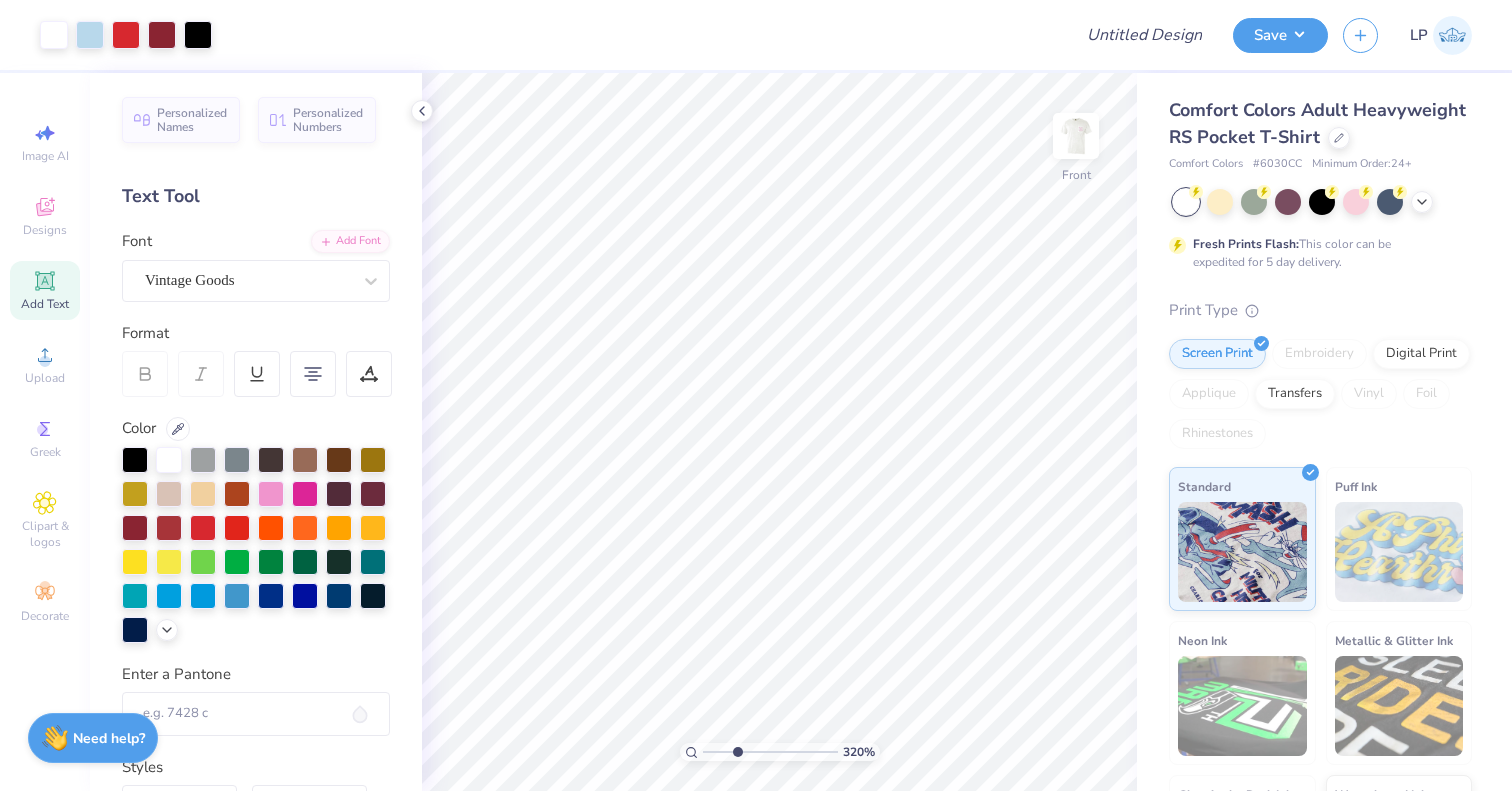 type on "2.3" 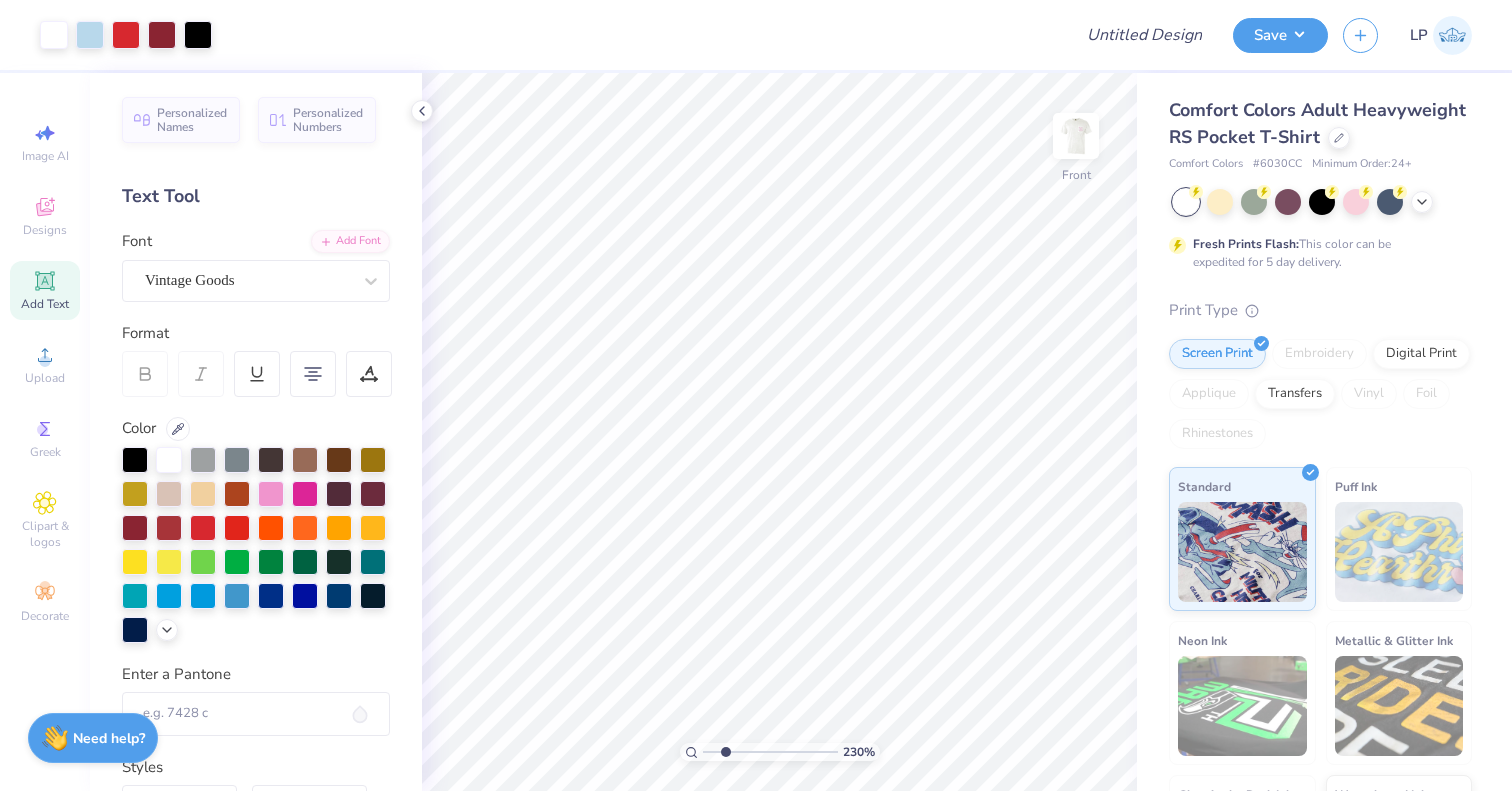 click at bounding box center [770, 752] 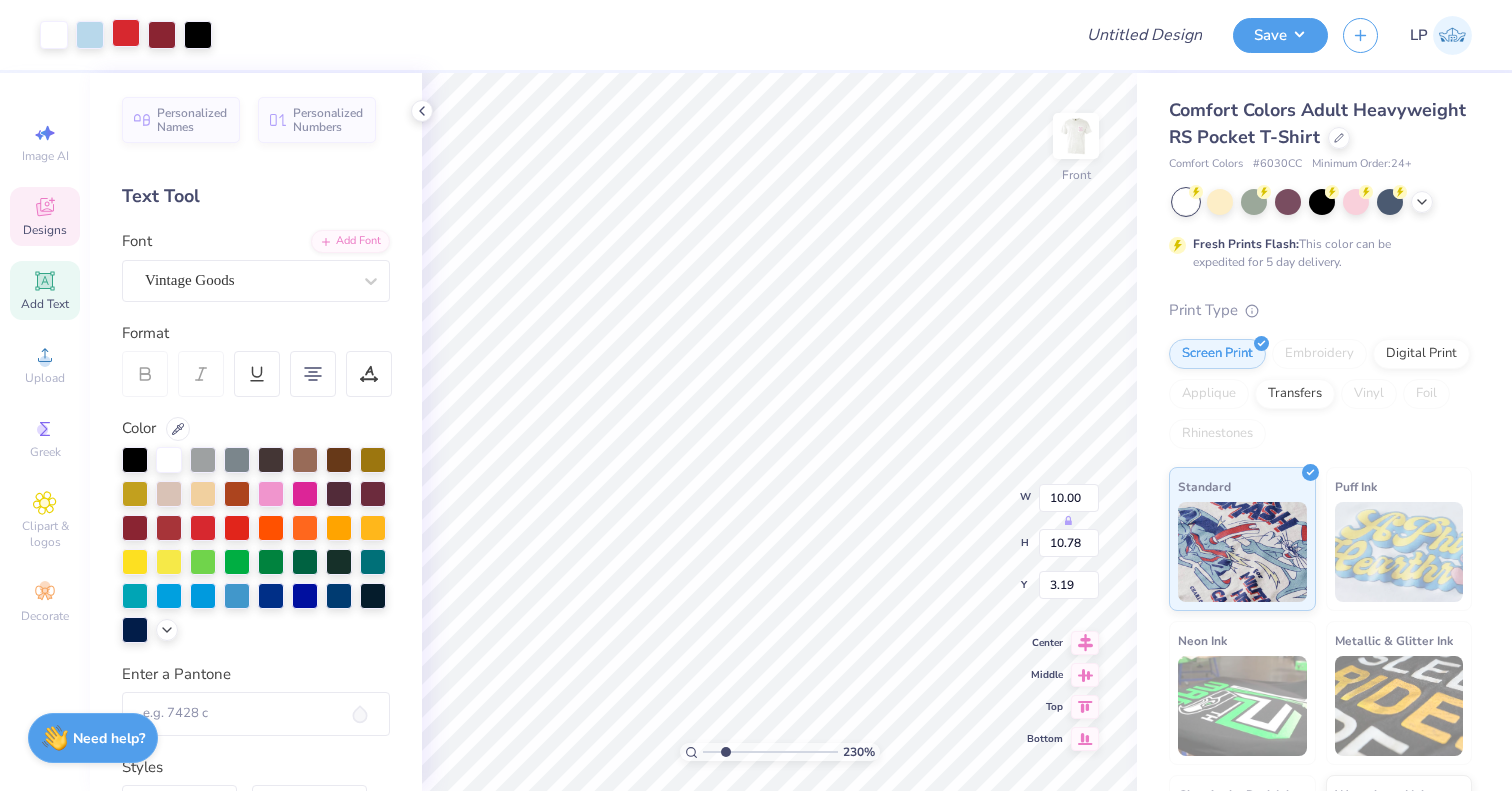 click at bounding box center [126, 33] 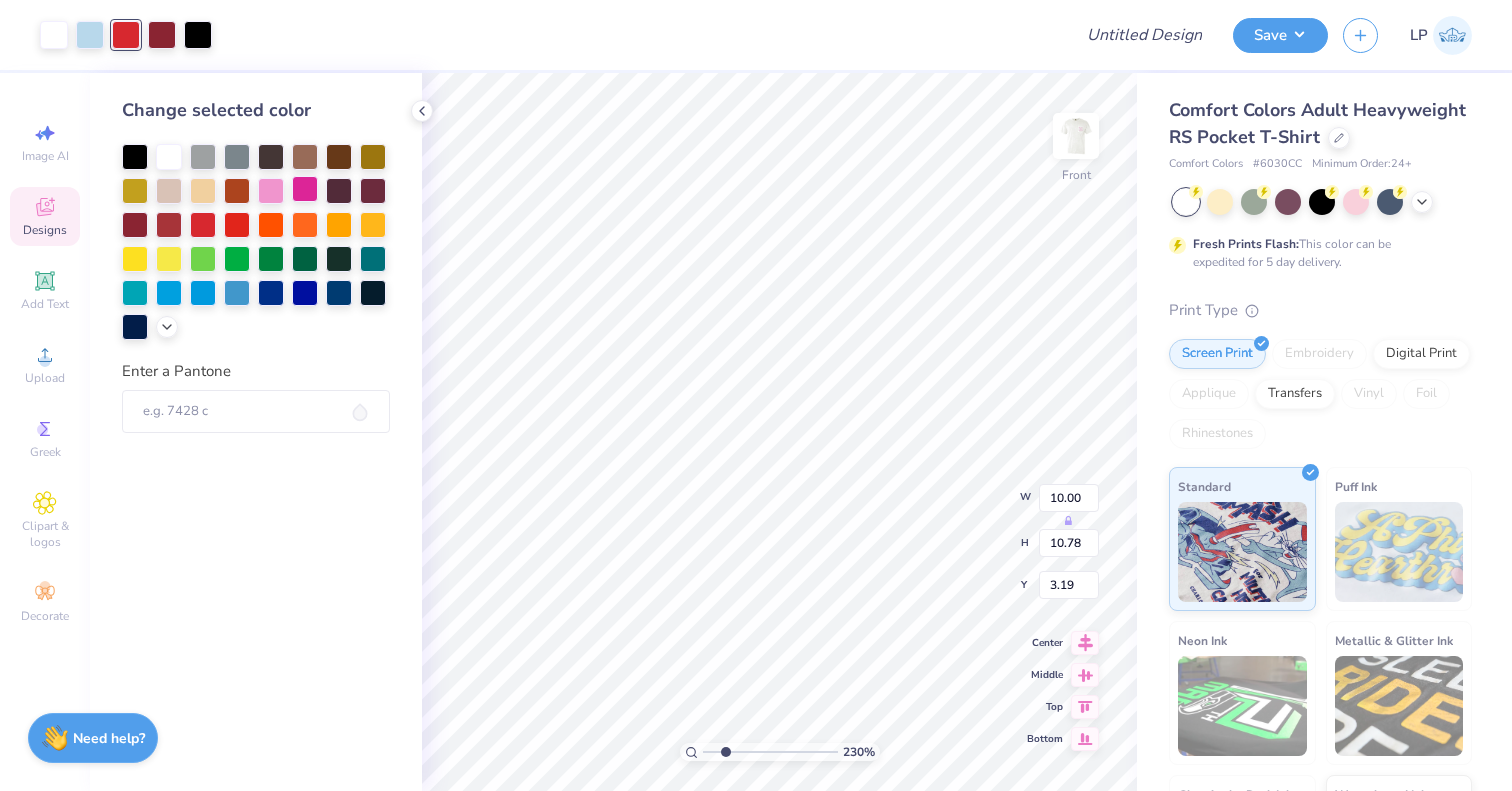 click at bounding box center (305, 189) 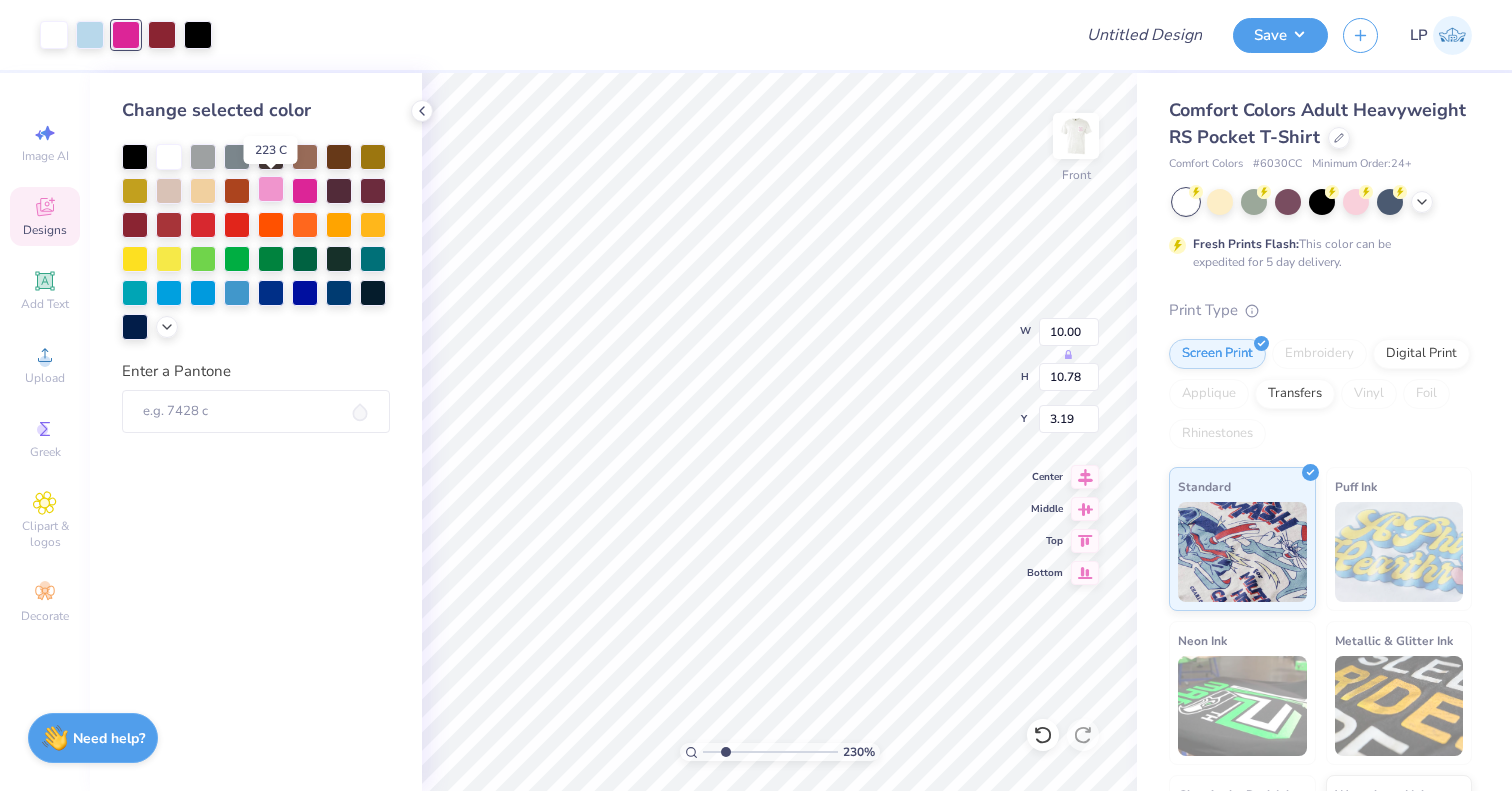 click at bounding box center [271, 189] 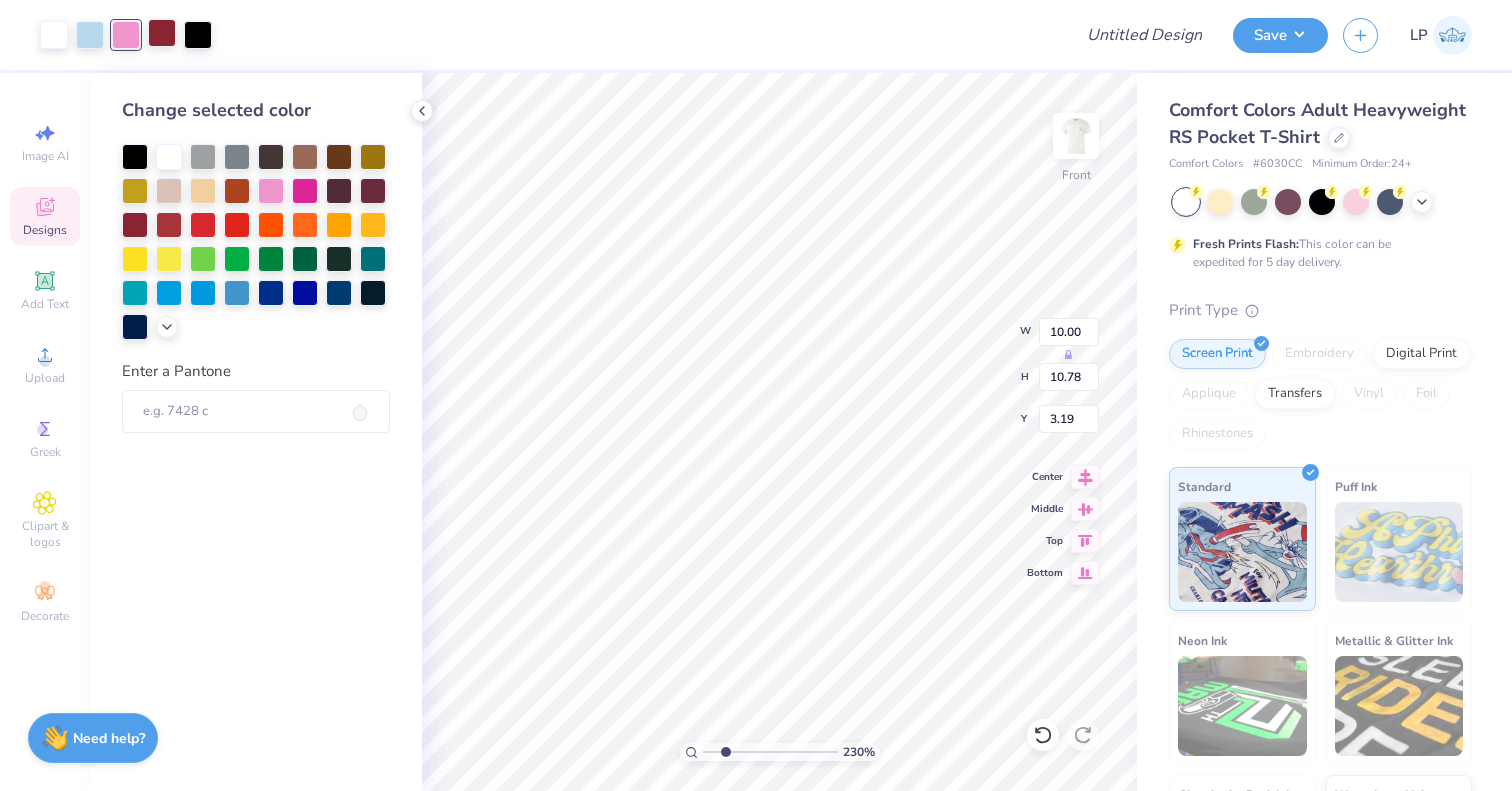 click at bounding box center [162, 33] 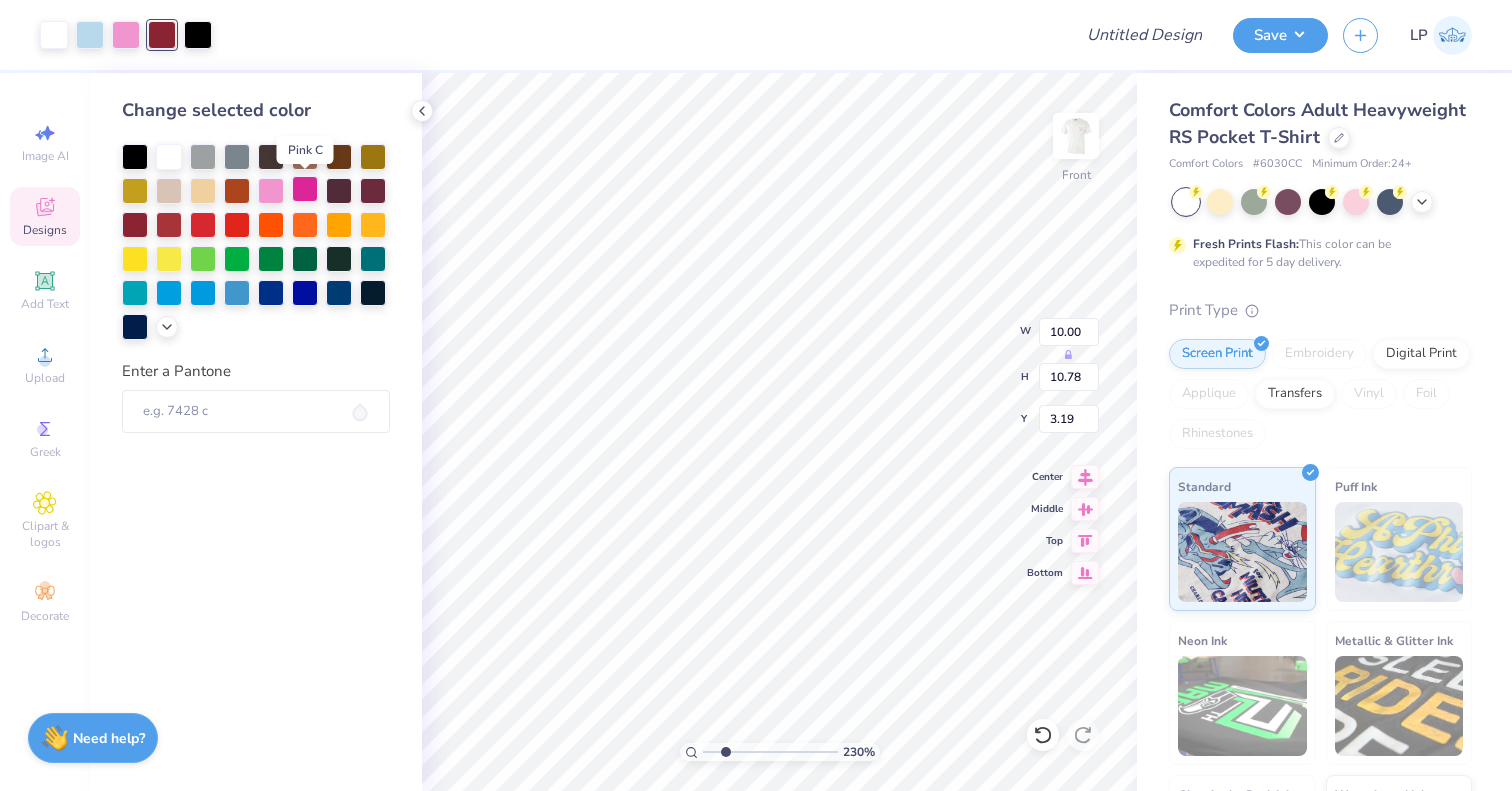 click at bounding box center [305, 189] 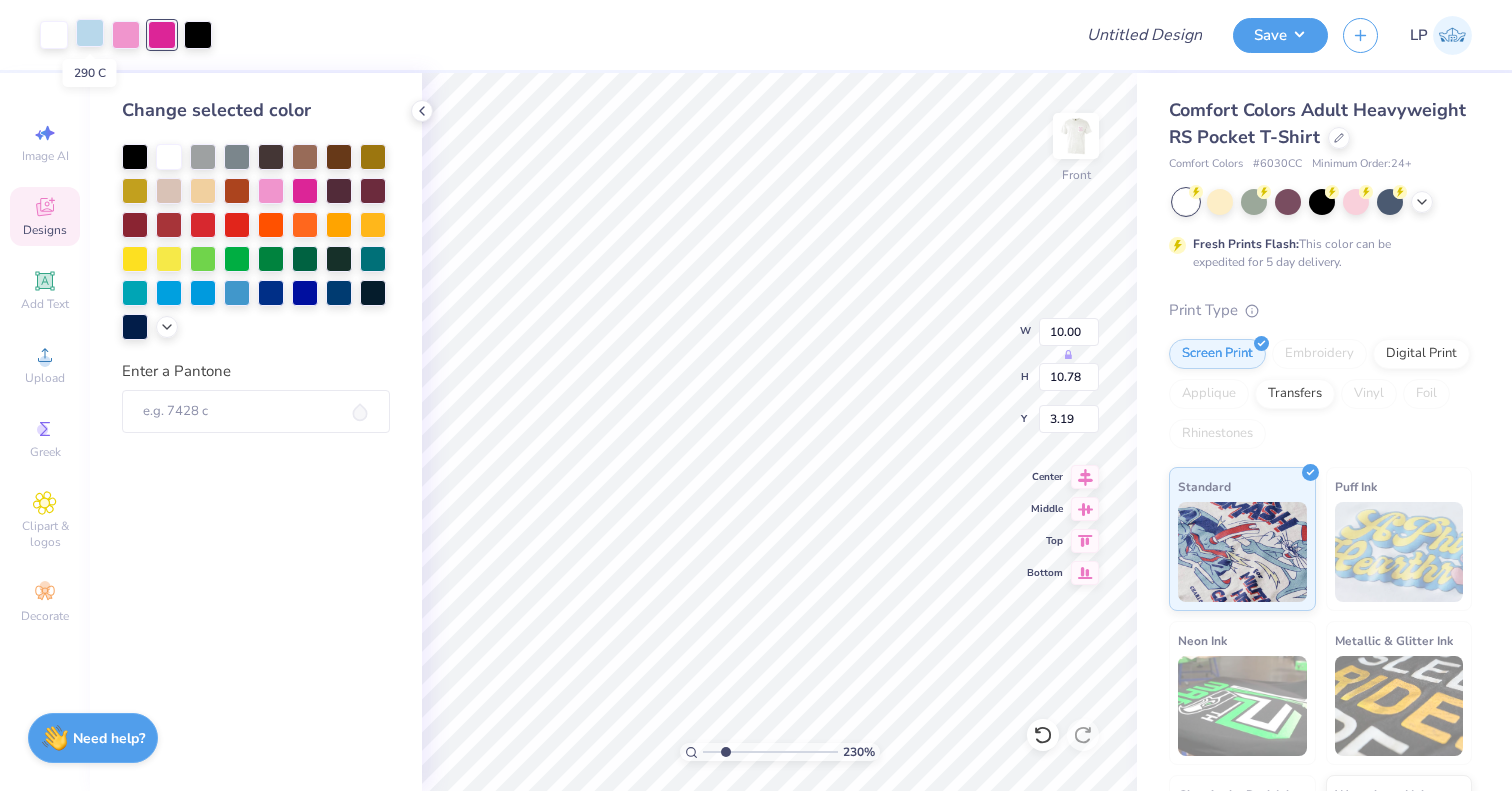 click at bounding box center [90, 33] 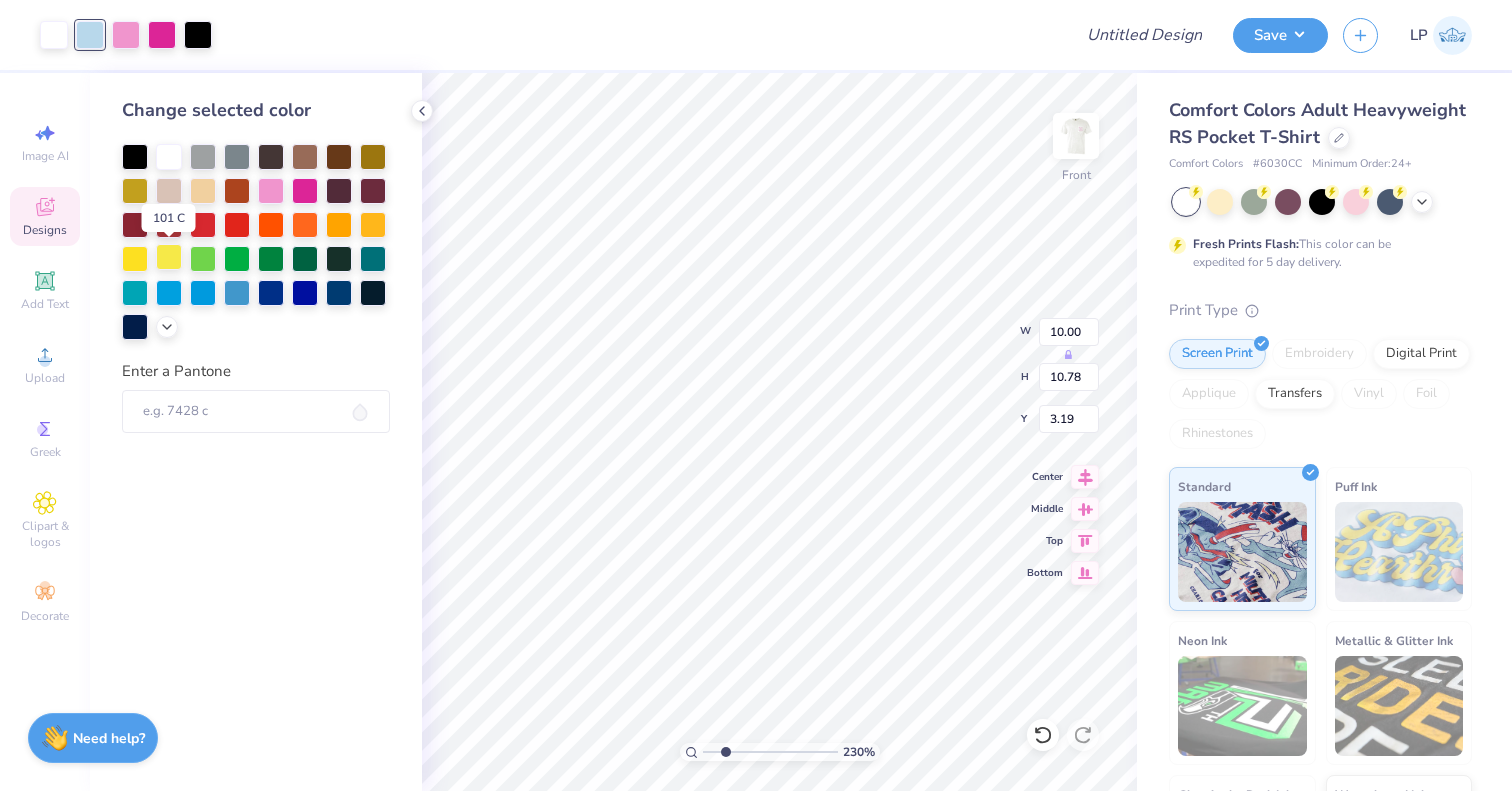 click at bounding box center [169, 257] 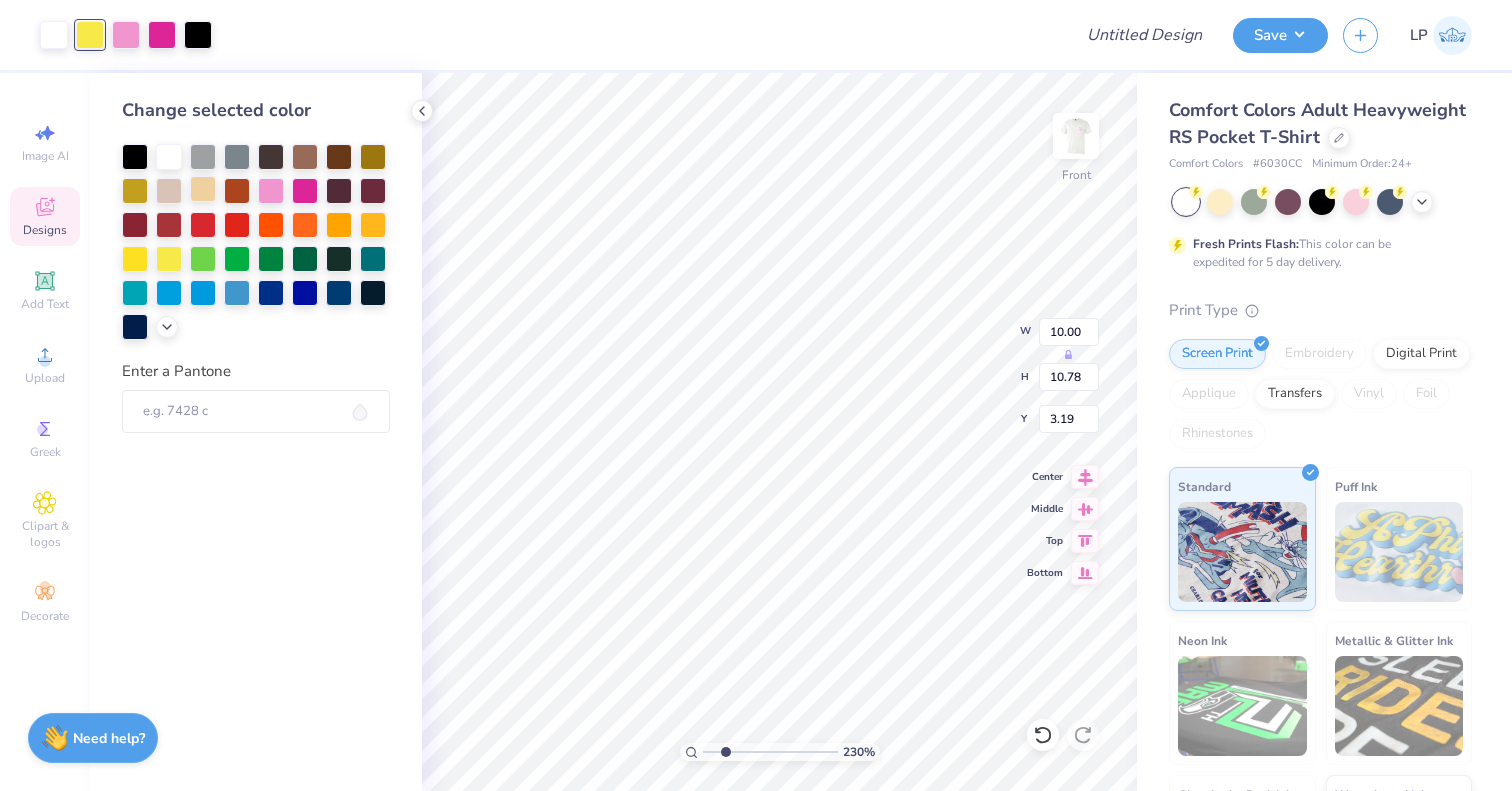 click at bounding box center (203, 189) 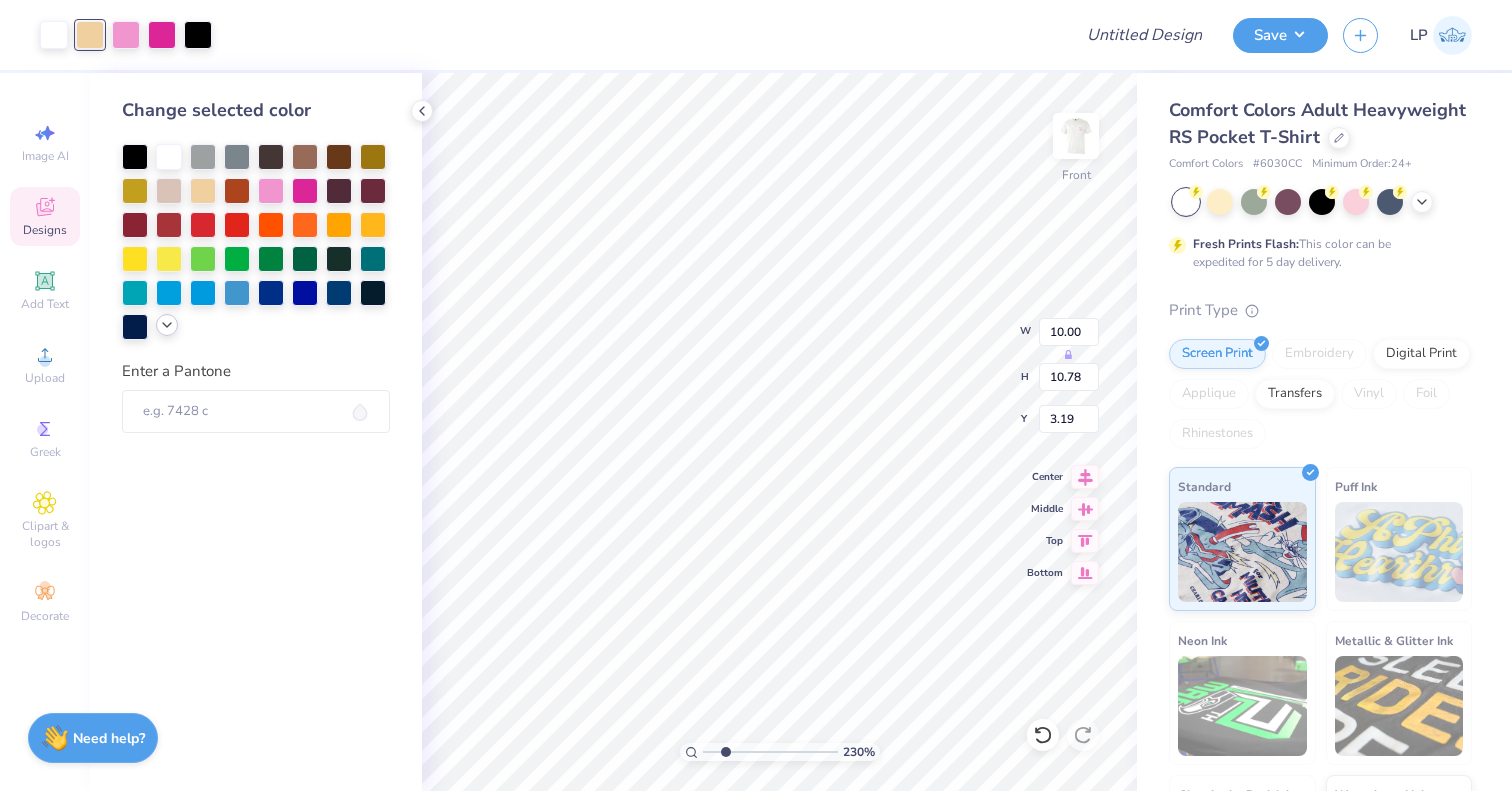 click at bounding box center (167, 325) 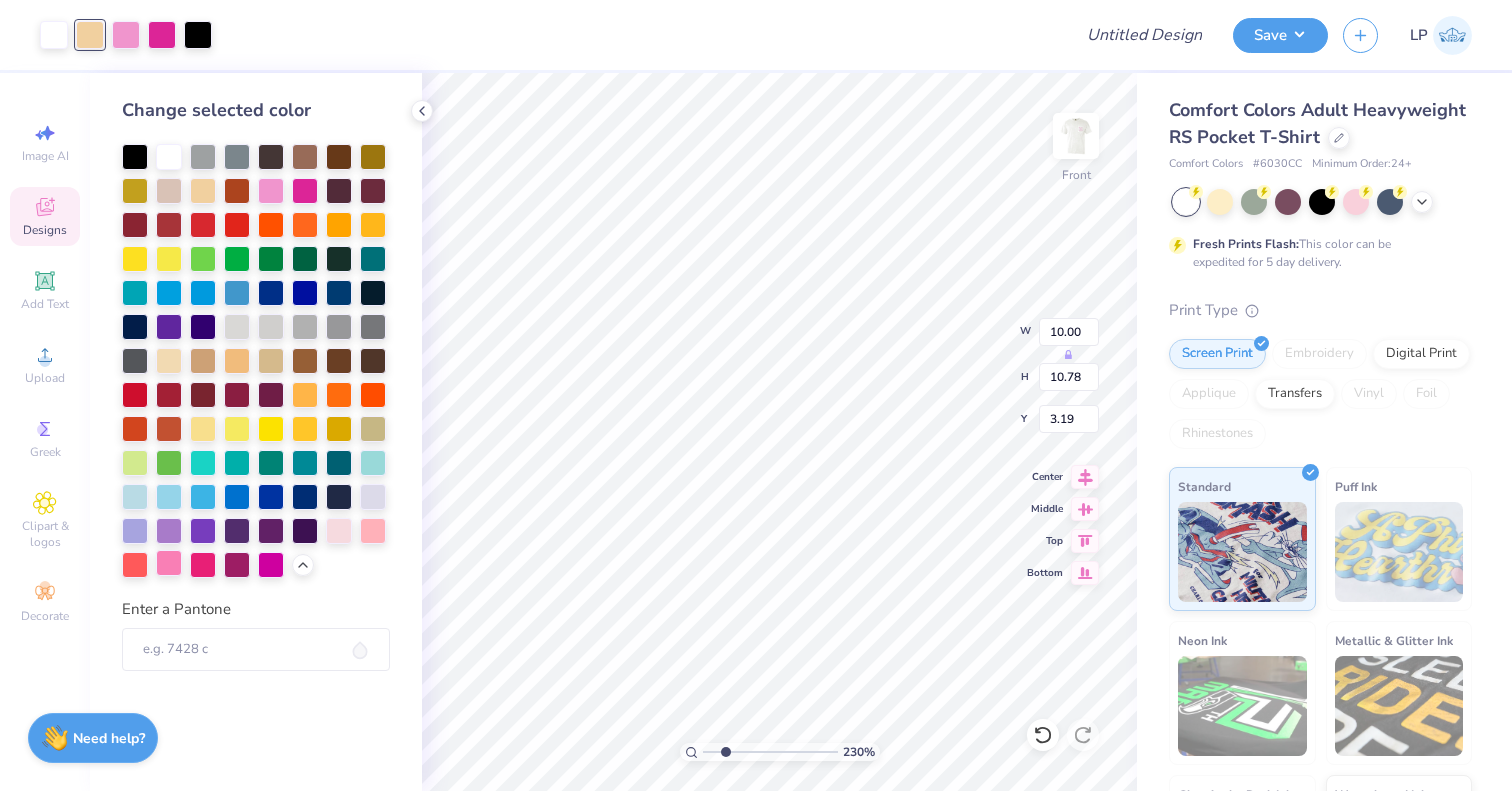 click at bounding box center (169, 563) 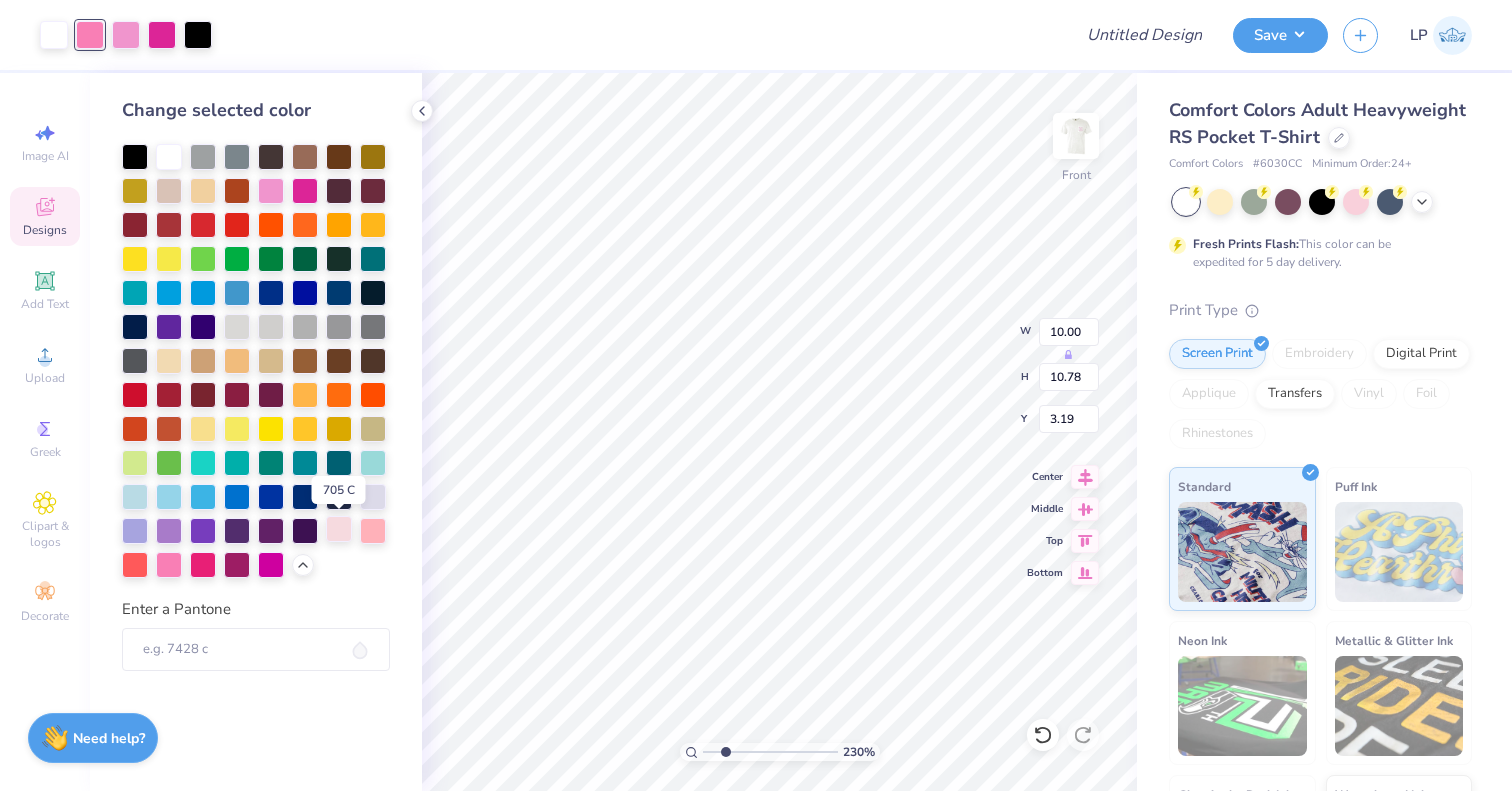 click at bounding box center (339, 529) 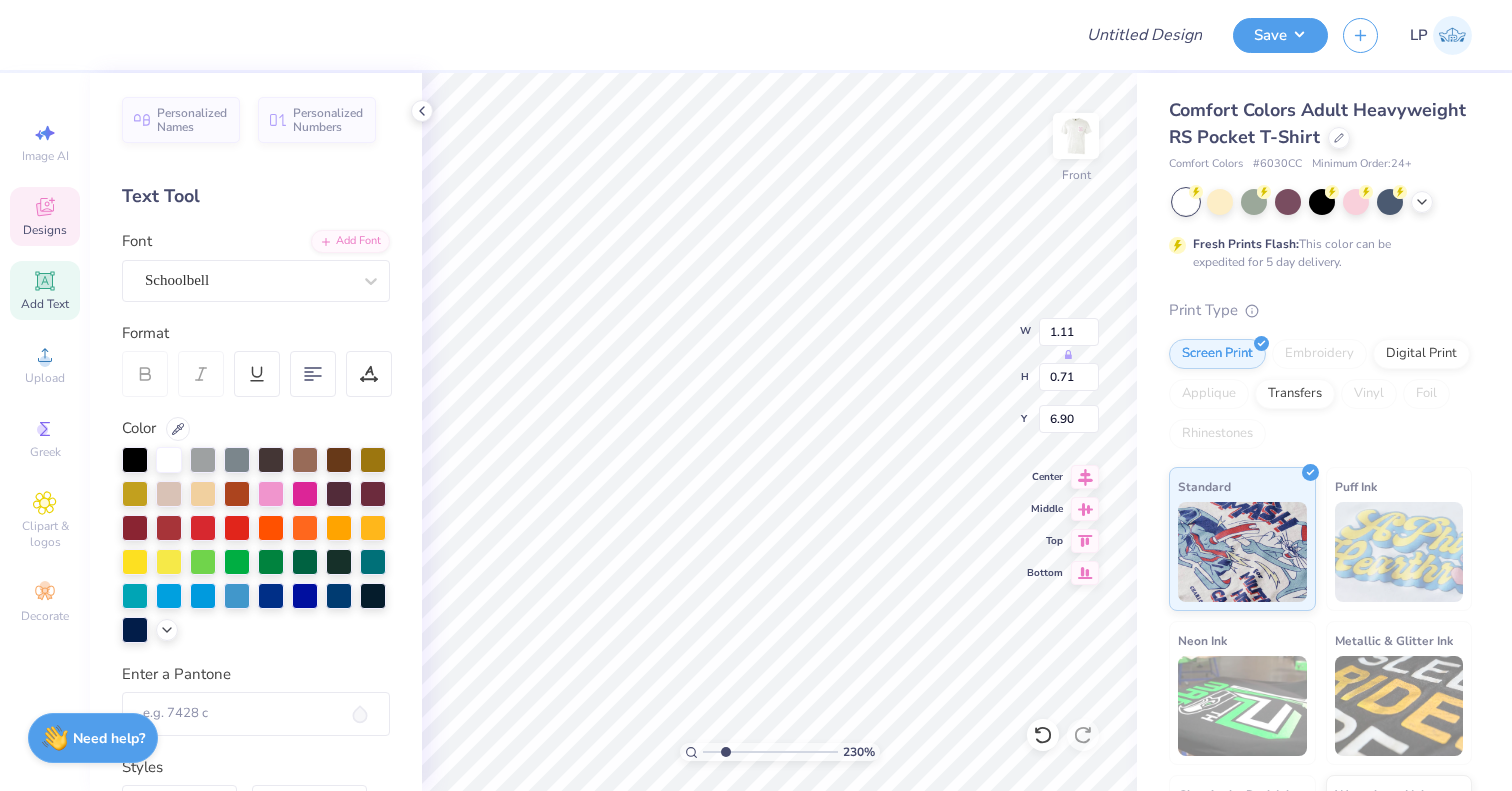 type on "4.00" 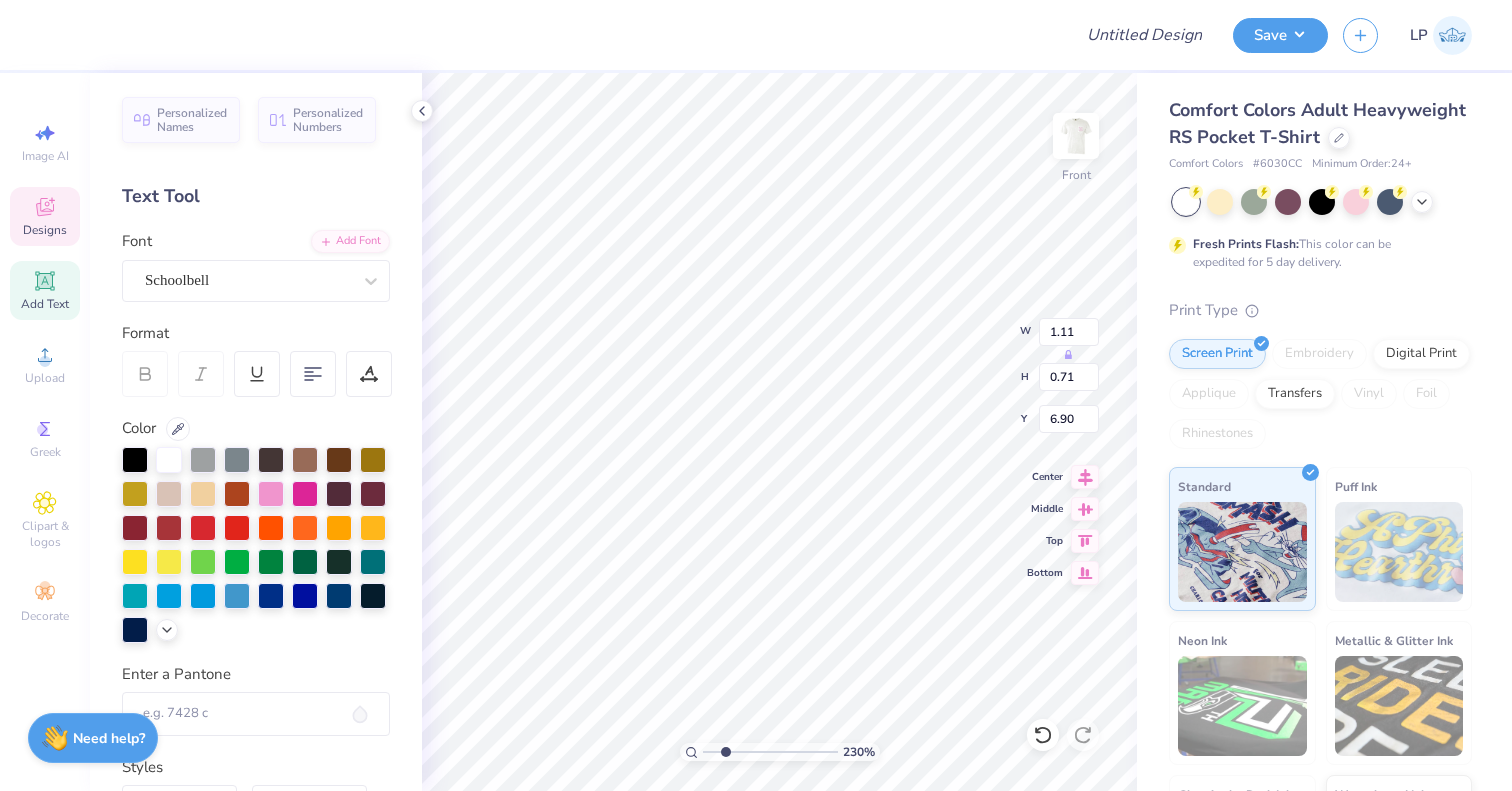 type on "2.69" 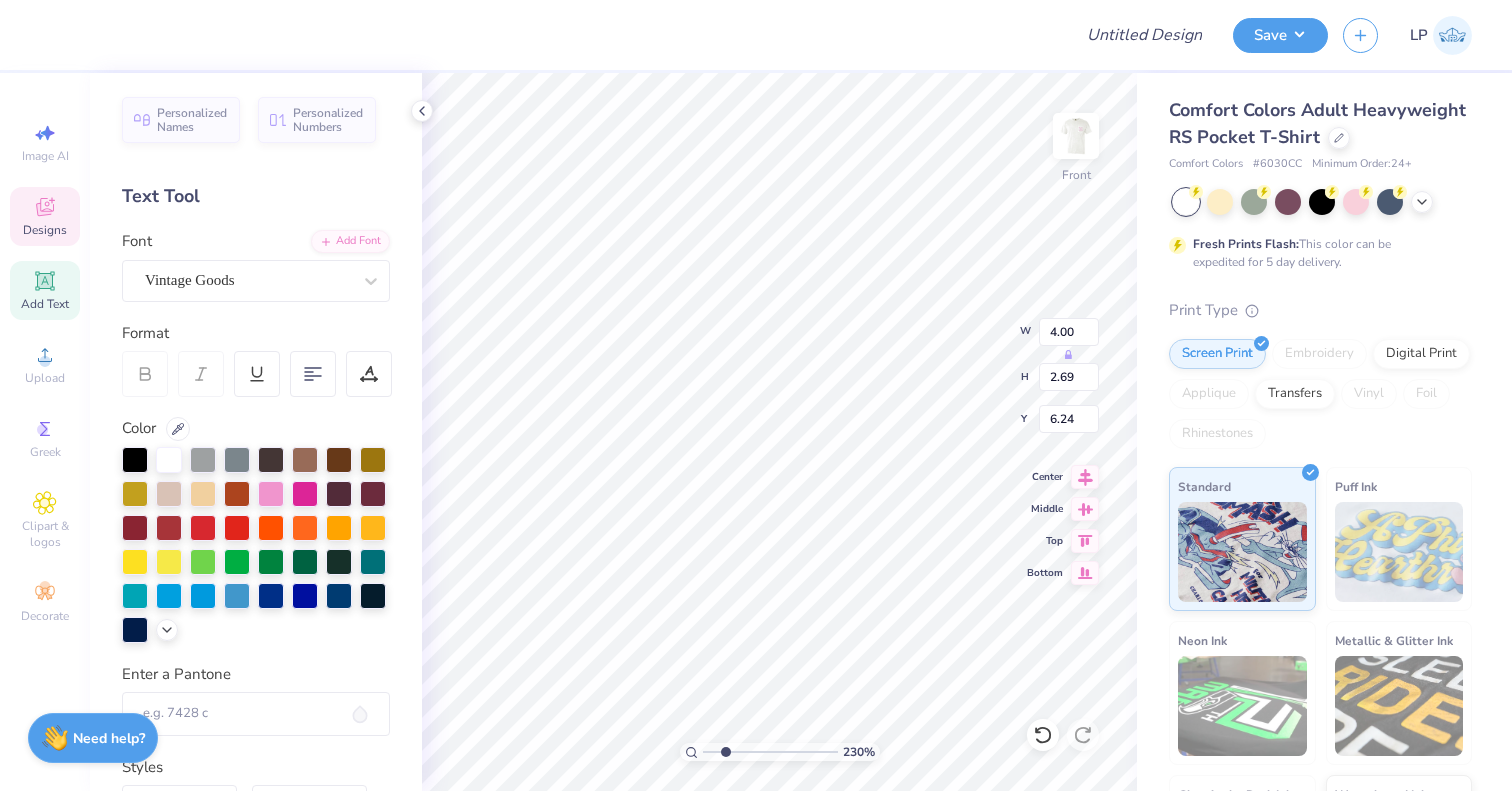 scroll, scrollTop: 16, scrollLeft: 3, axis: both 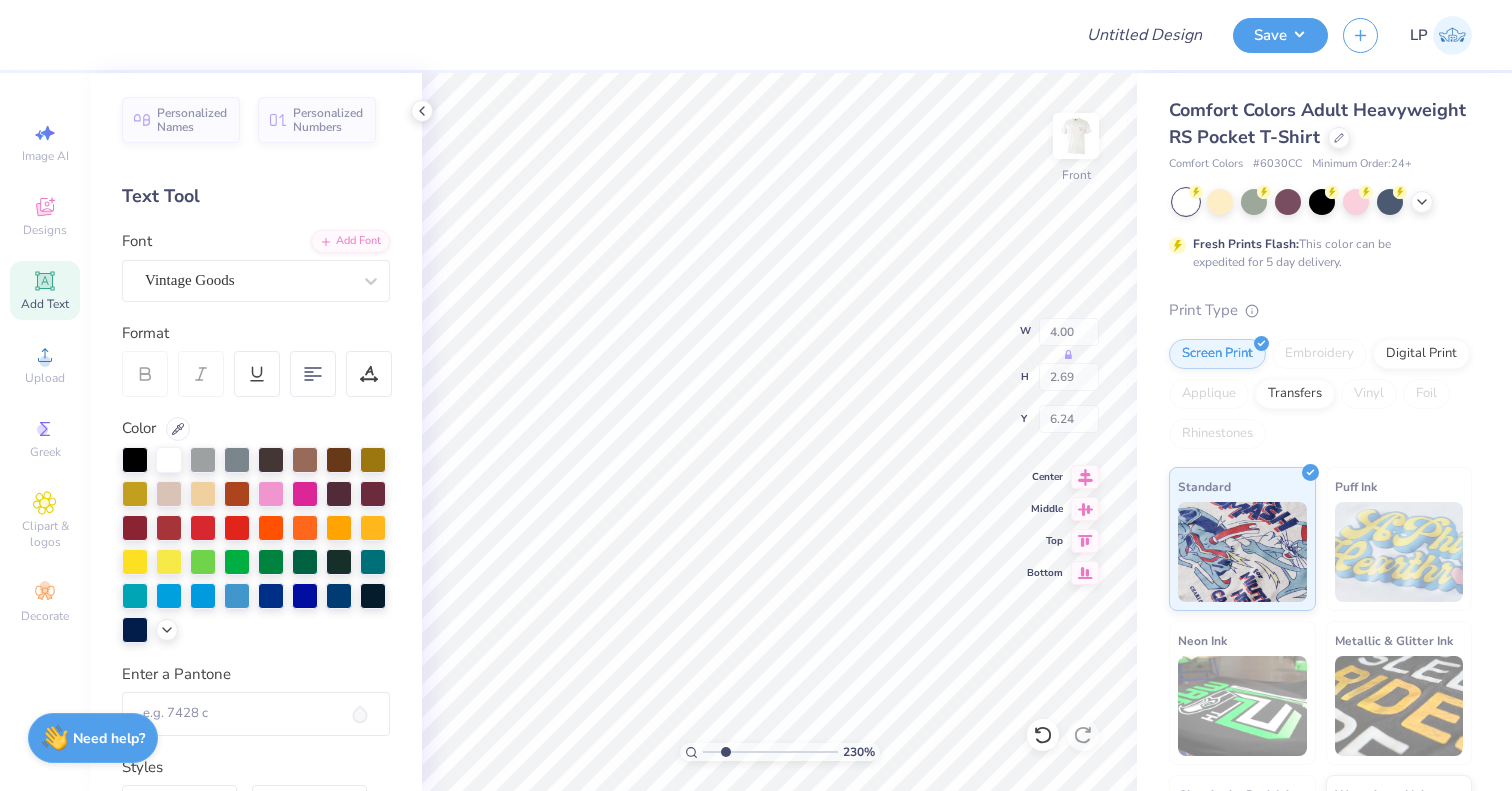 type on "8.55" 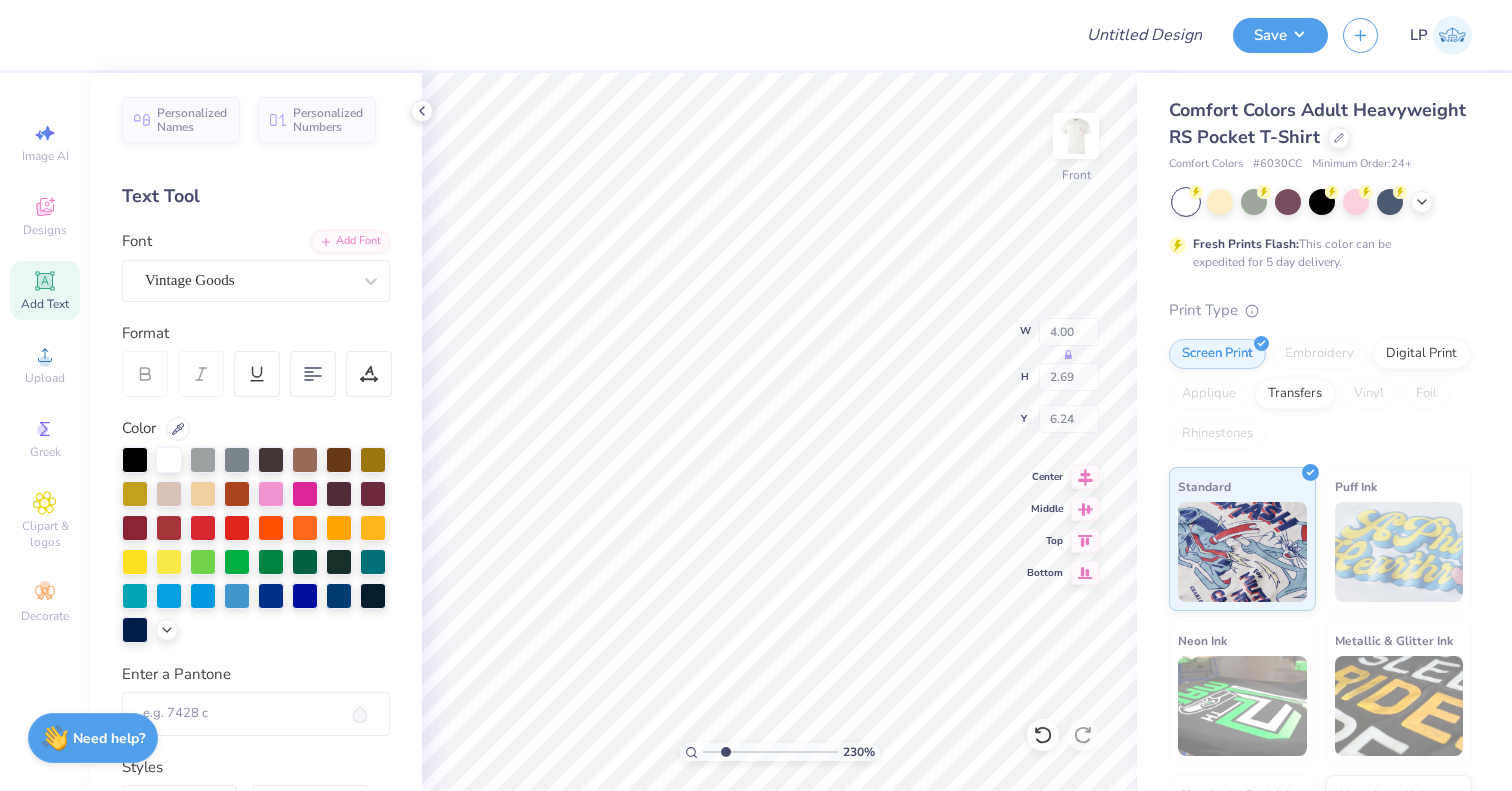 type on "6.50" 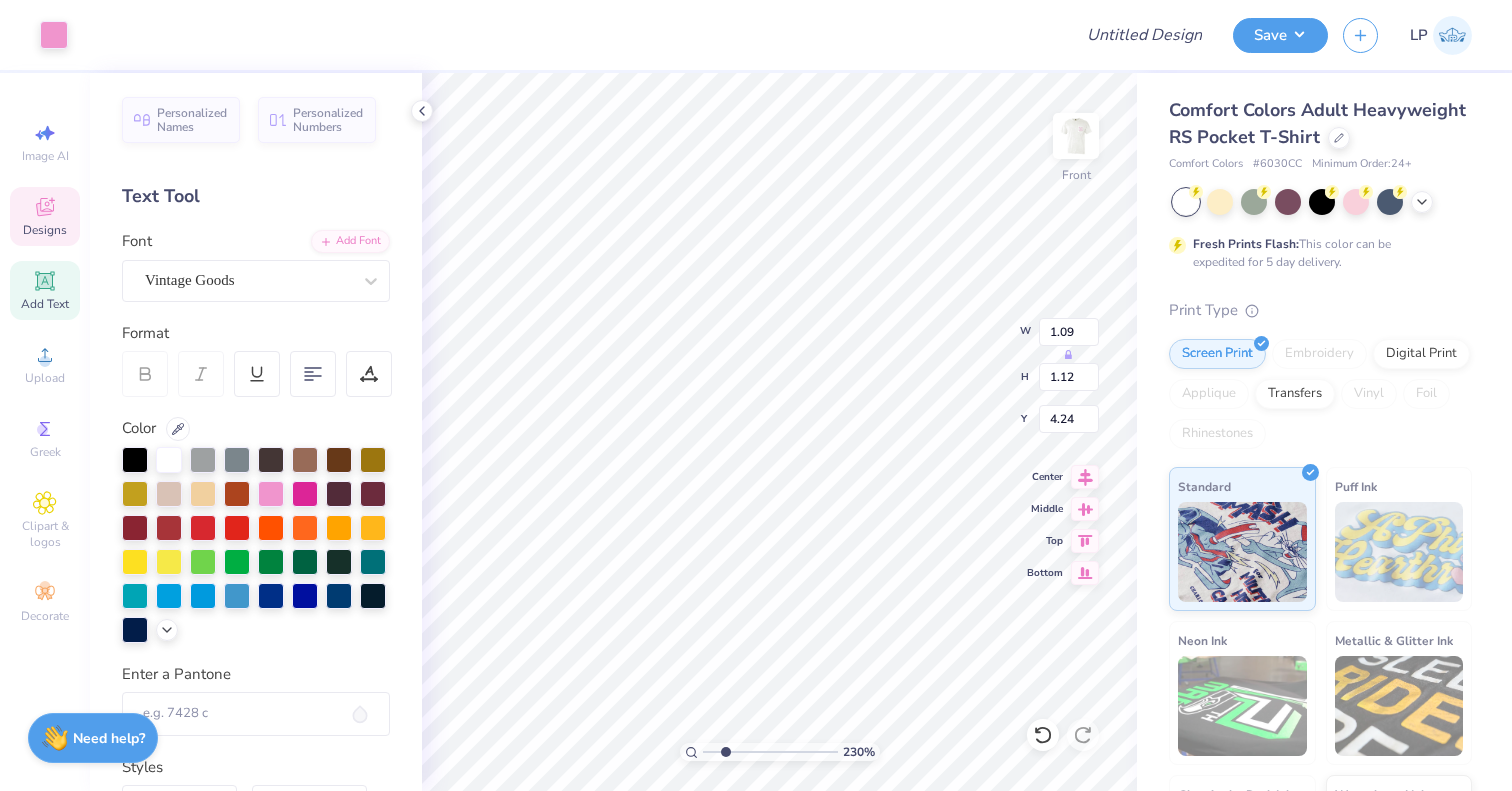 type on "2.41" 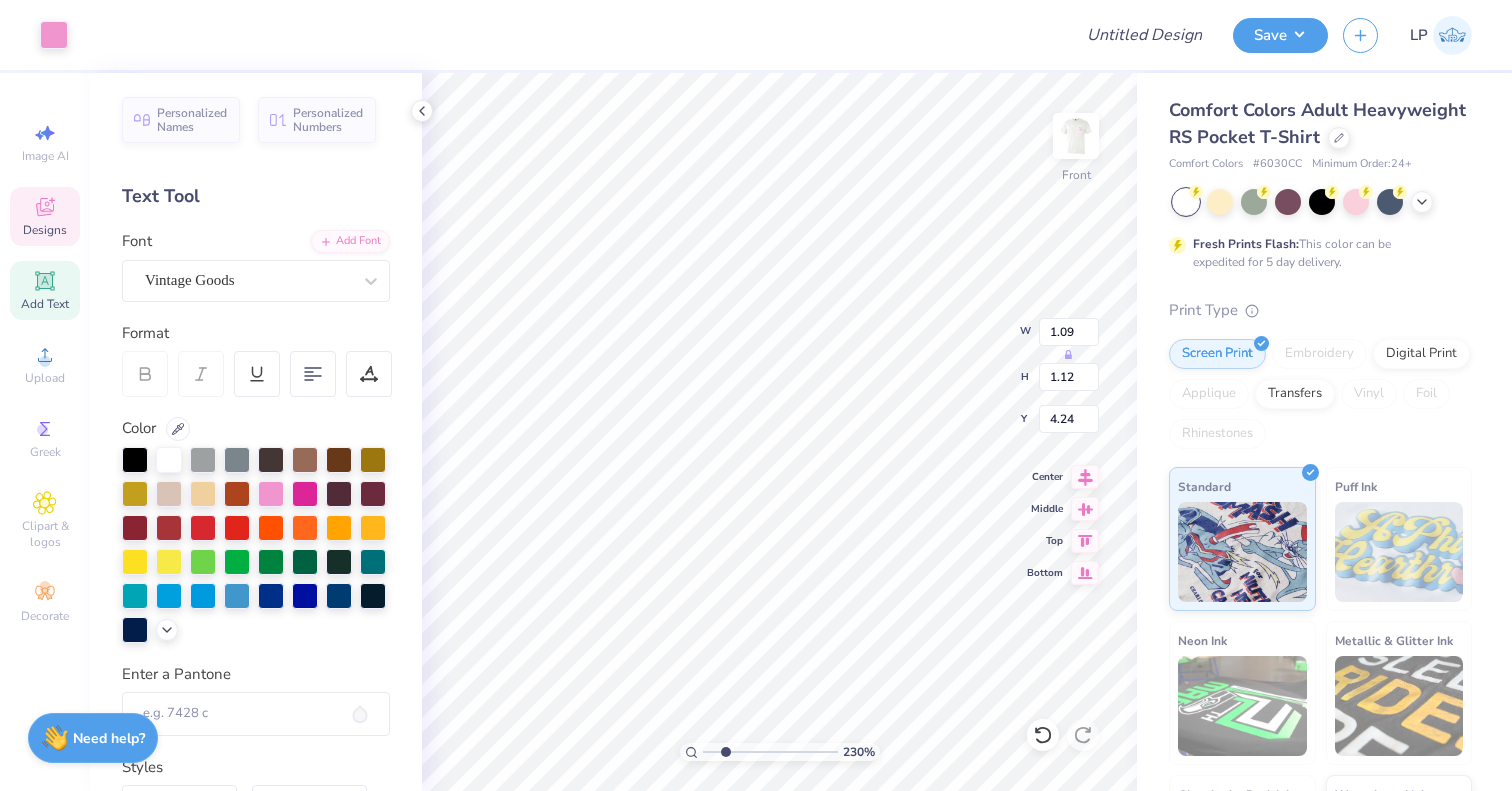 type on "1.47" 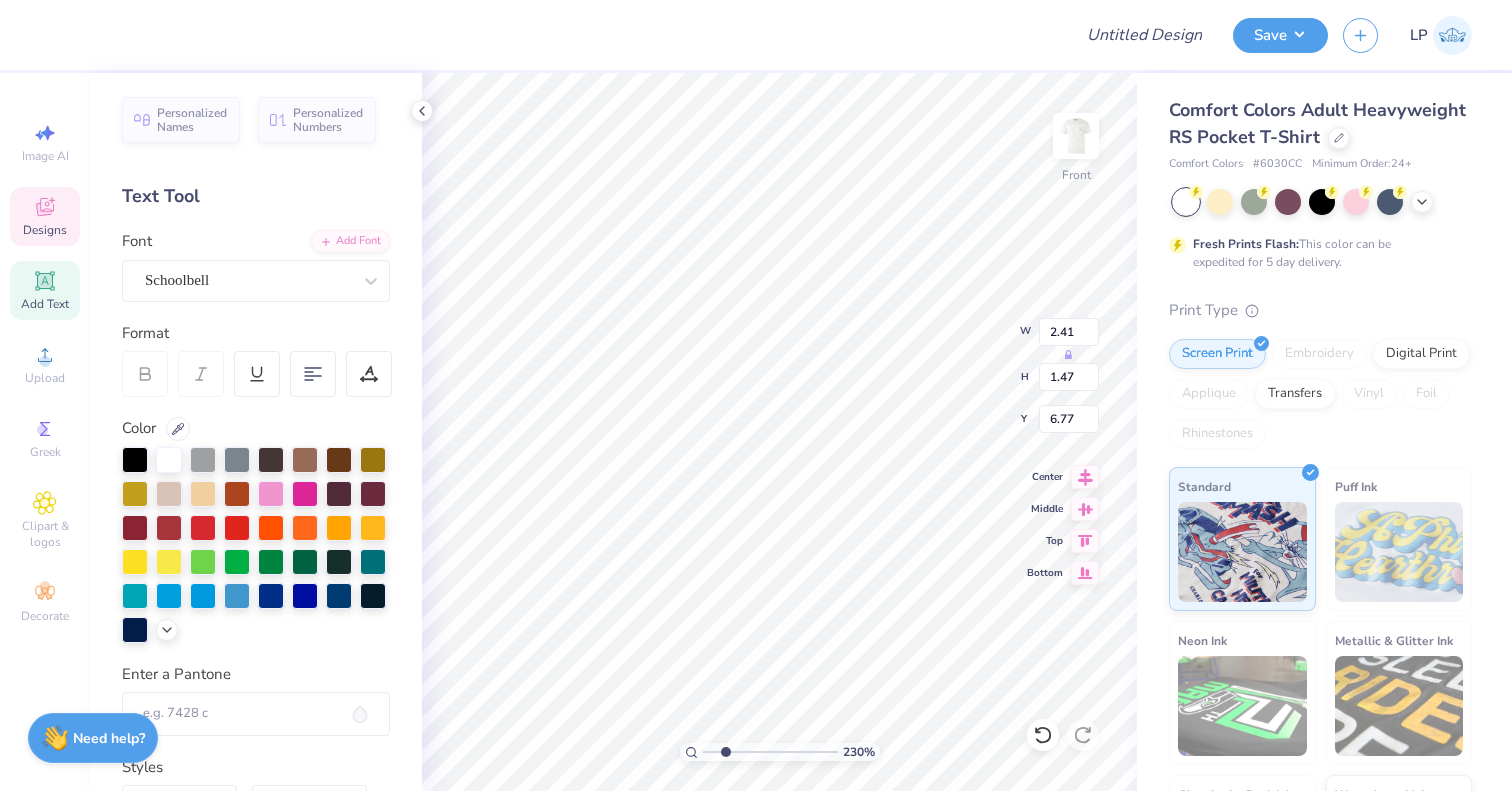 scroll, scrollTop: 16, scrollLeft: 12, axis: both 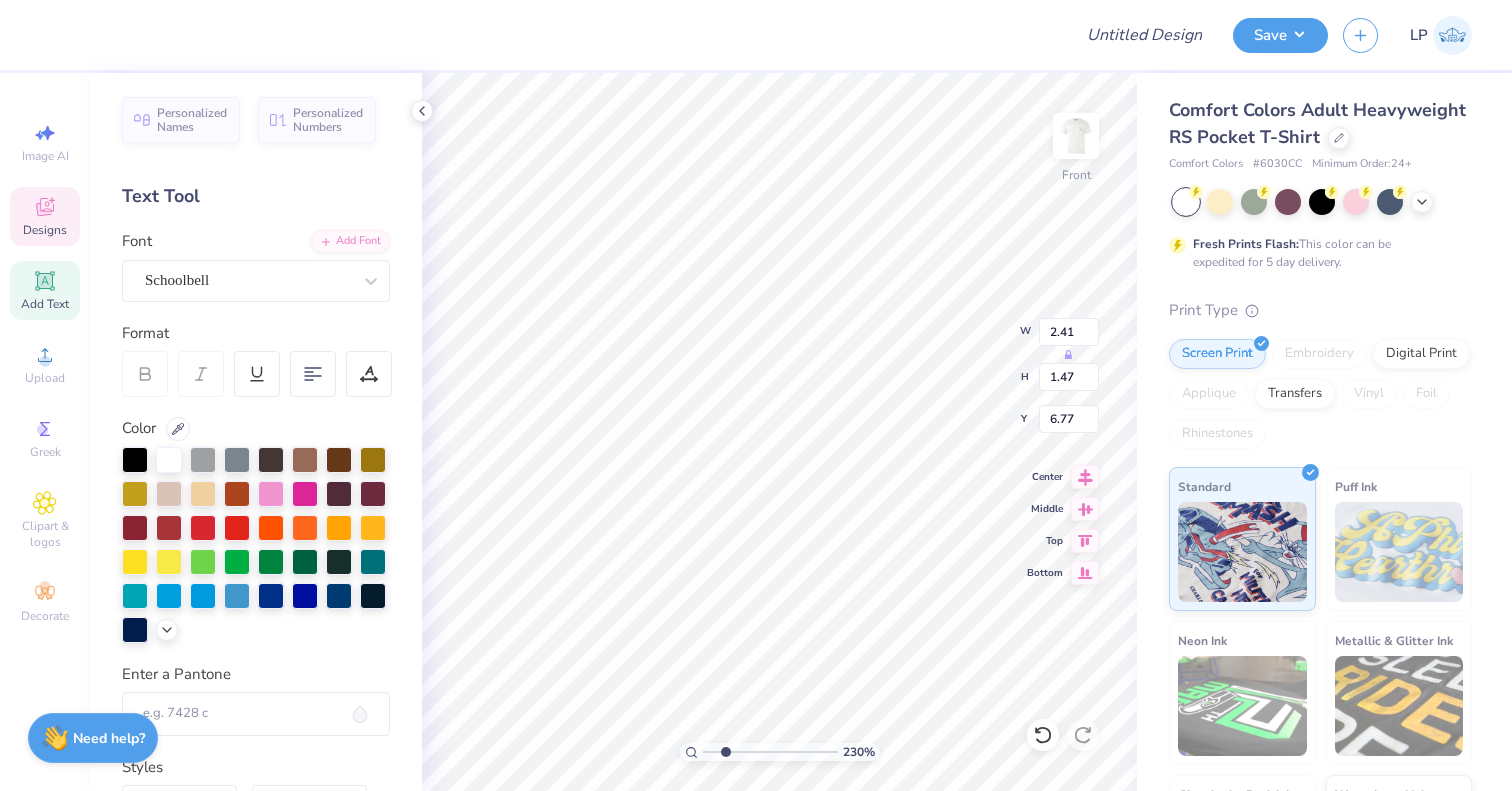type on "6.30" 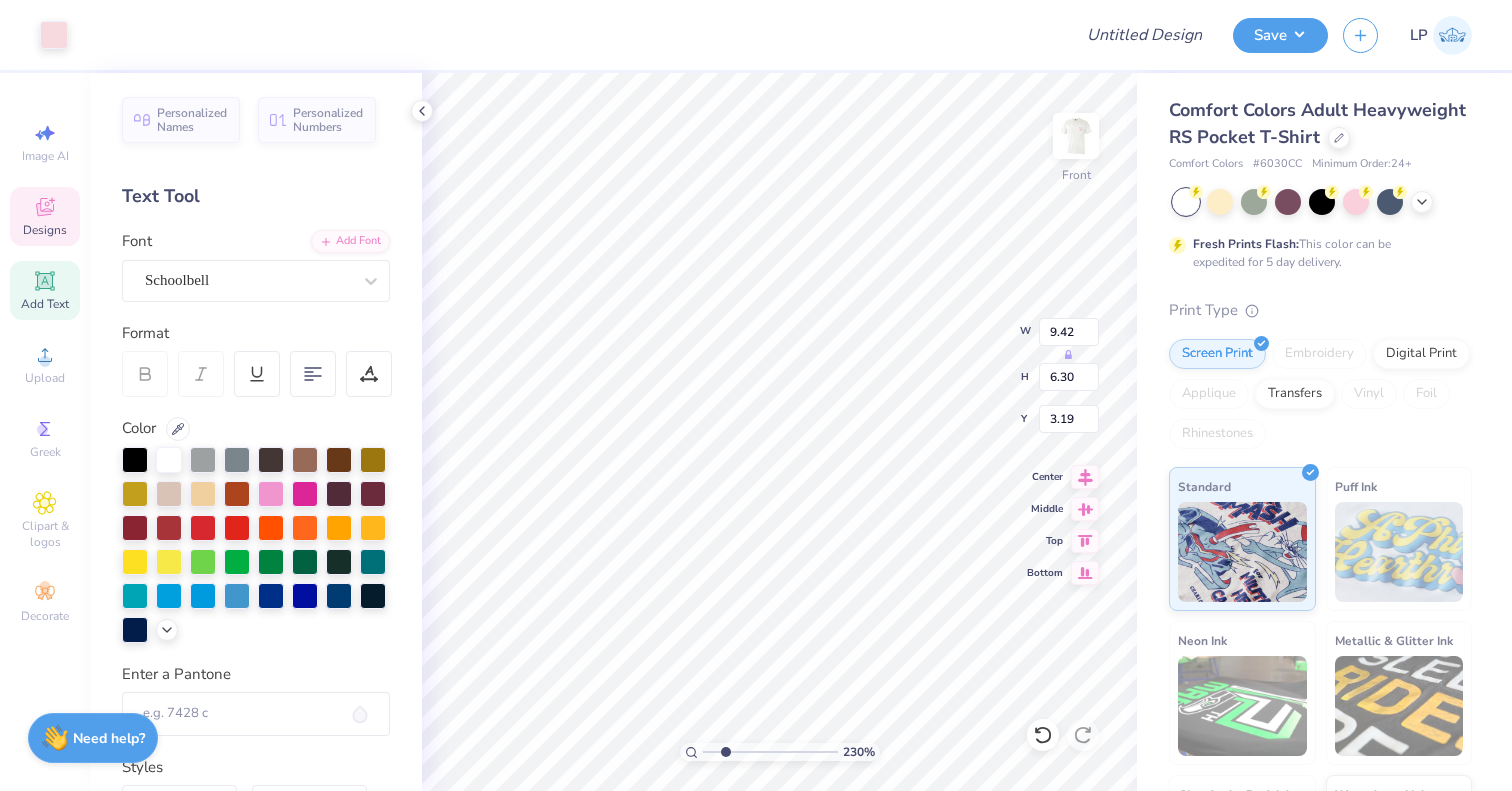 type on "3.31" 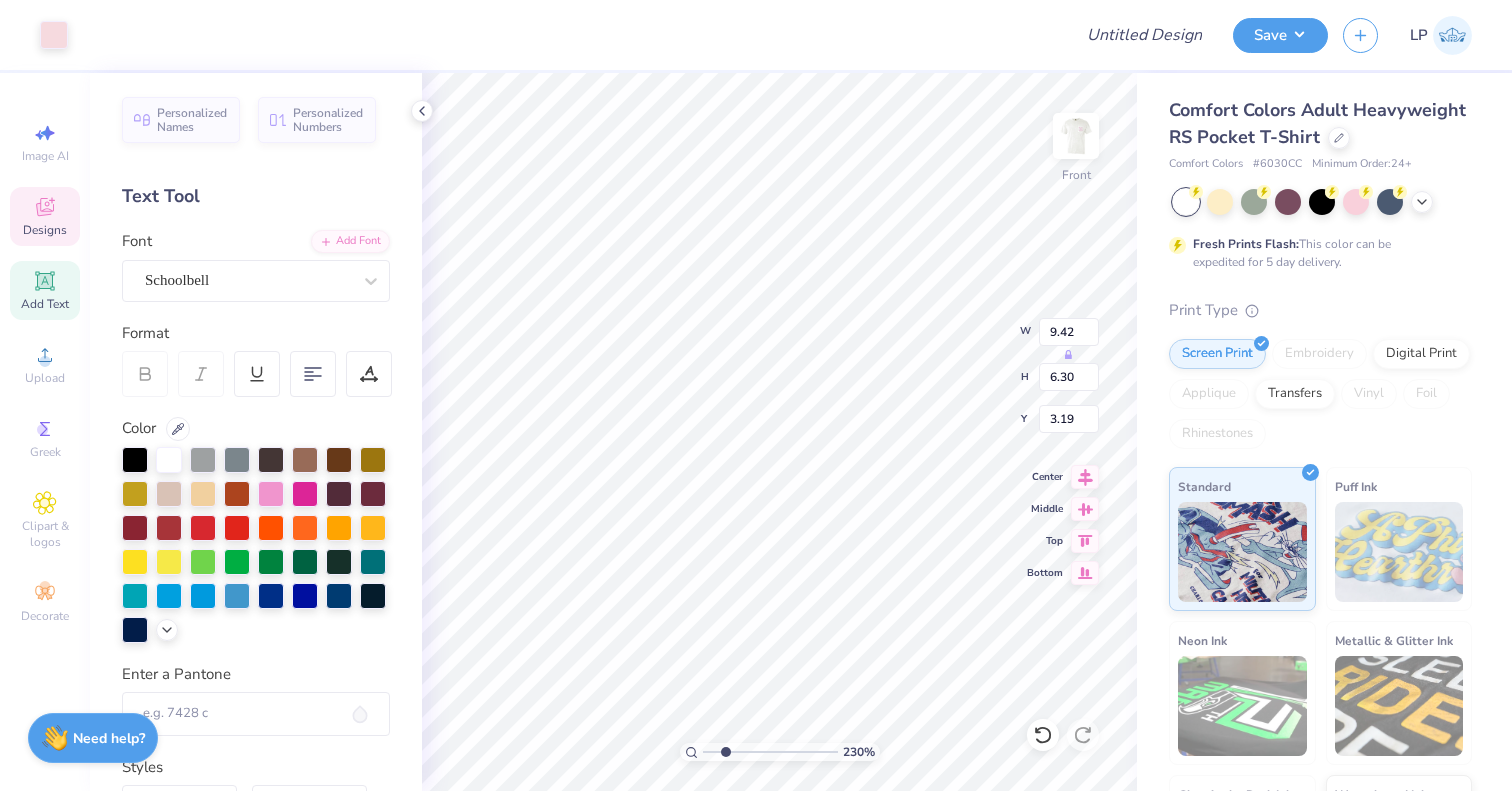 type on "1.96" 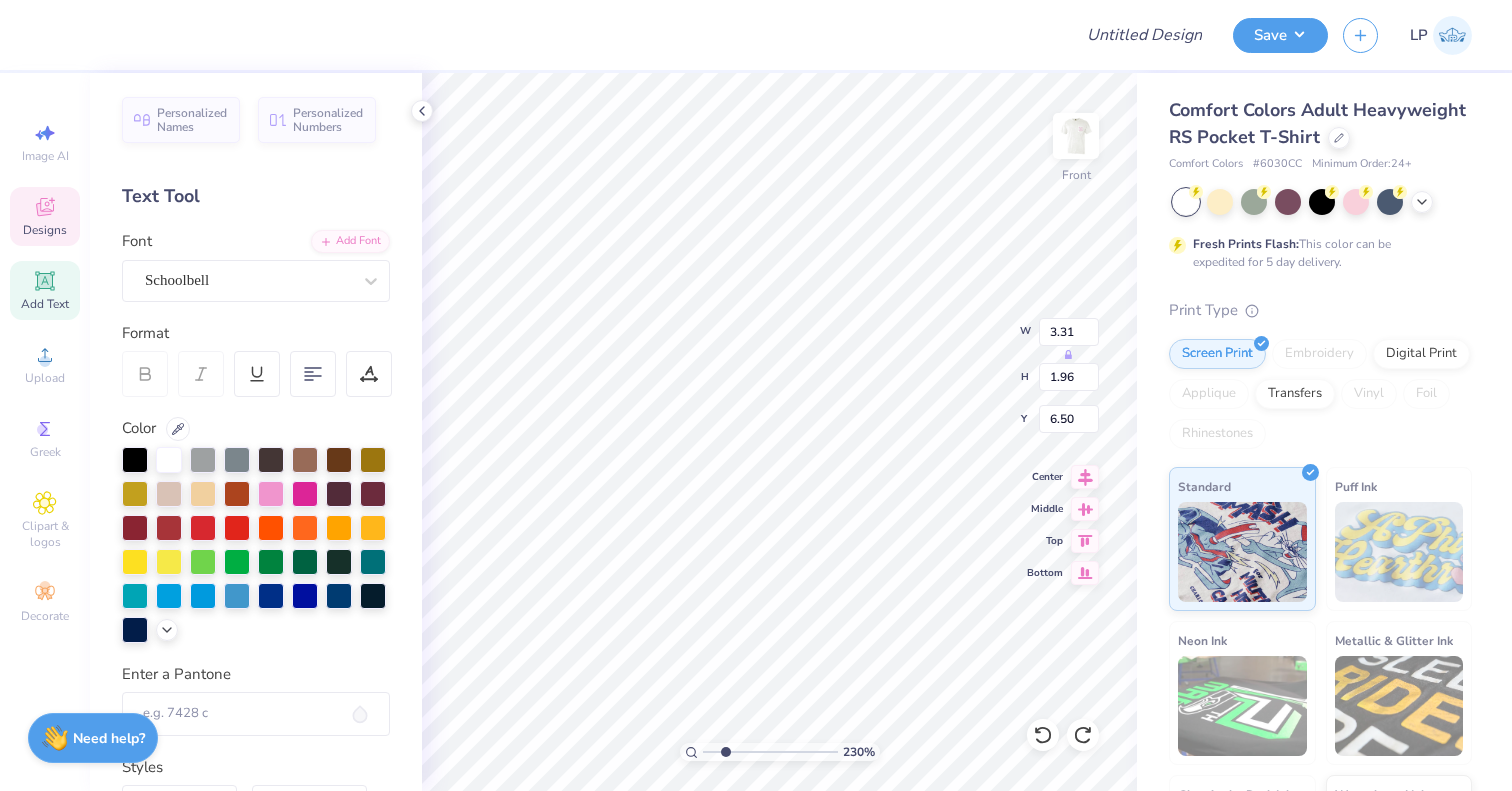 type on "6.51" 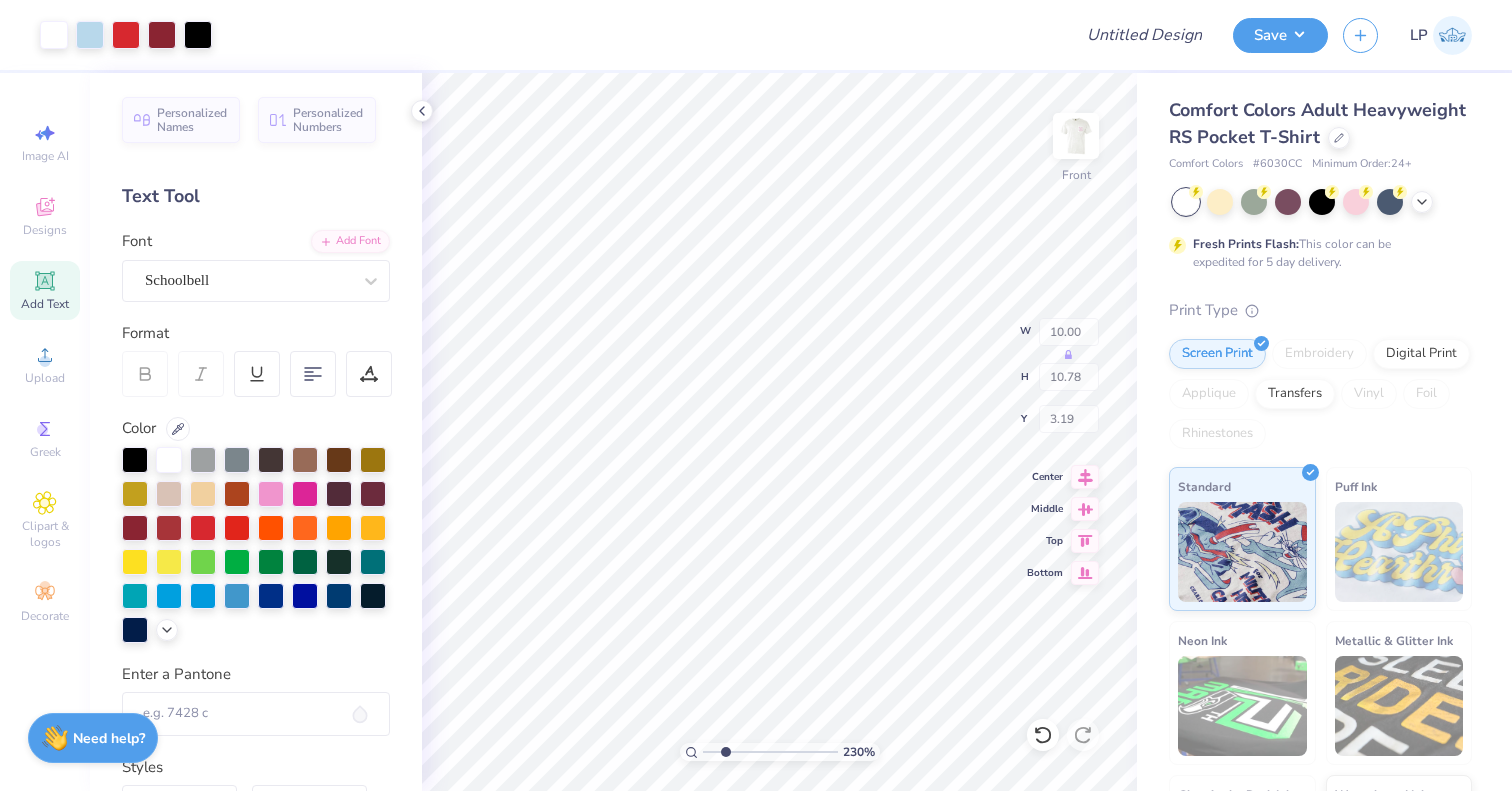 type on "2.41" 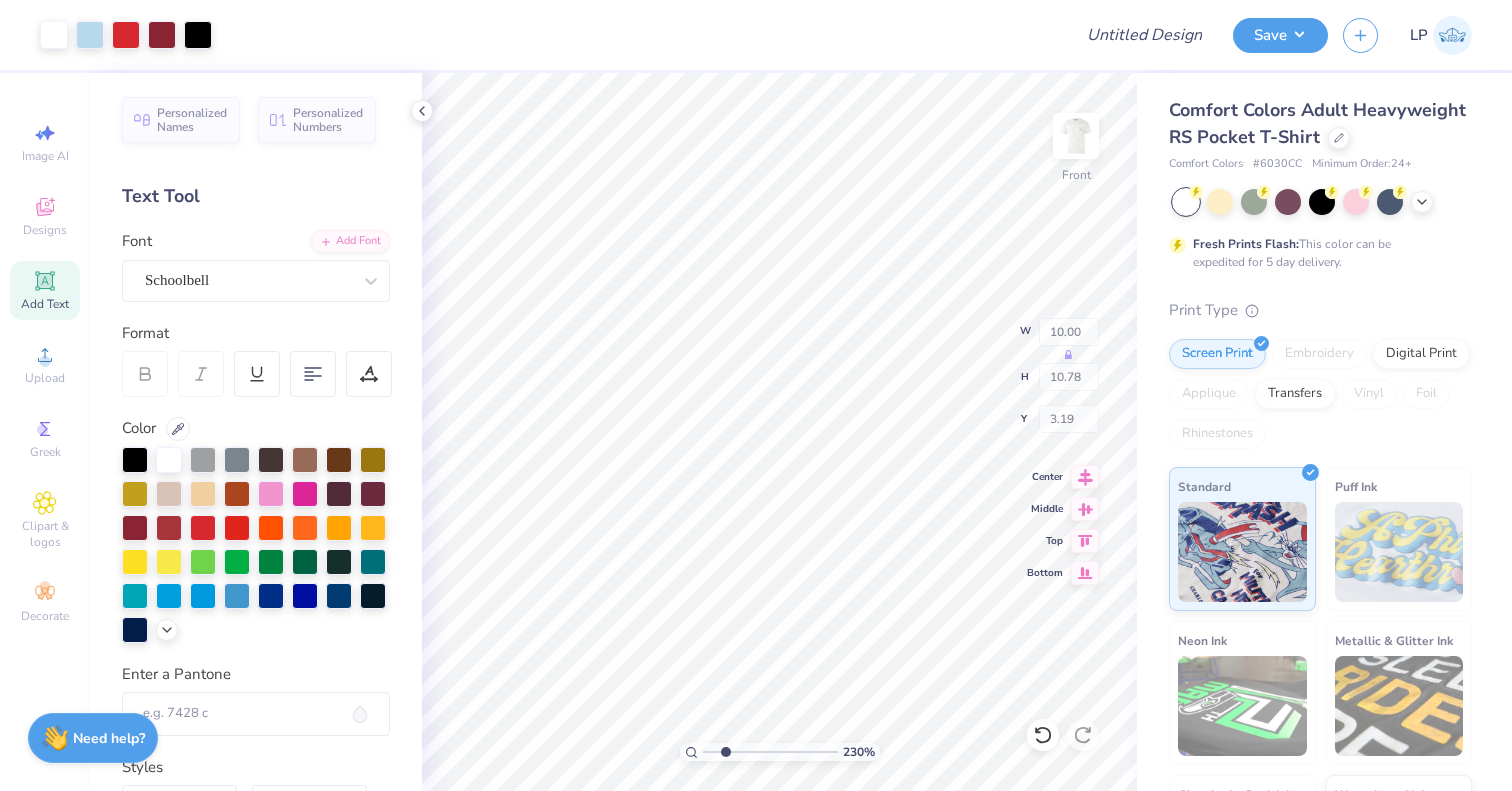 type on "1.47" 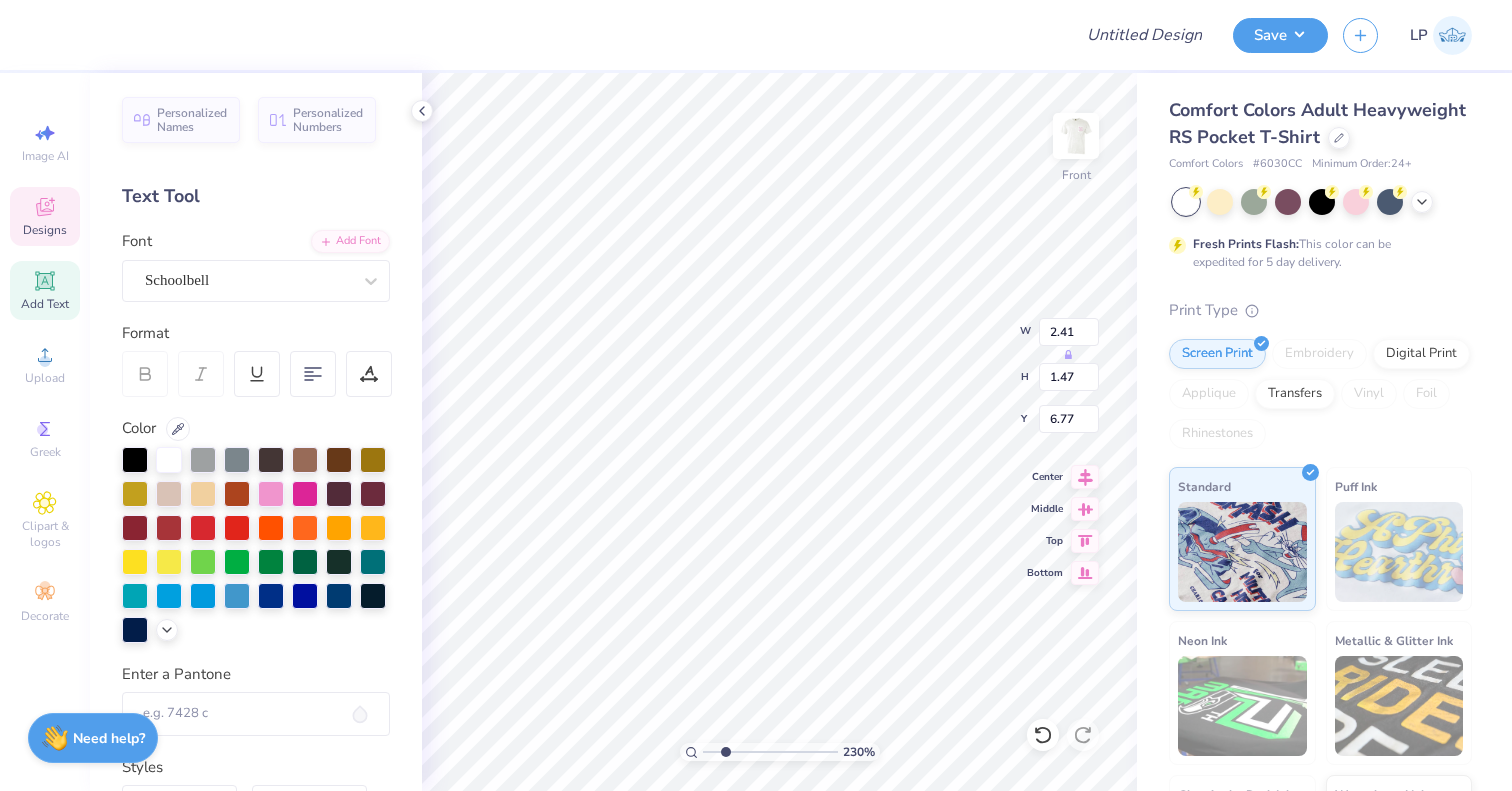 scroll, scrollTop: 16, scrollLeft: 11, axis: both 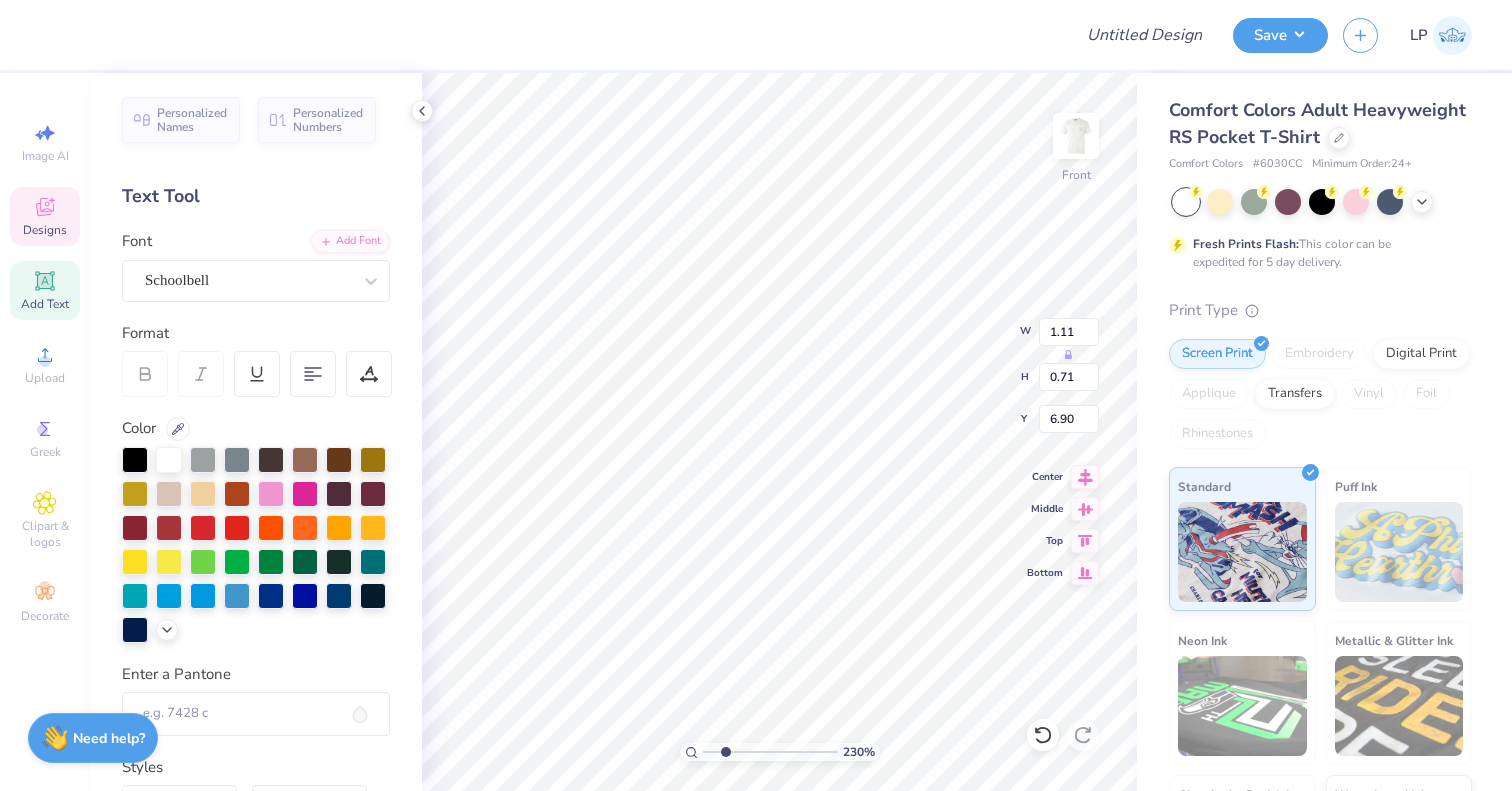 type on "Recruitment 2026" 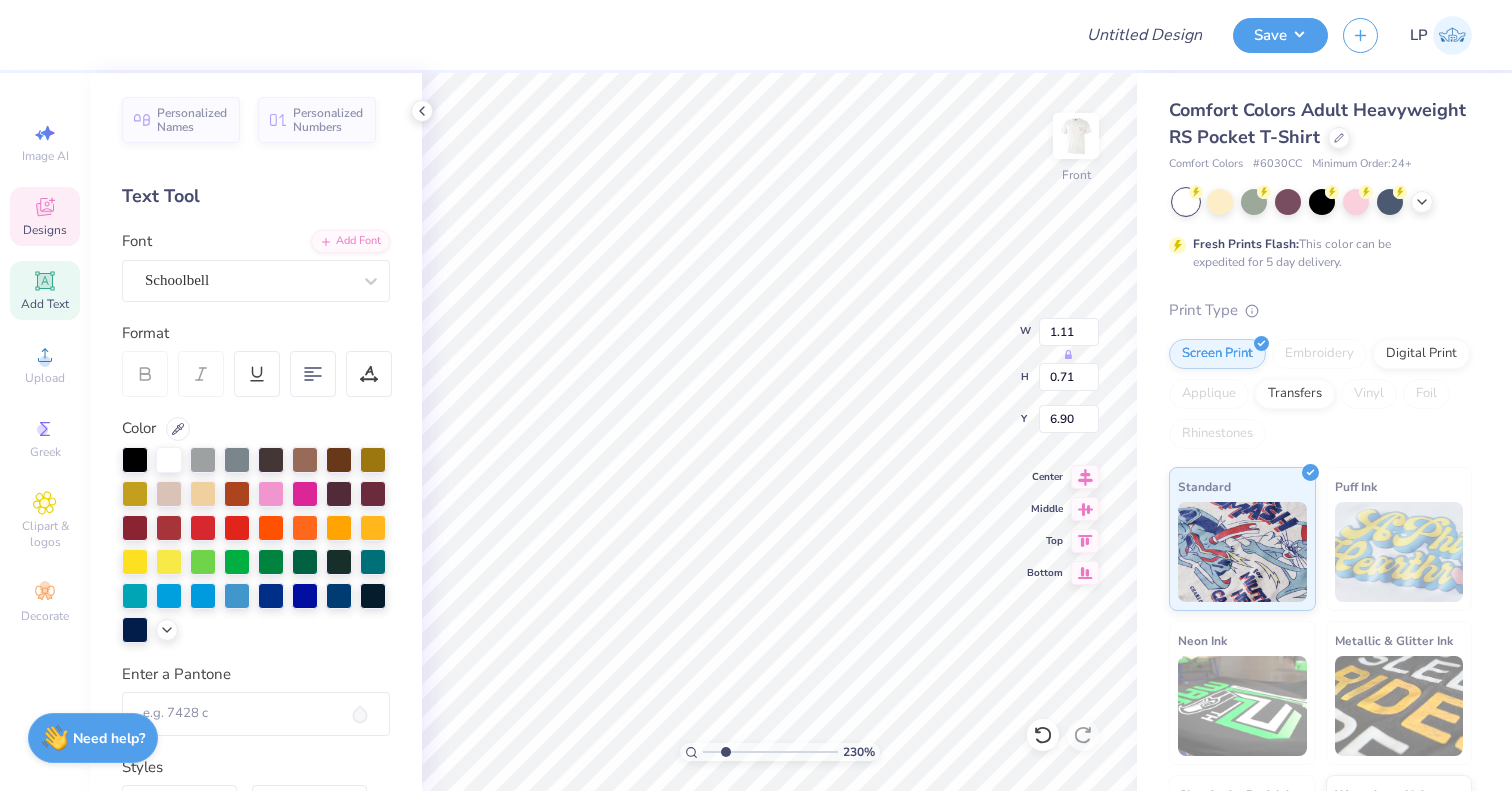 type on "1.55" 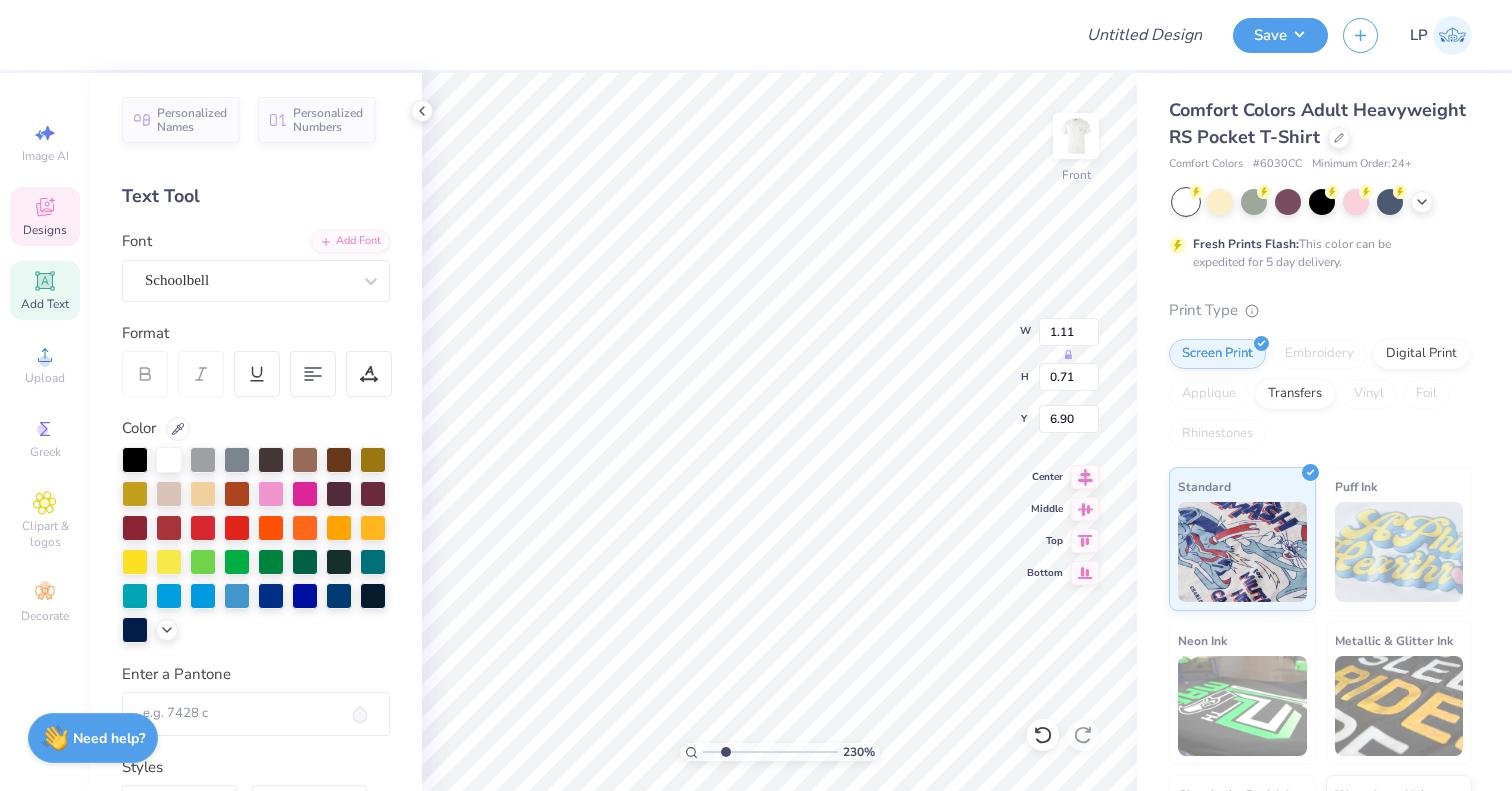 type on "1.00" 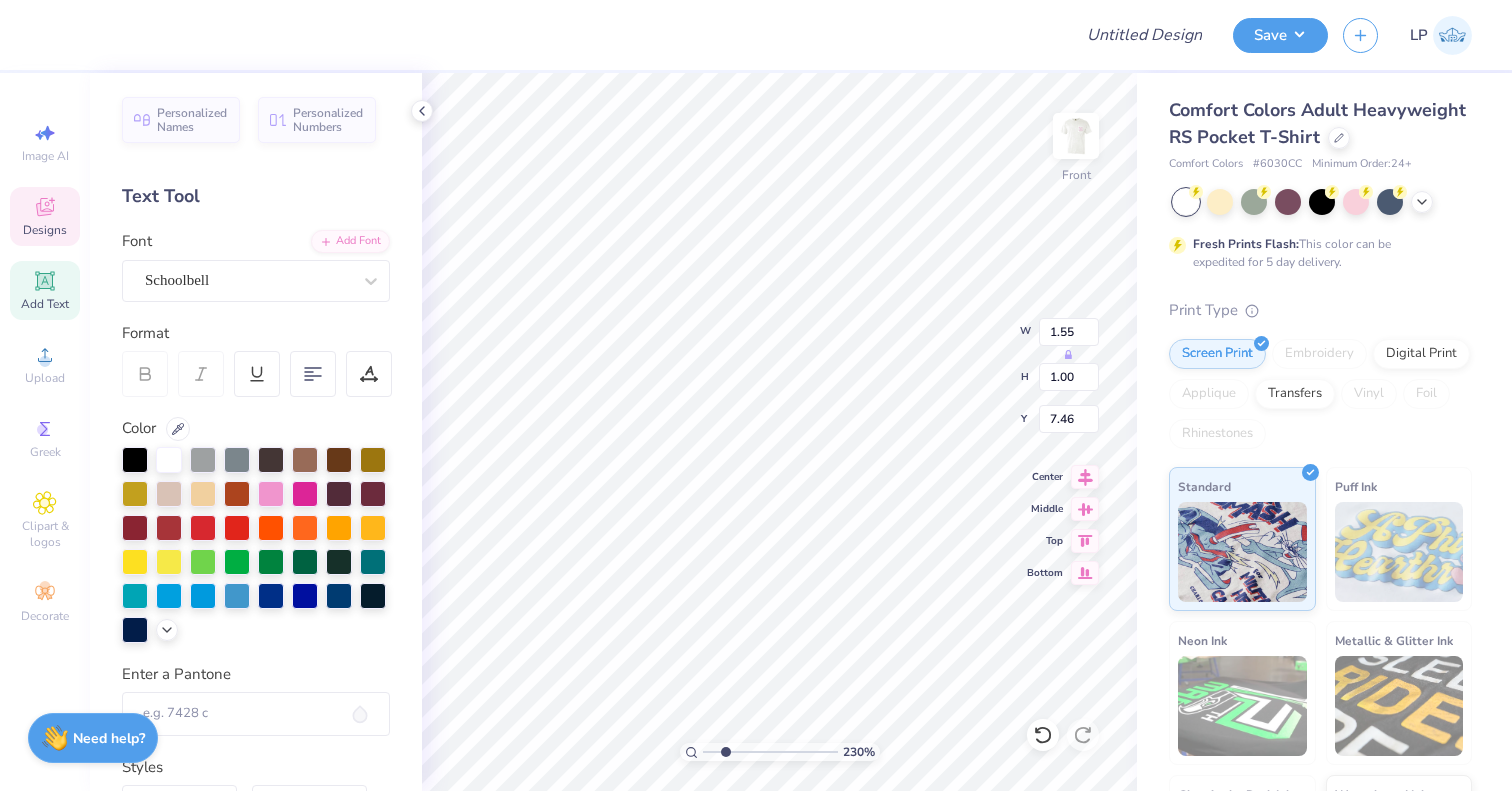 type on "R" 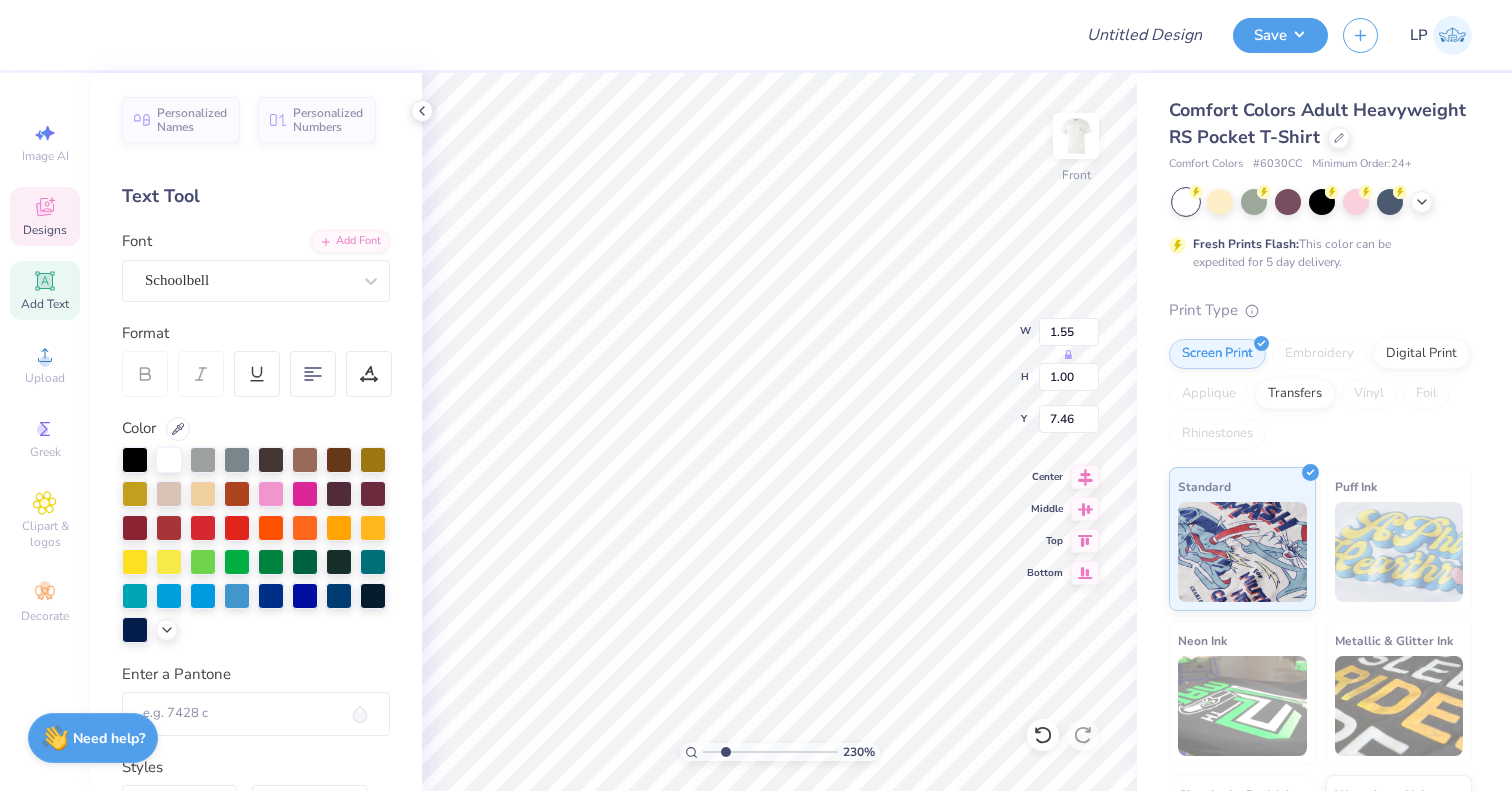 scroll, scrollTop: 16, scrollLeft: 7, axis: both 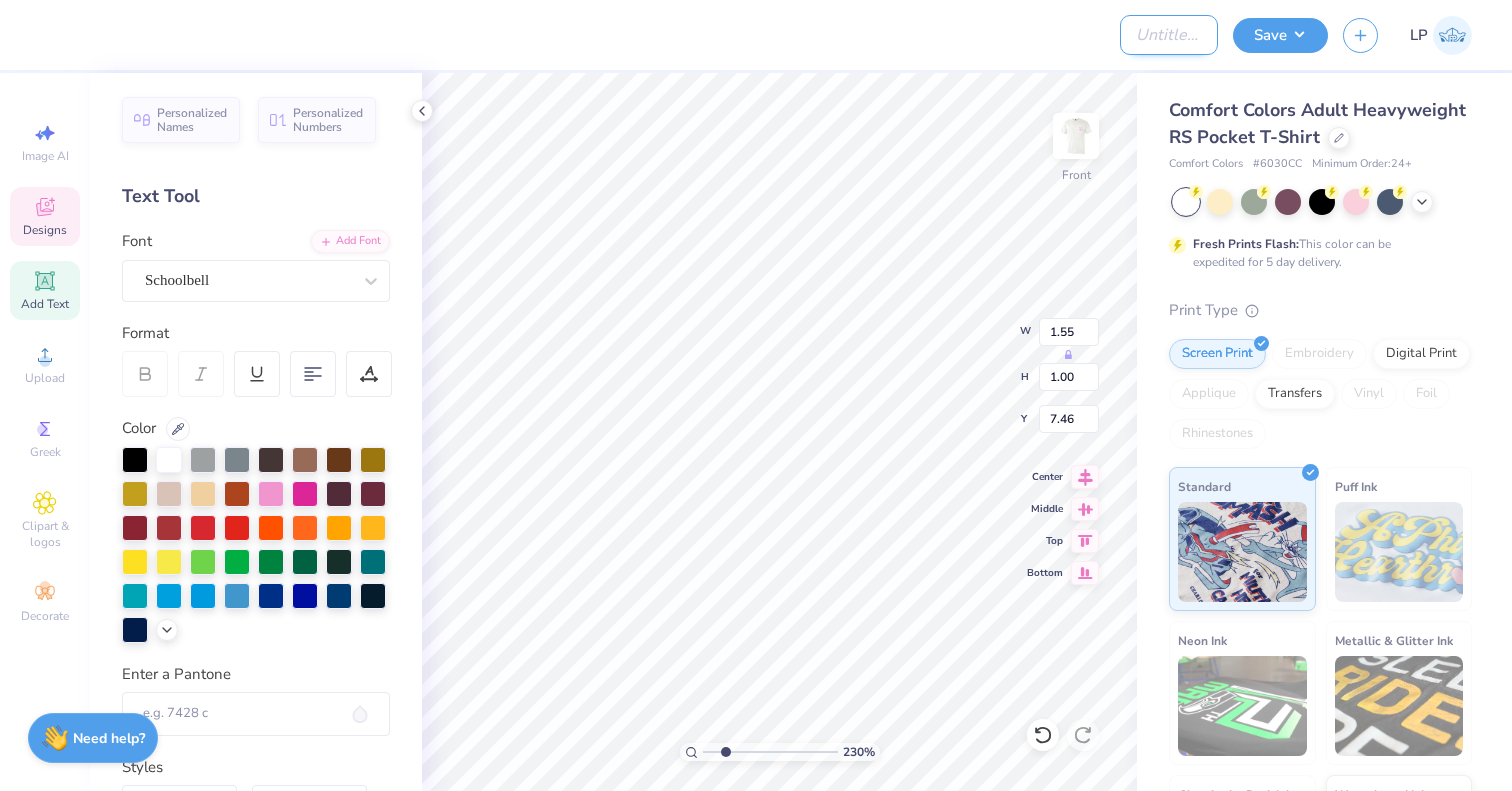 click on "Design Title" at bounding box center (1169, 35) 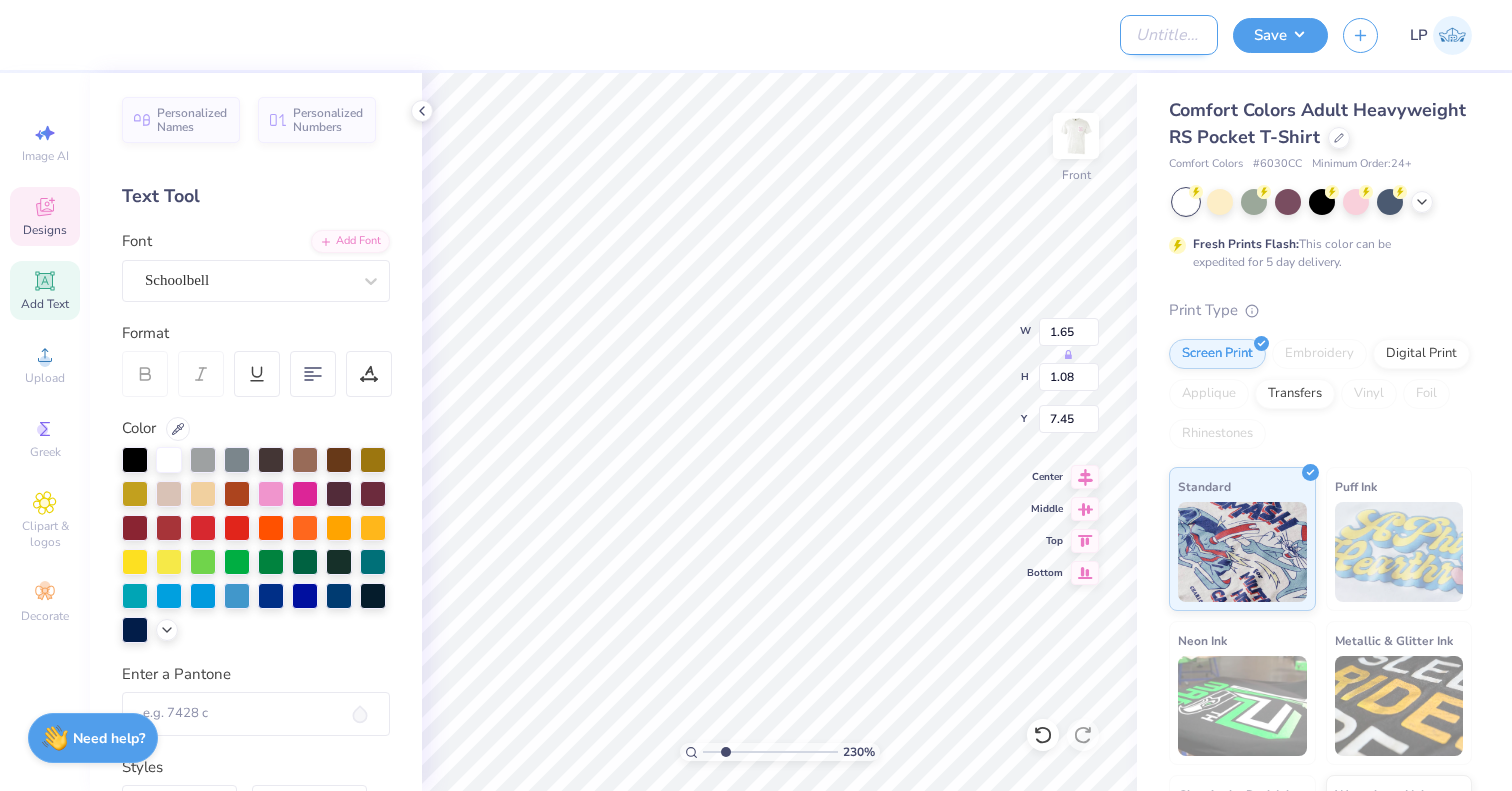 click on "Design Title" at bounding box center (1169, 35) 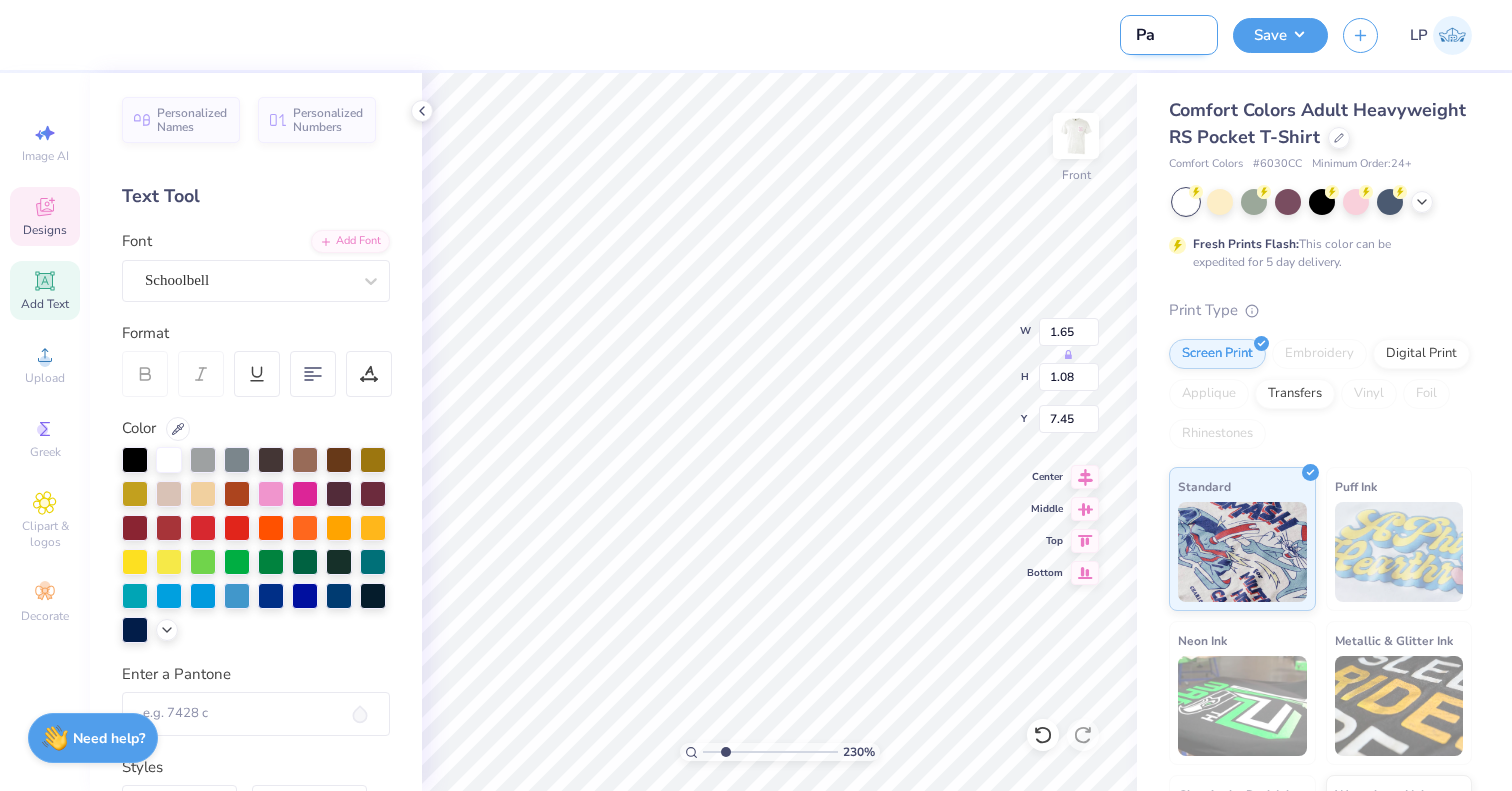 type on "P" 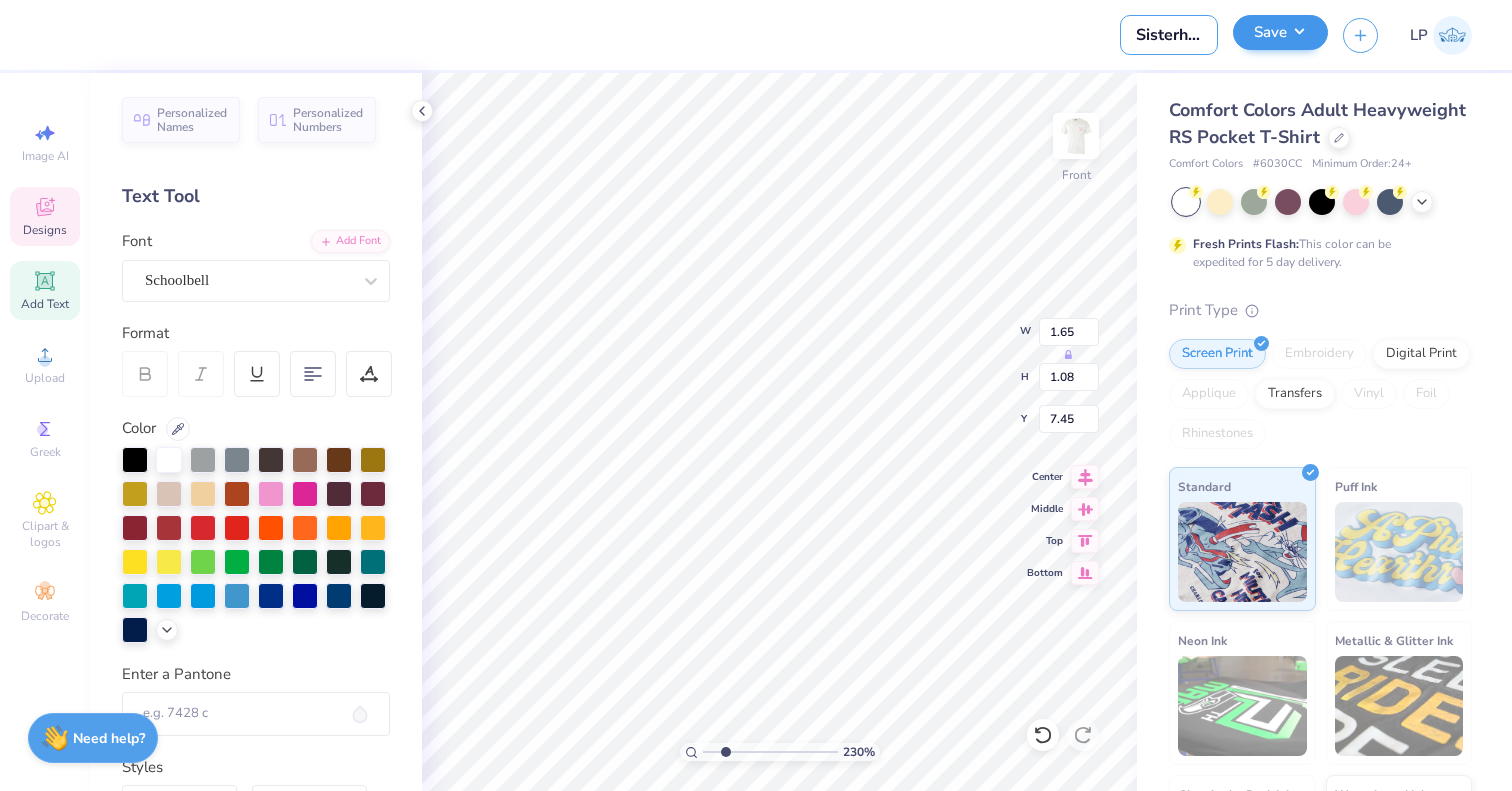 type on "Sisterhood Shirt 2026" 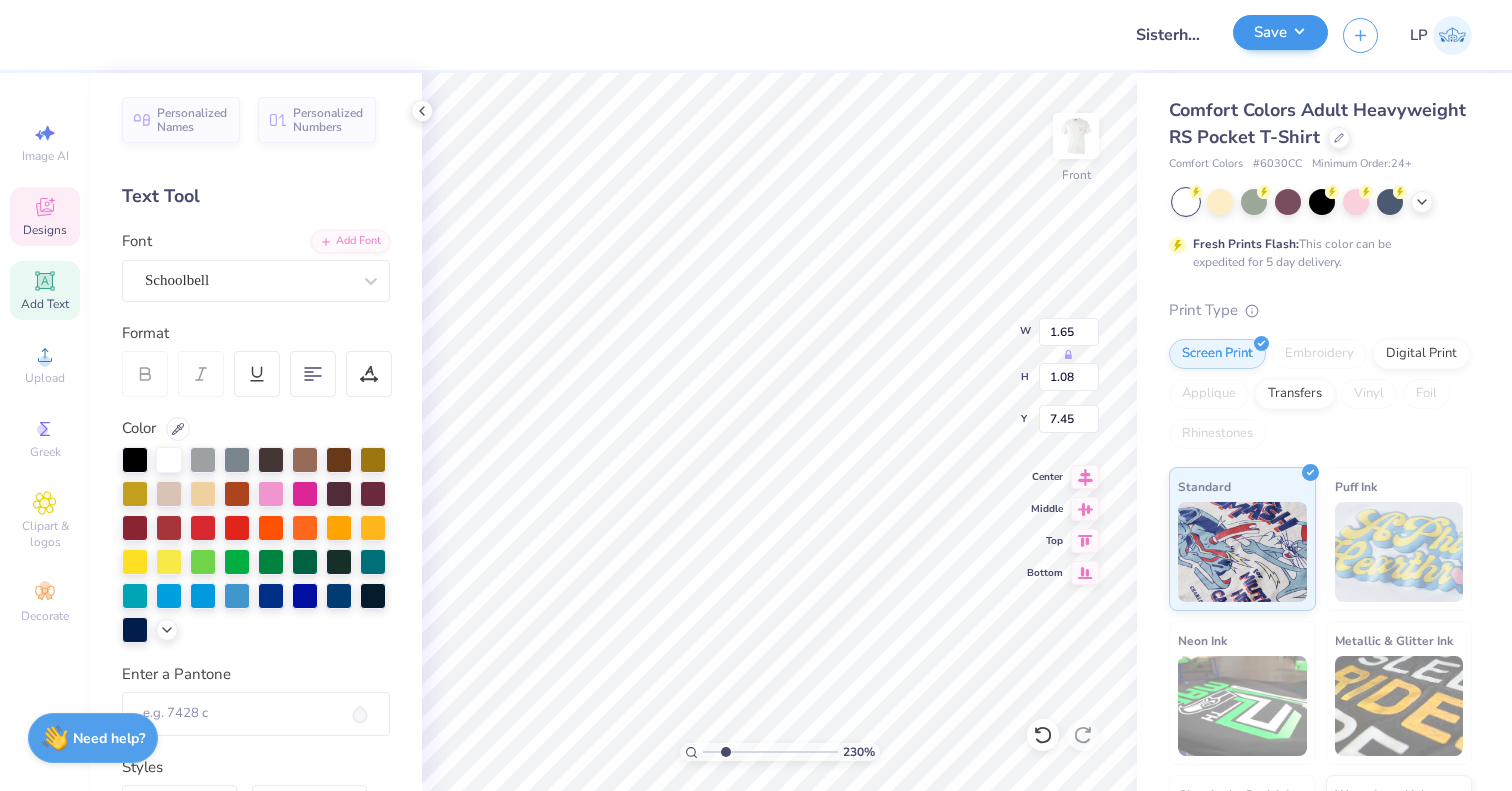 click on "Save" at bounding box center [1280, 32] 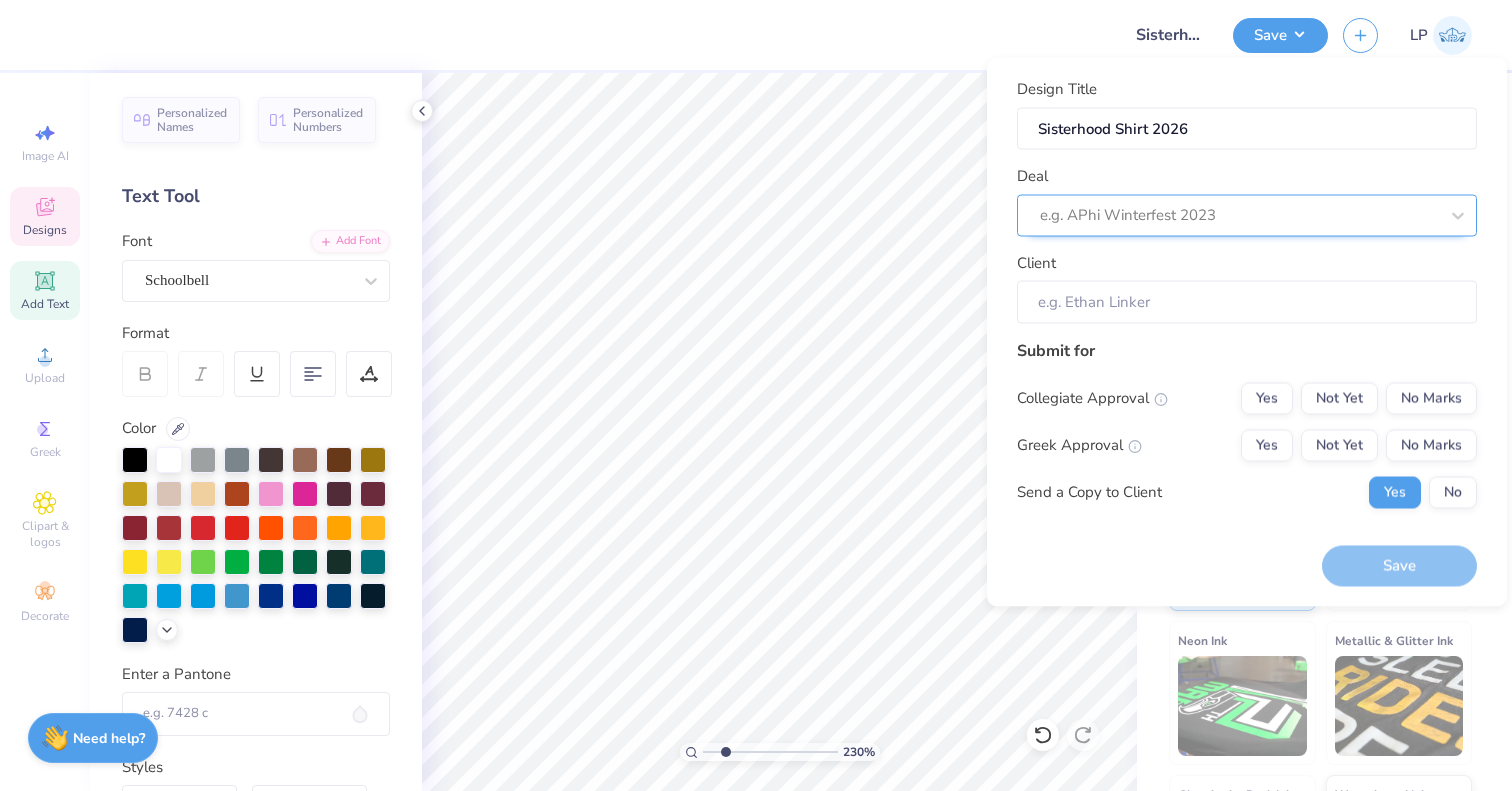 click at bounding box center [1239, 215] 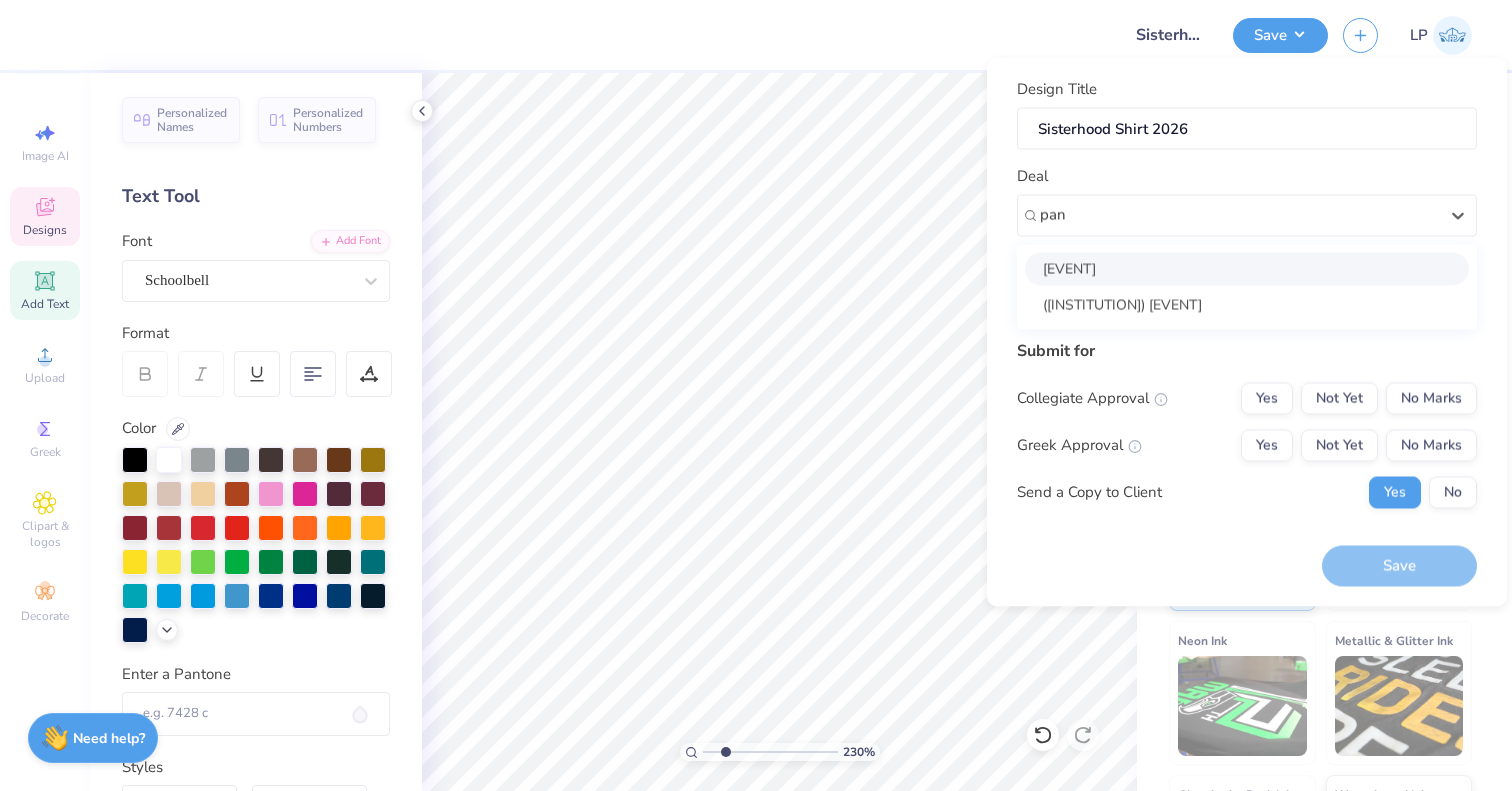 click on "[EVENT]" at bounding box center [1247, 268] 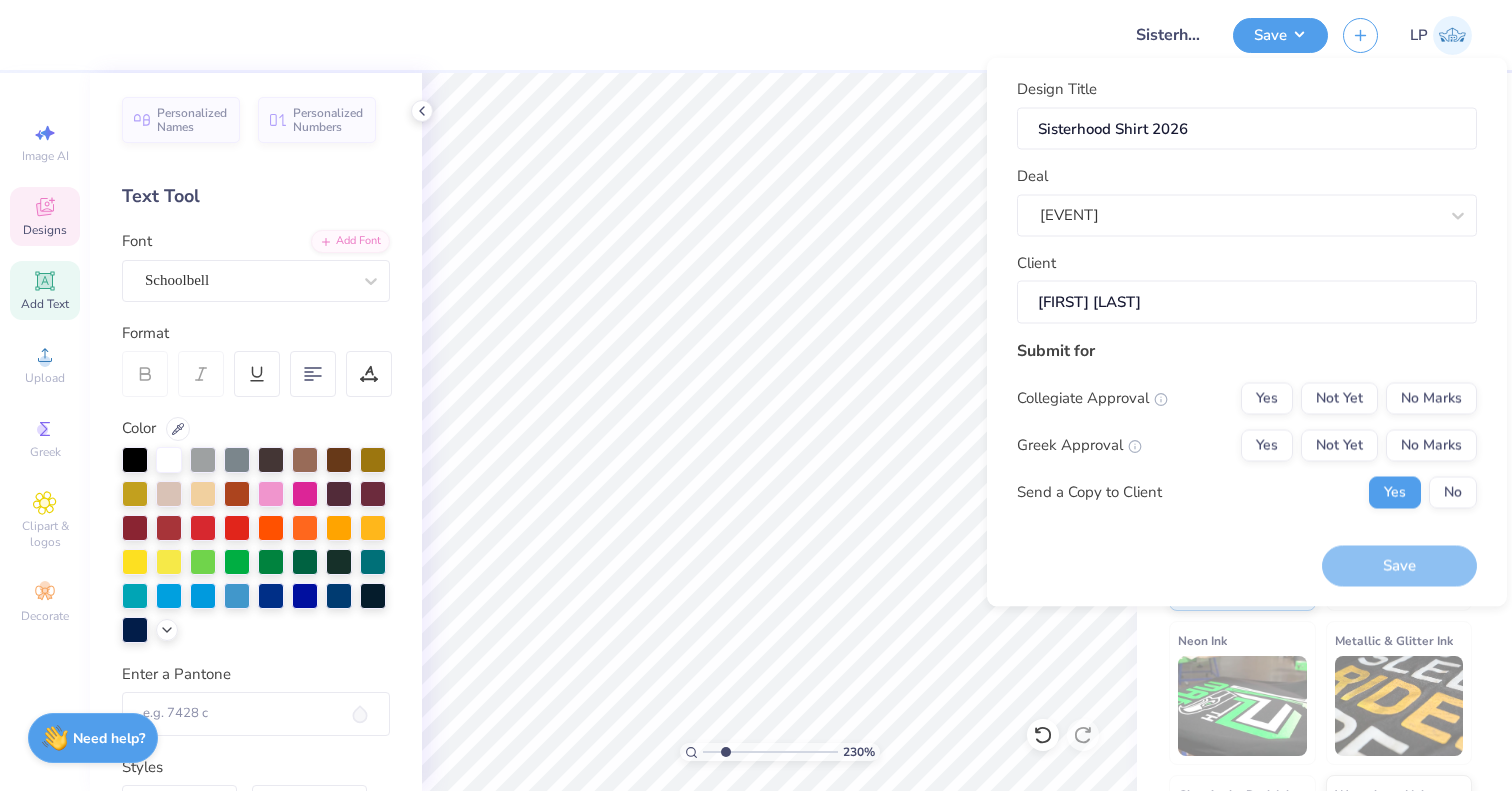 click on "Yes No" at bounding box center [1423, 492] 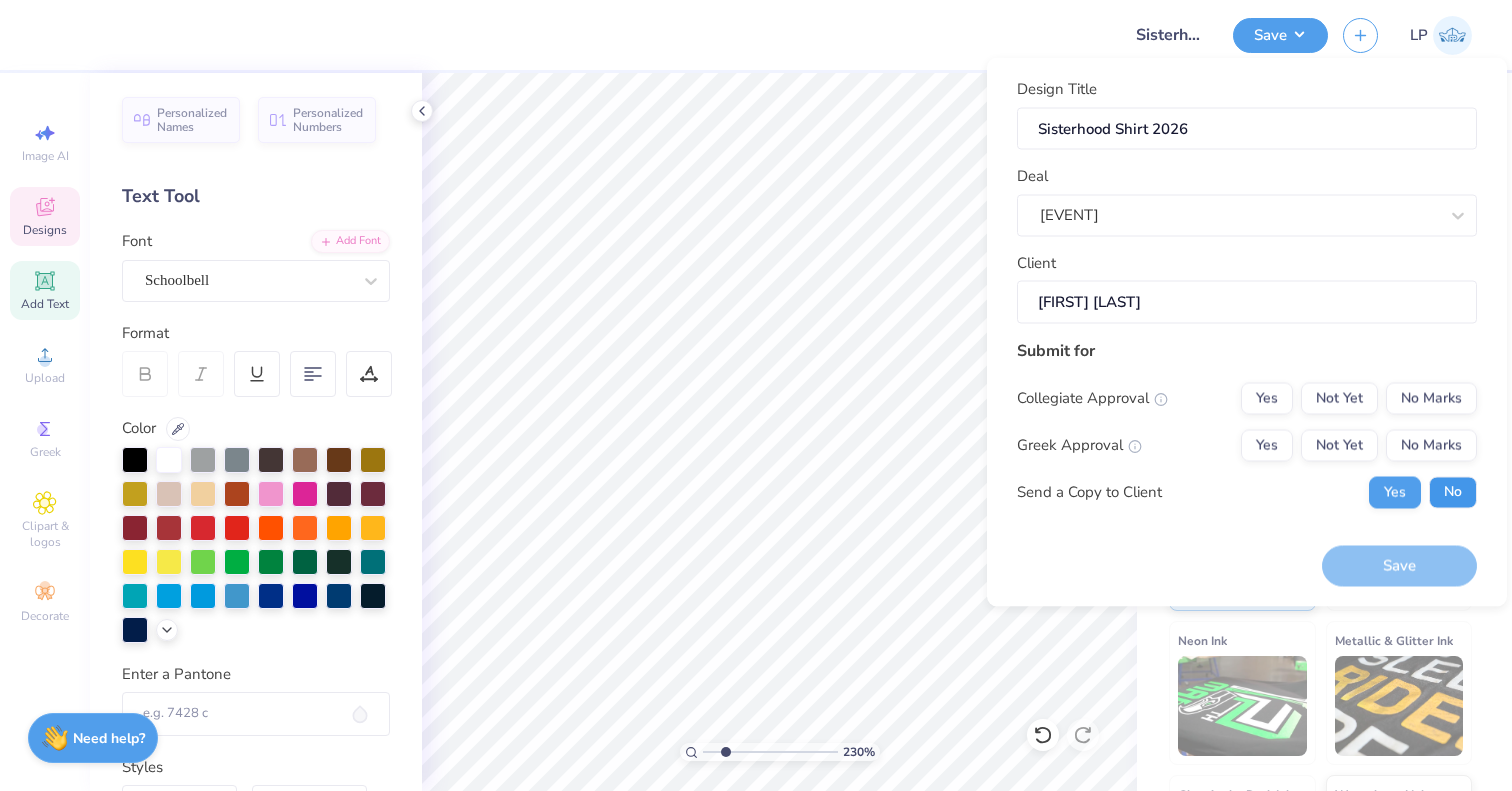 click on "No" at bounding box center [1453, 492] 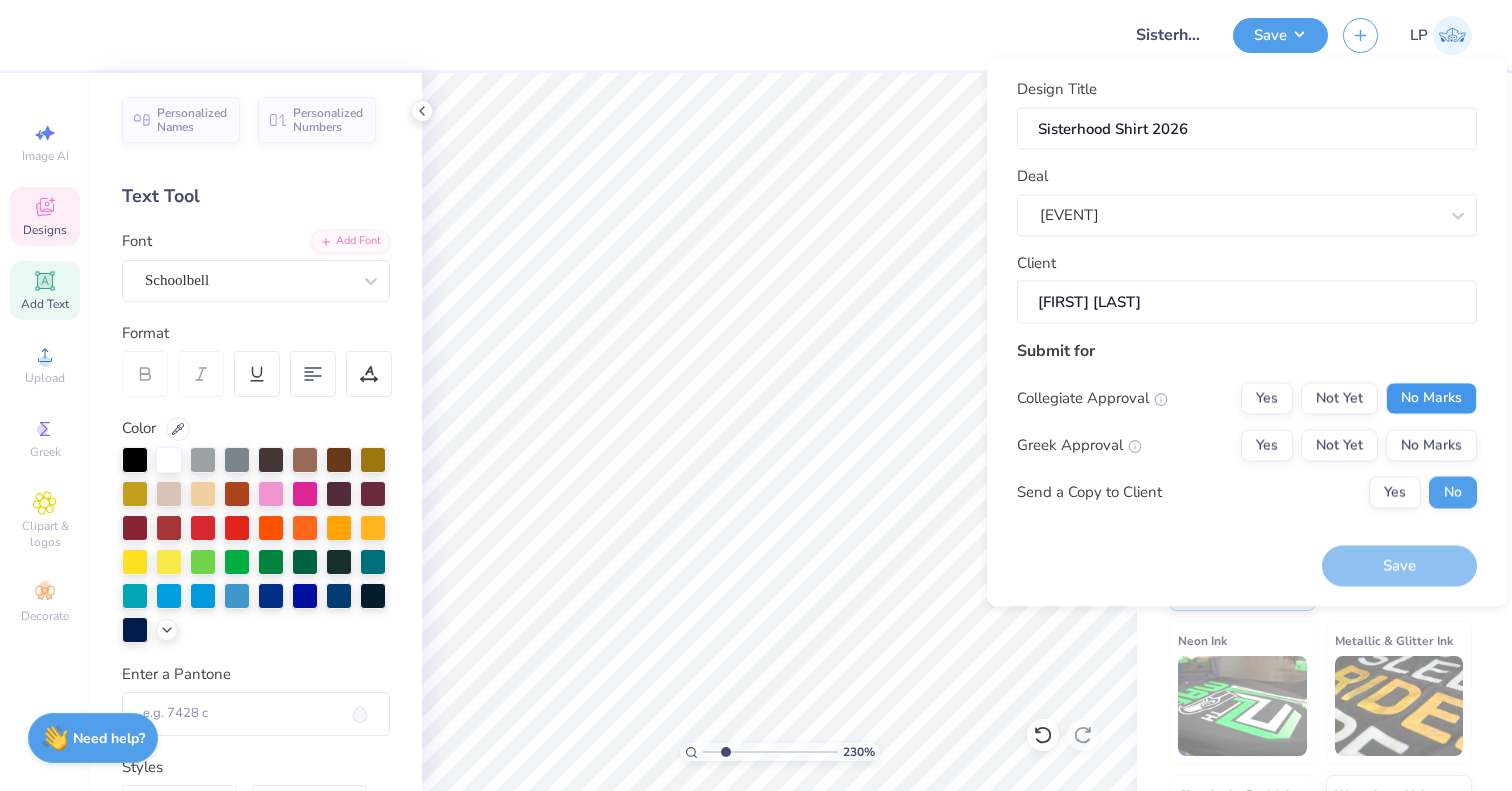 click on "No Marks" at bounding box center (1431, 398) 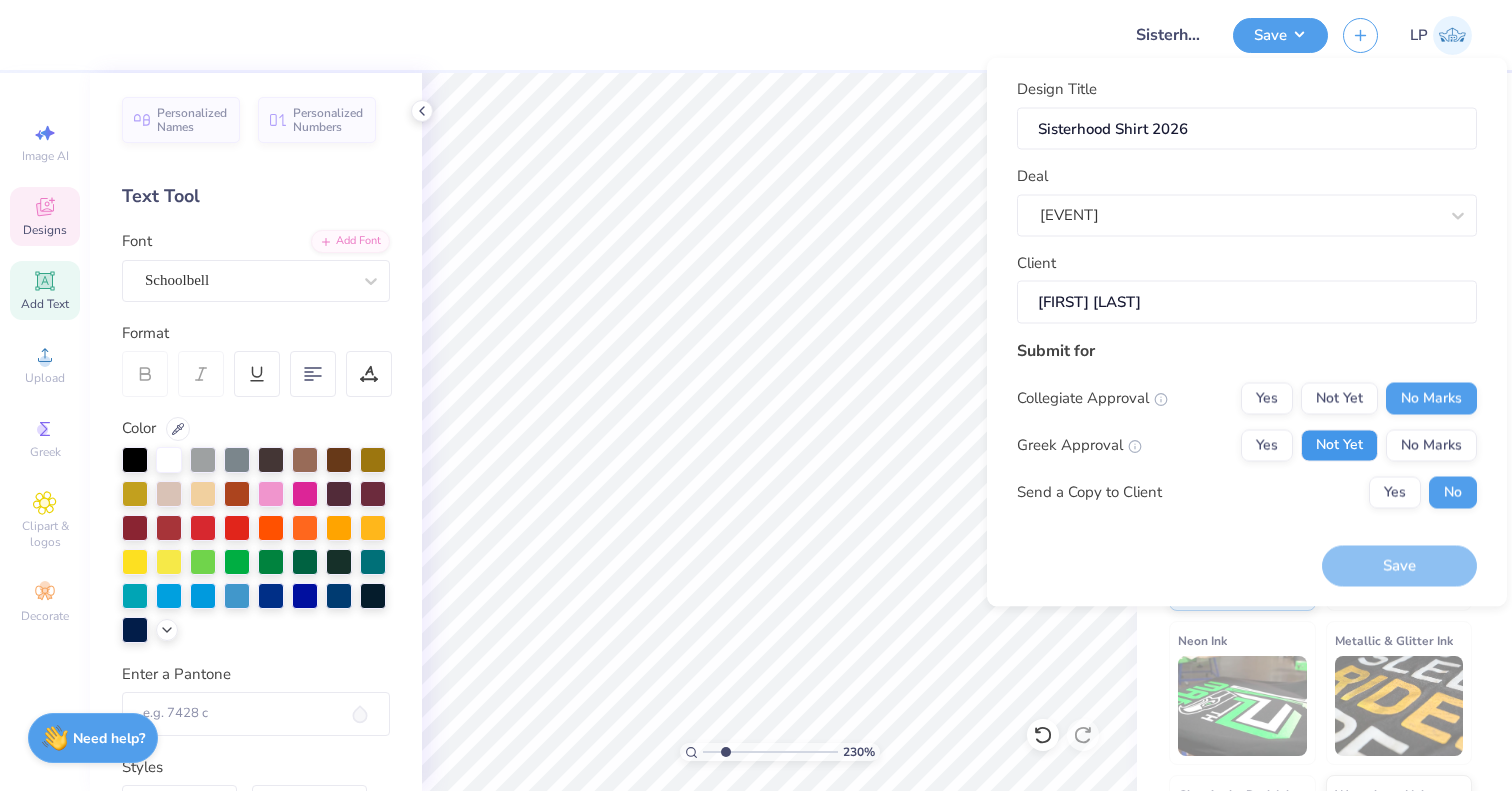 click on "Not Yet" at bounding box center [1339, 445] 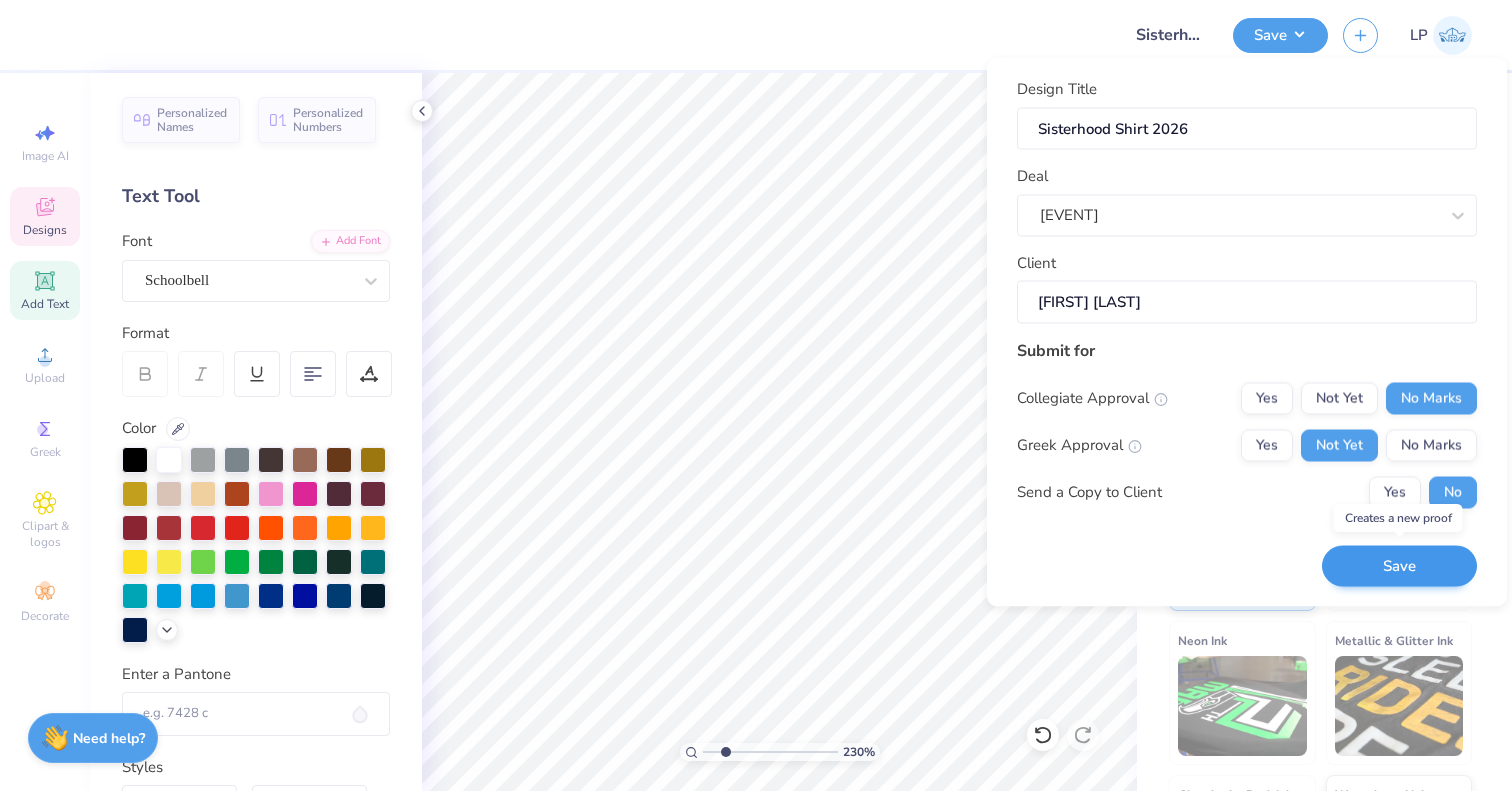 click on "Save" at bounding box center (1399, 566) 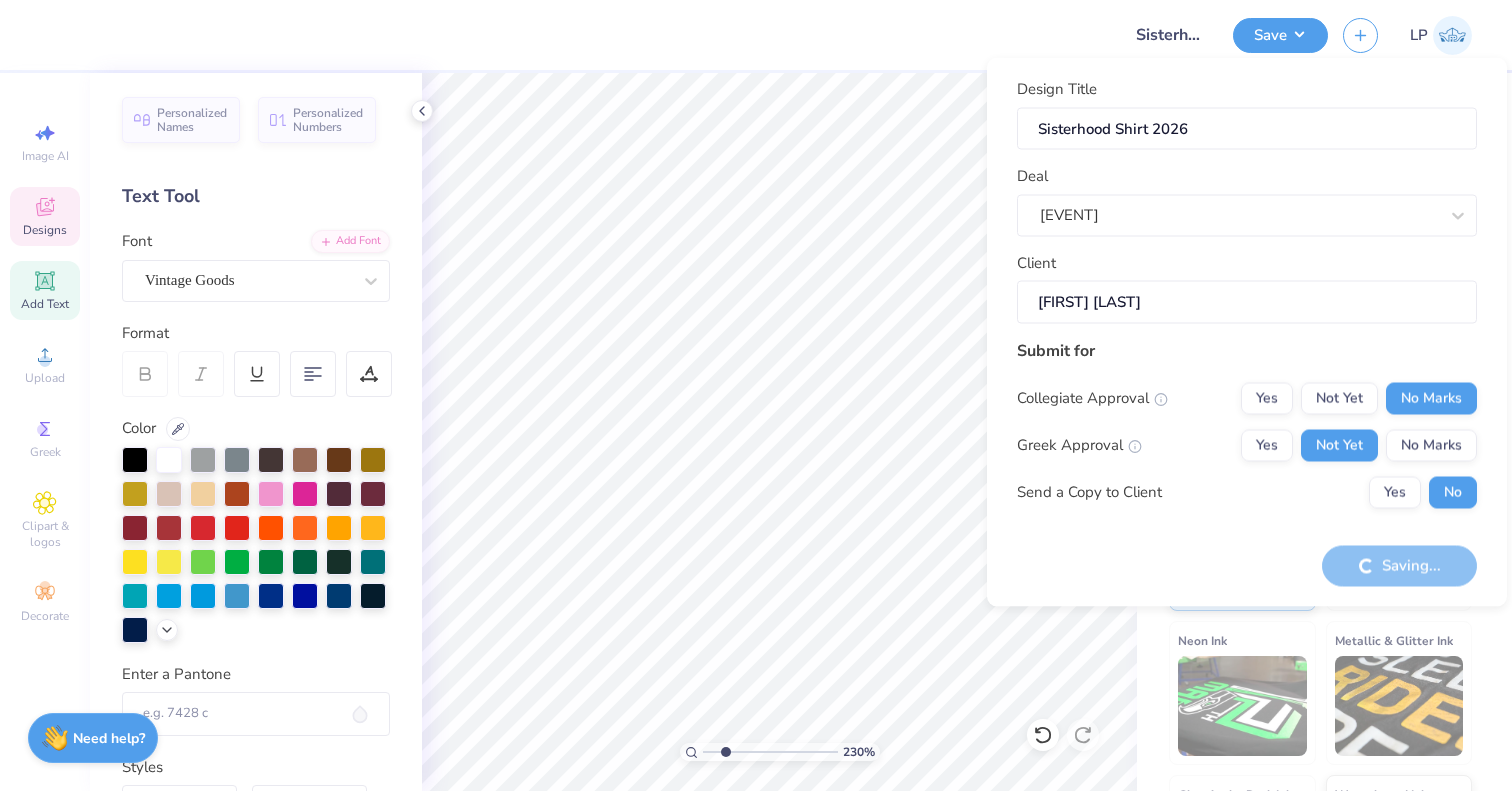 type on "4.00" 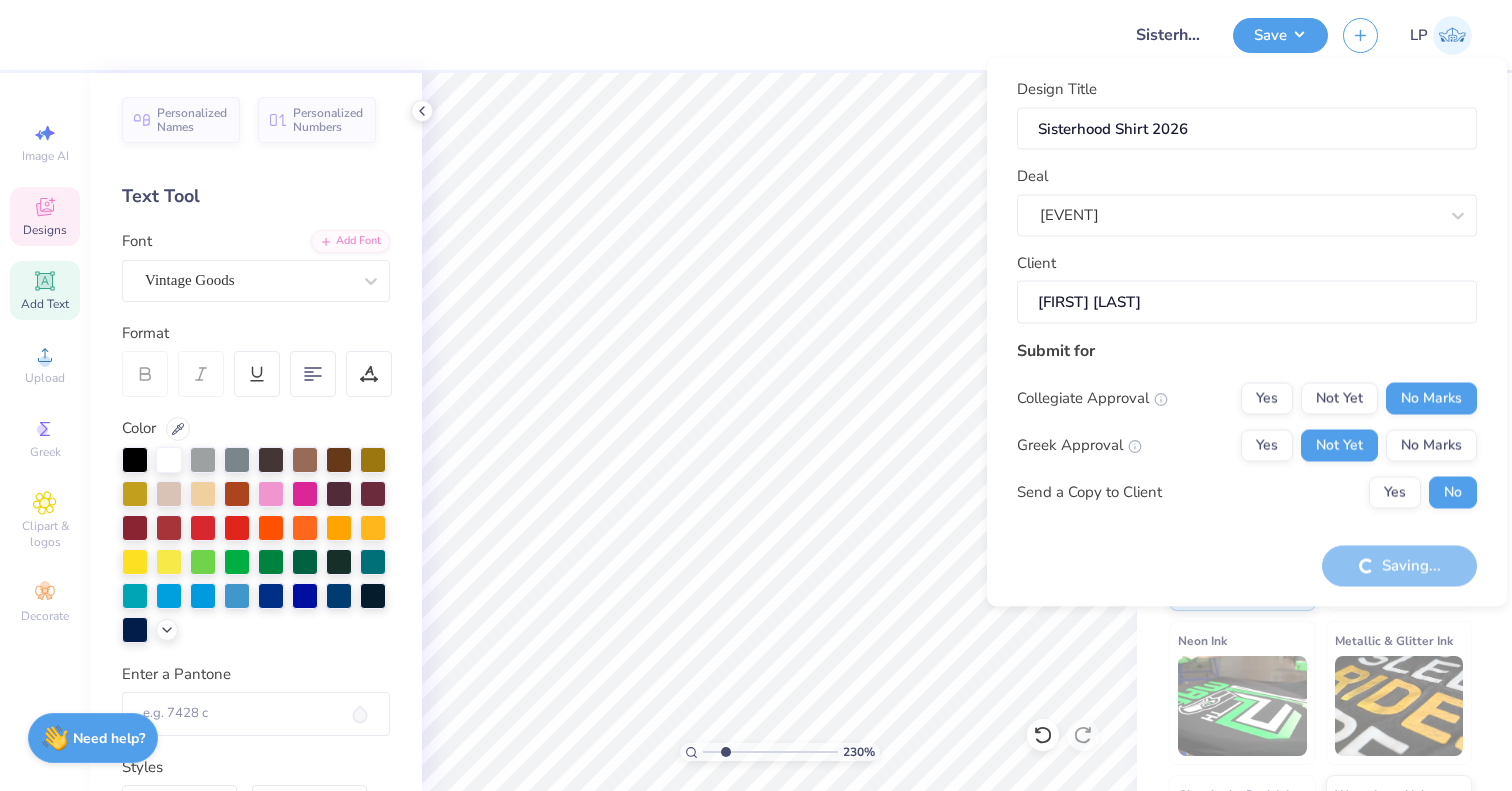 type on "2.69" 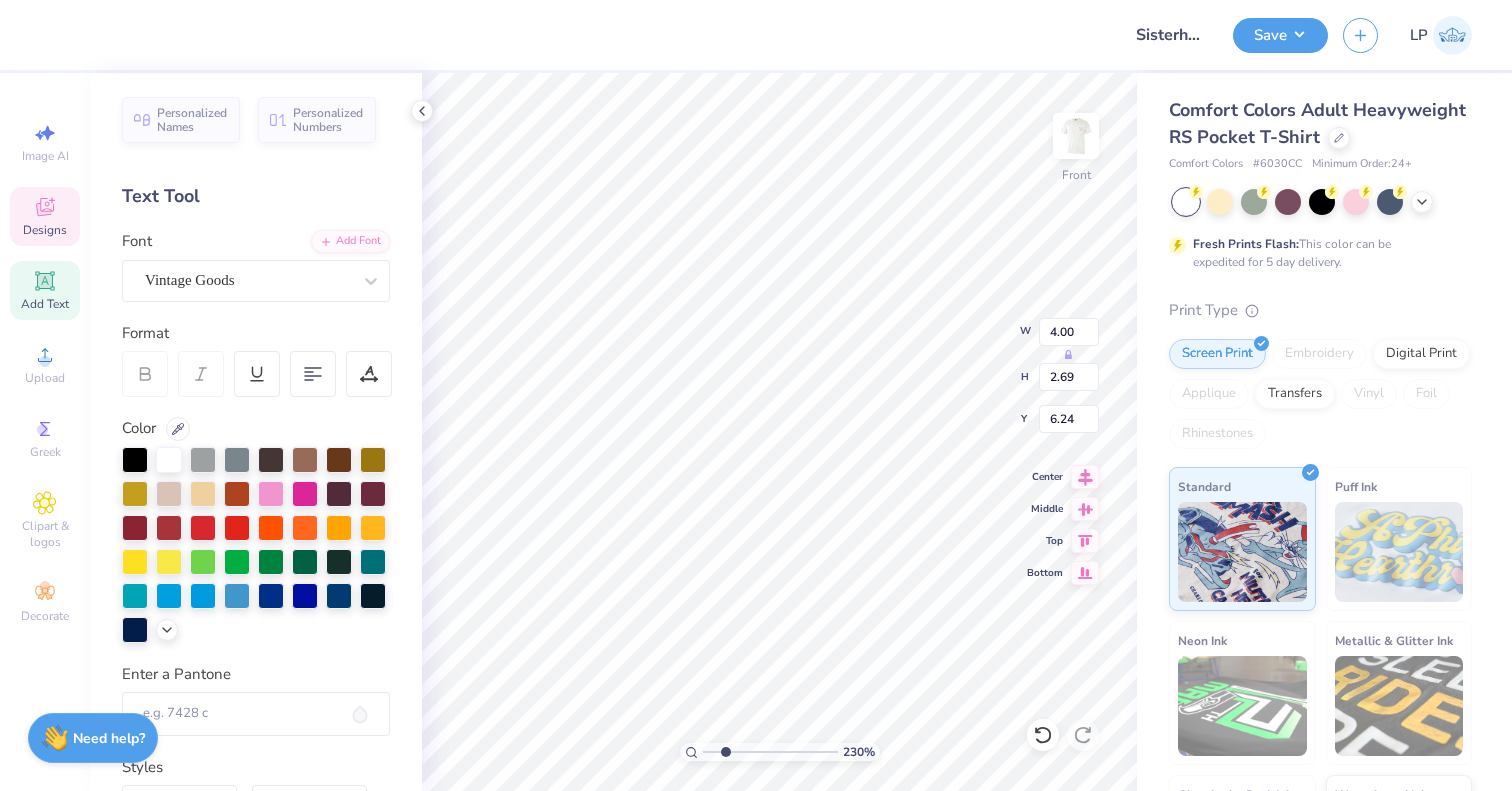scroll, scrollTop: 16, scrollLeft: 4, axis: both 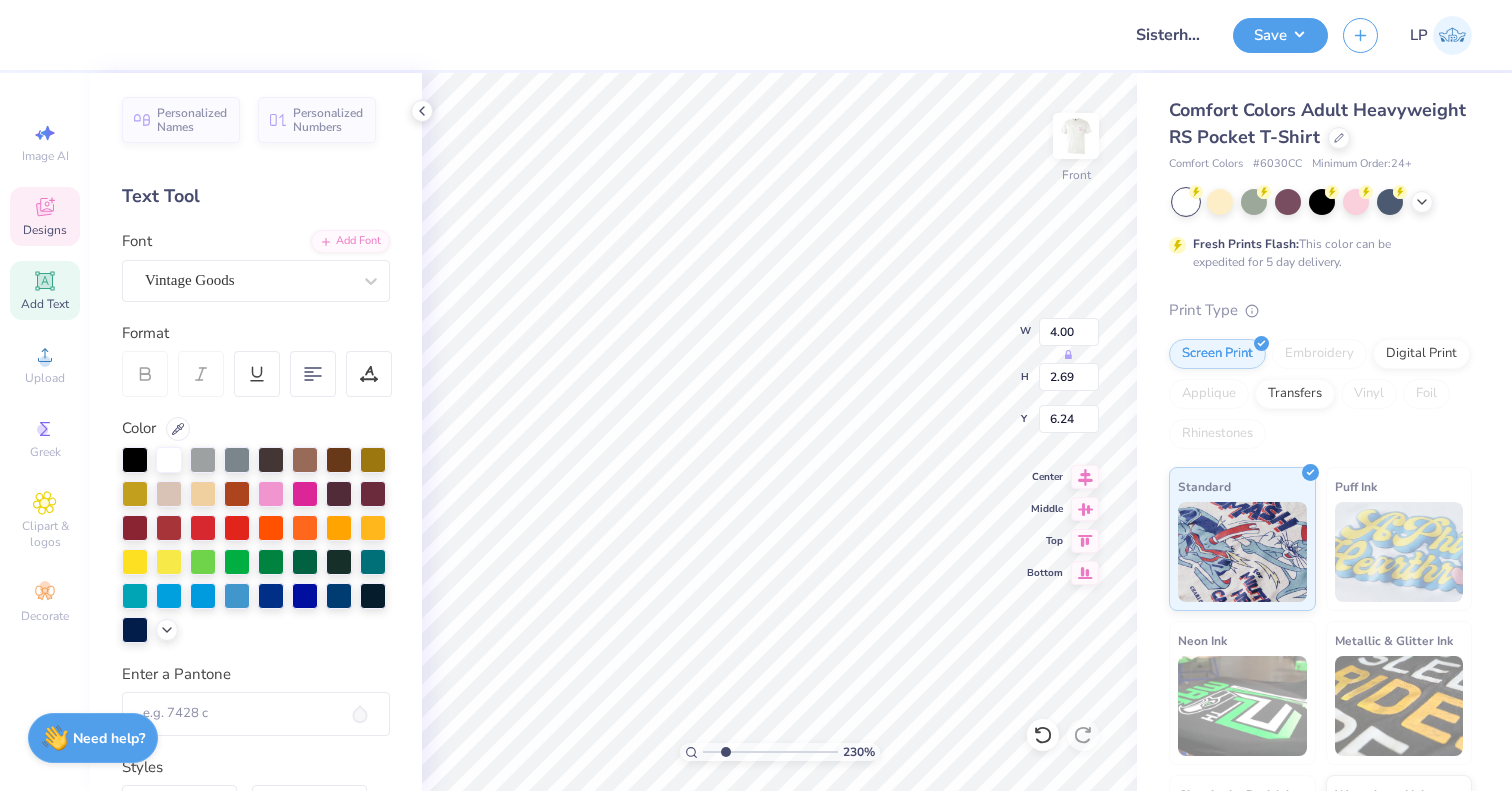 type on "8.55" 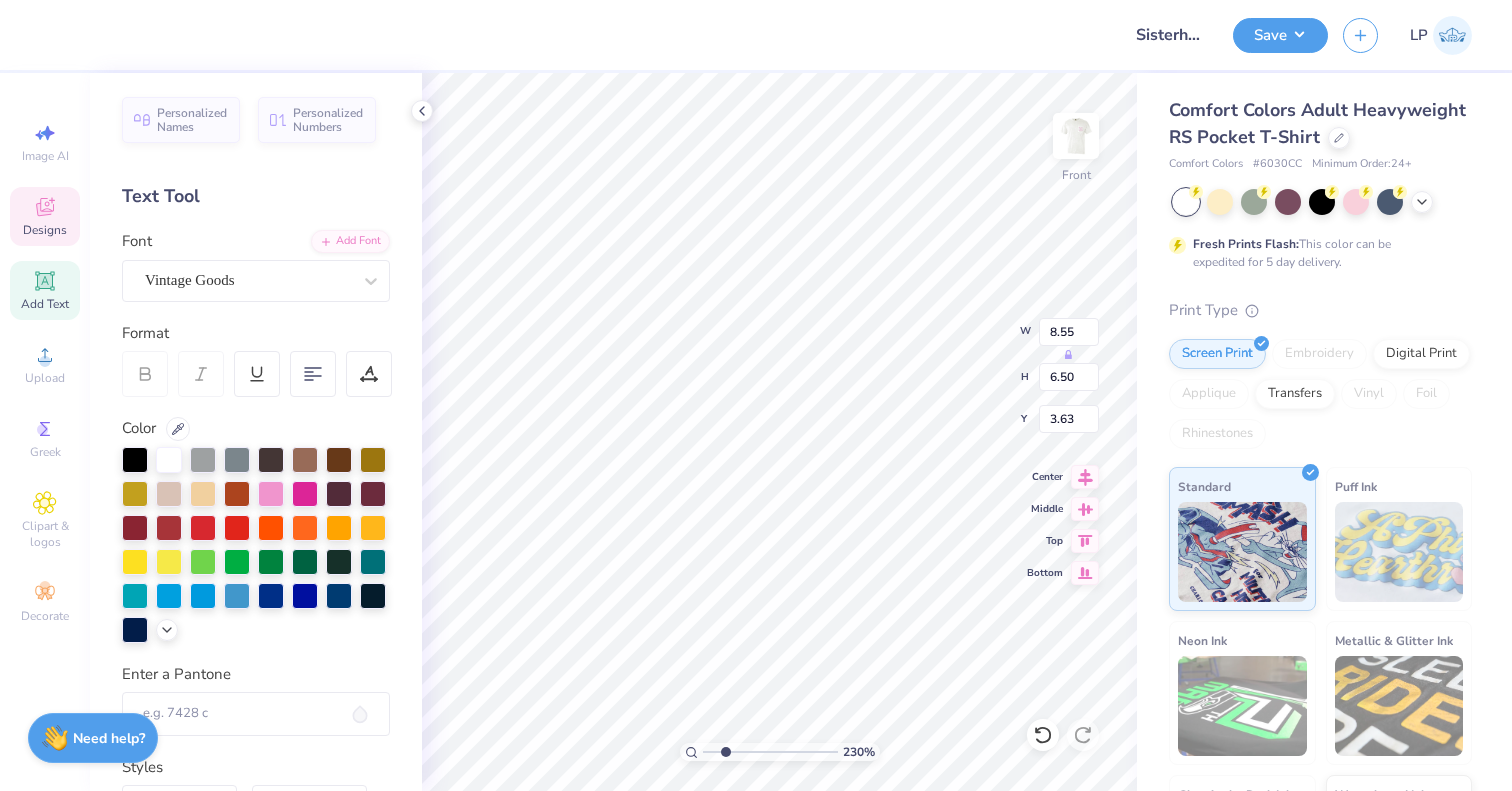 type on "4.00" 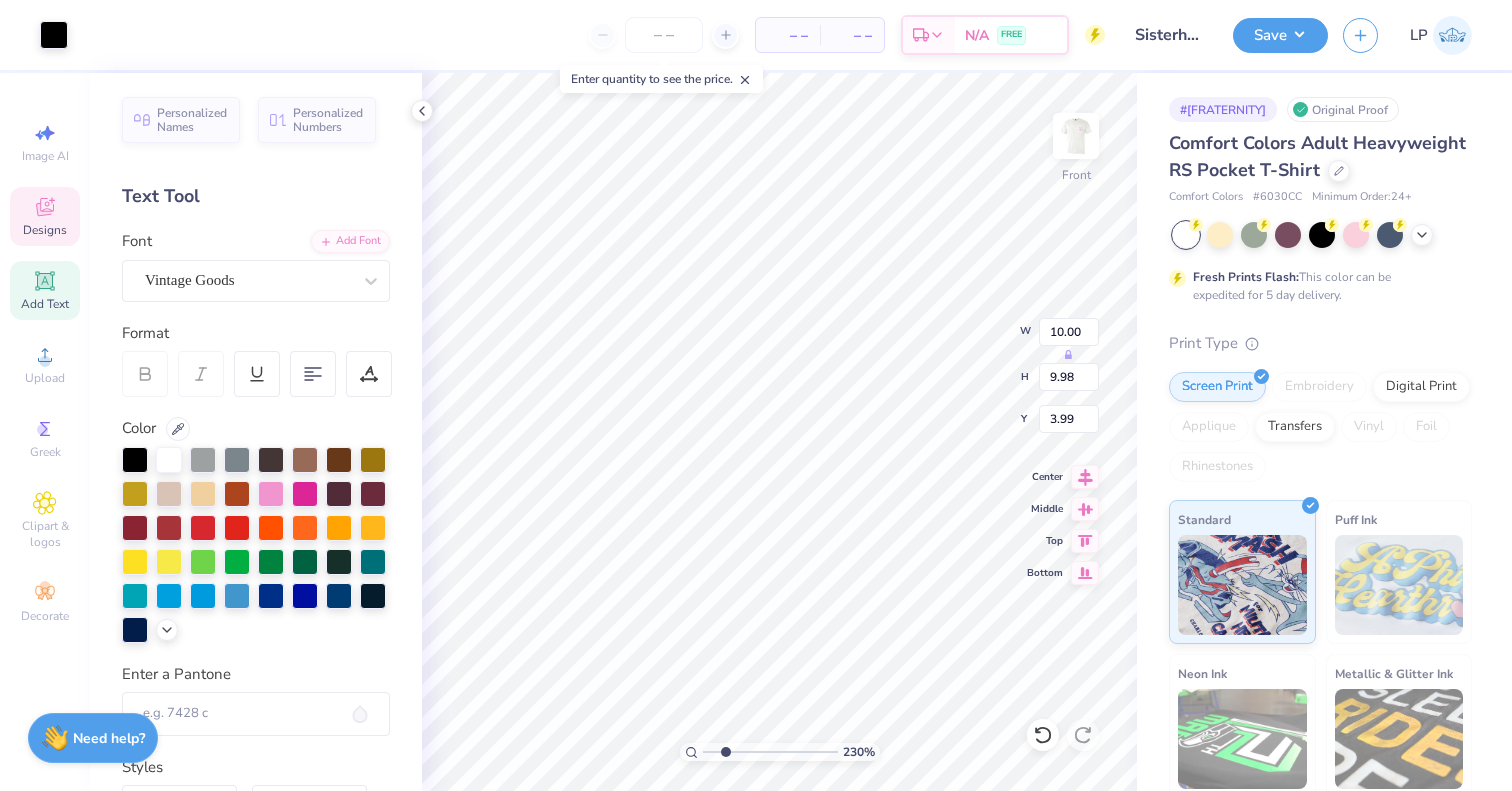 type on "4.00" 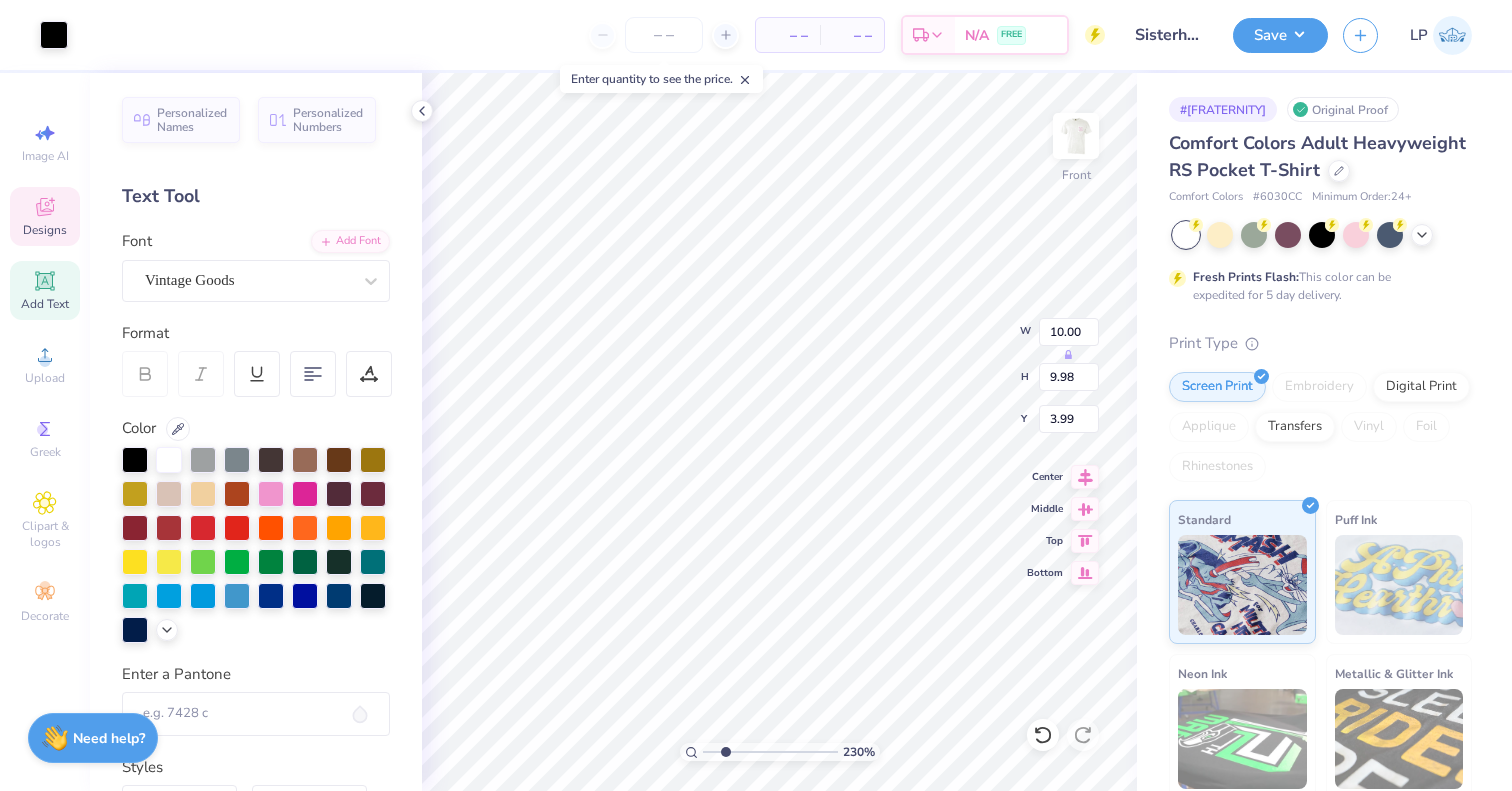 type on "2.69" 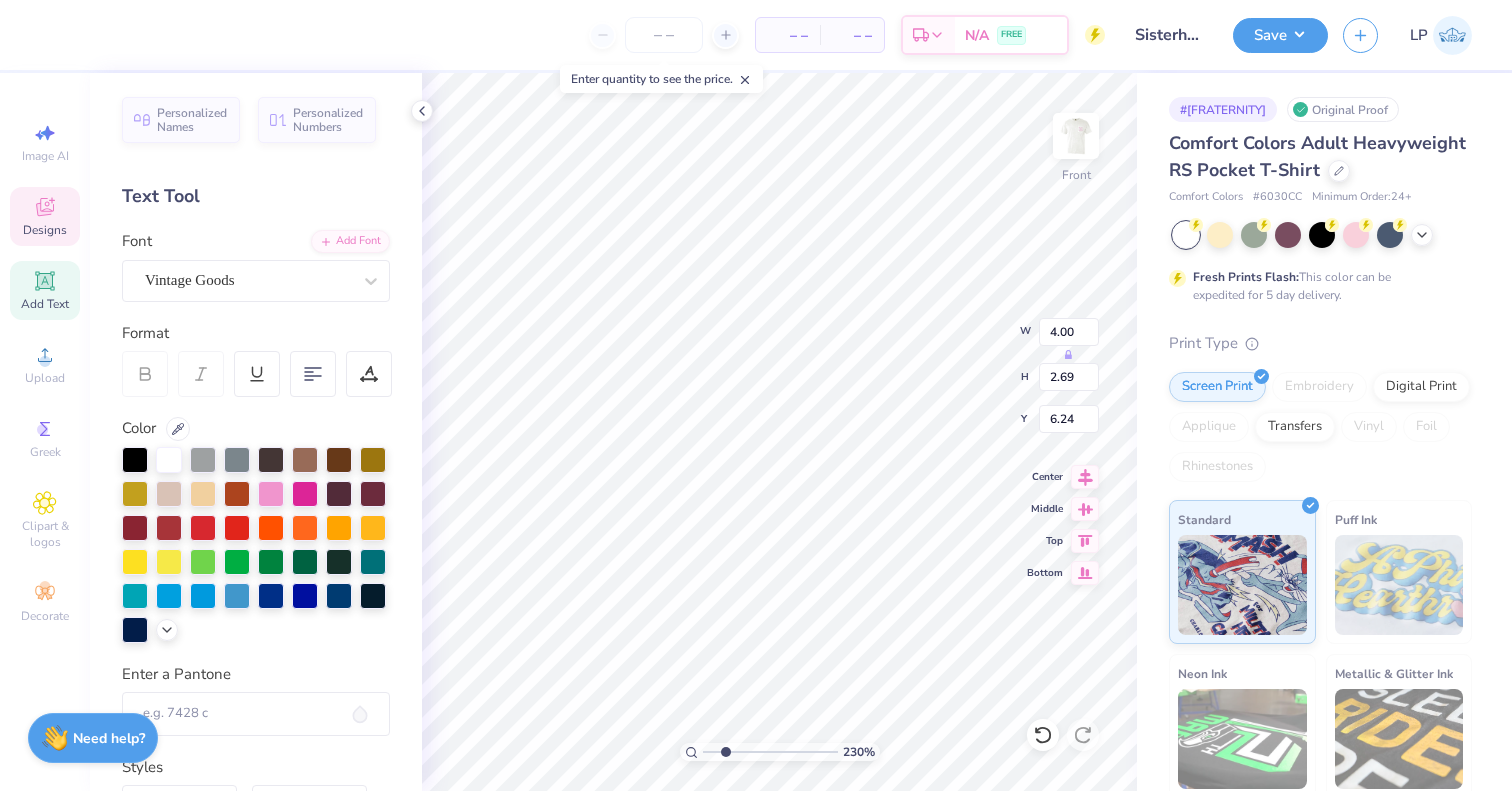type on "12.13" 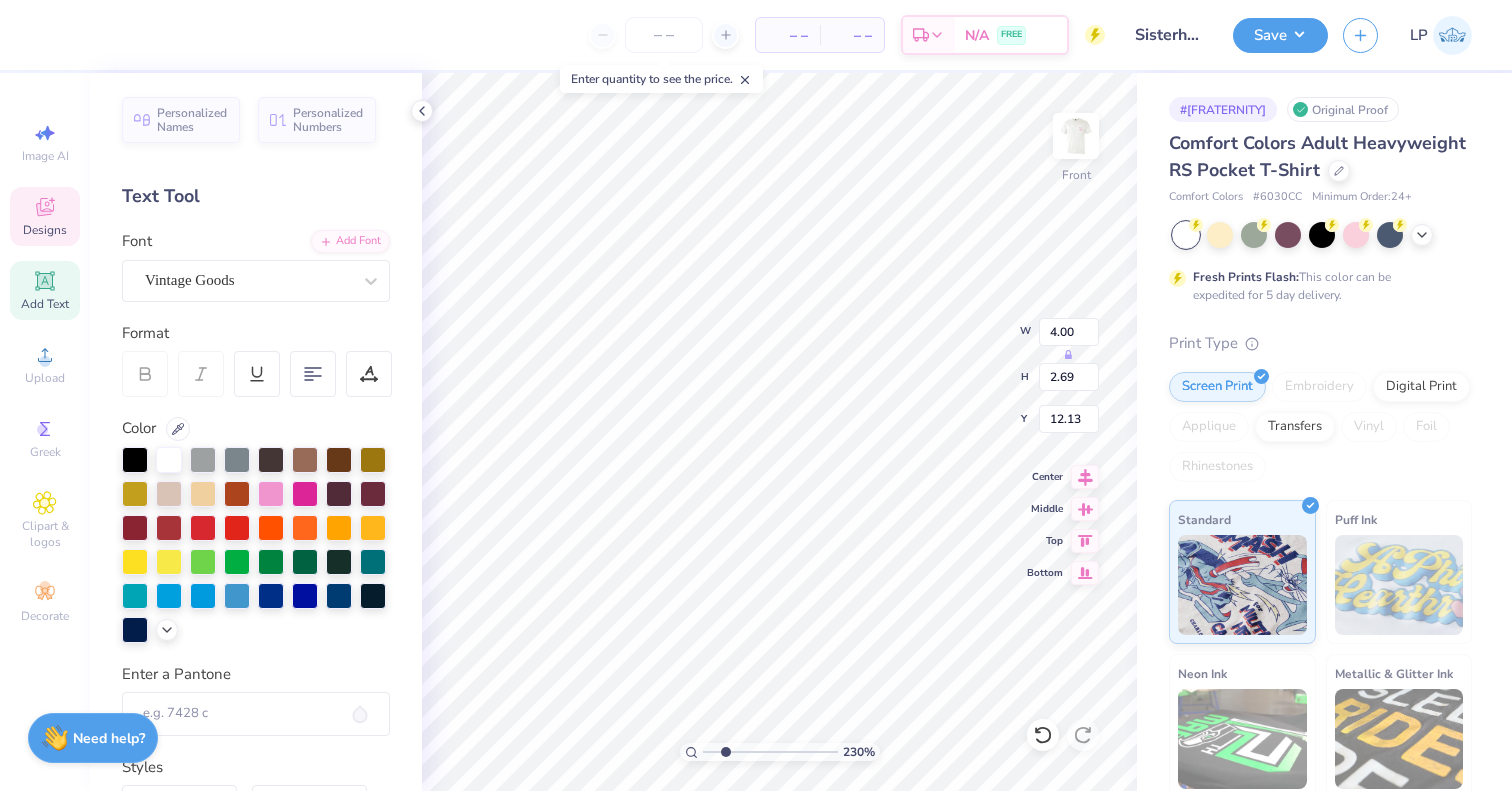 scroll, scrollTop: 16, scrollLeft: 5, axis: both 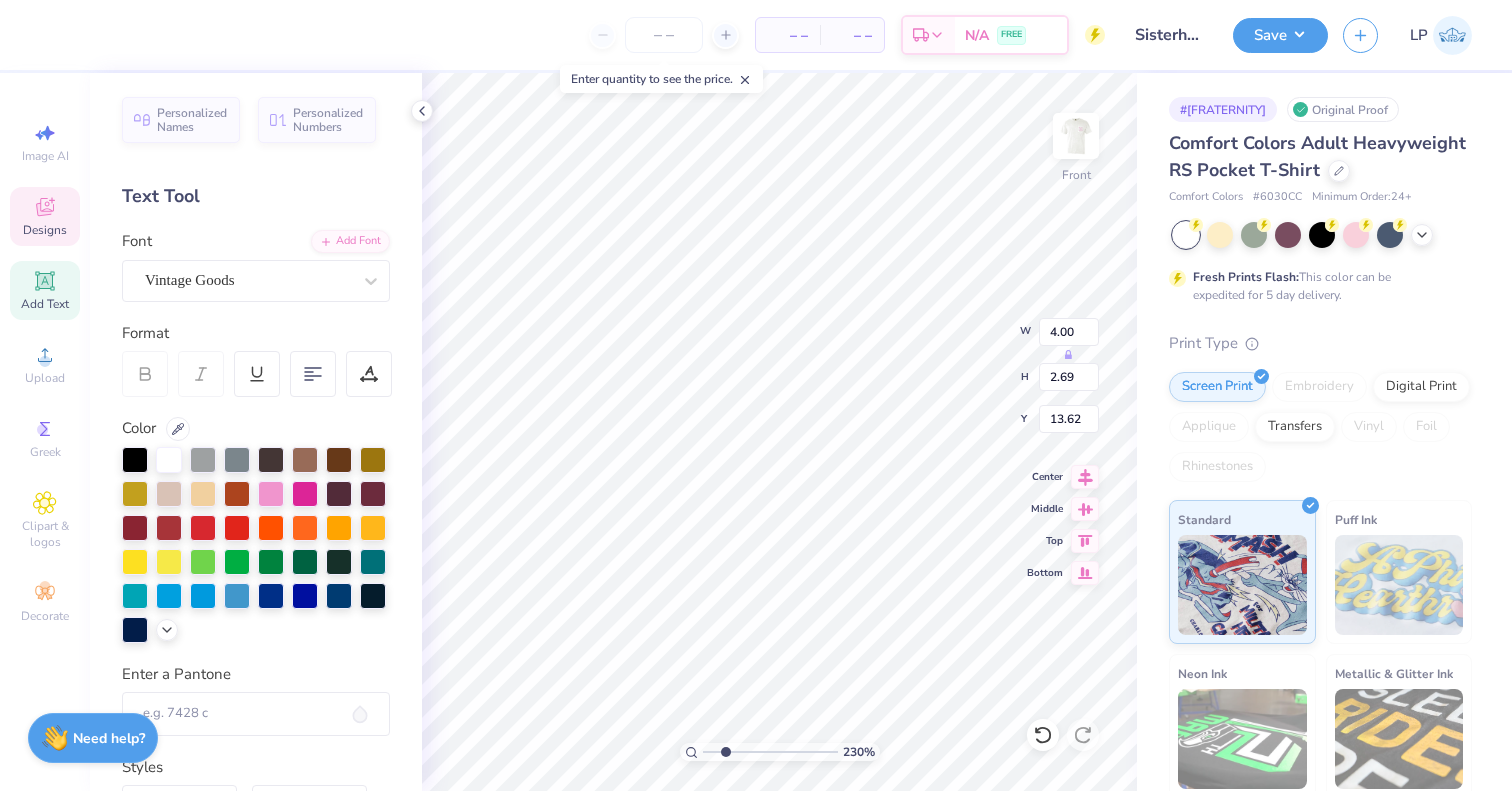 type on "13.62" 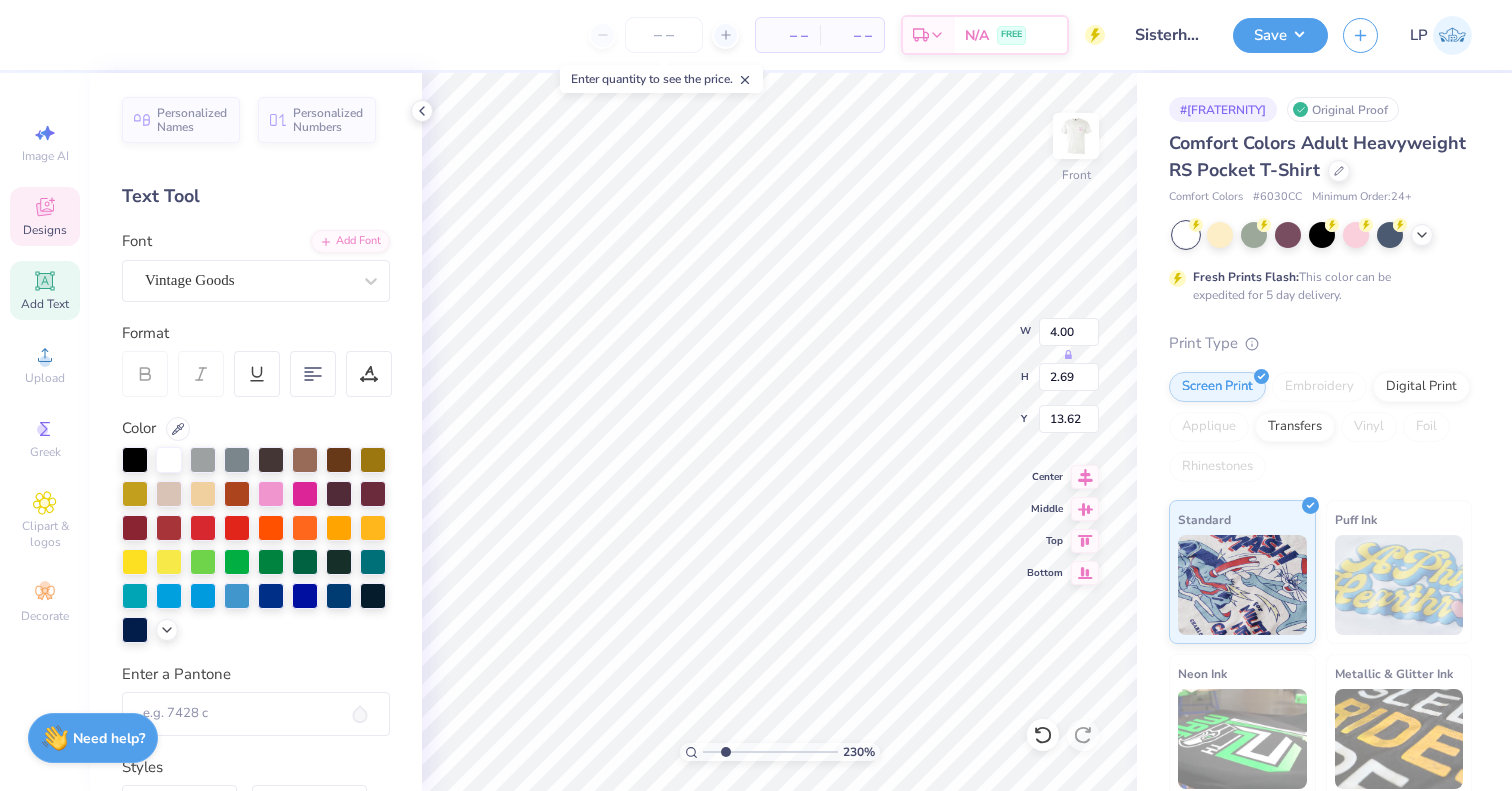 type on "Kappa Alpha Theta" 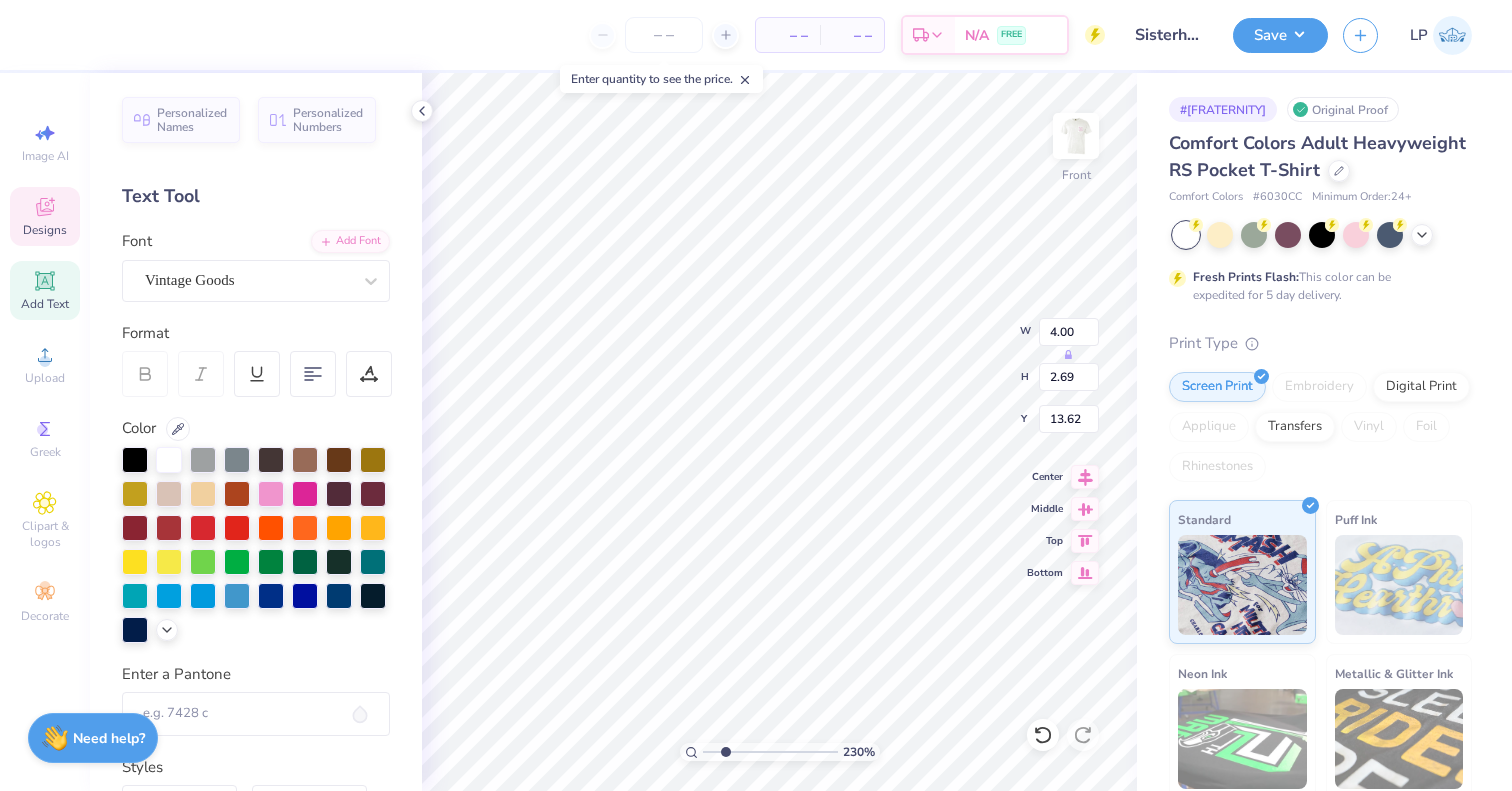 type on "12.63" 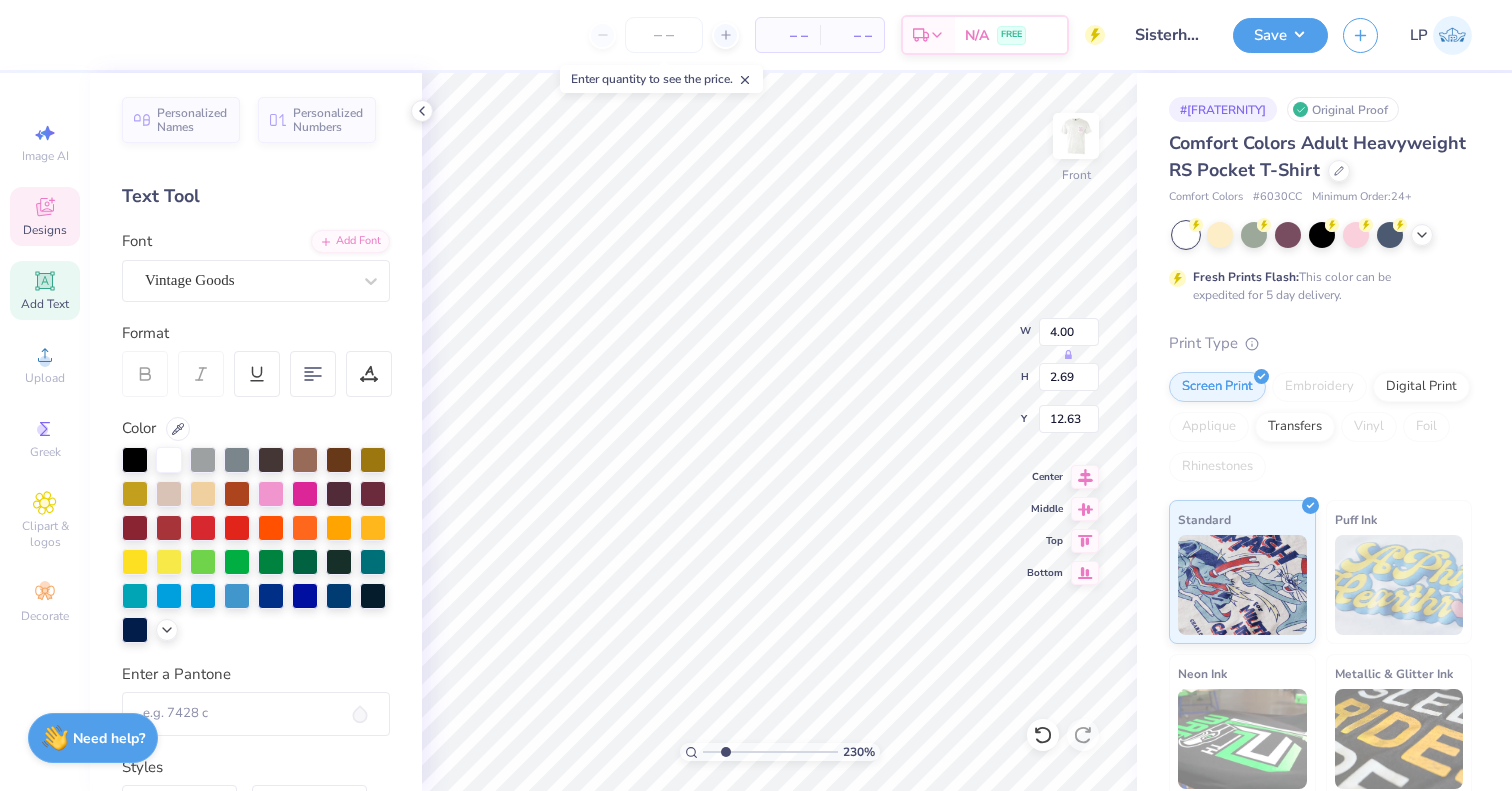 scroll, scrollTop: 16, scrollLeft: 6, axis: both 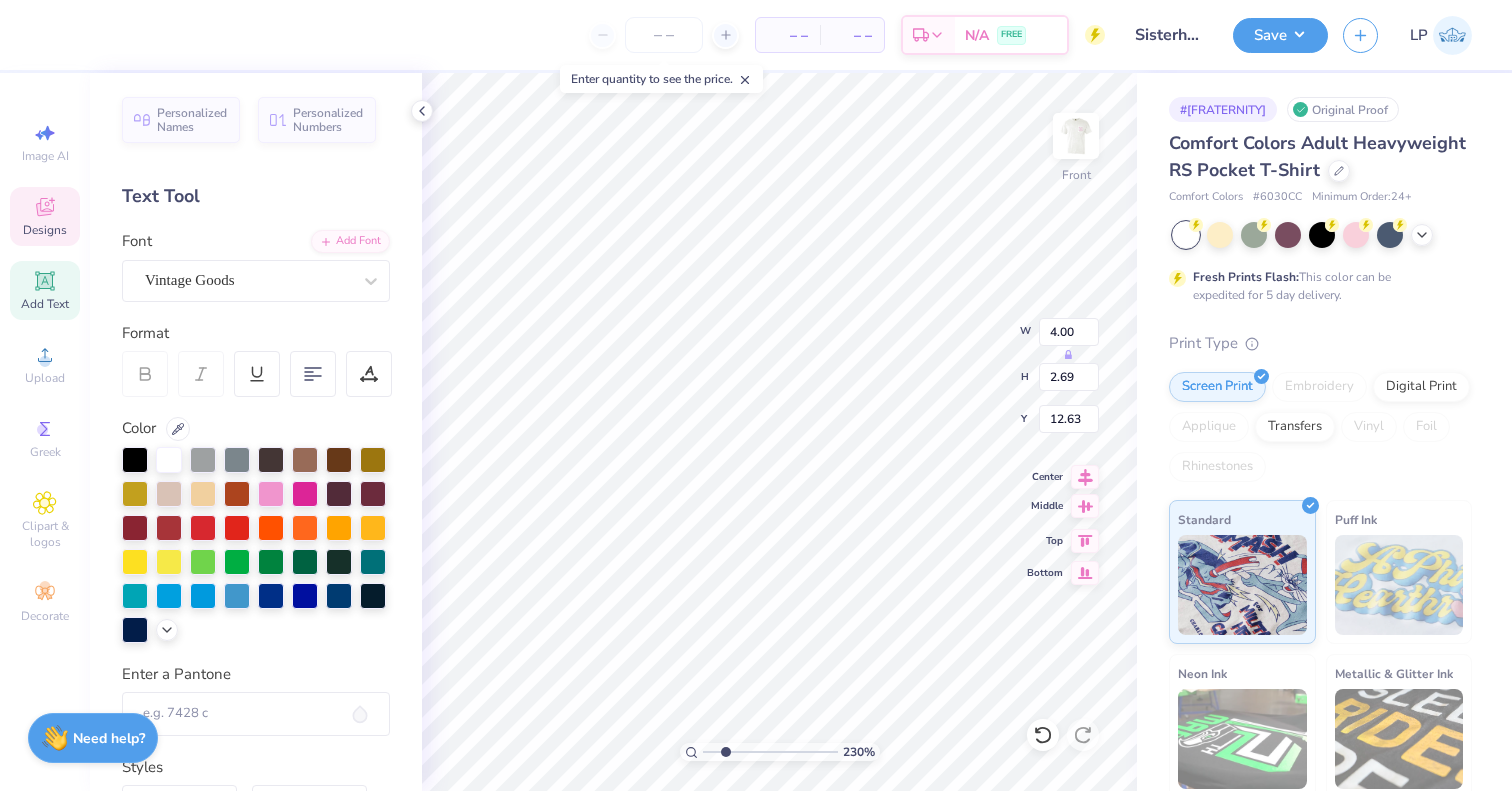 type on "Delta Society" 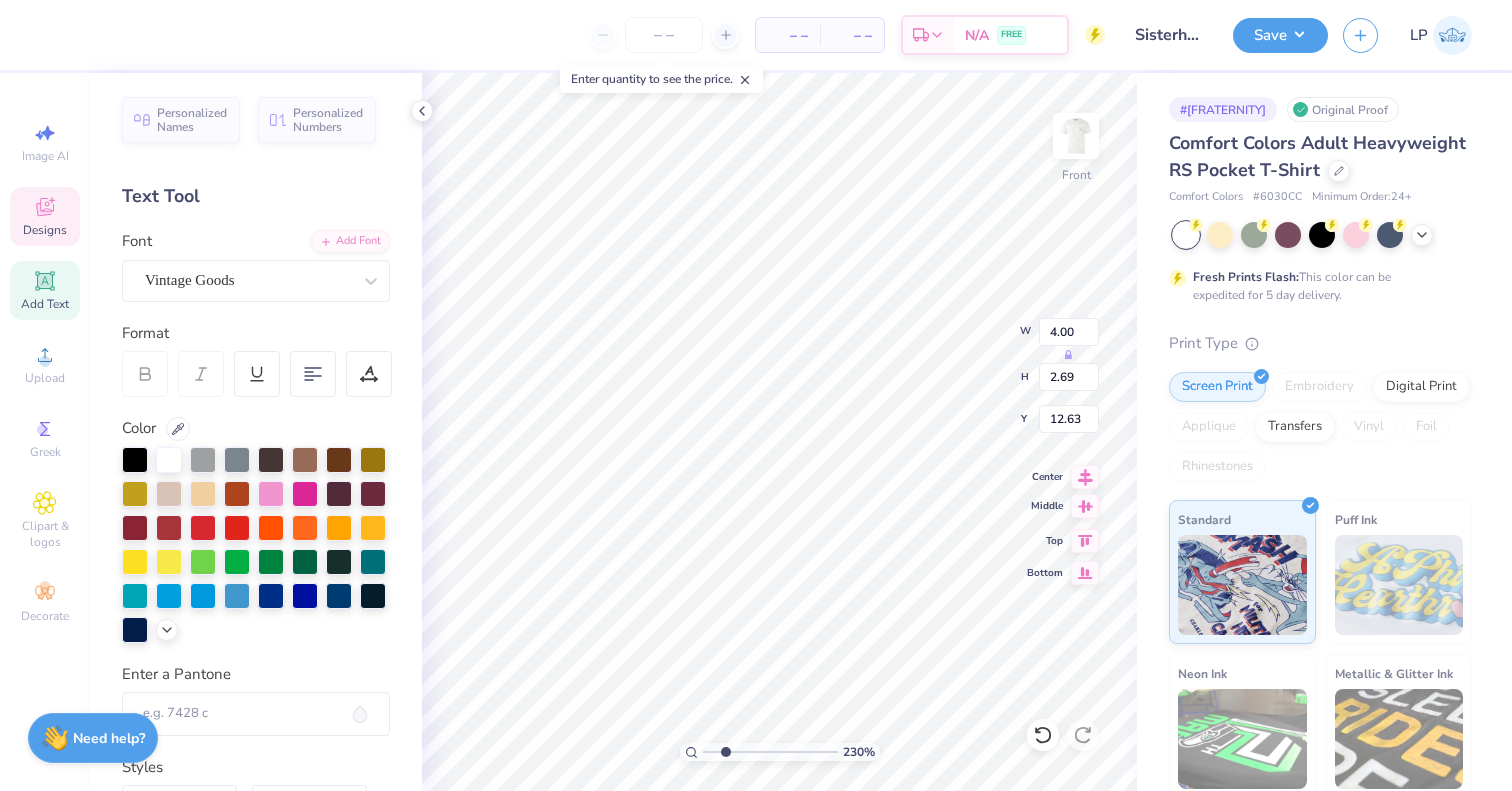 type on "13.32" 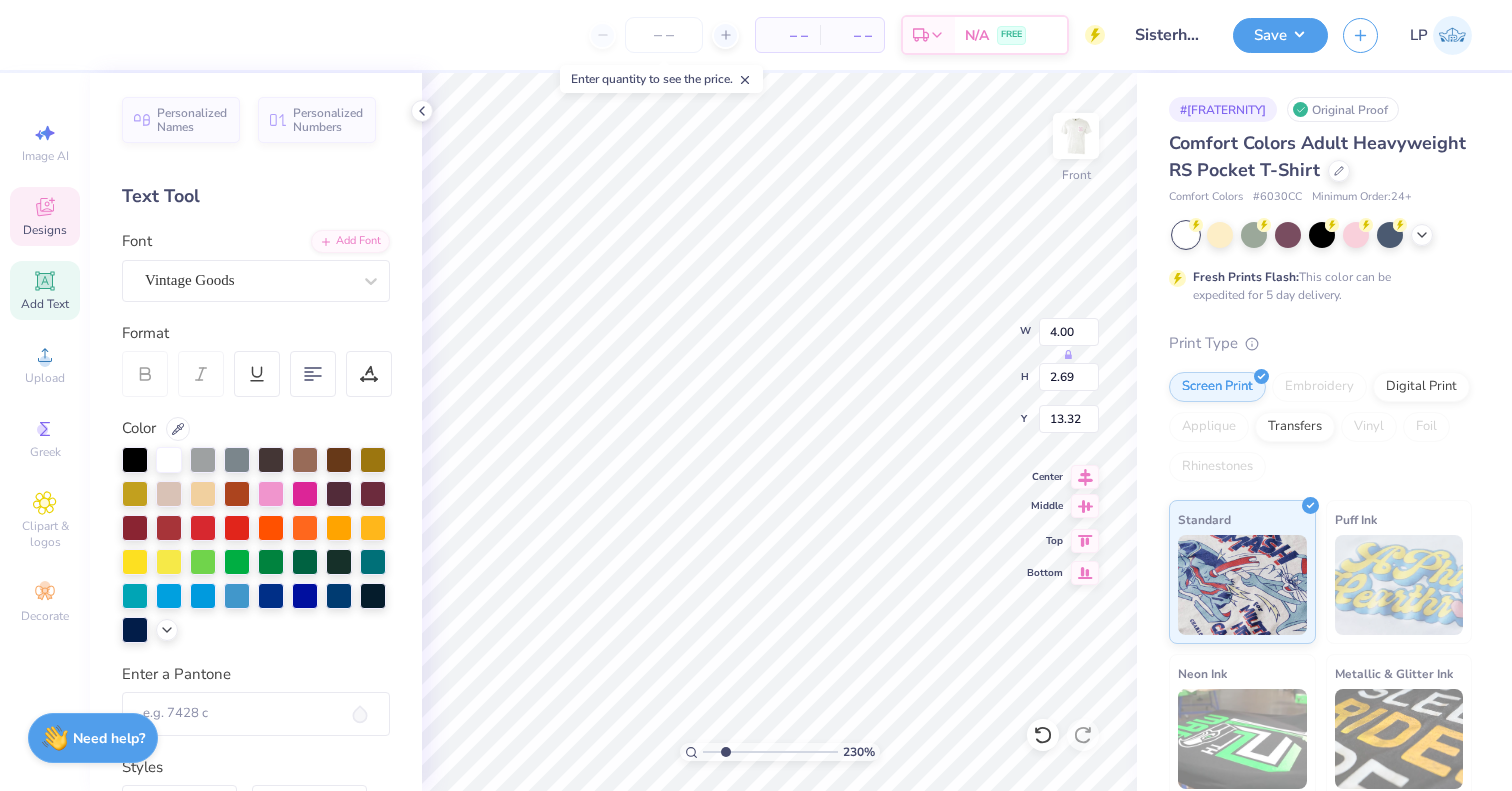 scroll, scrollTop: 16, scrollLeft: 6, axis: both 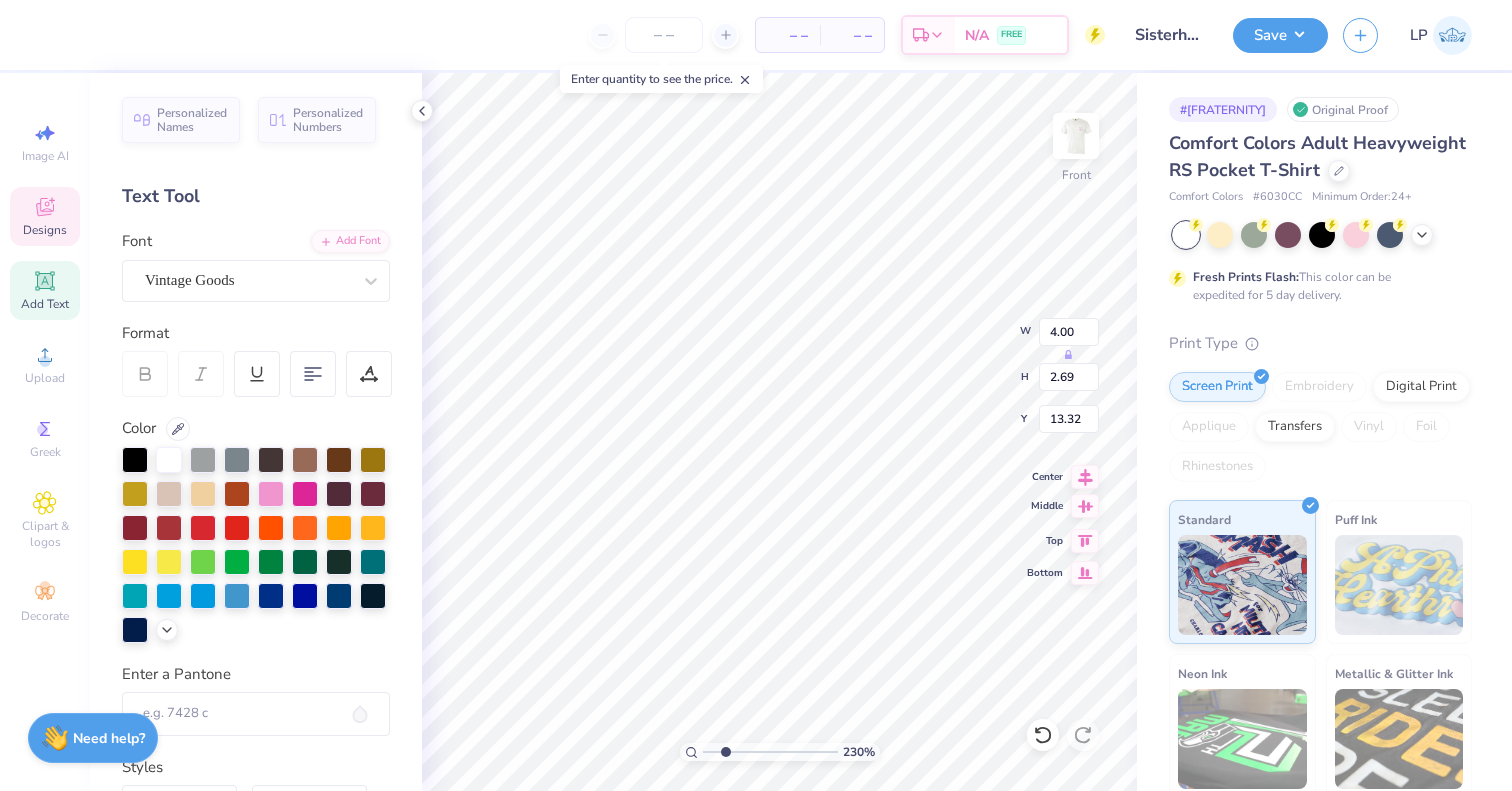 type on "Chi Omega" 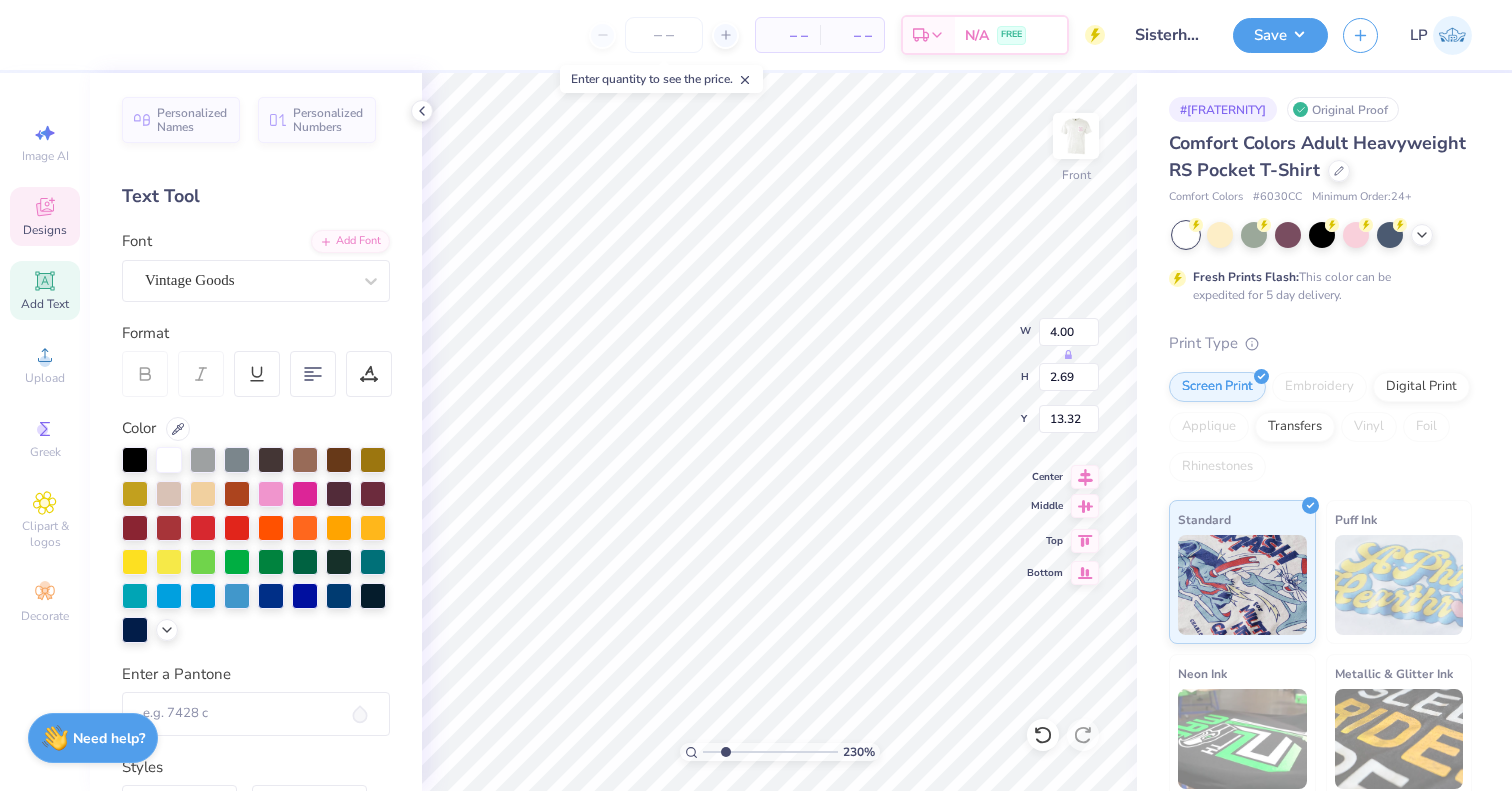 scroll, scrollTop: 16, scrollLeft: 6, axis: both 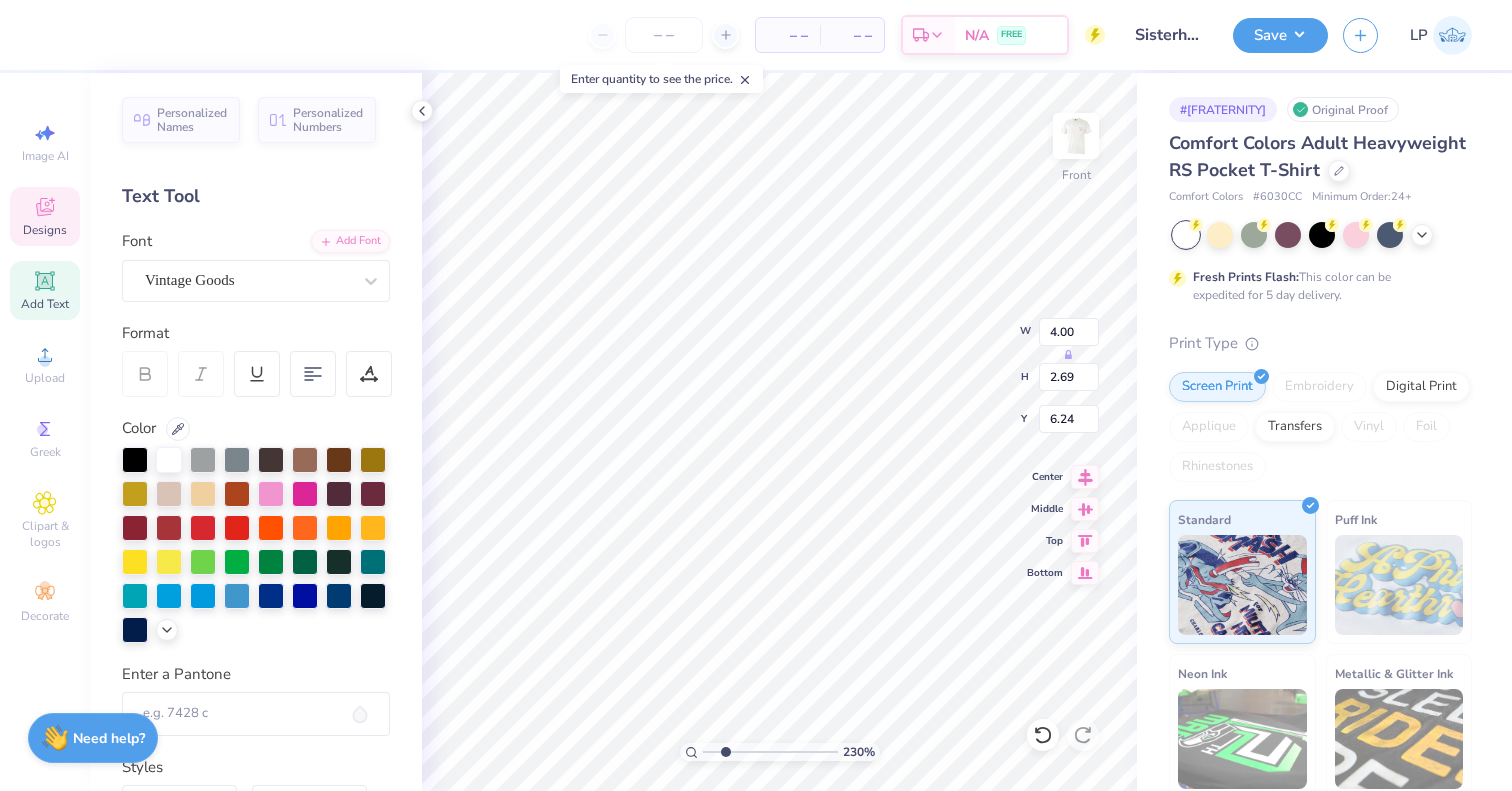 type on "10.00" 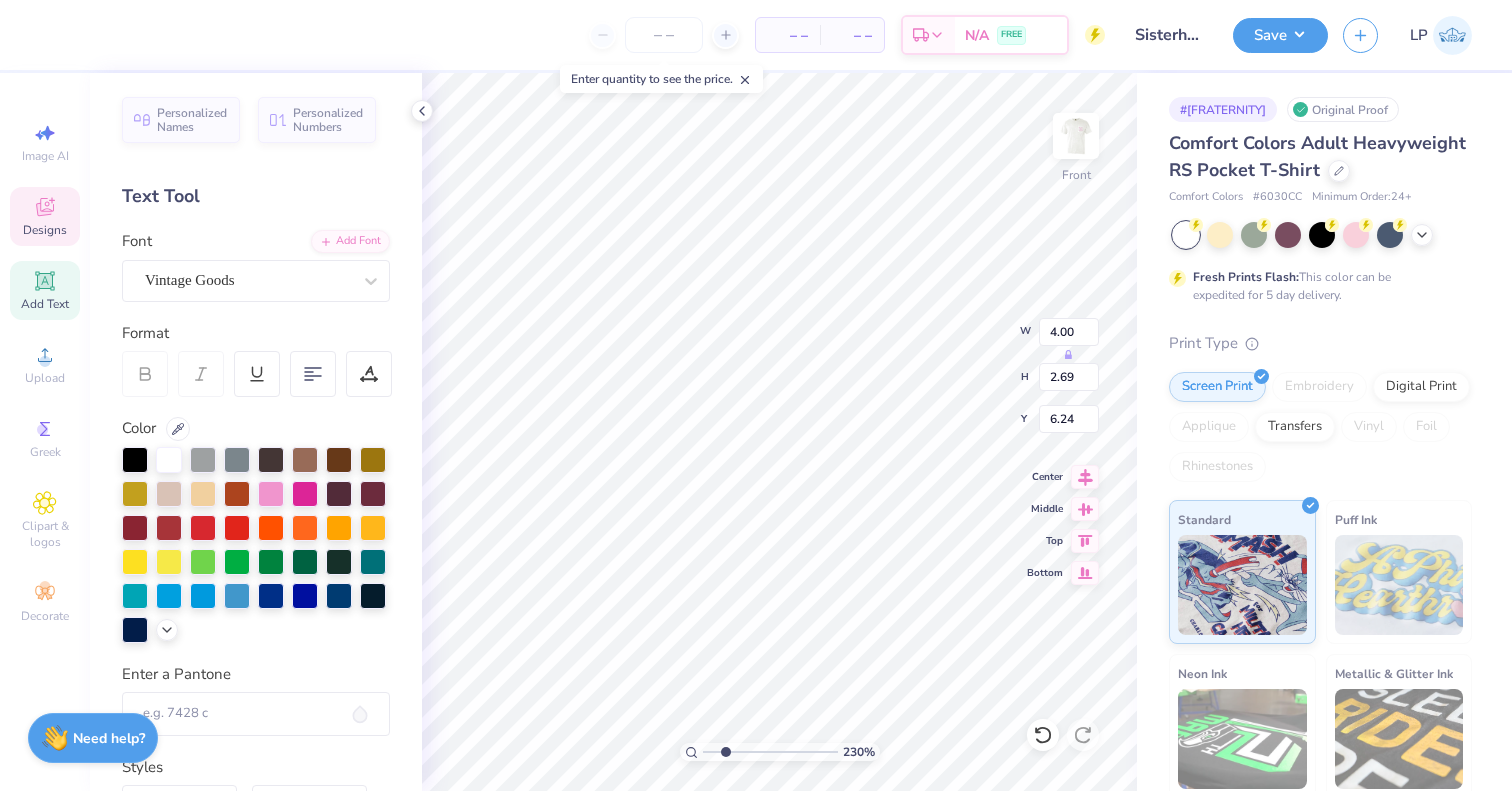 type on "9.98" 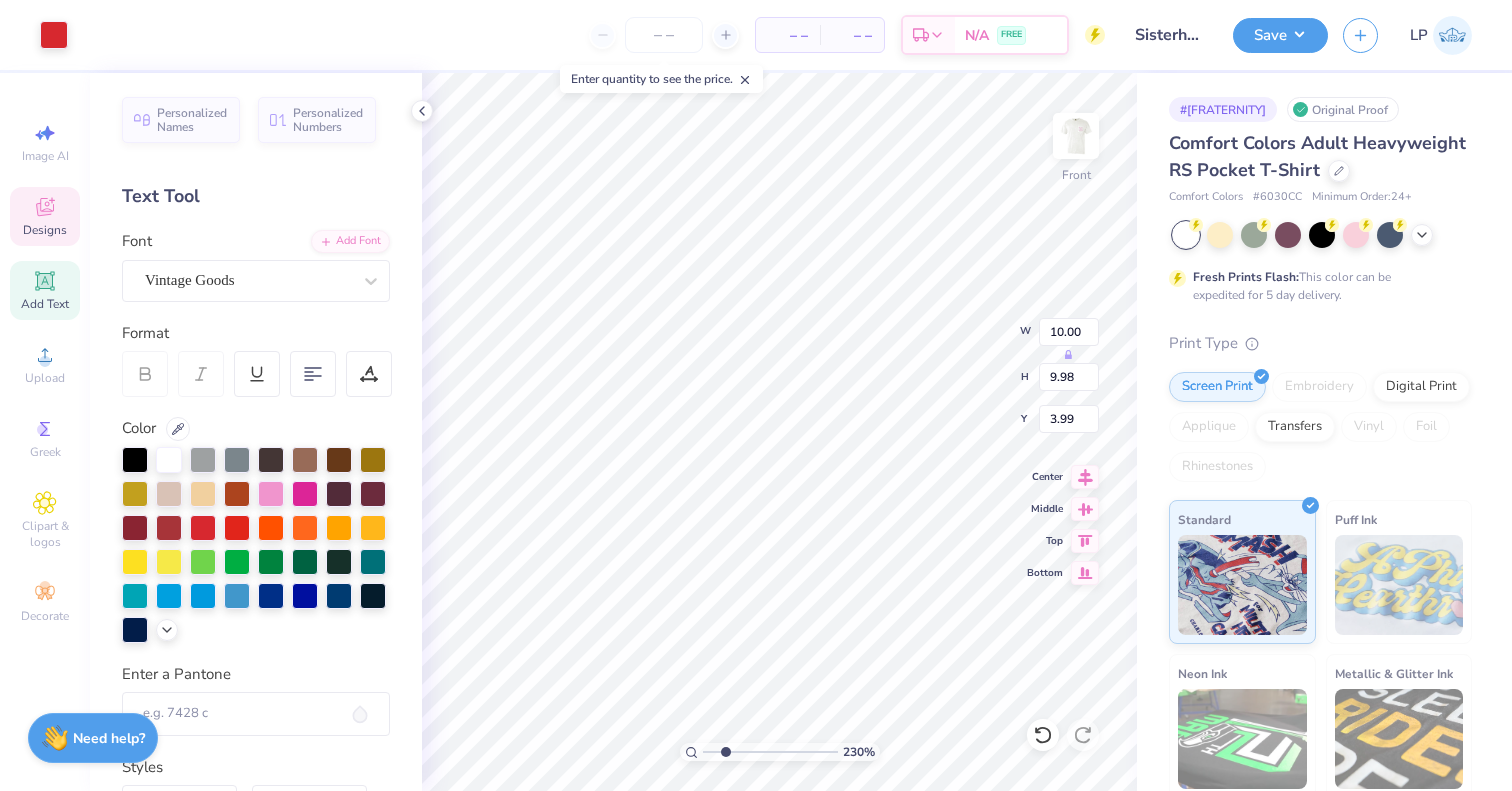 type on "4.00" 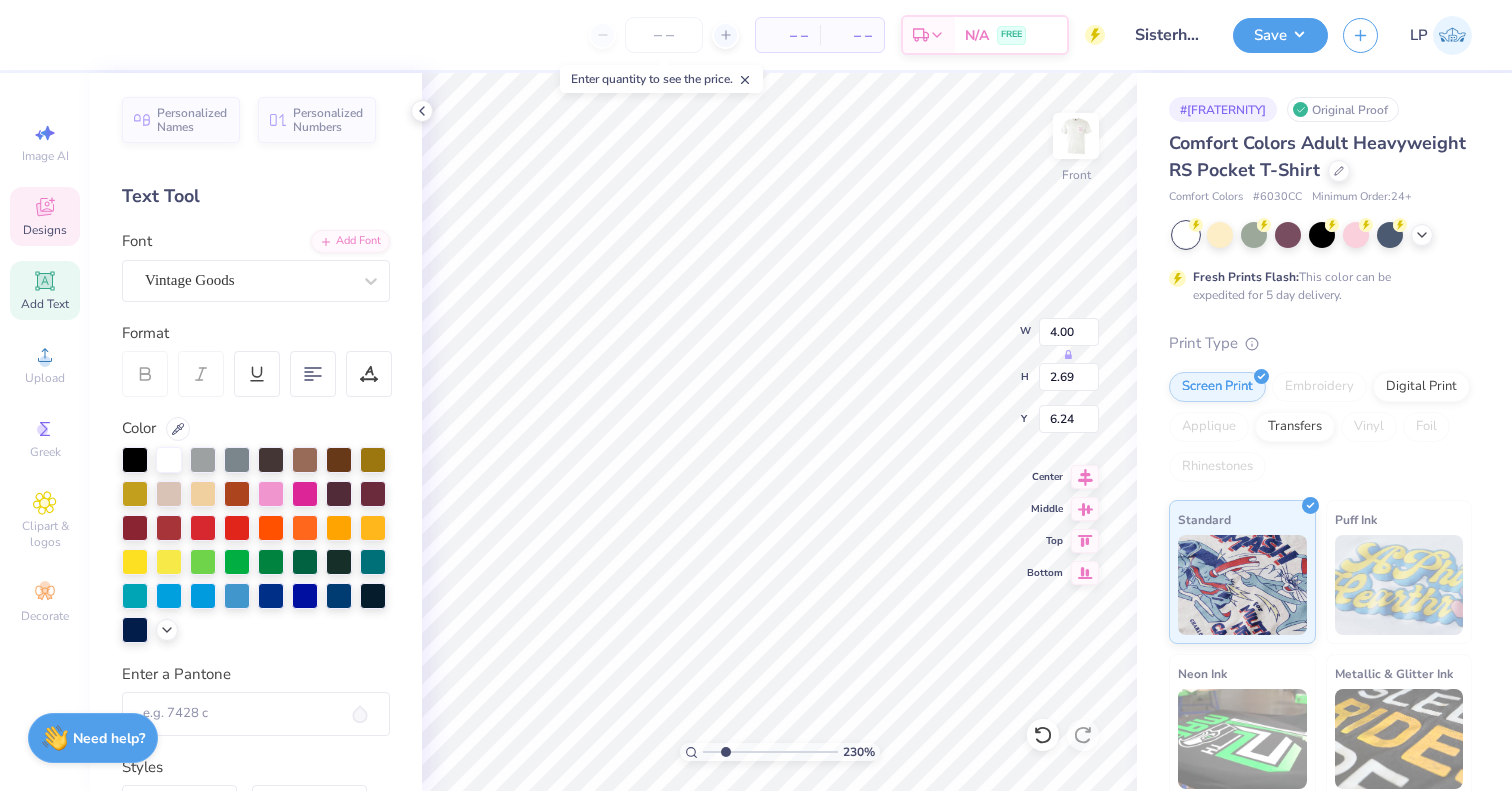 type on "15.60" 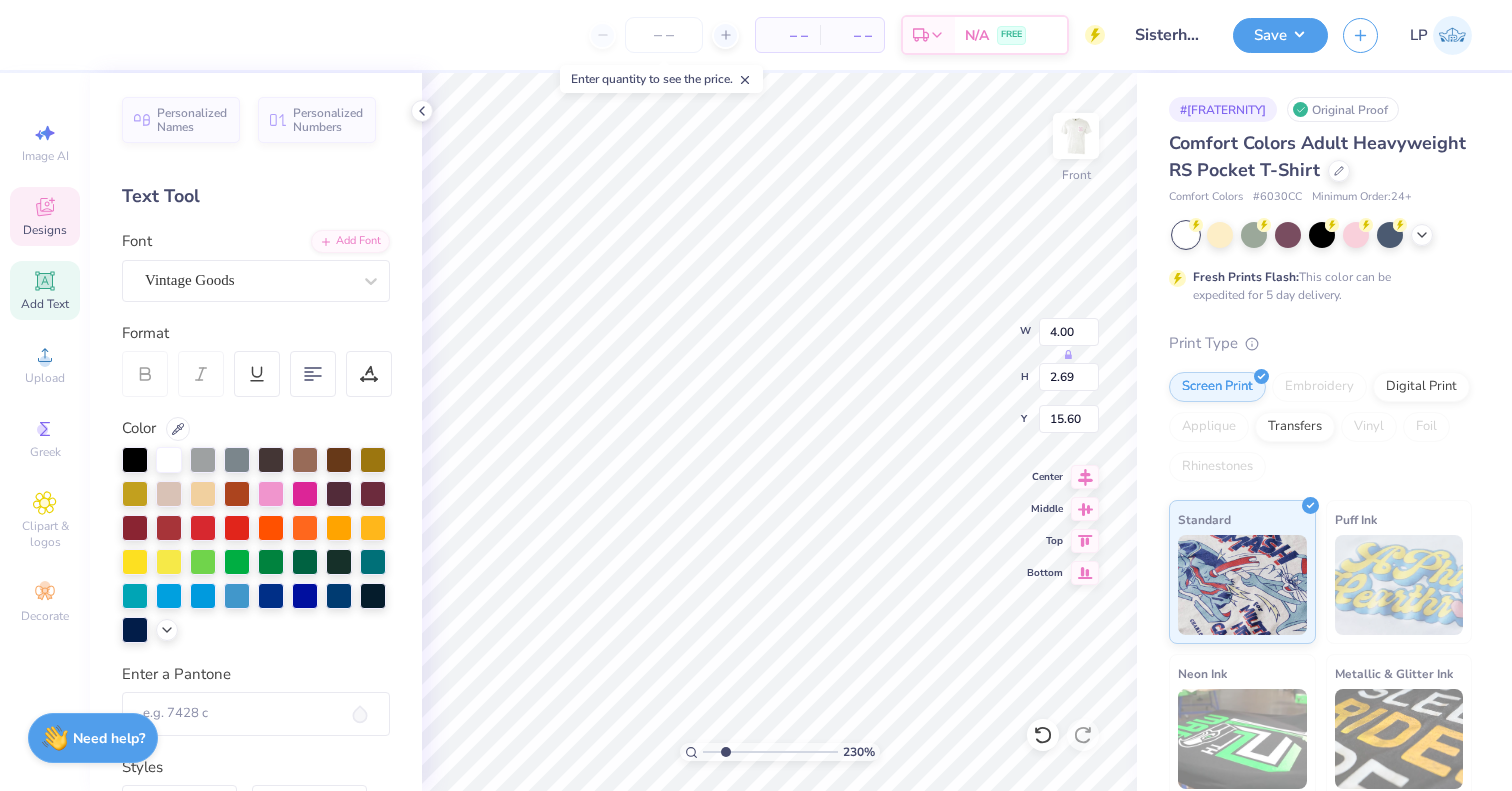 scroll, scrollTop: 16, scrollLeft: 7, axis: both 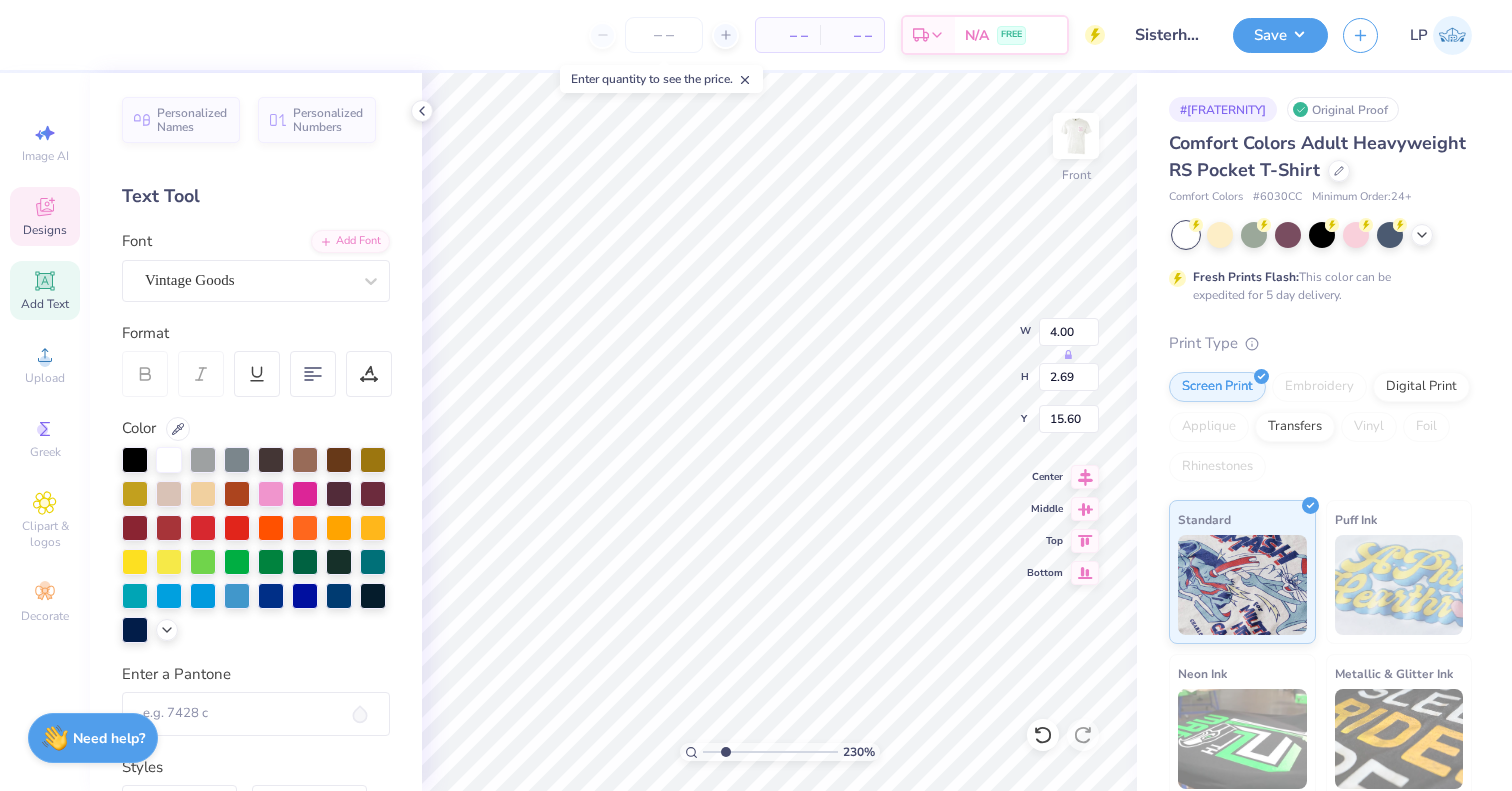 type on "Alpha Delta Pi" 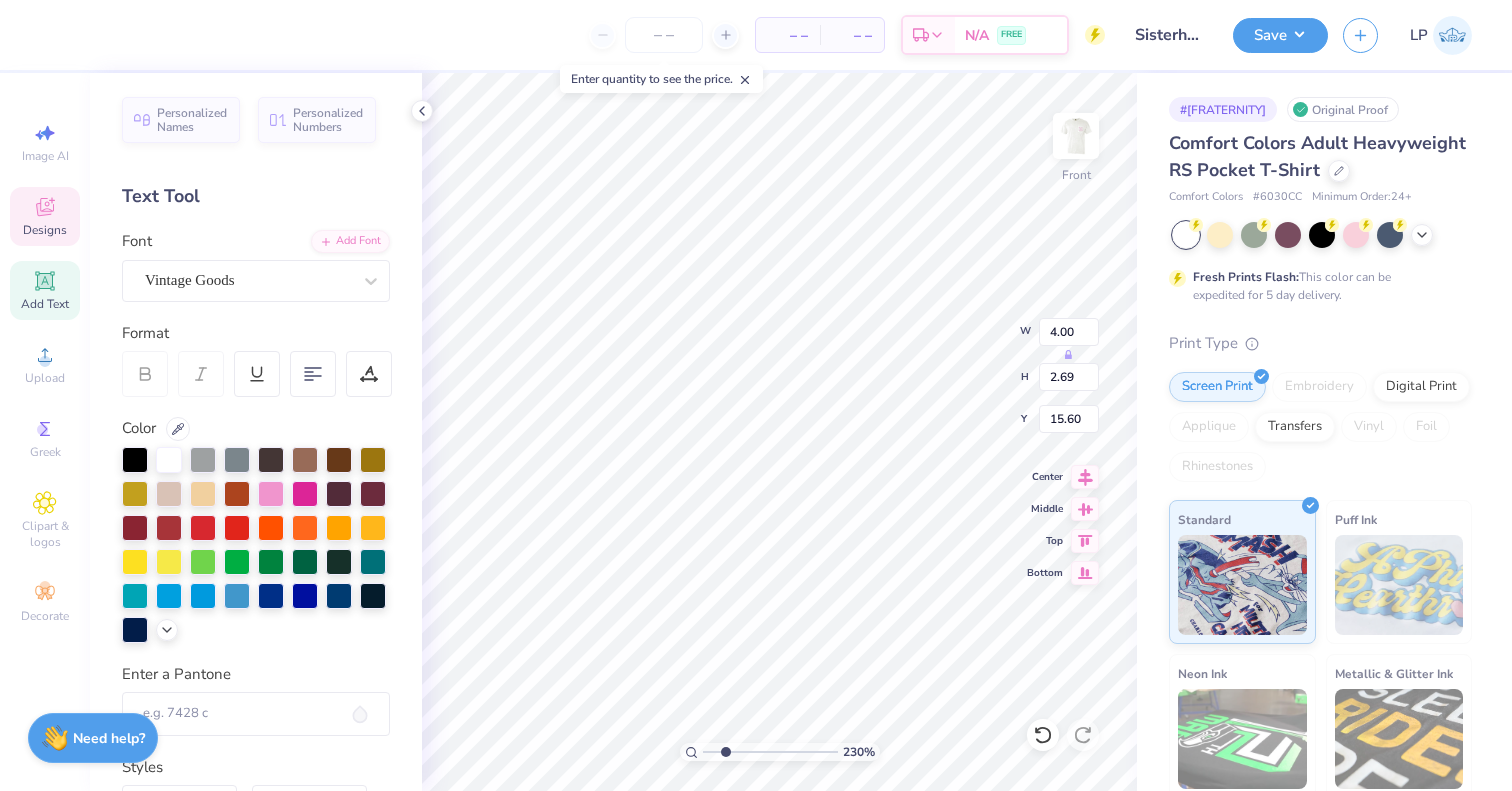 type on "6.24" 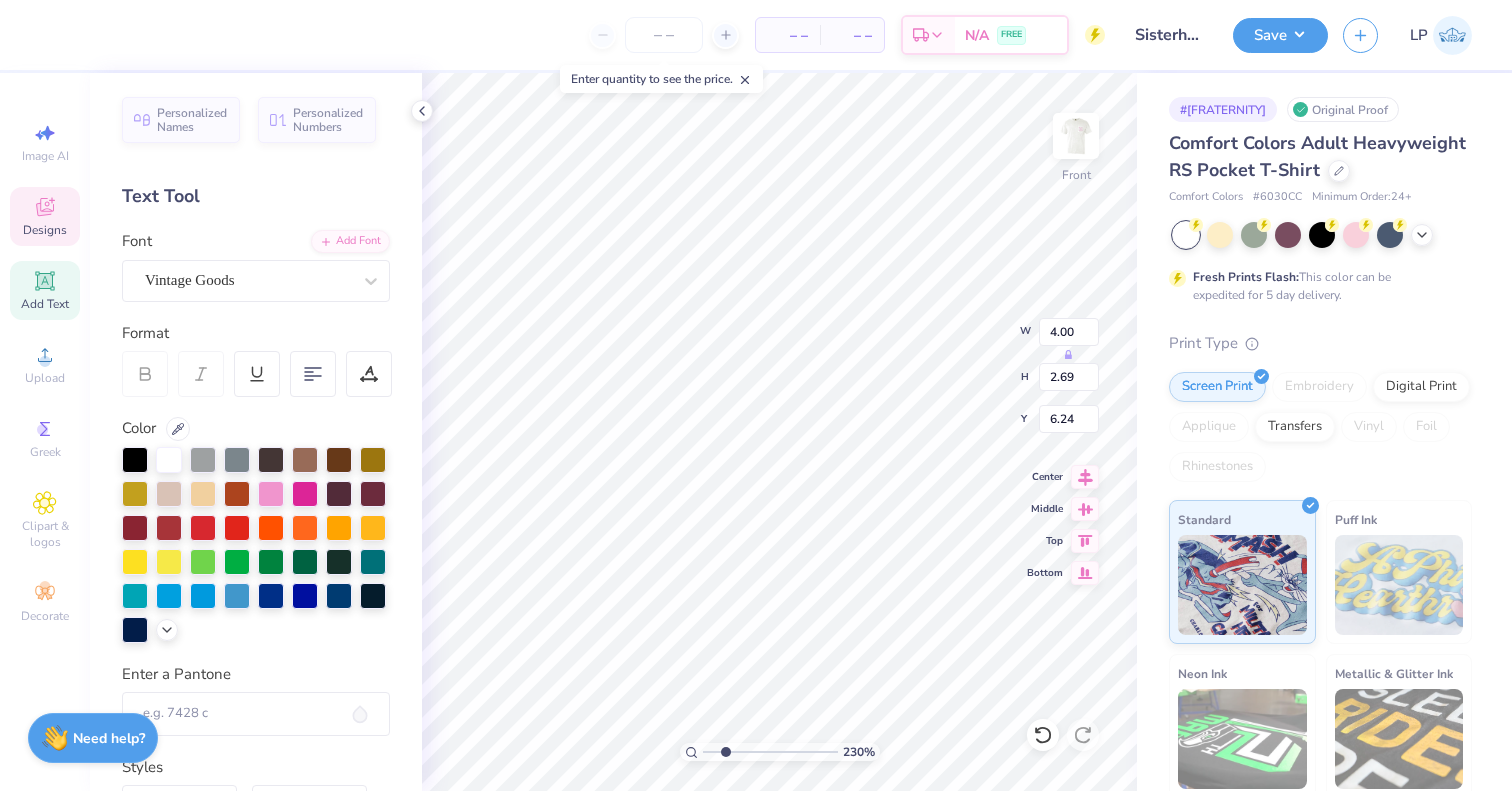 scroll, scrollTop: 16, scrollLeft: 11, axis: both 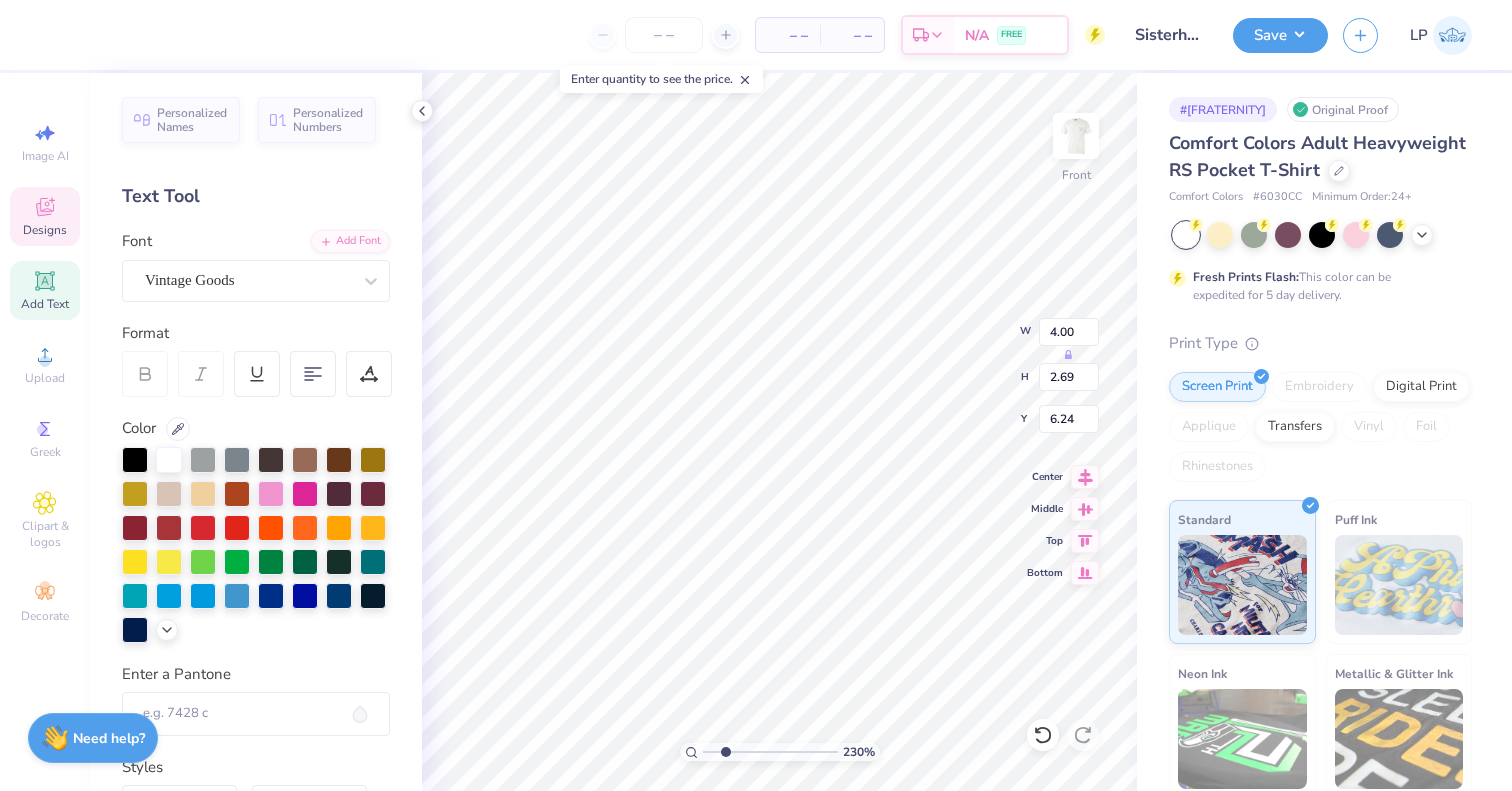 type on "Kappa Kappa Gamma" 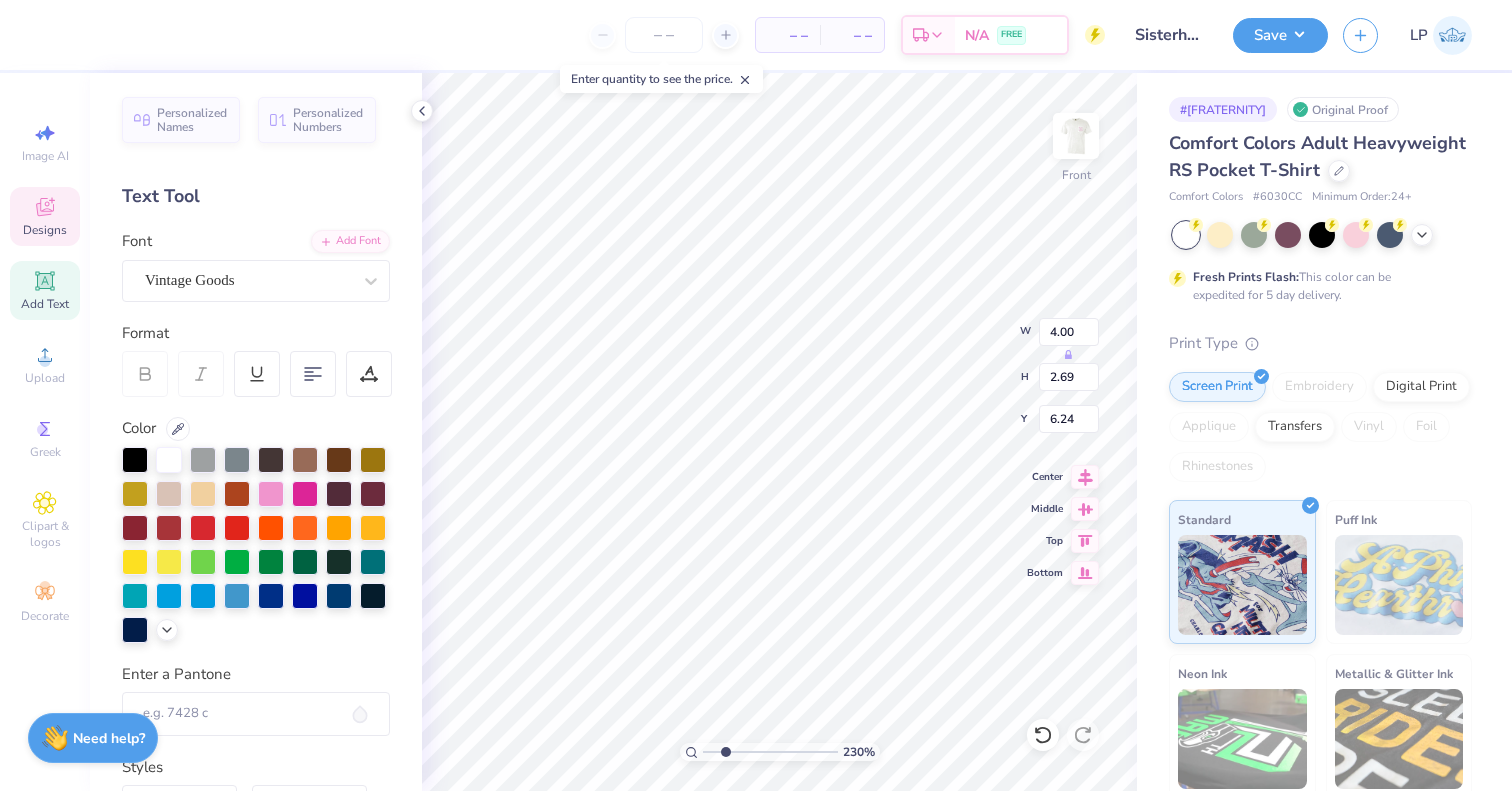 type on "9.88" 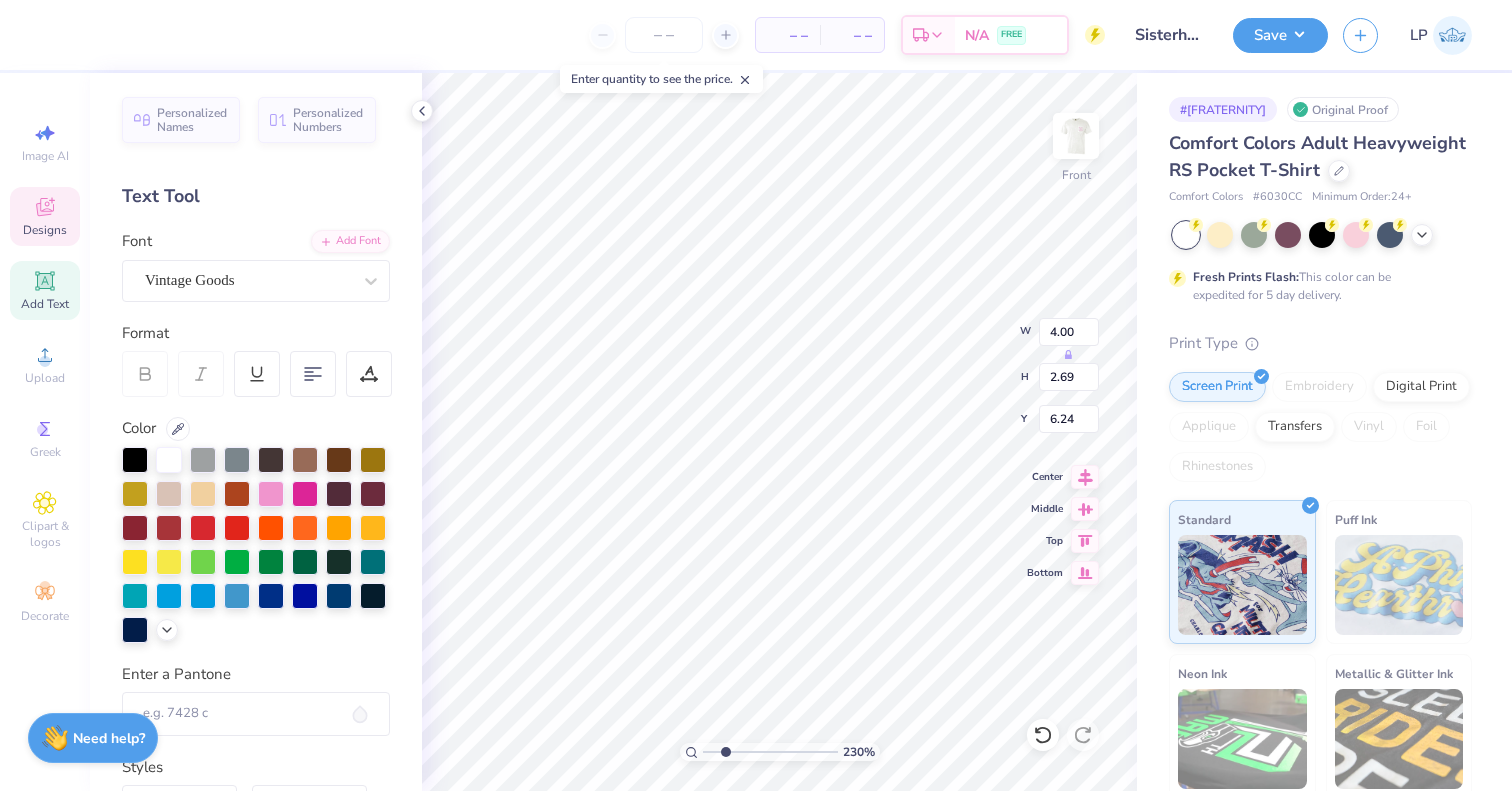 type on "9.87" 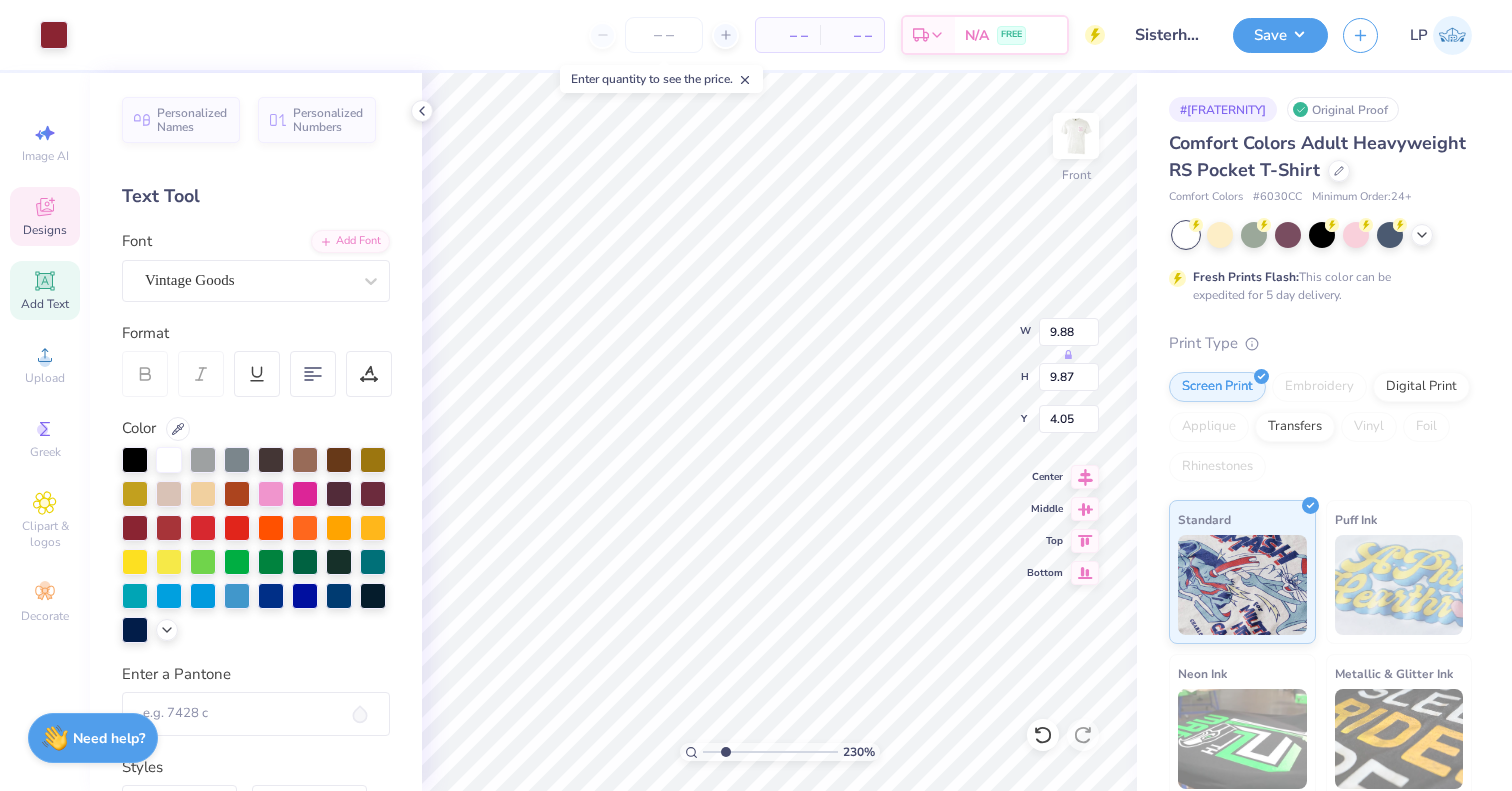 type on "7.23" 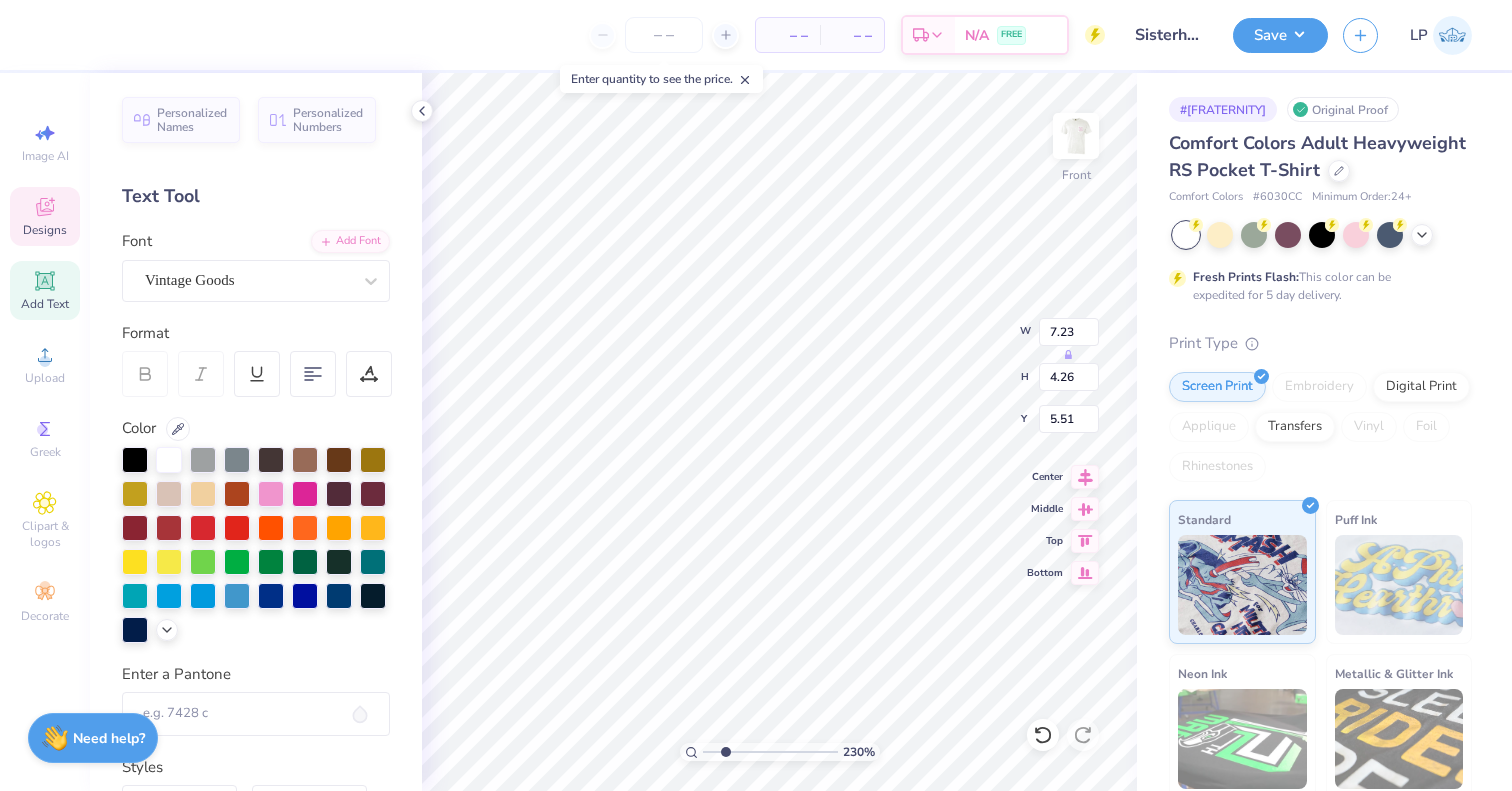 type on "14.25" 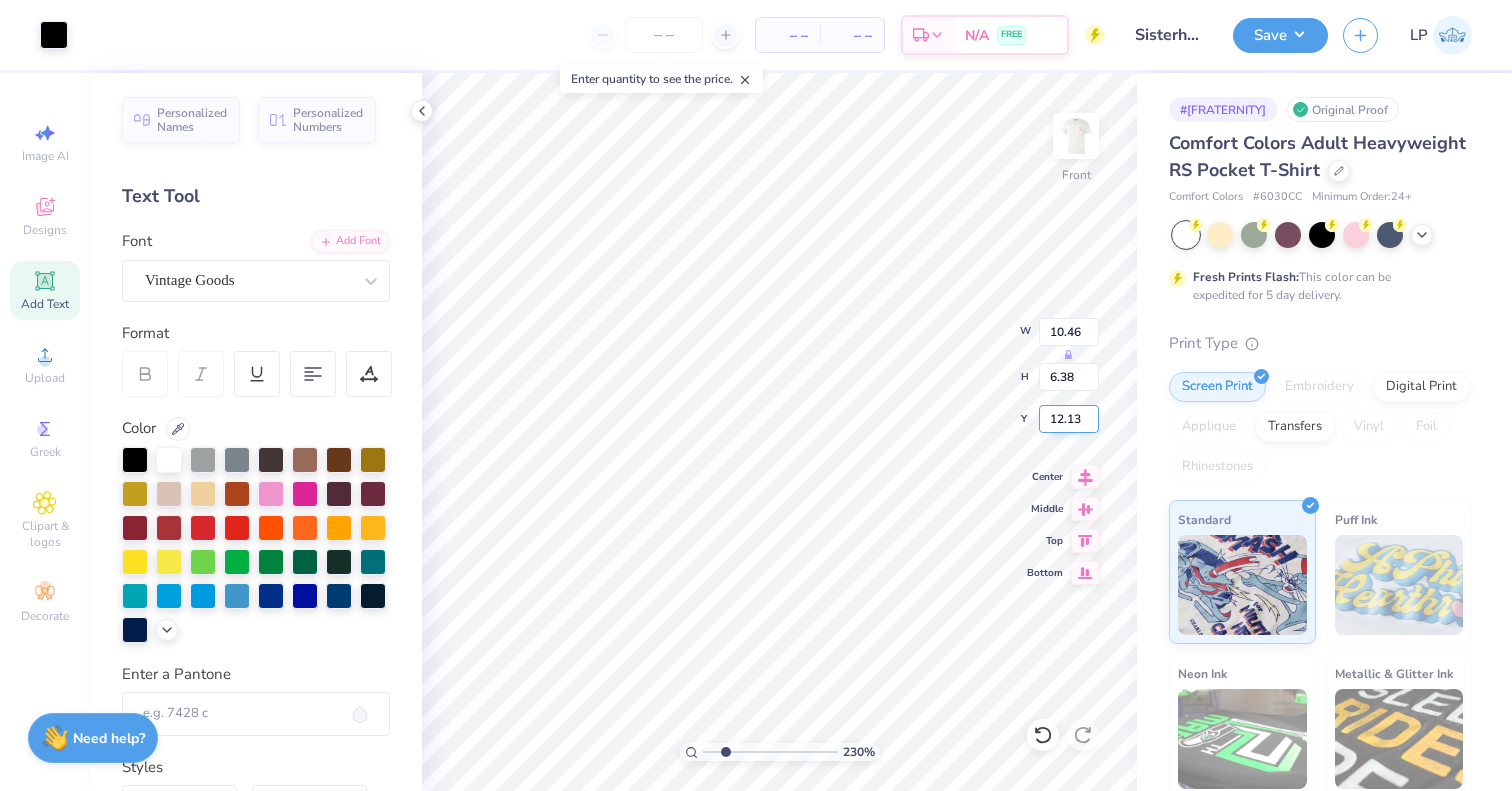 type on "5.33" 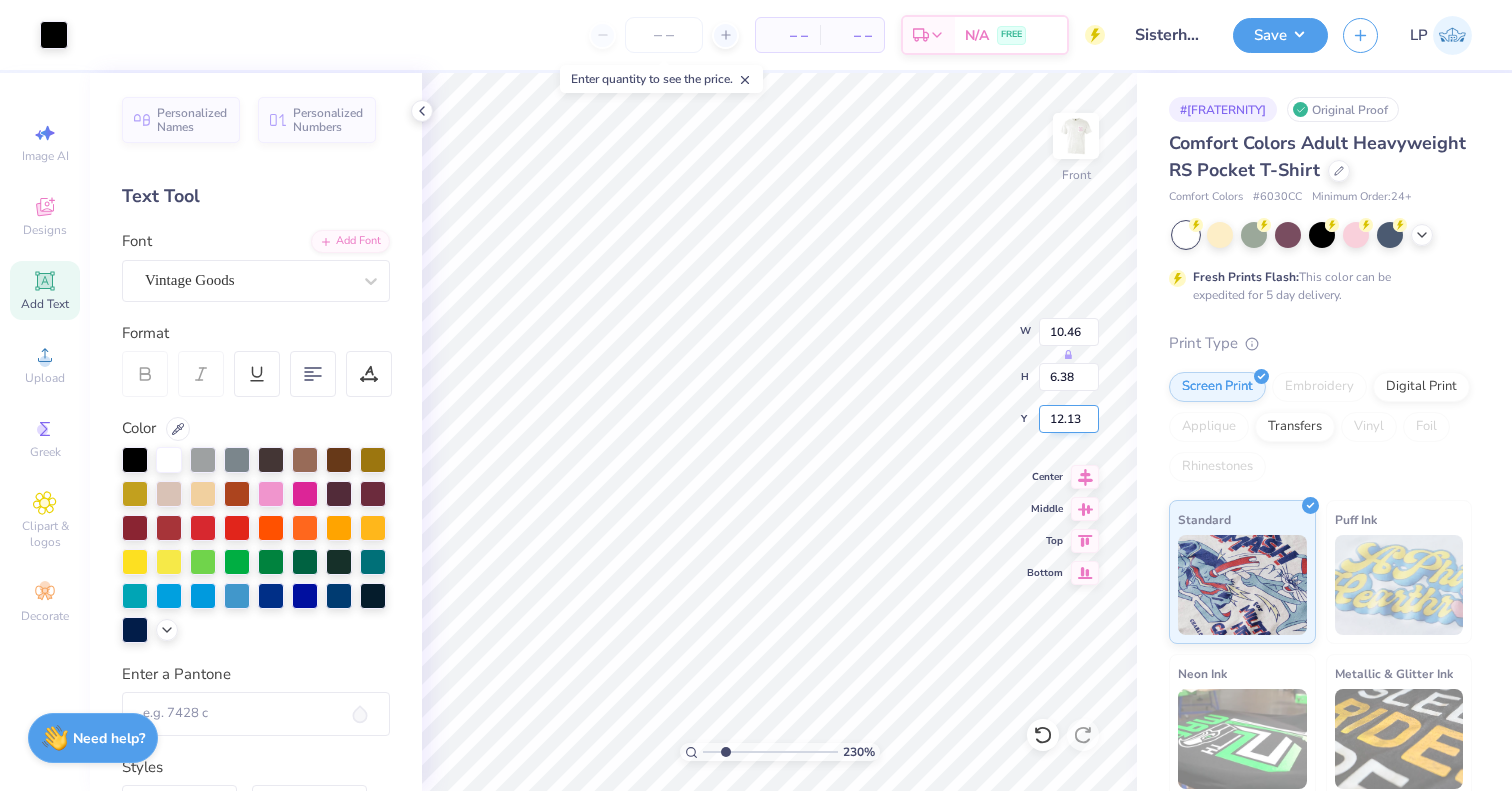 type on "3.25" 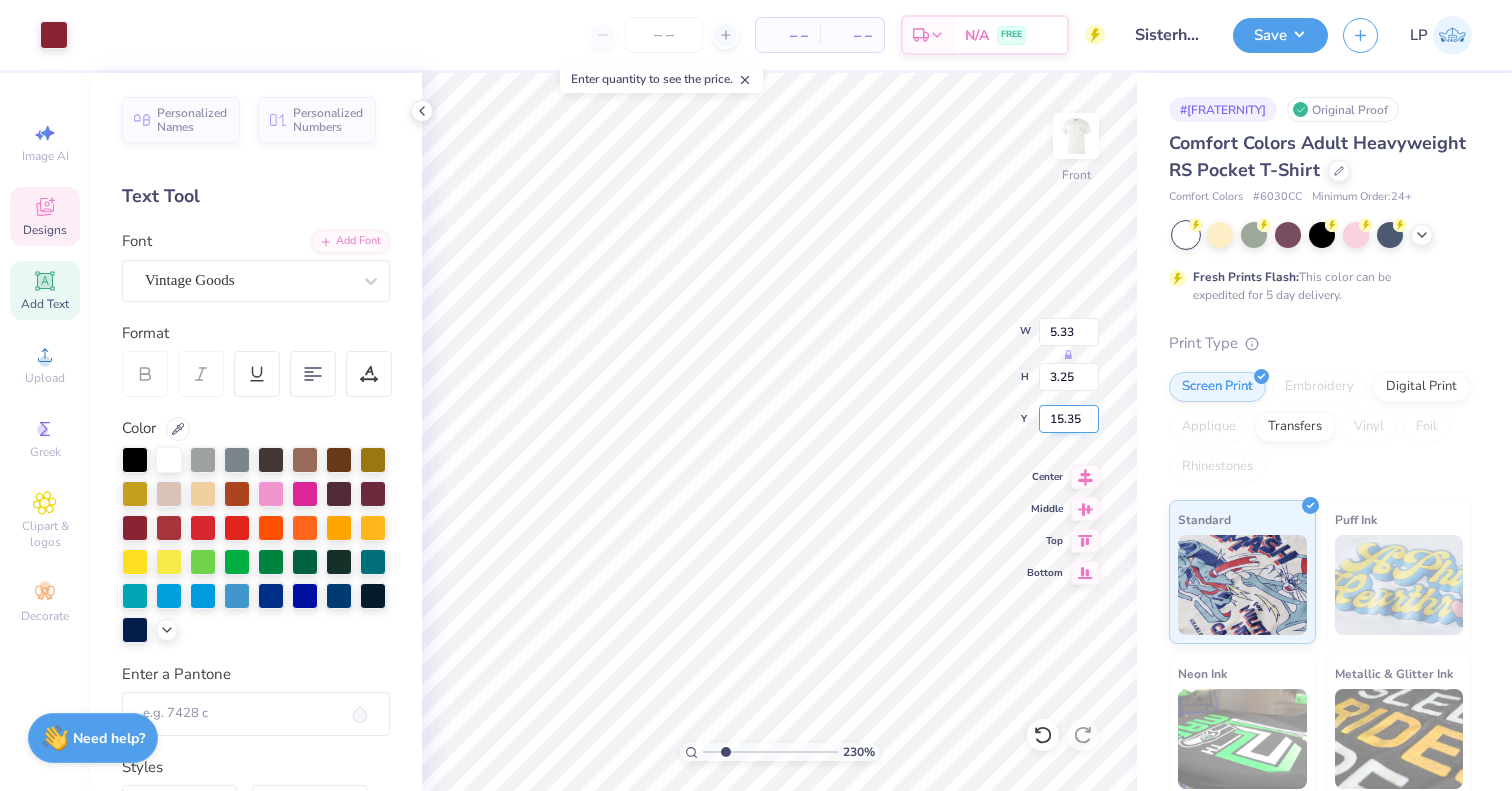 type on "9.88" 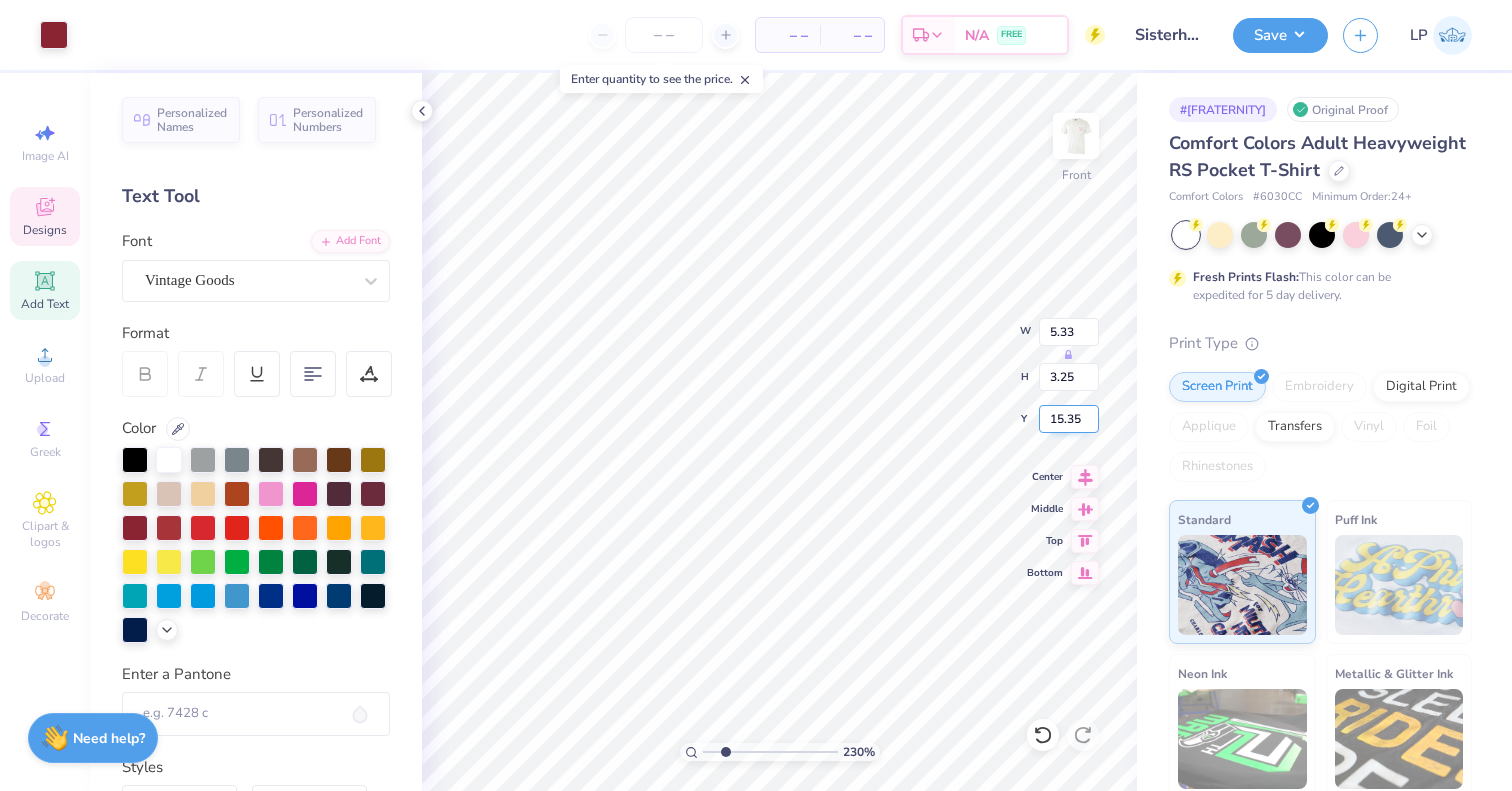 type on "9.87" 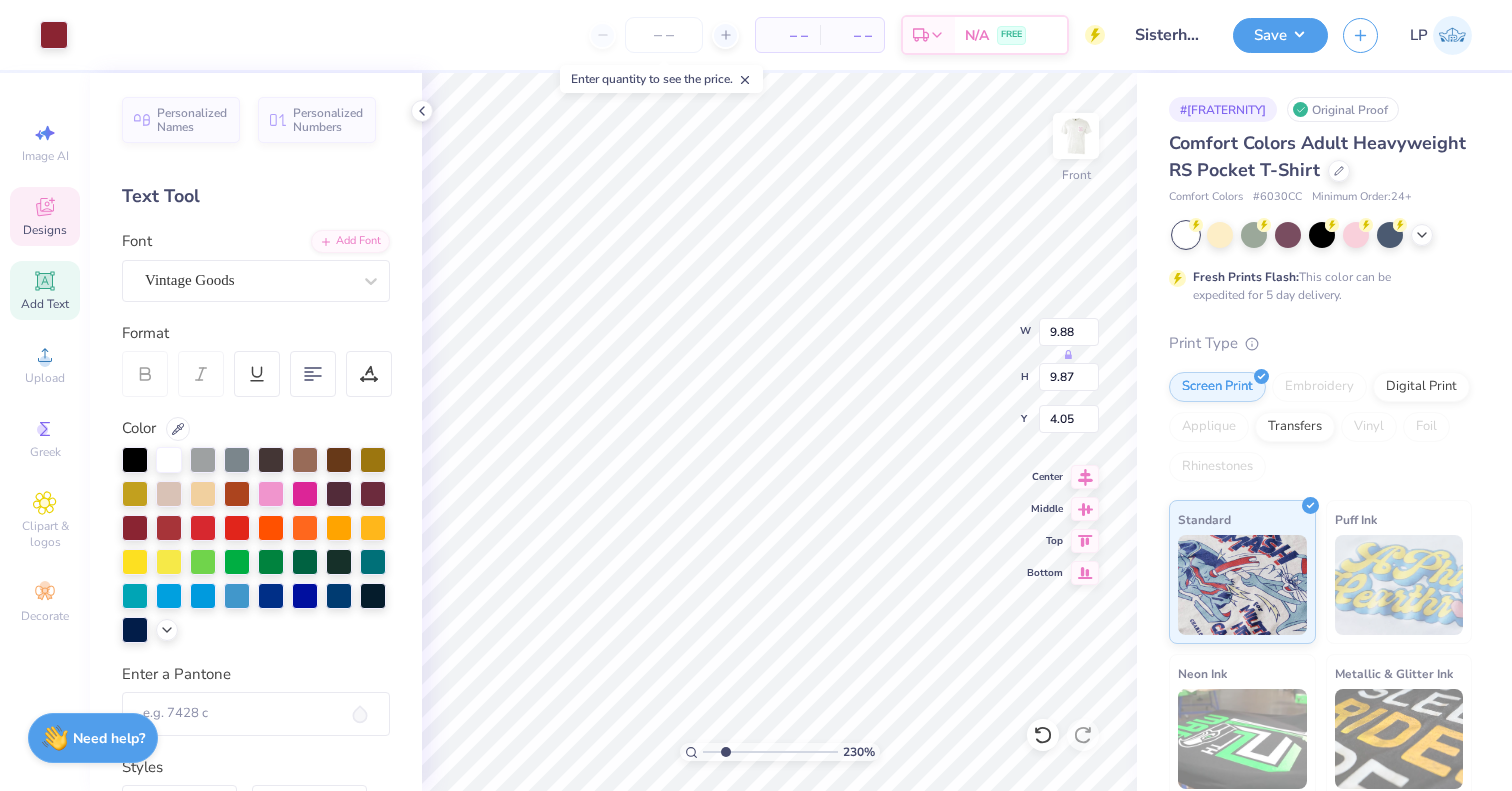 type on "3.12" 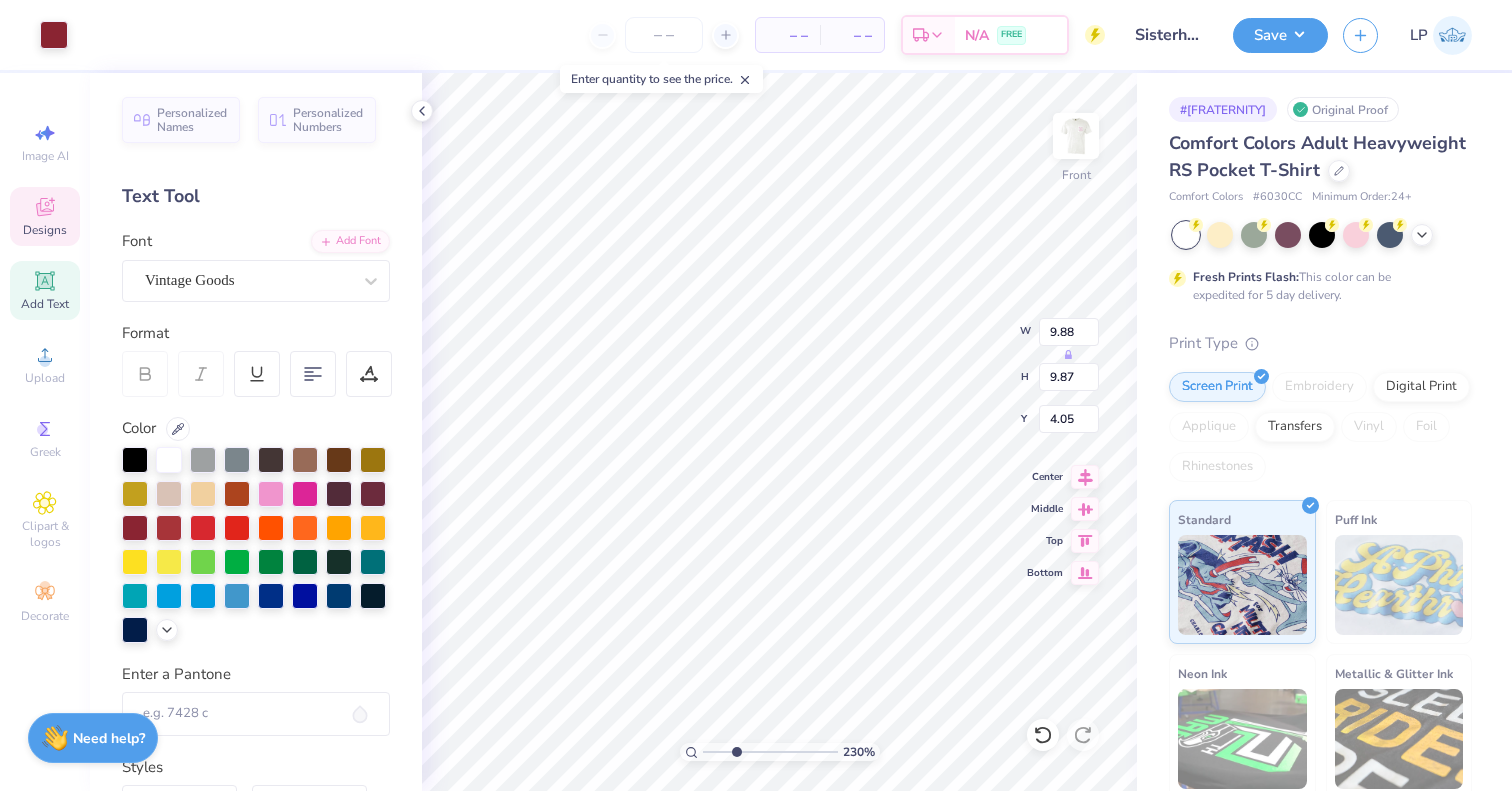 click at bounding box center [770, 752] 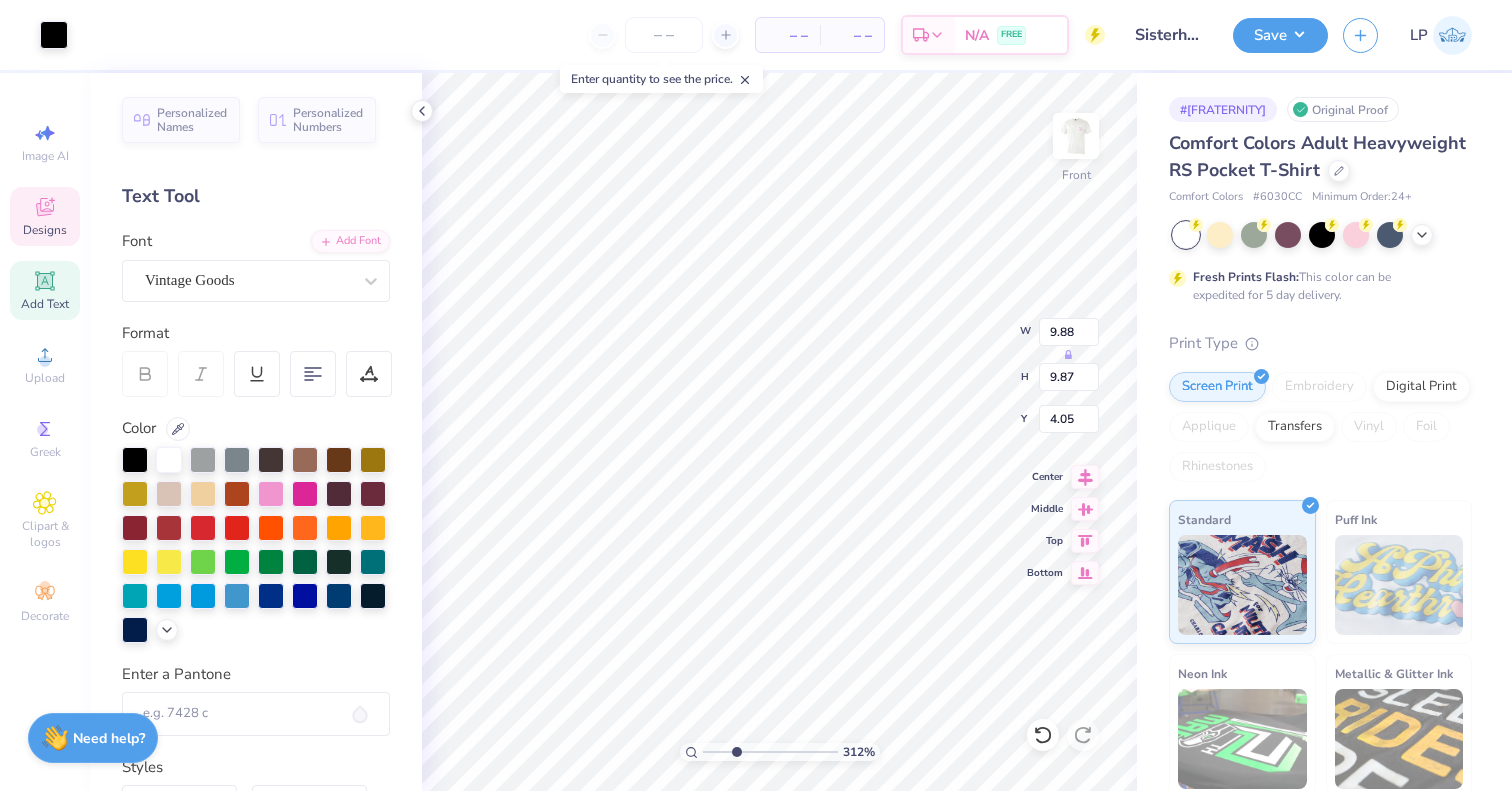type on "2.04" 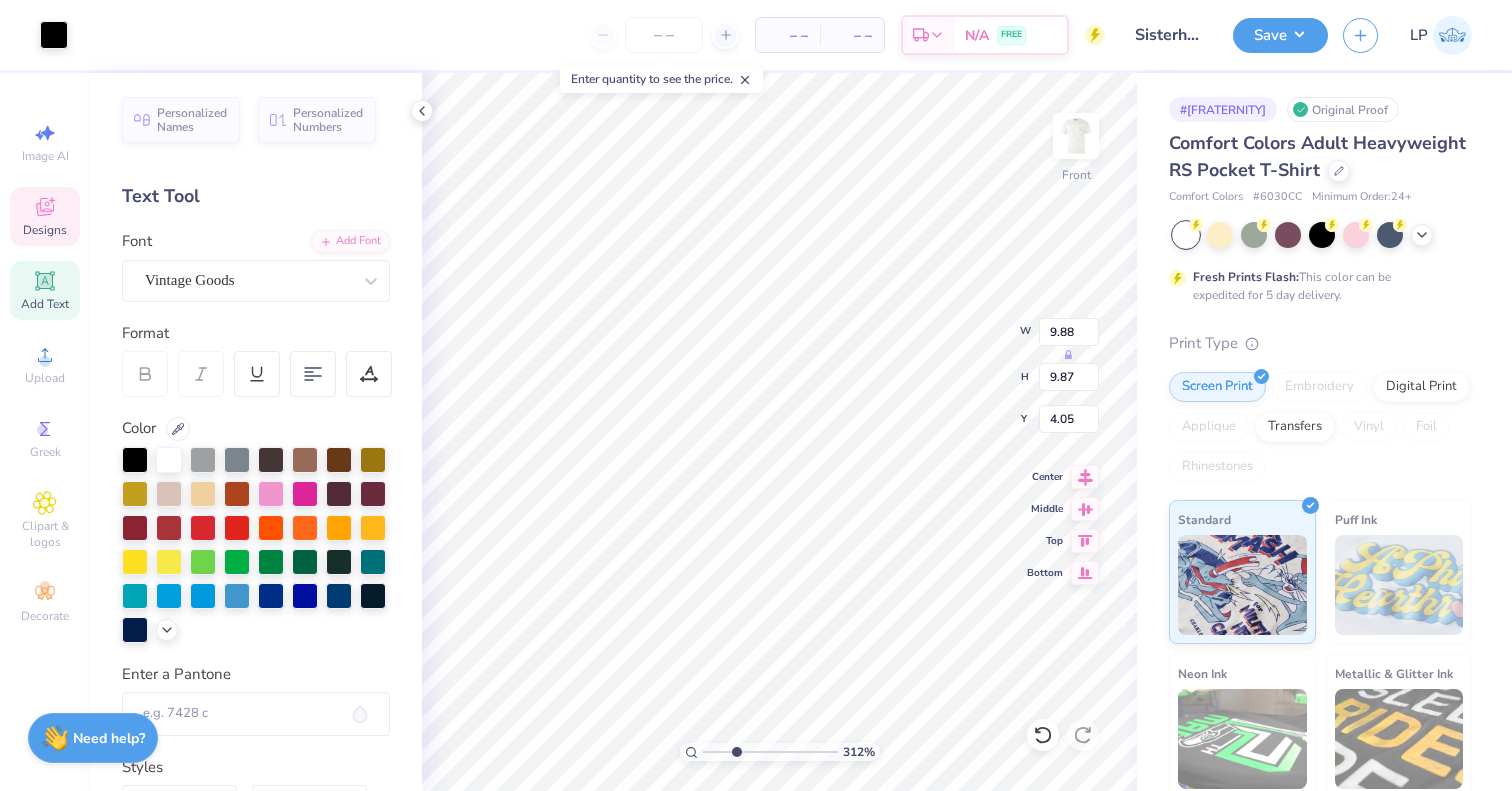 type on "1.37" 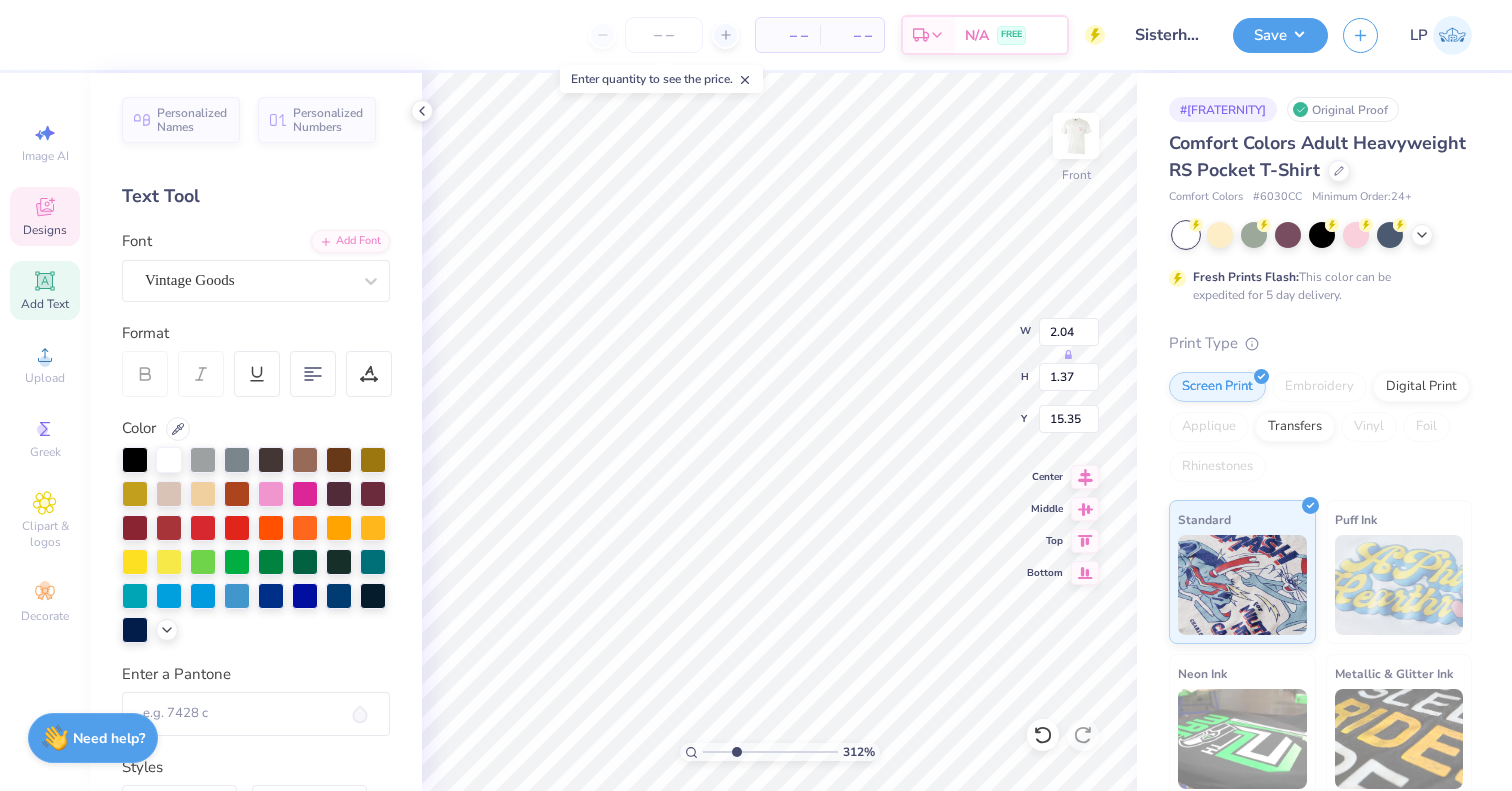 type on "7.31" 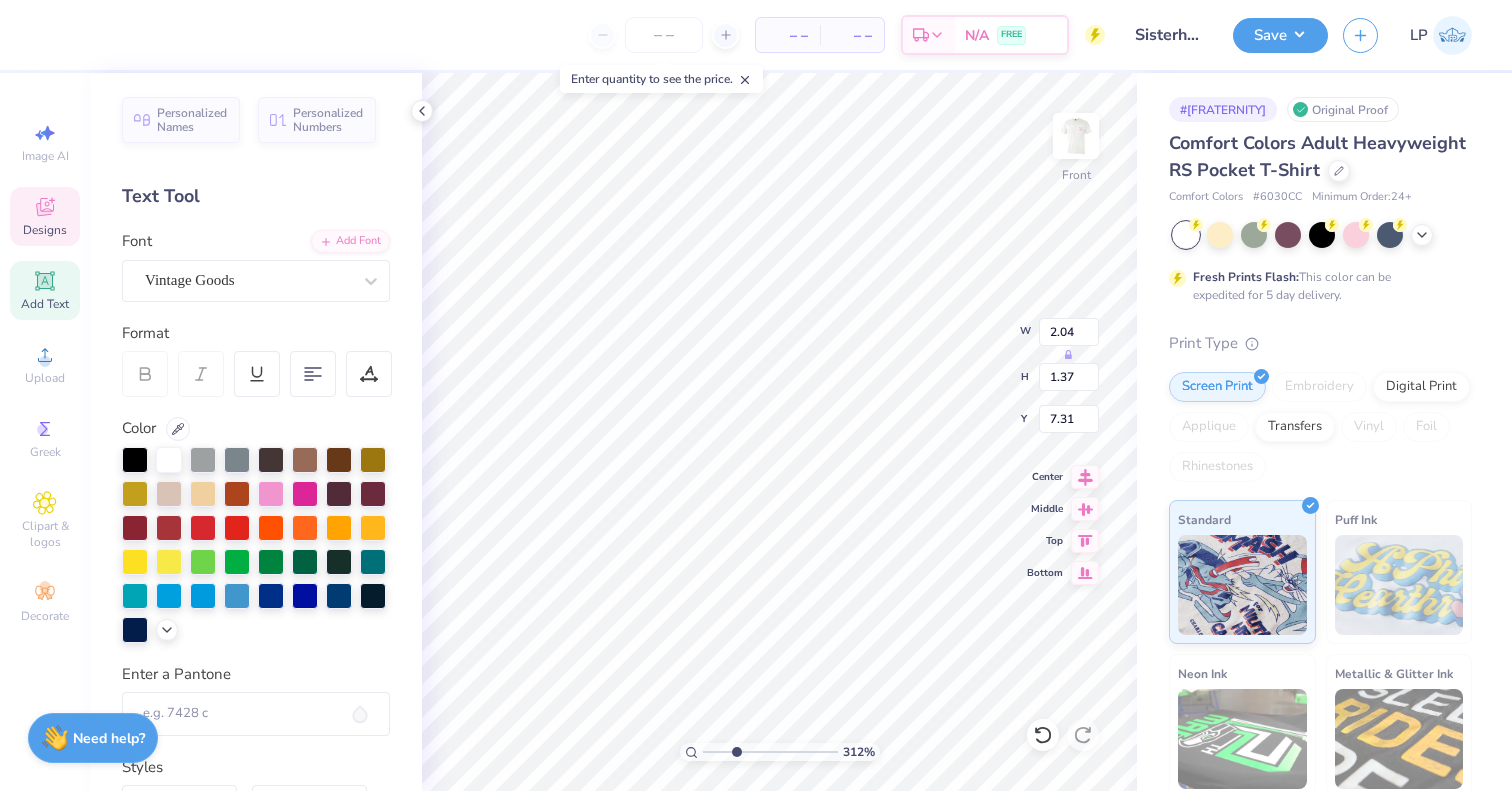 type on "2.23" 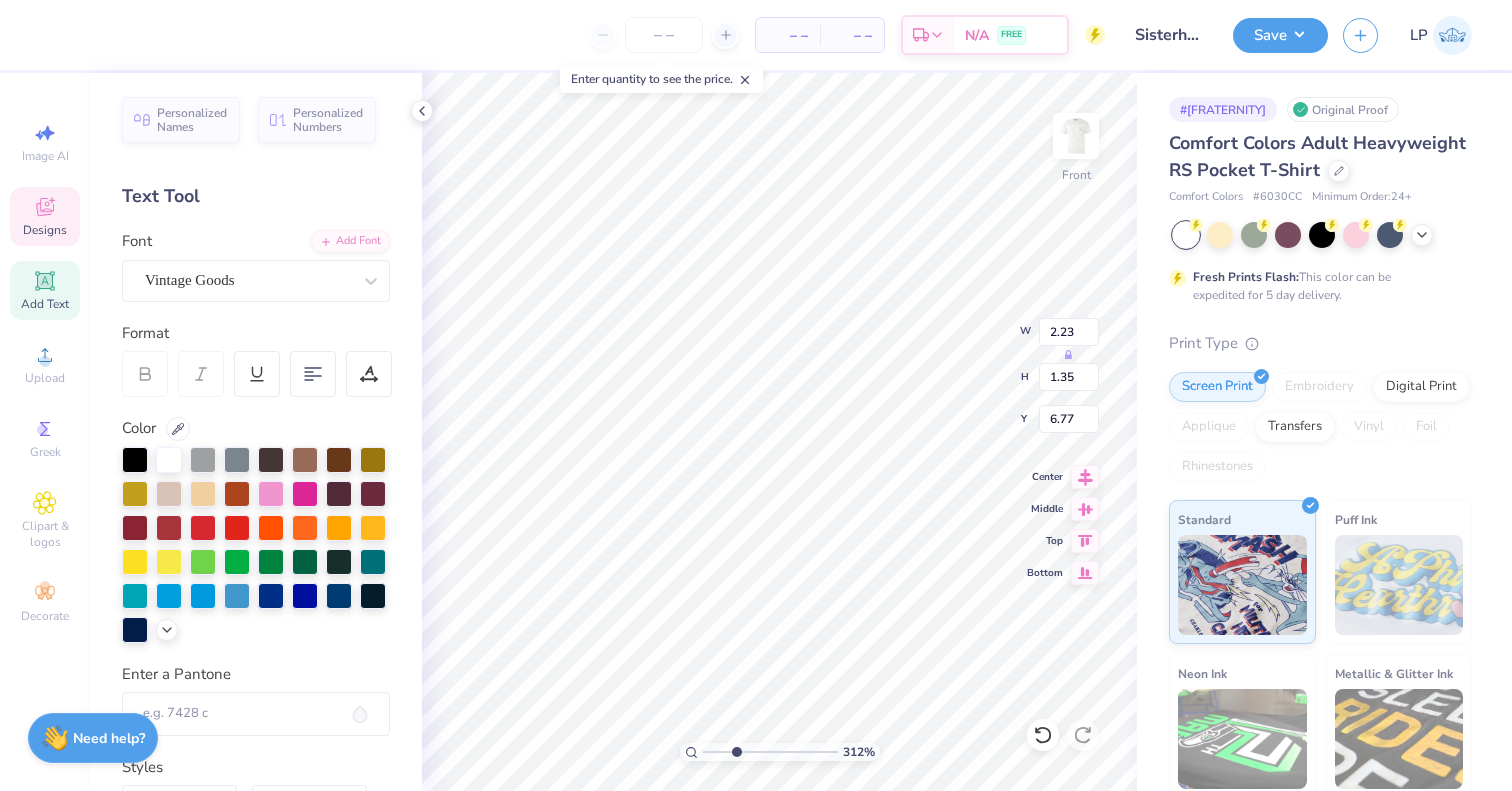type on "6.22" 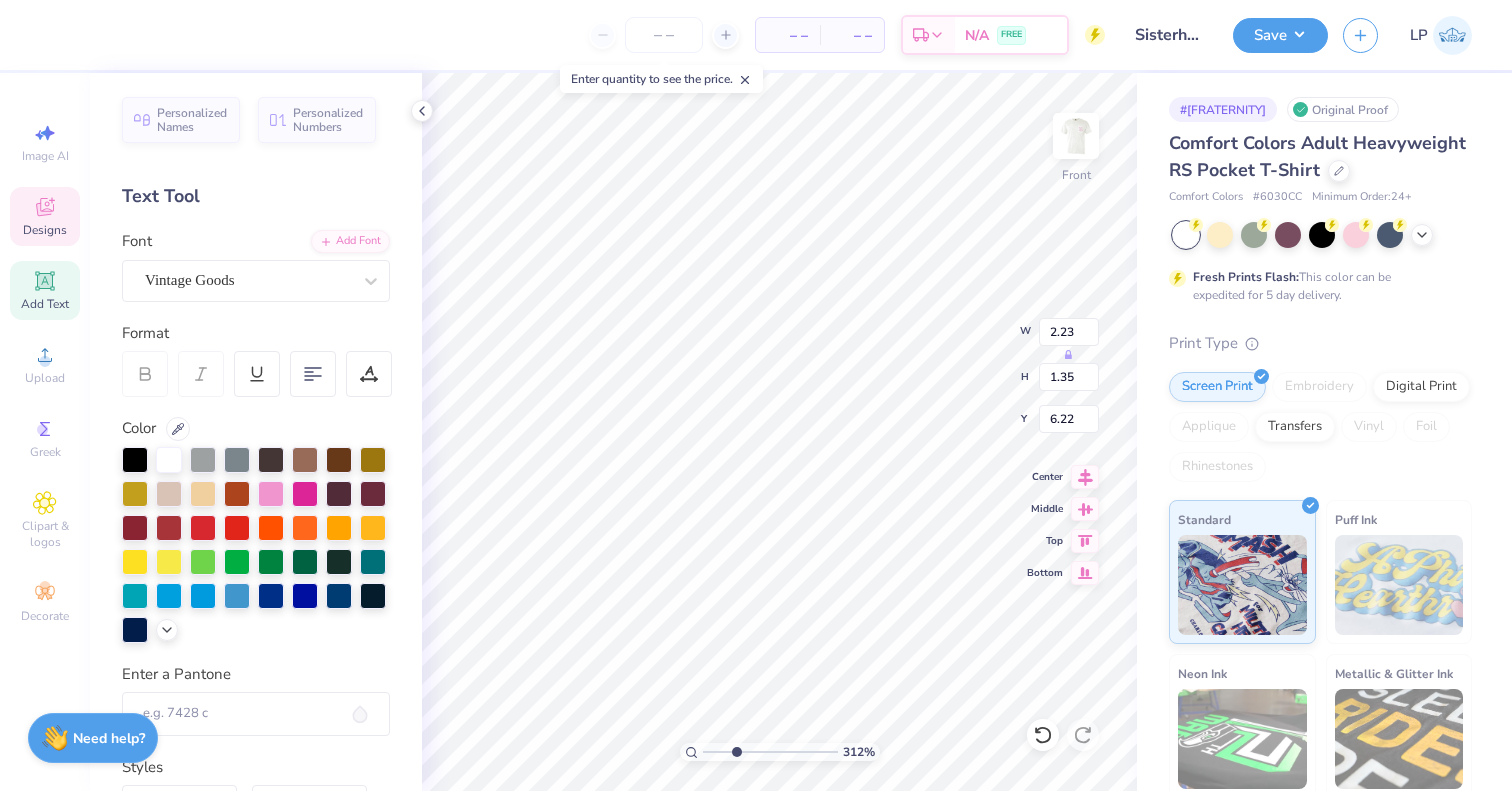 type on "3.29" 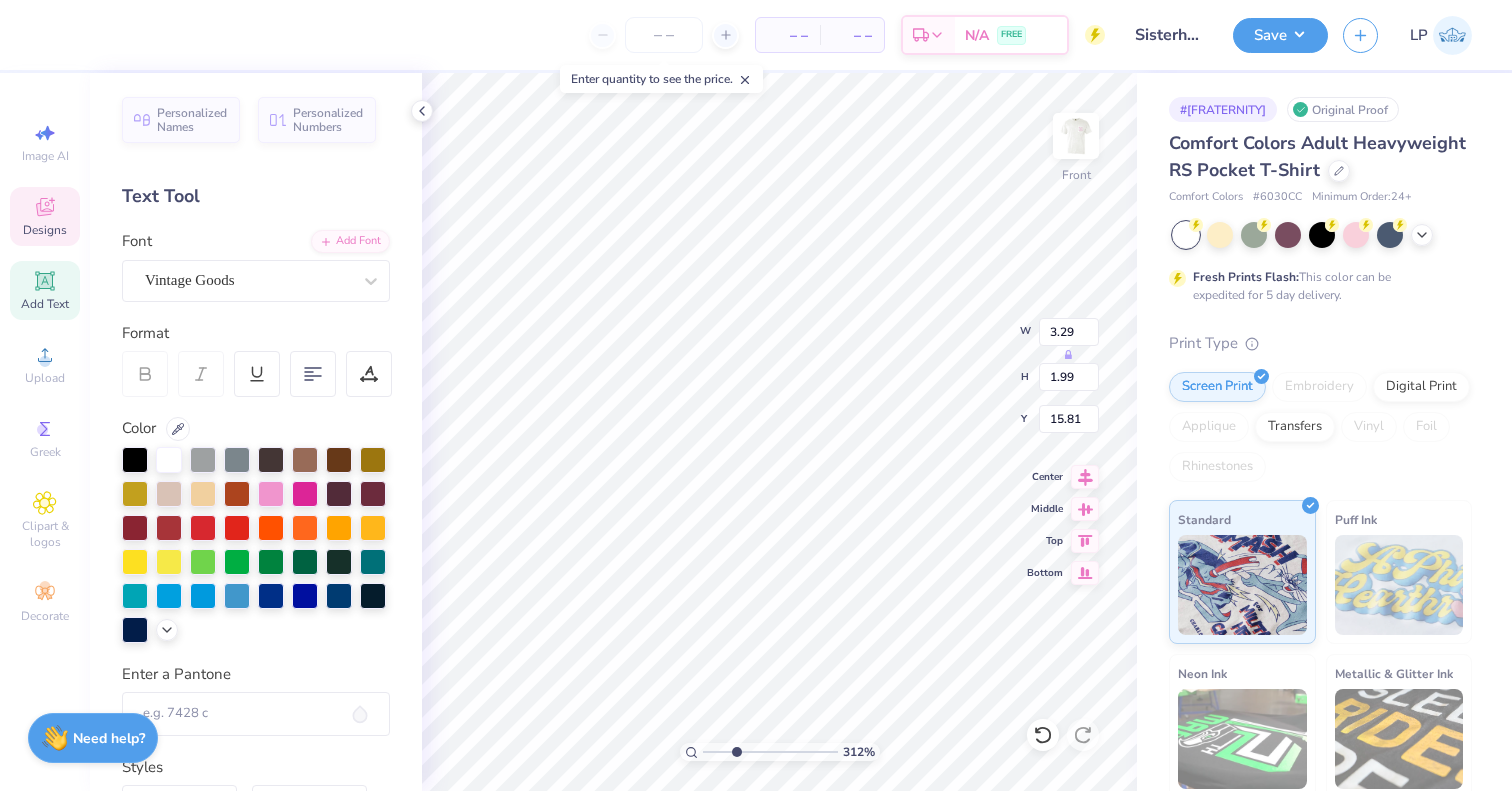 type on "7.27" 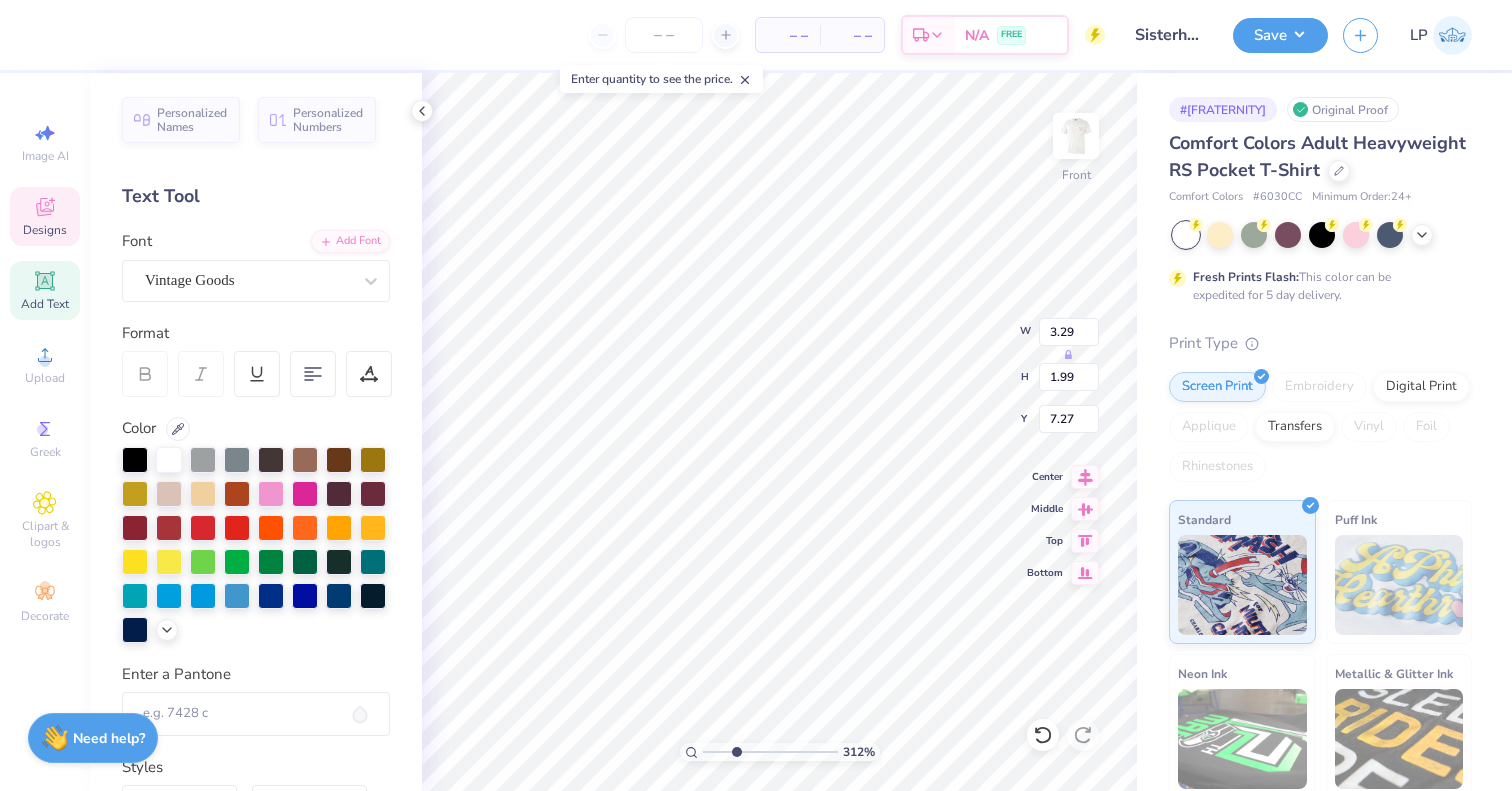 type on "3.68" 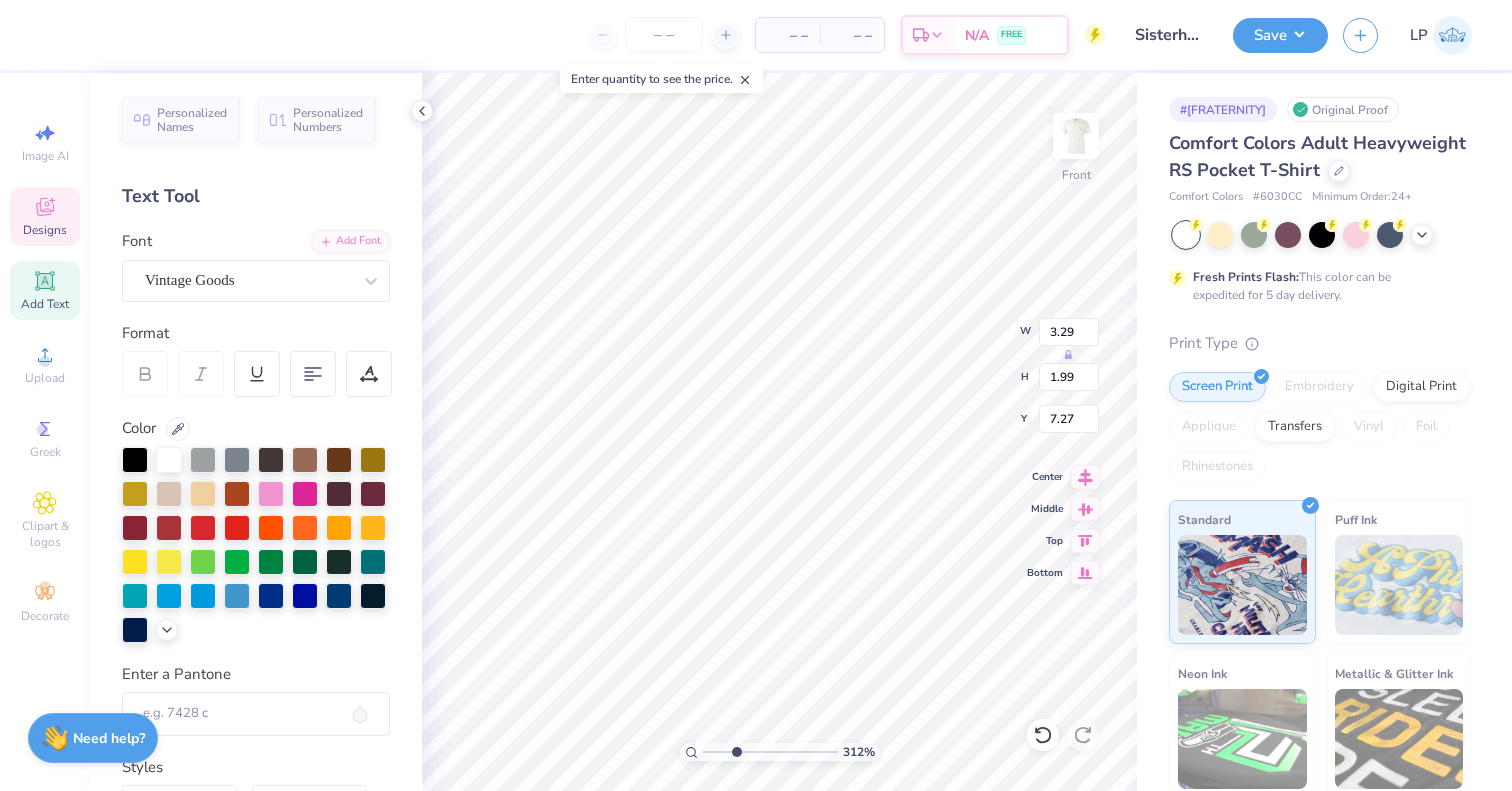 type on "11.34" 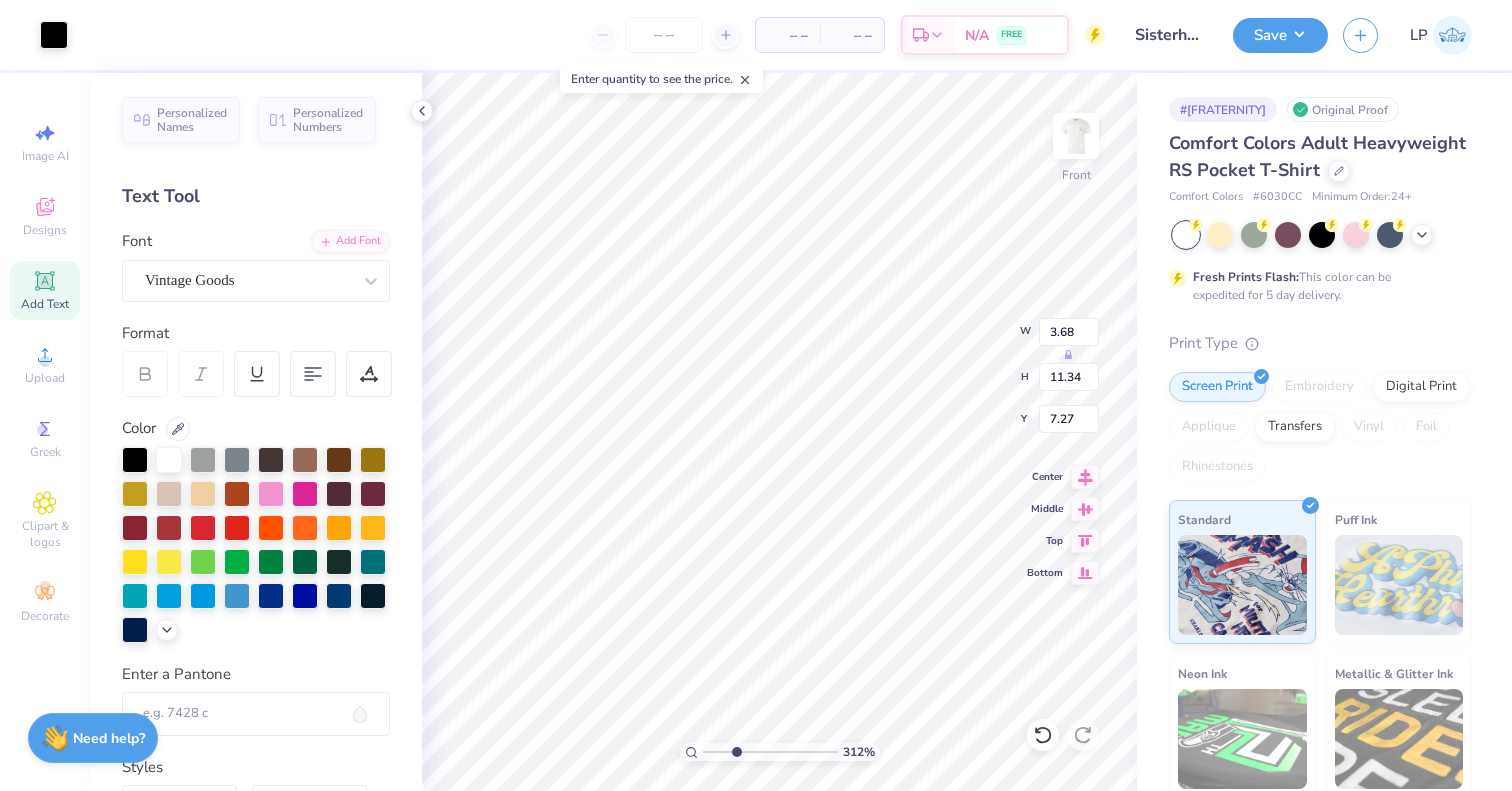 type on "4.24" 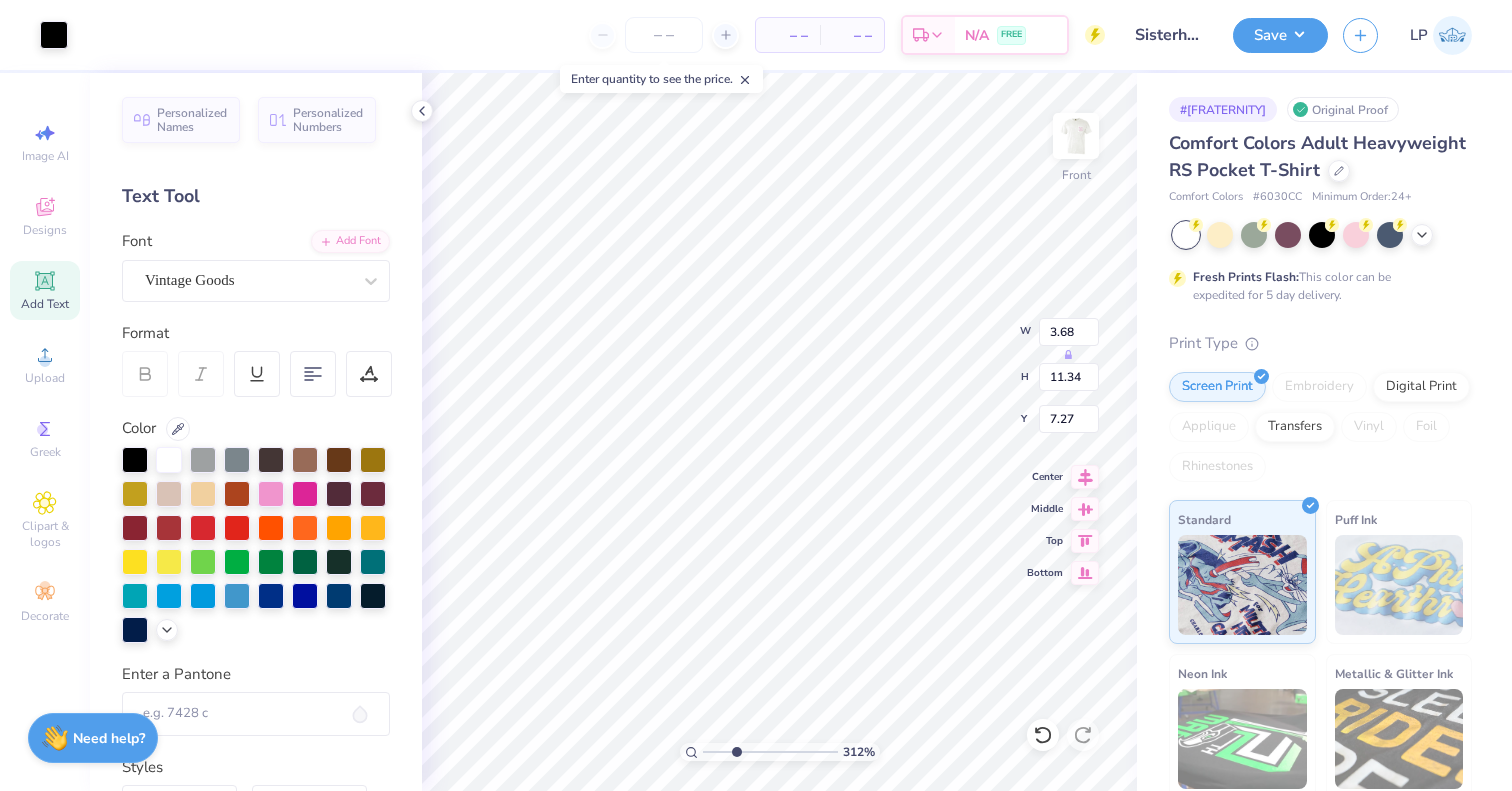 type on "7.28" 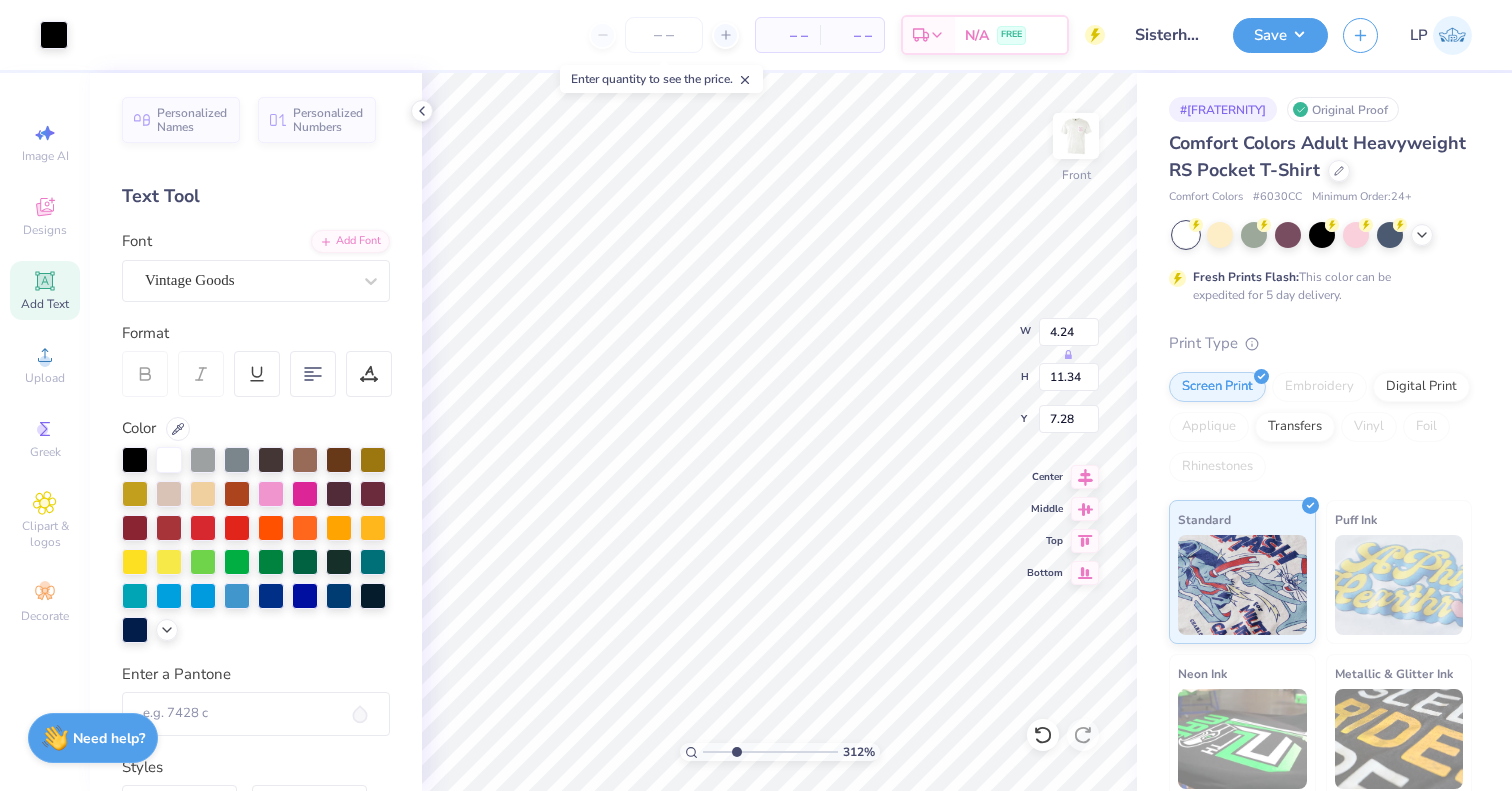 type on "4.77" 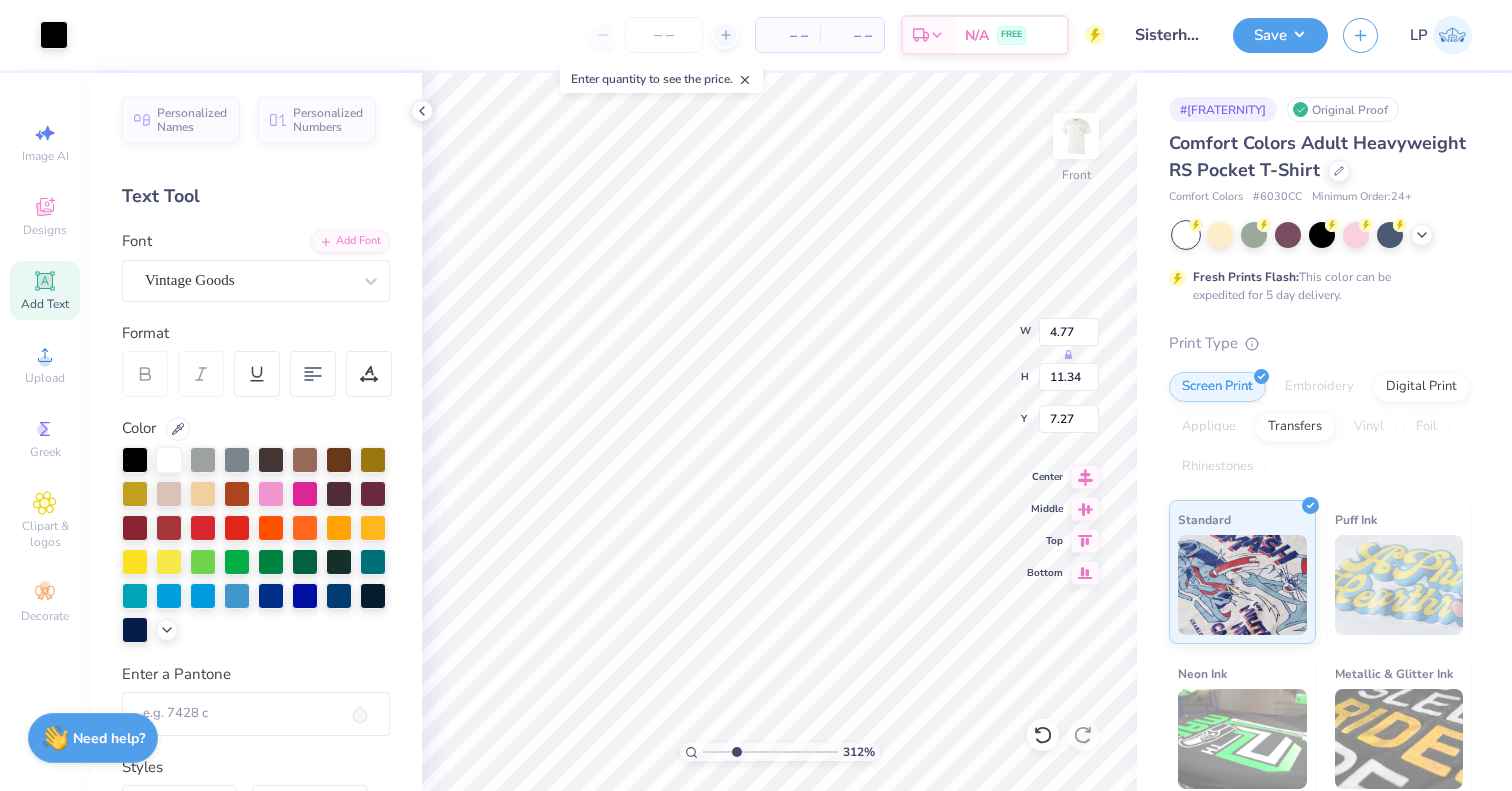 type on "5.04" 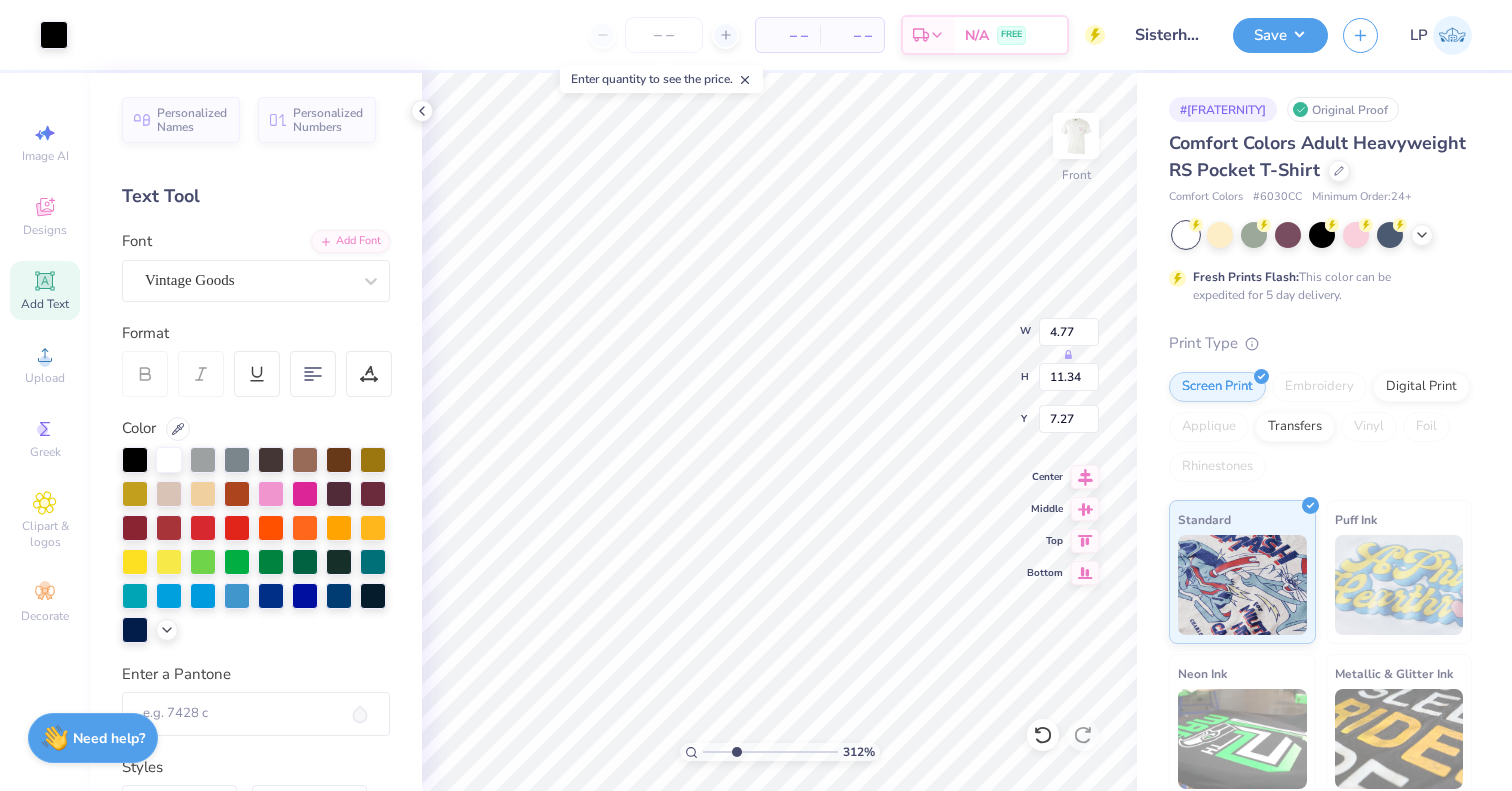 type on "11.86" 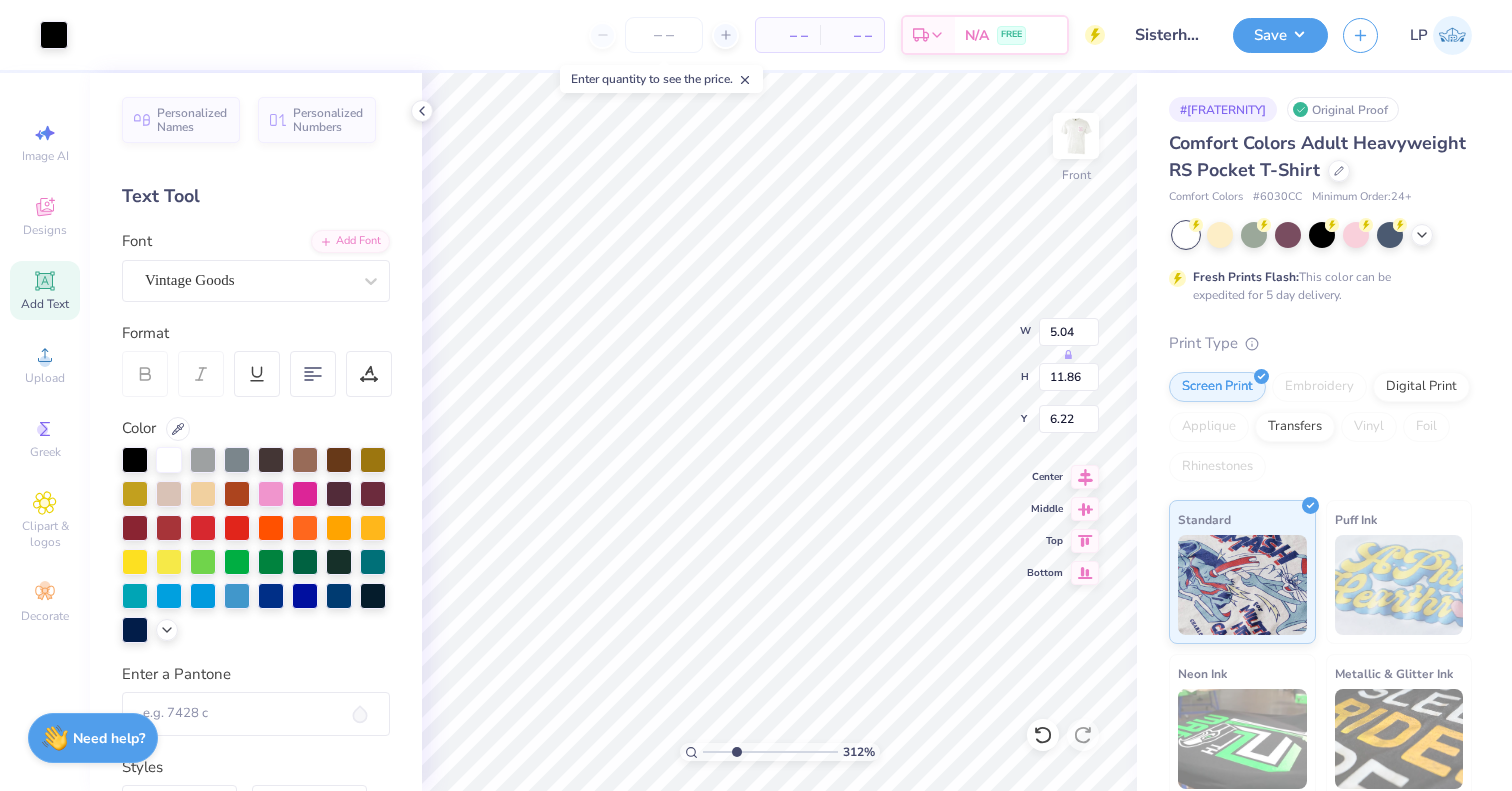 type on "4.37" 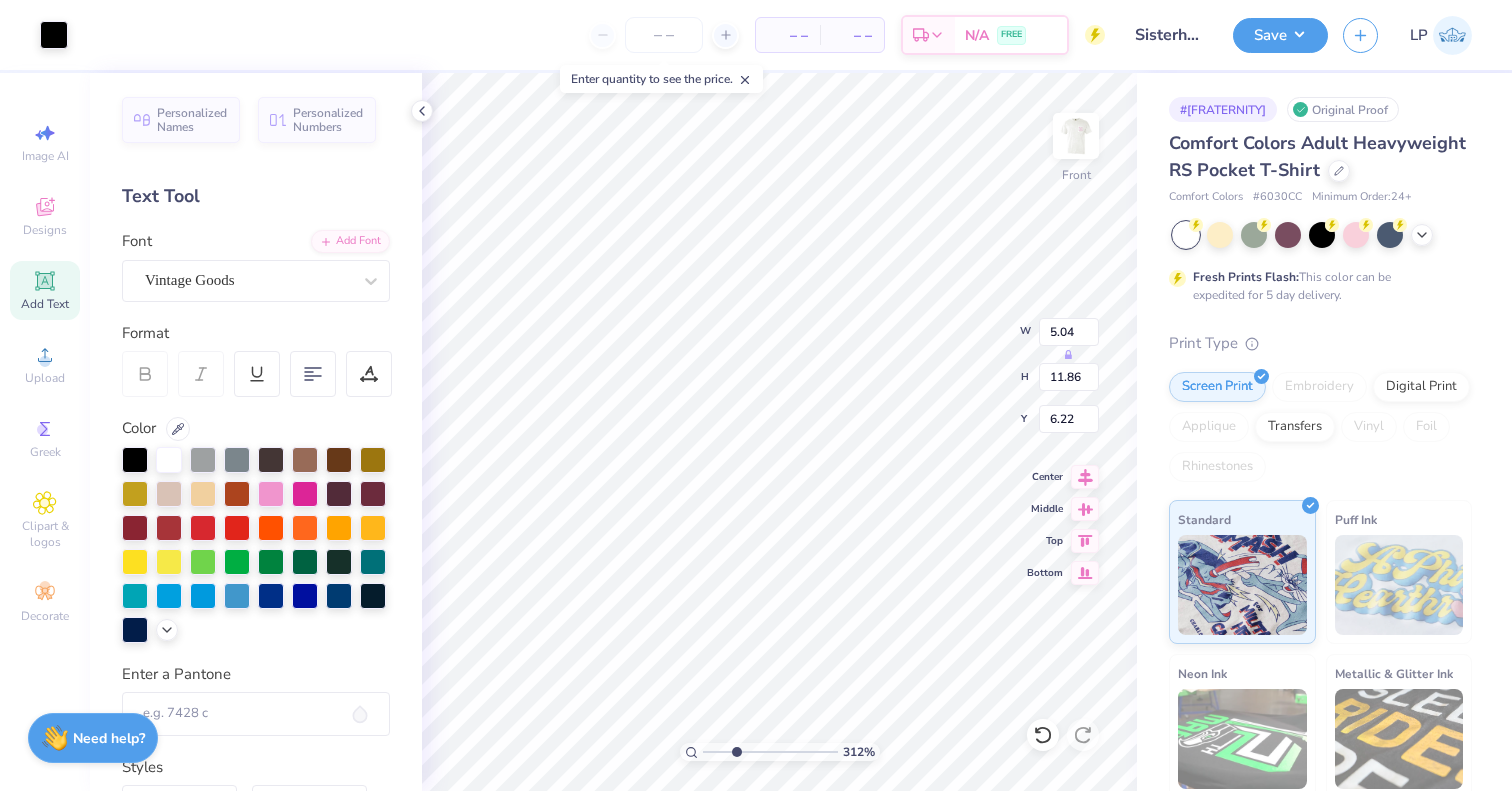 type on "10.11" 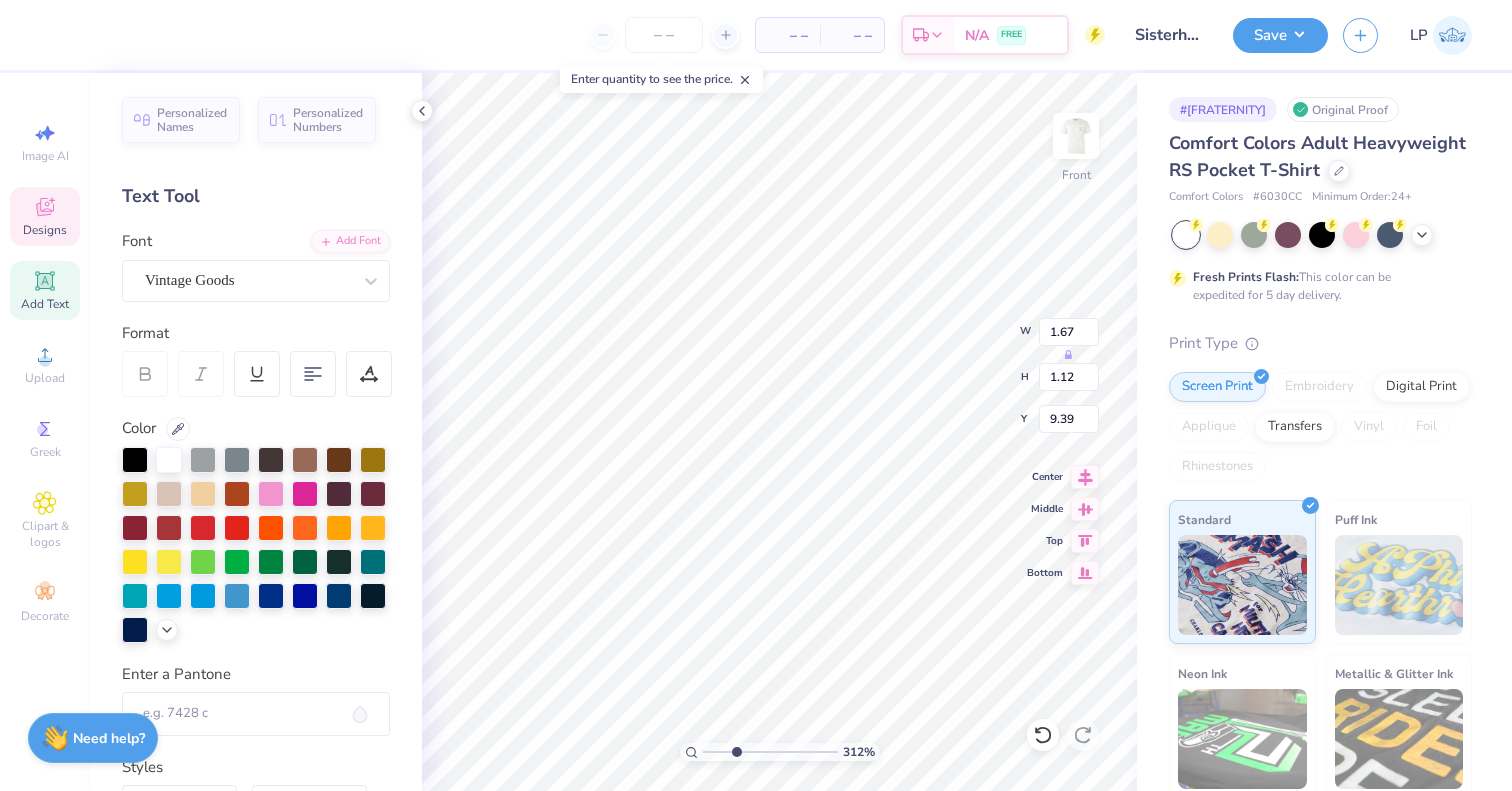 type on "7.58" 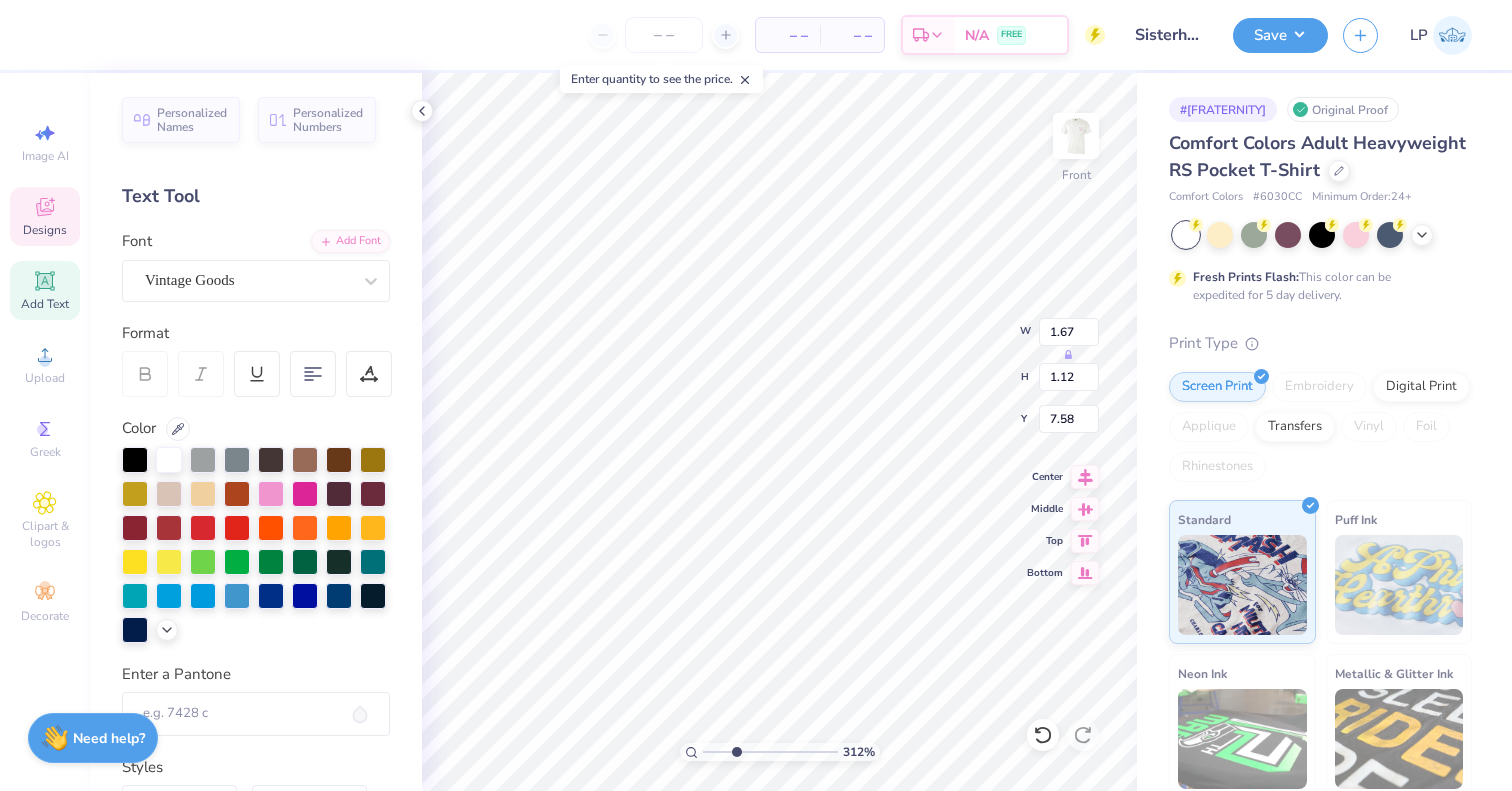 type on "1.82" 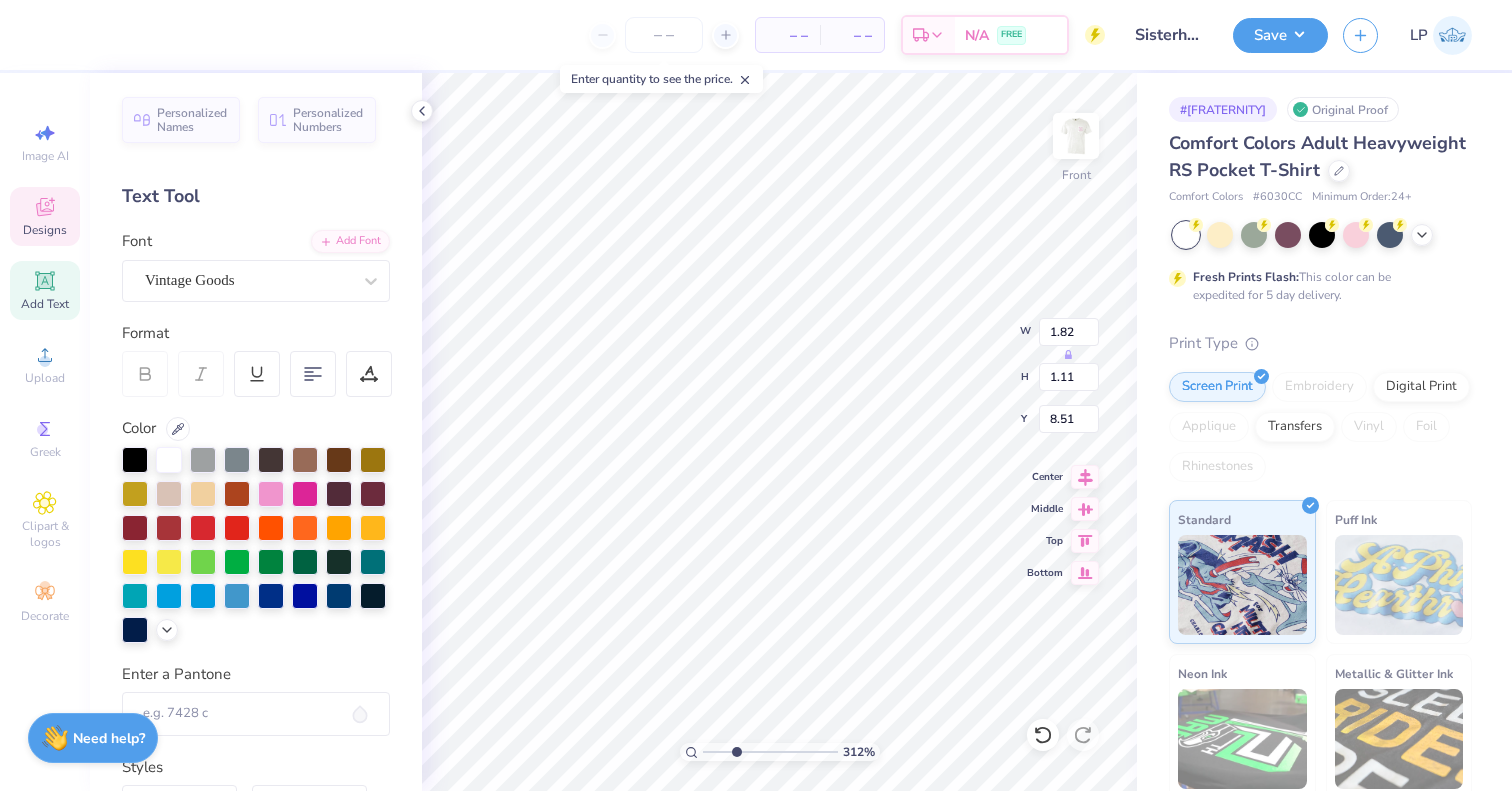 type on "6.63" 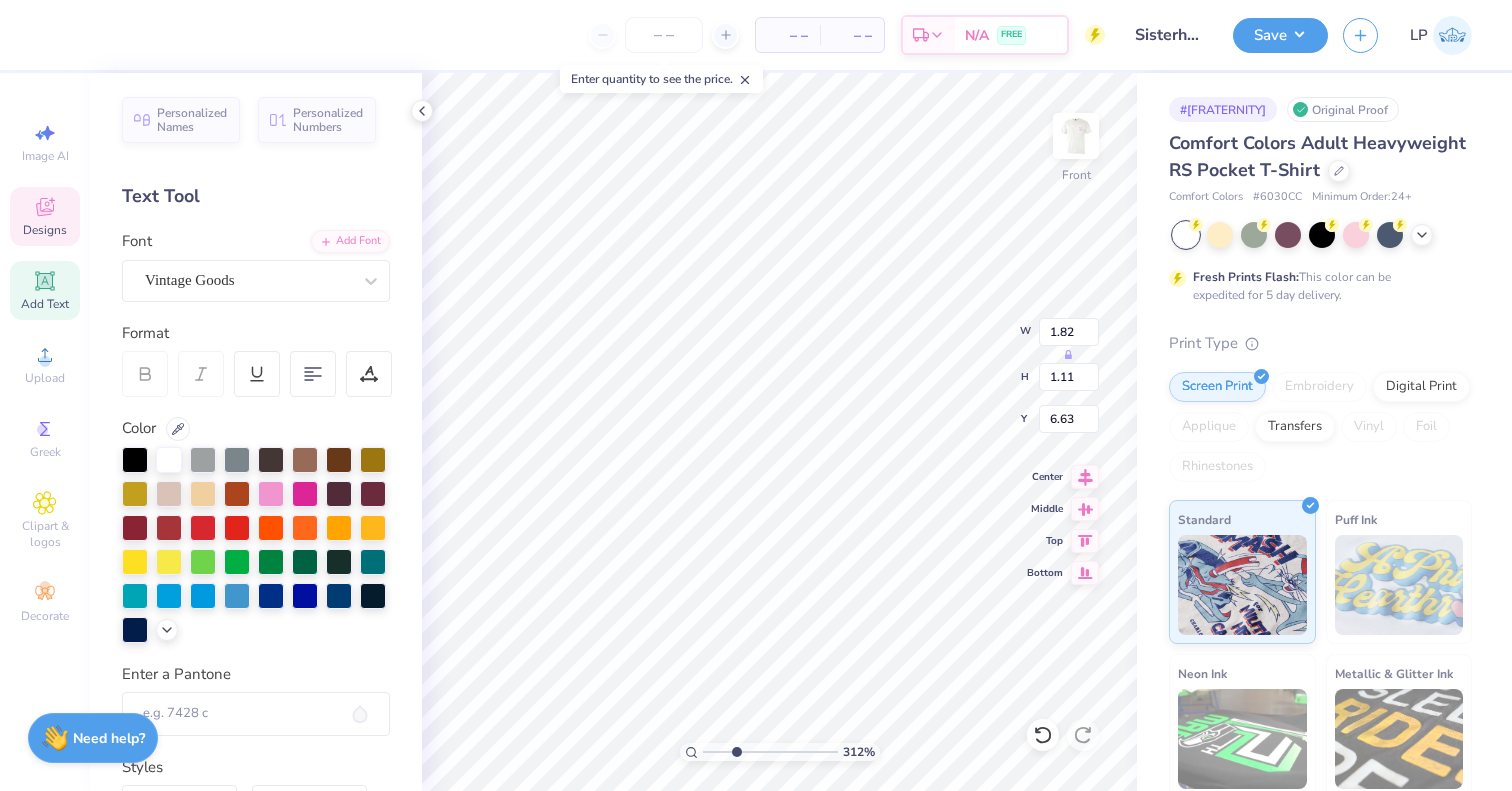 type on "2.69" 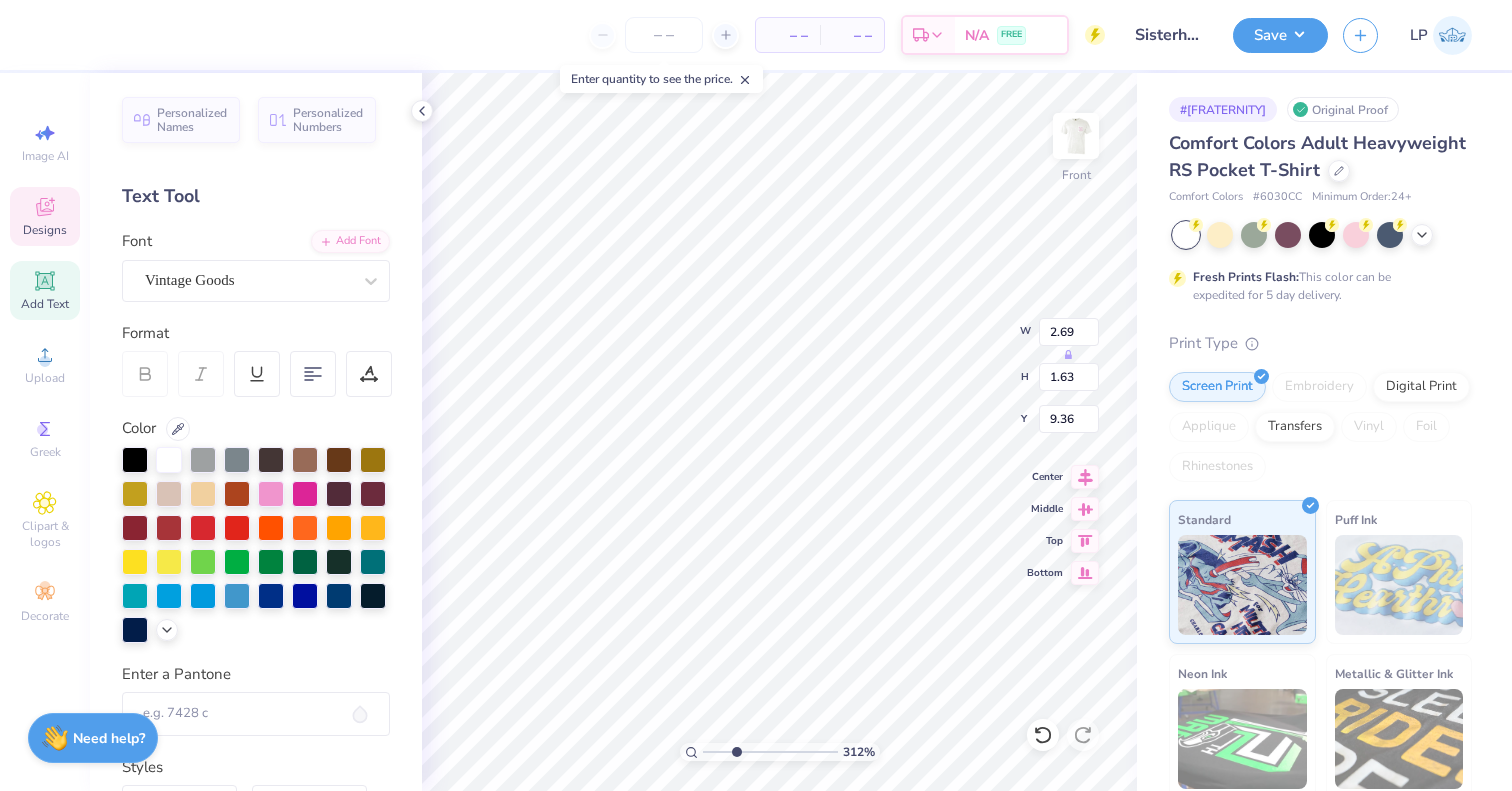 type on "6.11" 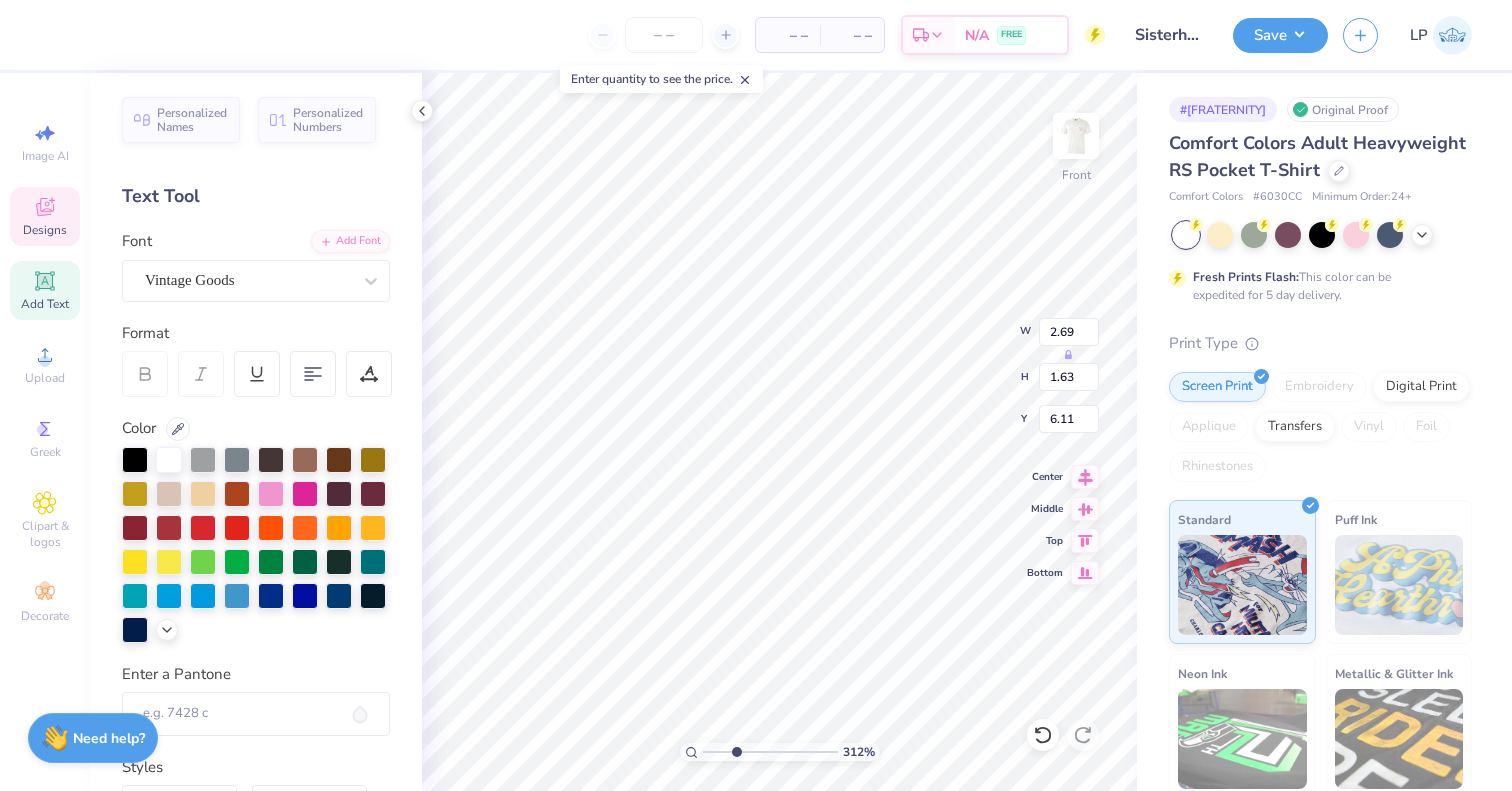 type on "3.01" 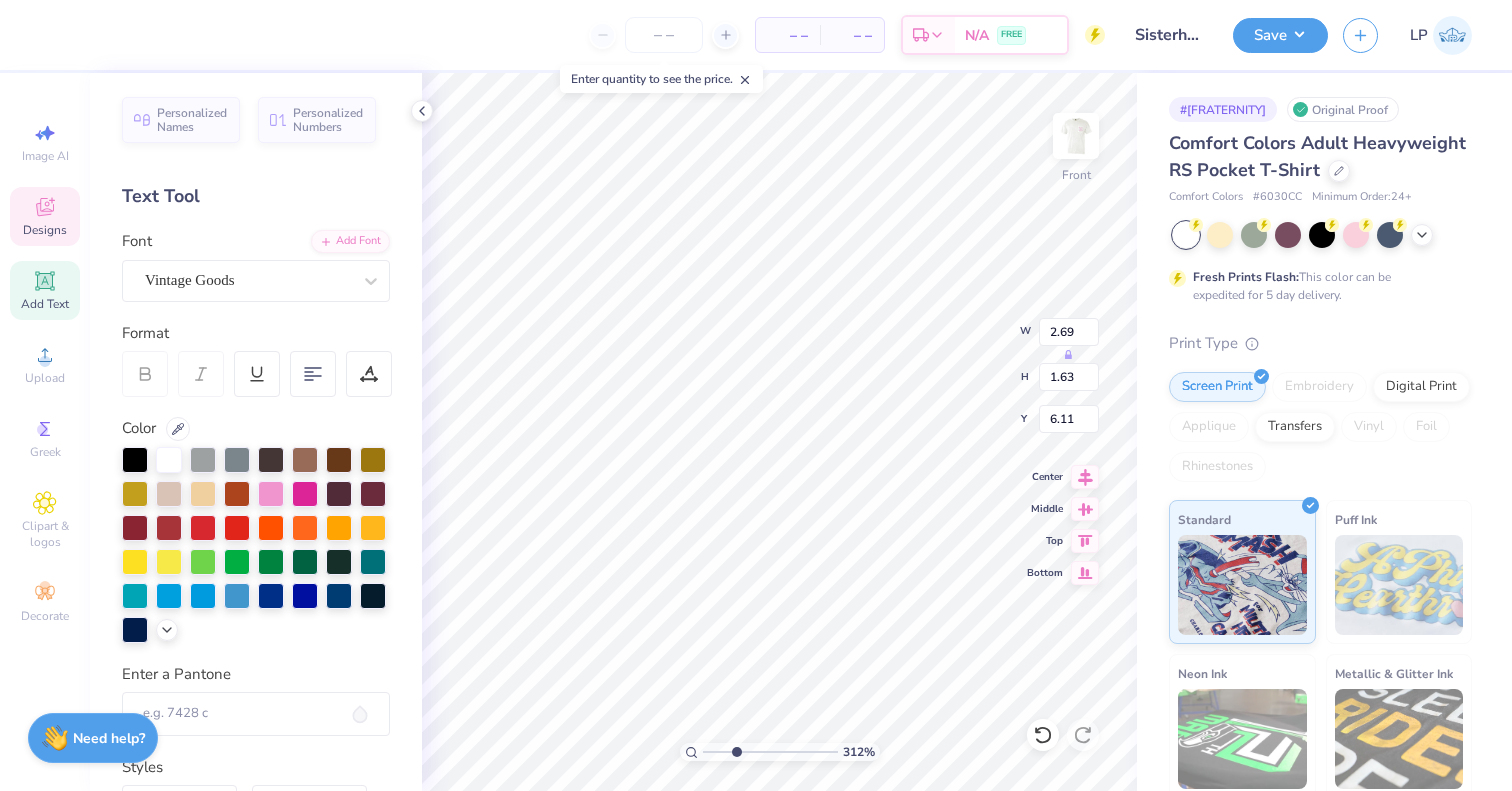 type on "1.77" 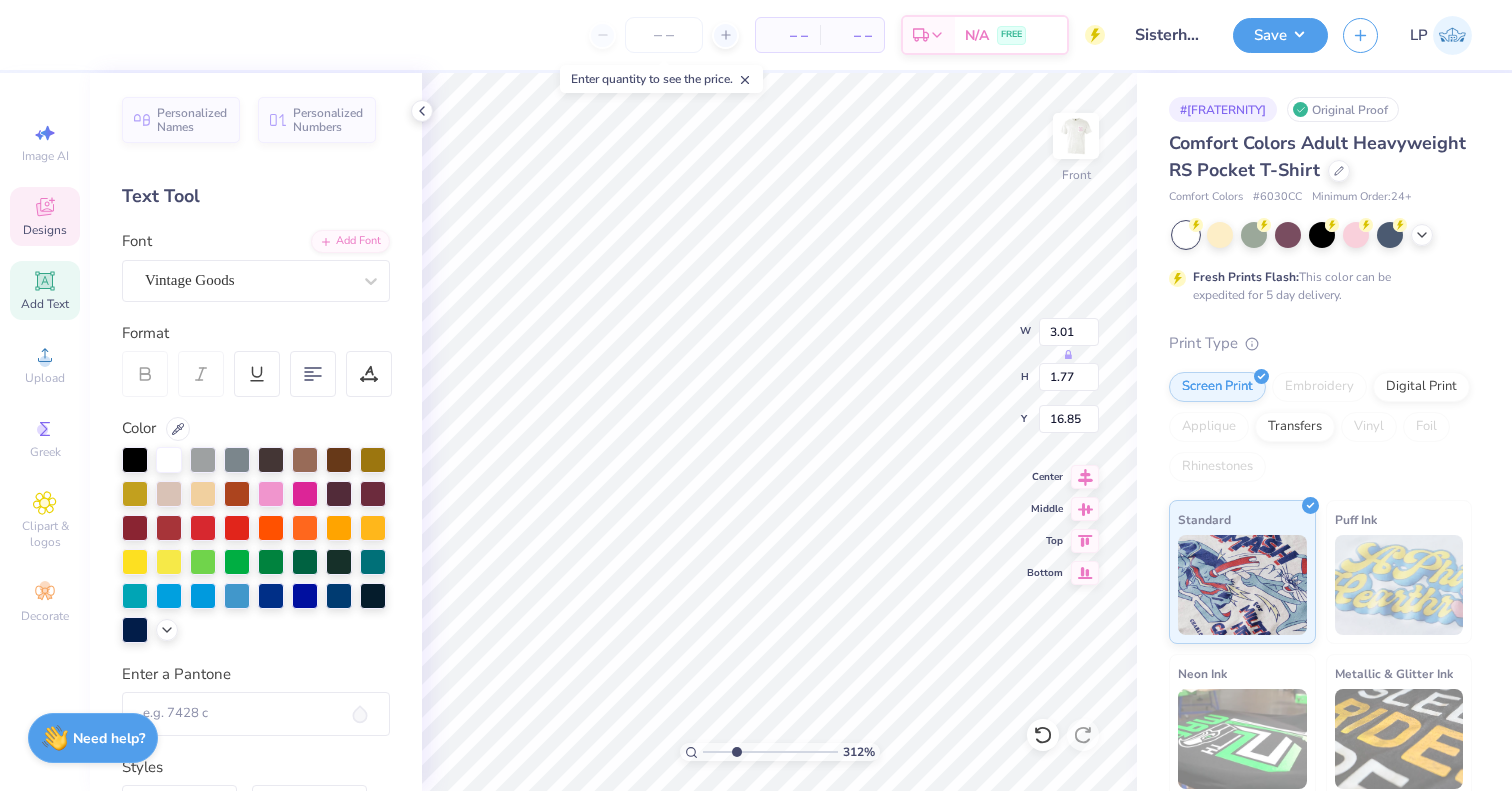 type on "13.47" 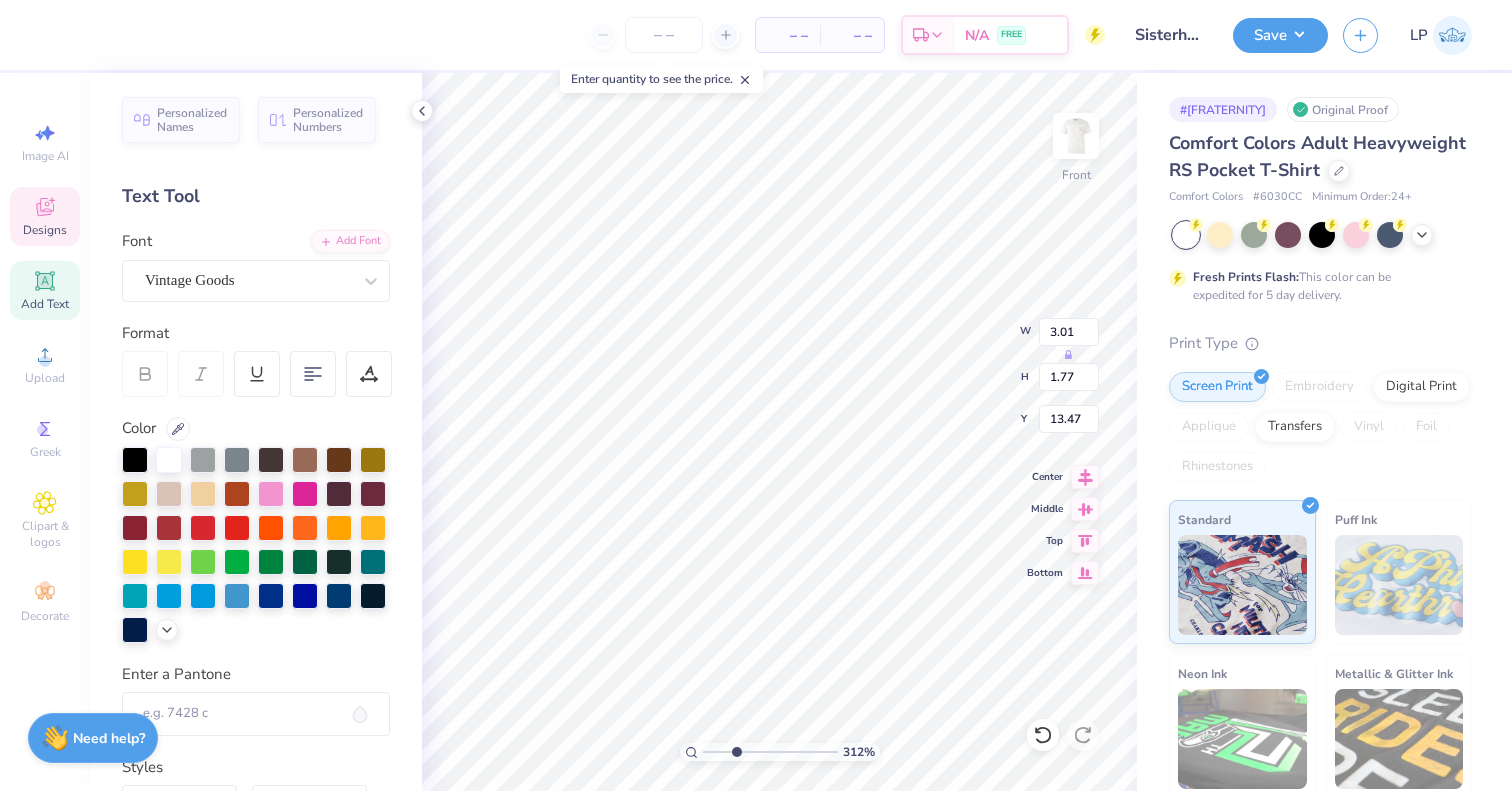 type on "2.18" 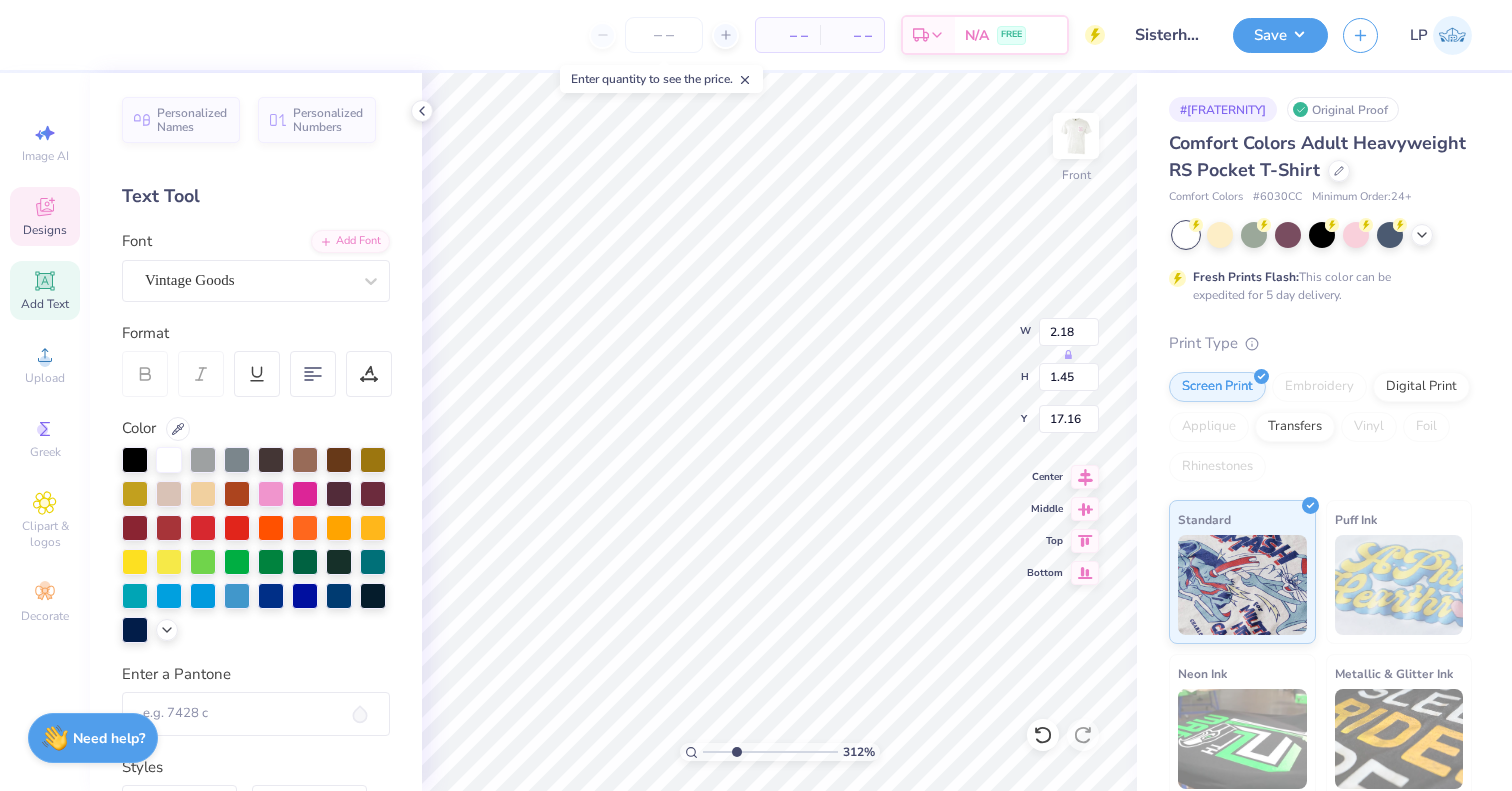 type on "13.98" 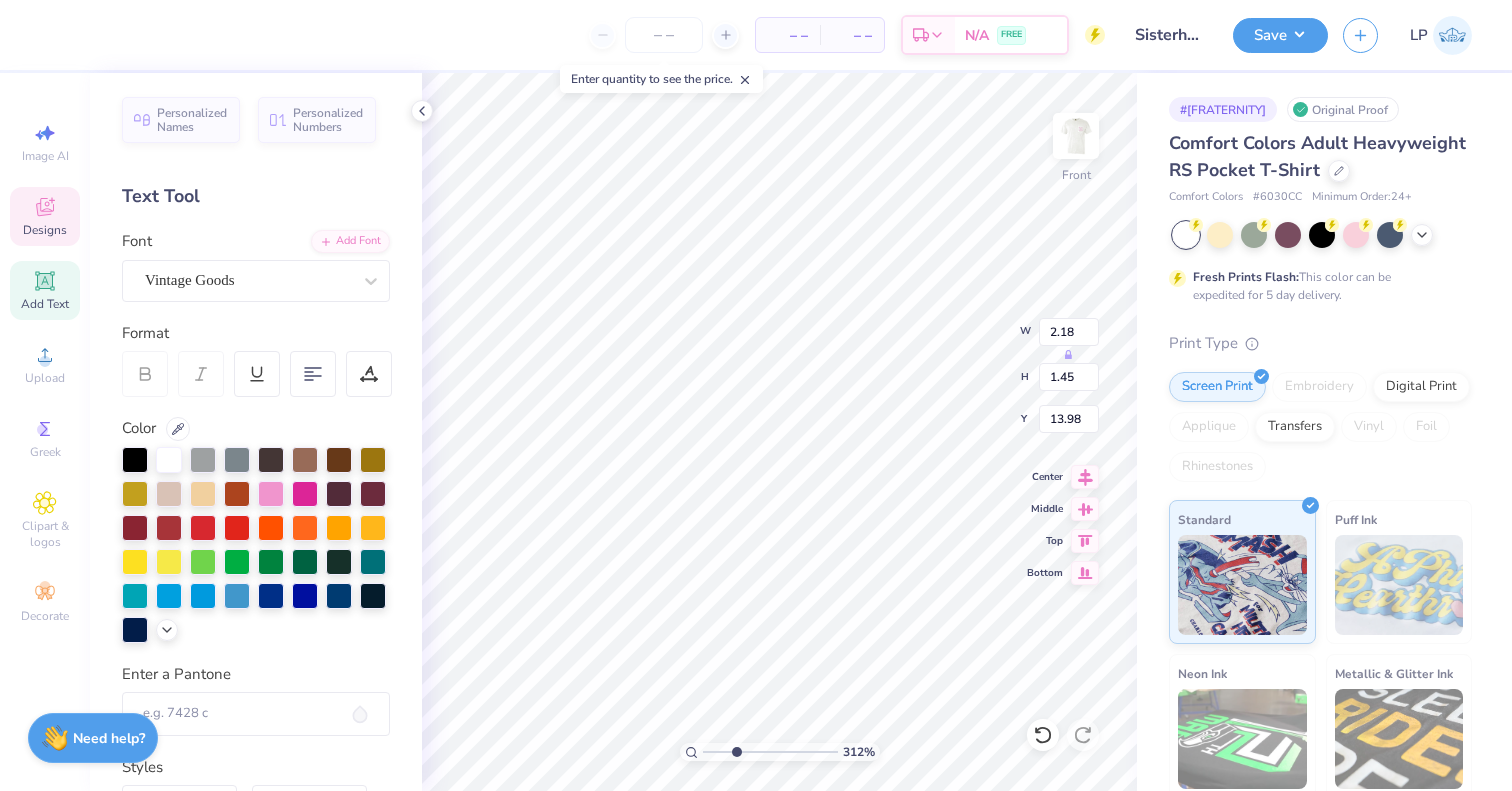 type on "1.47" 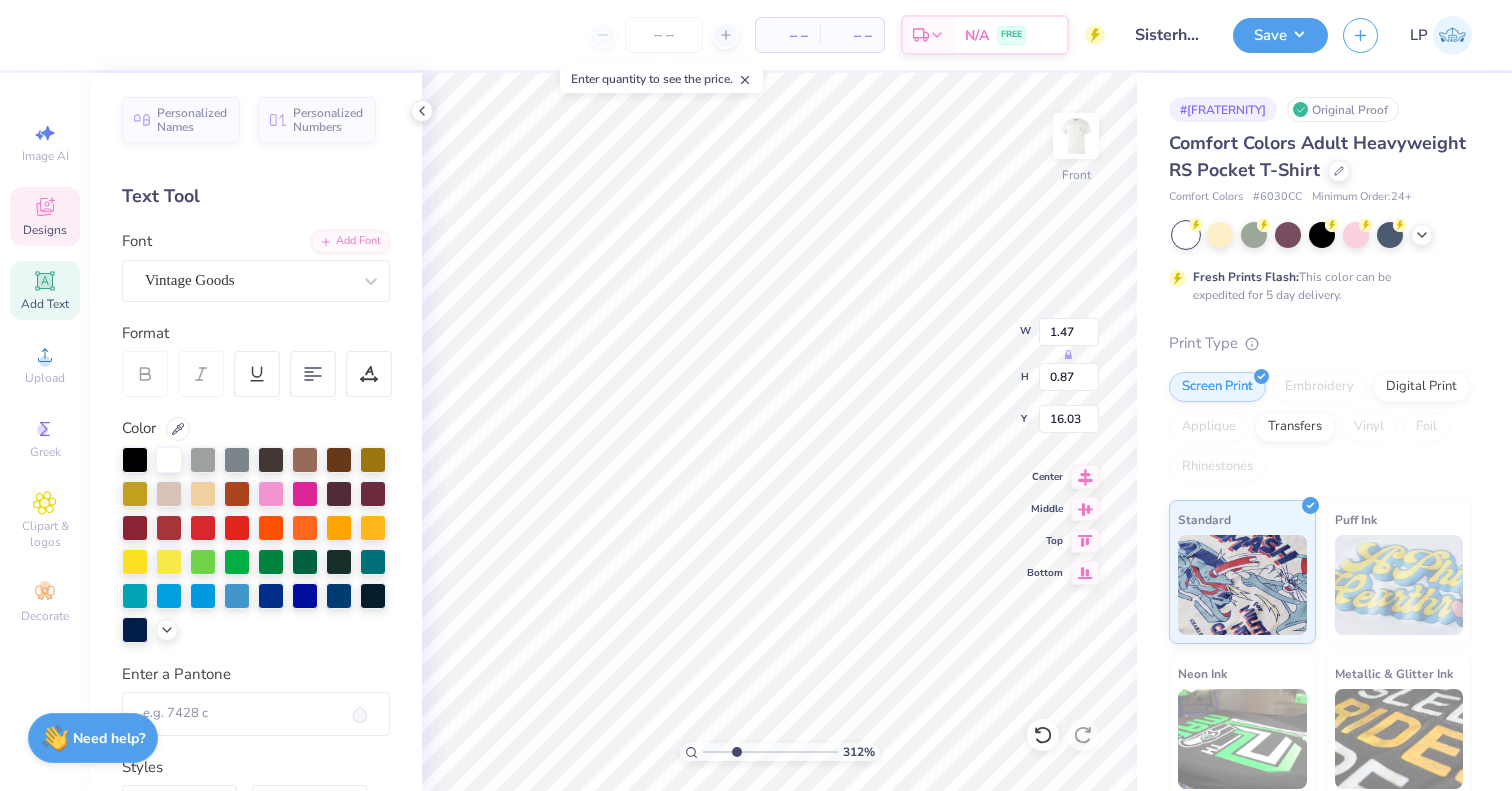 type on "13.11" 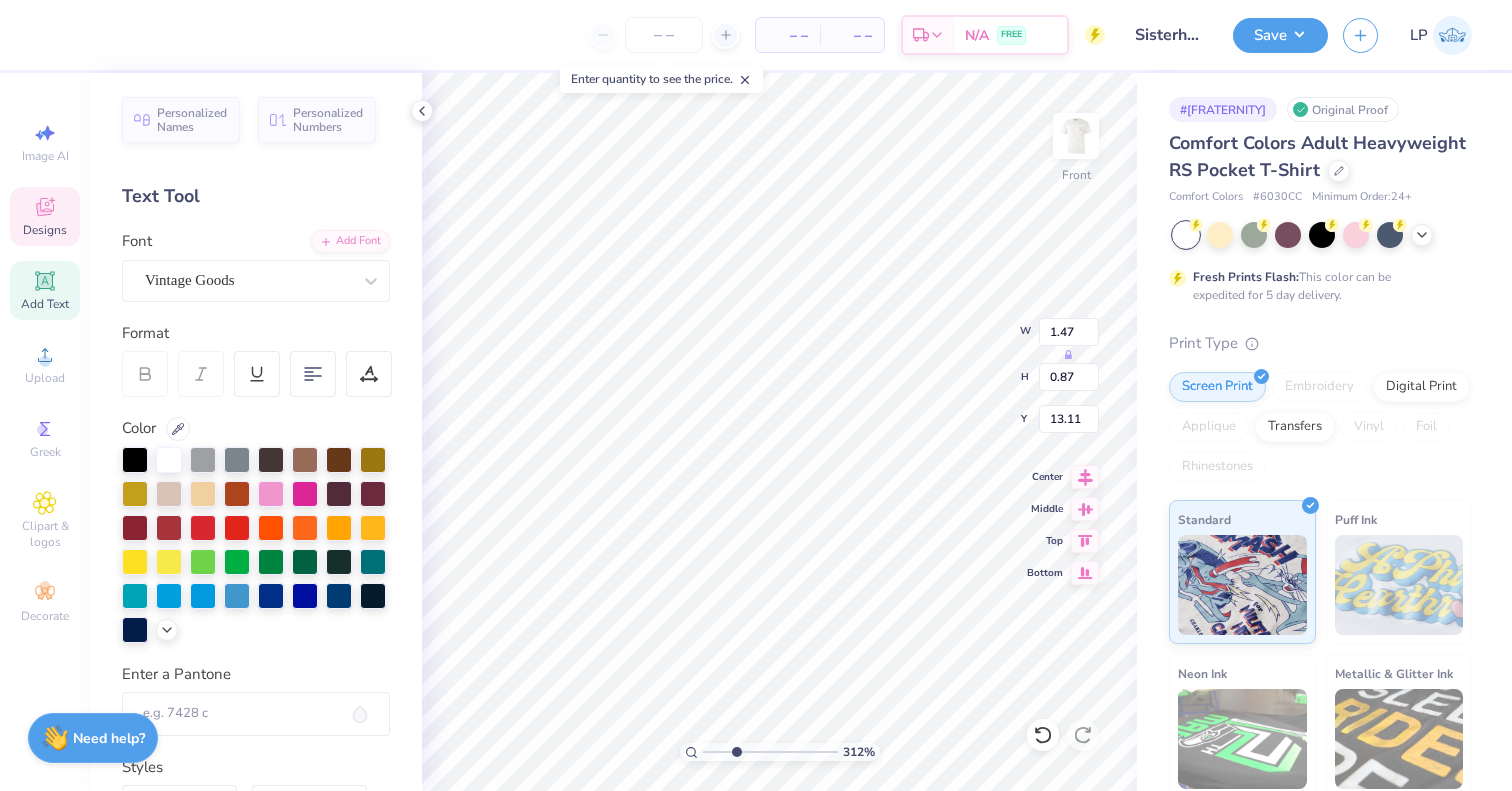 type on "3.01" 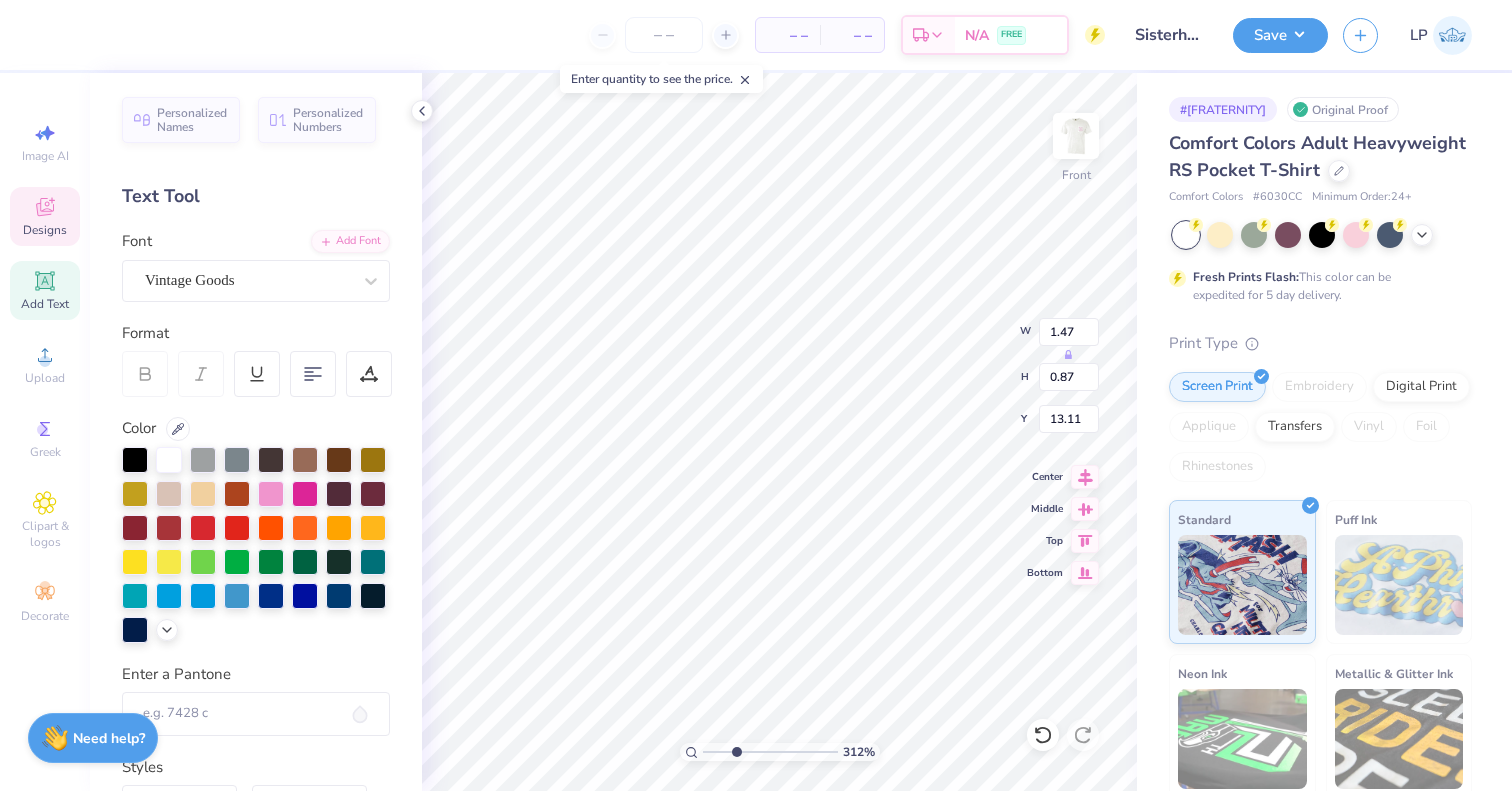 type on "1.77" 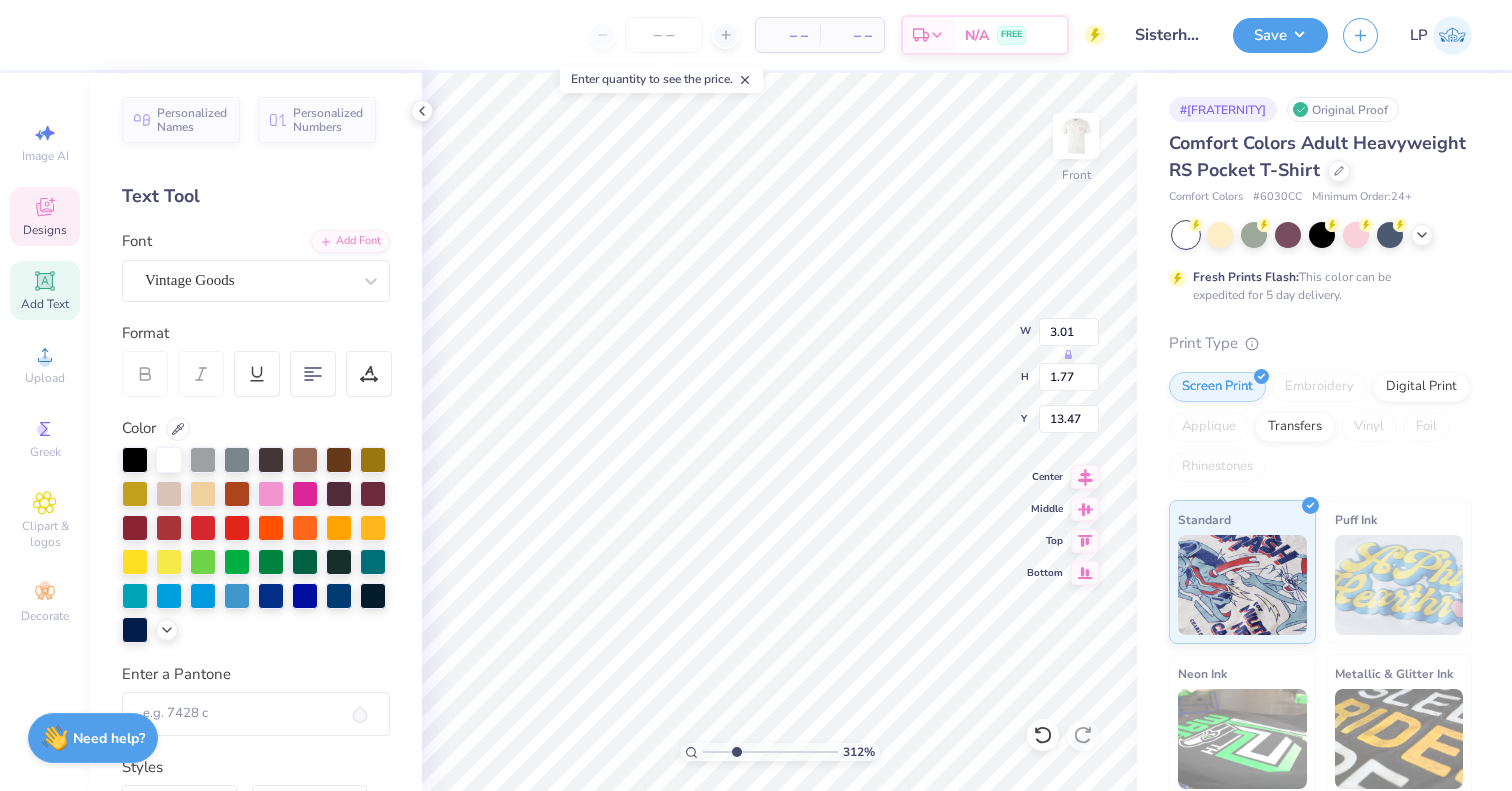 type on "7.74" 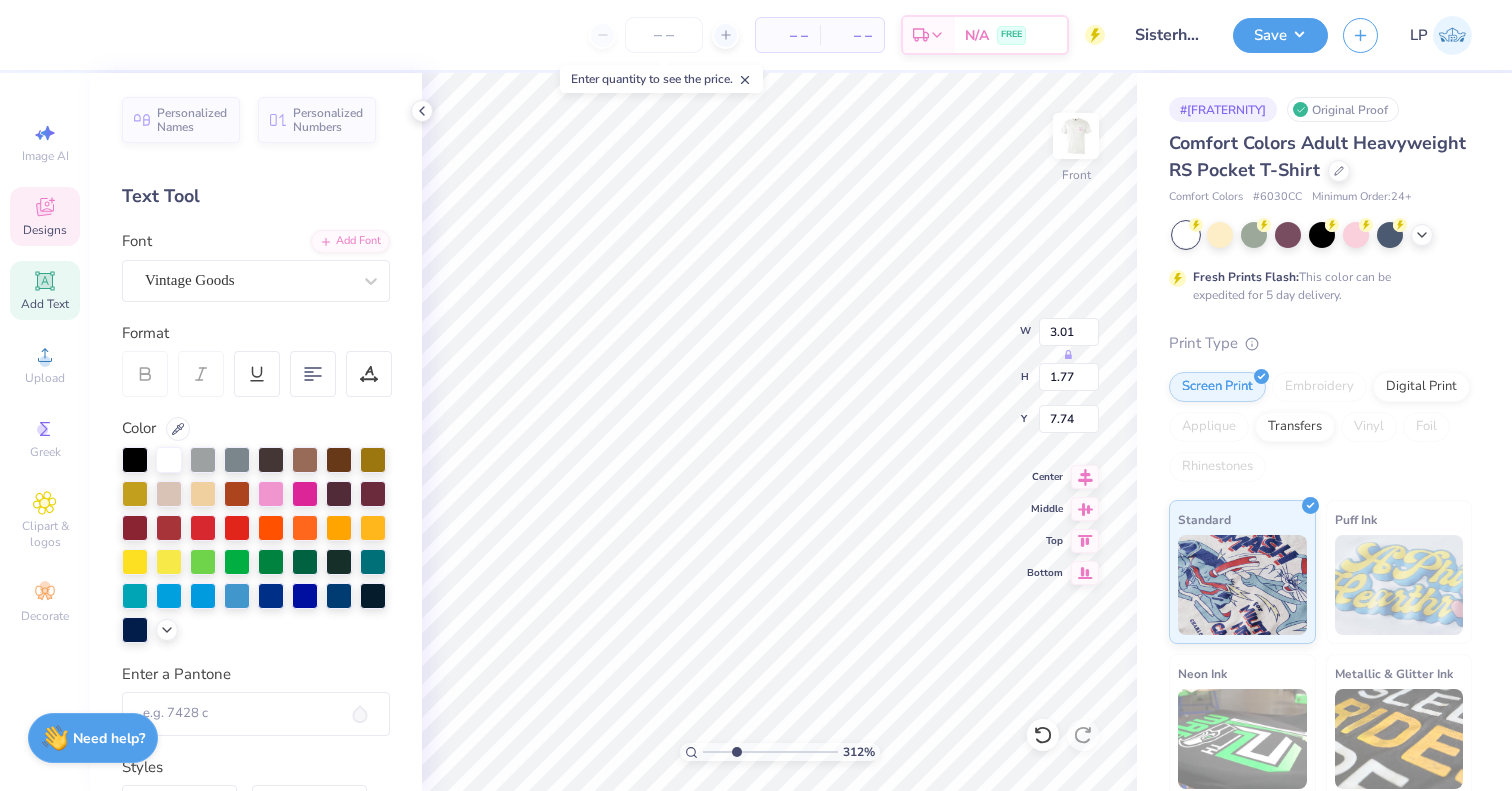 type on "2.18" 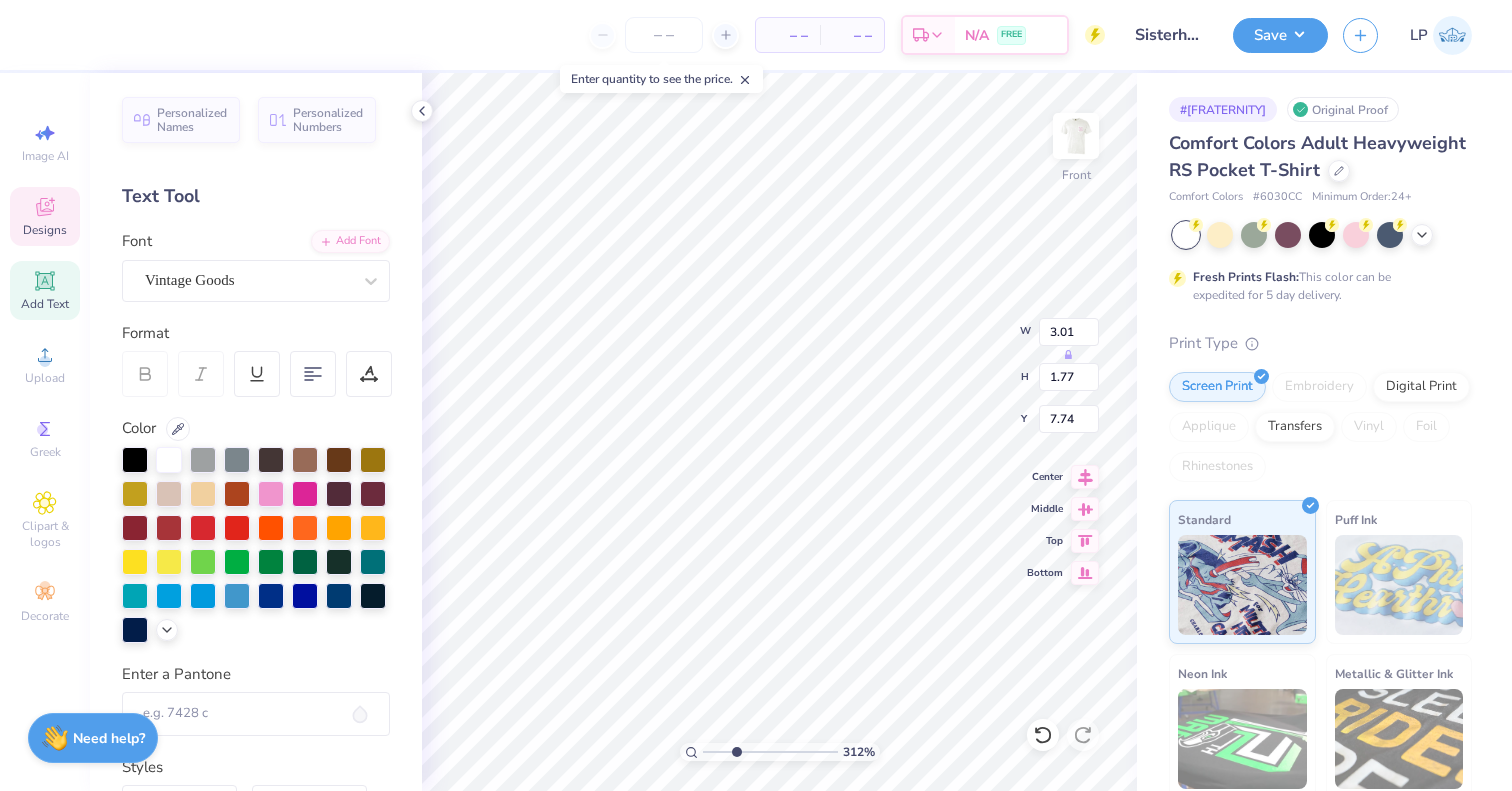 type on "1.45" 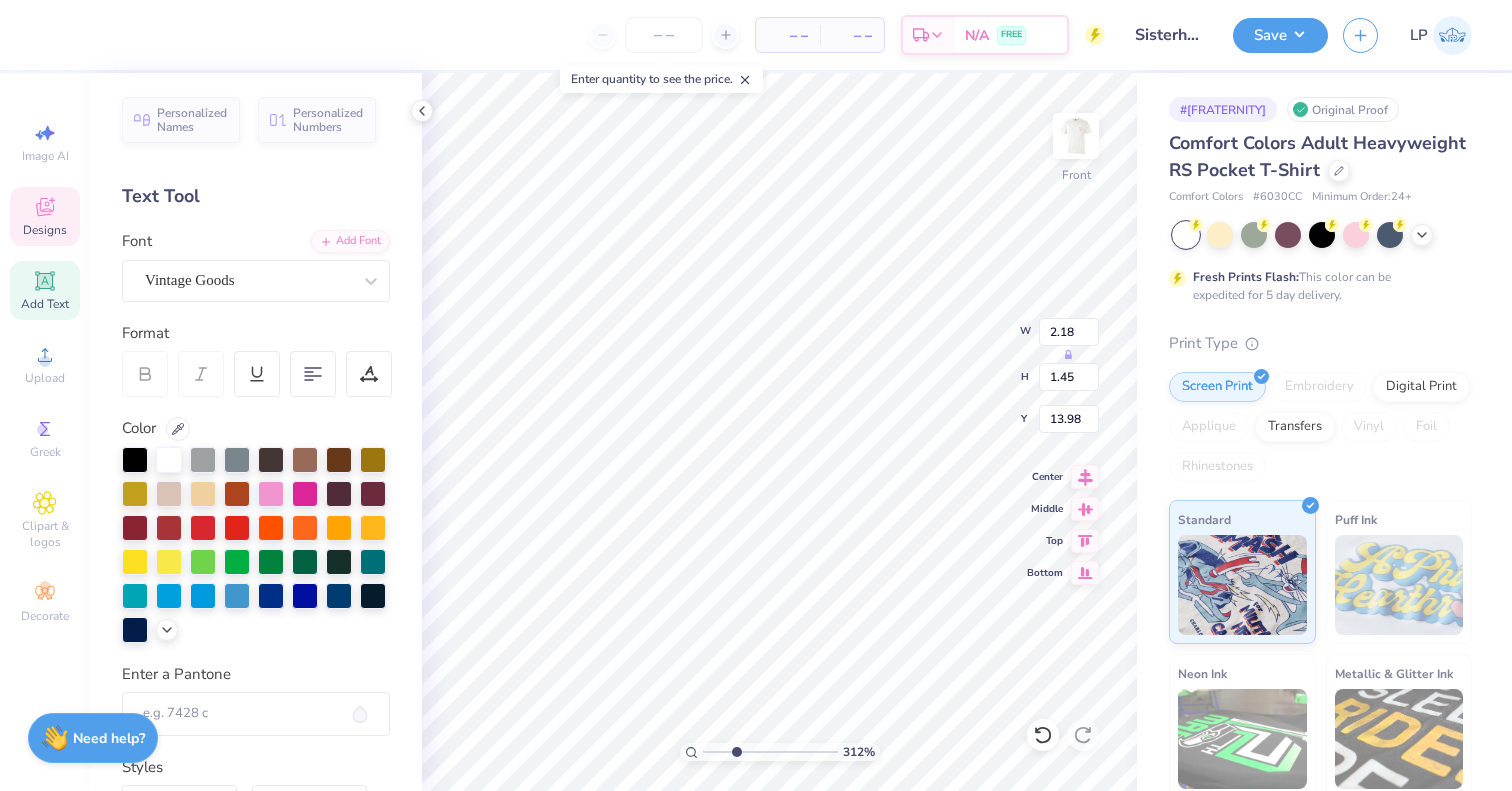 type on "1.47" 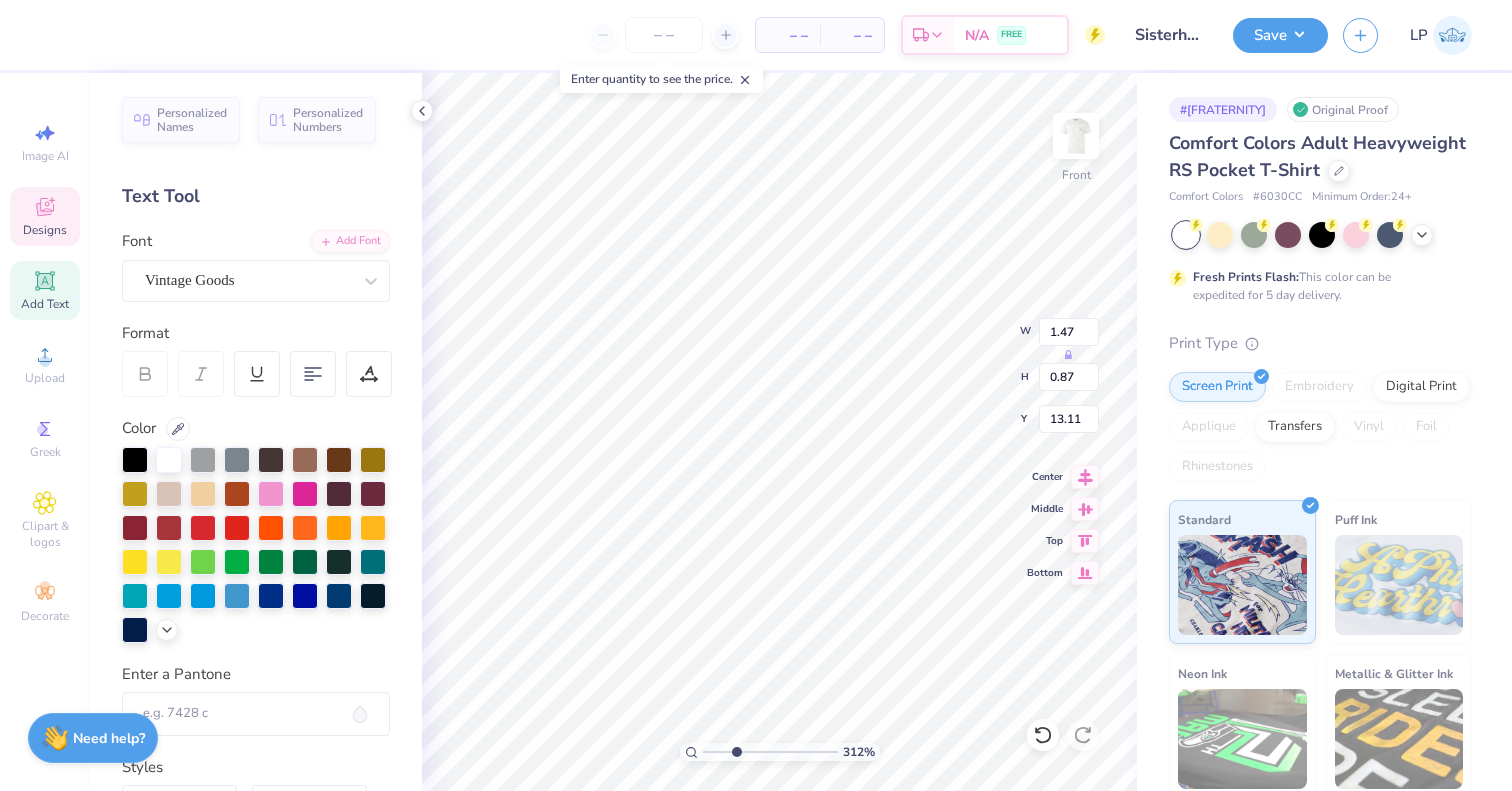 type on "7.83" 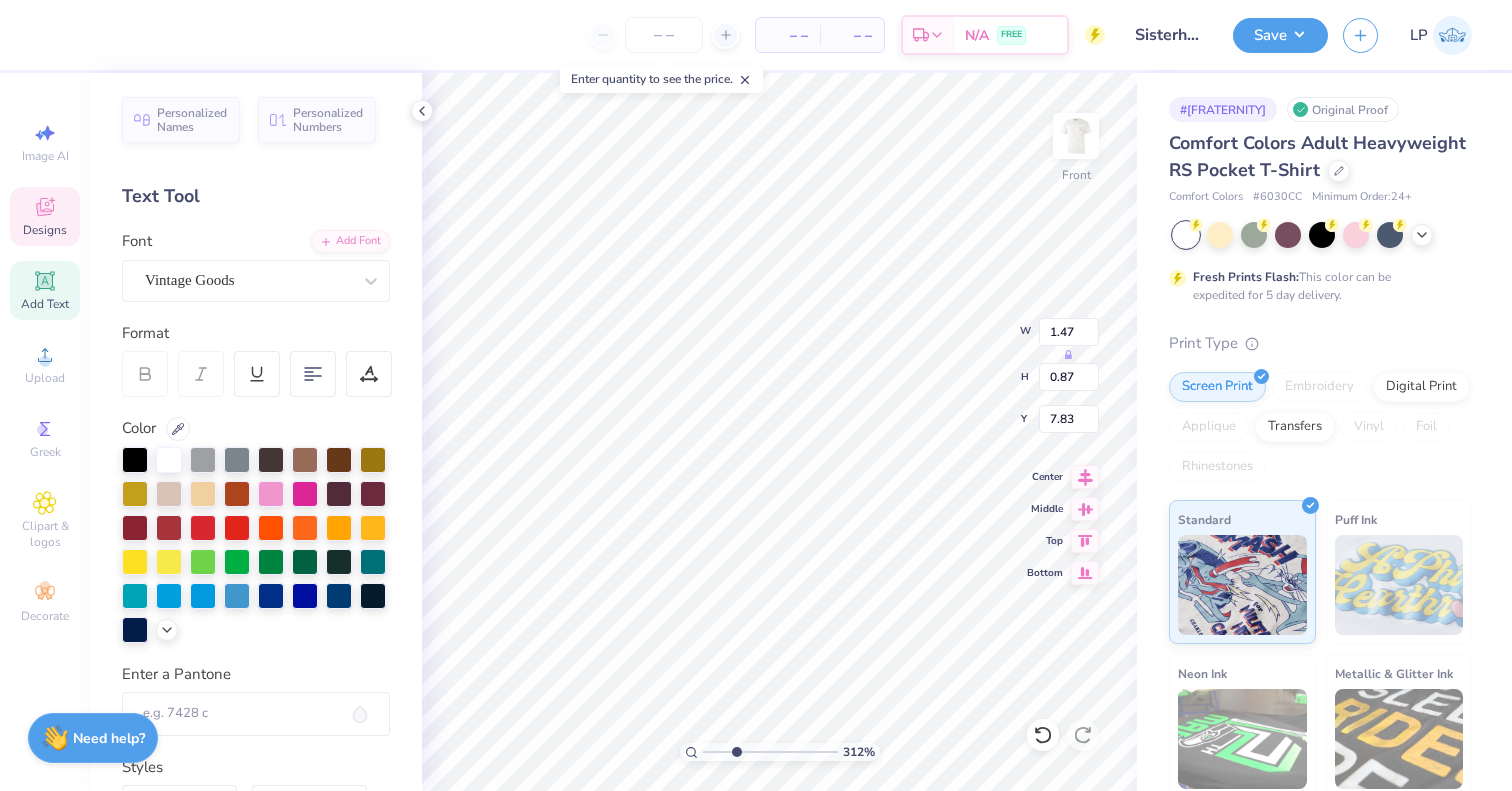 type on "2.18" 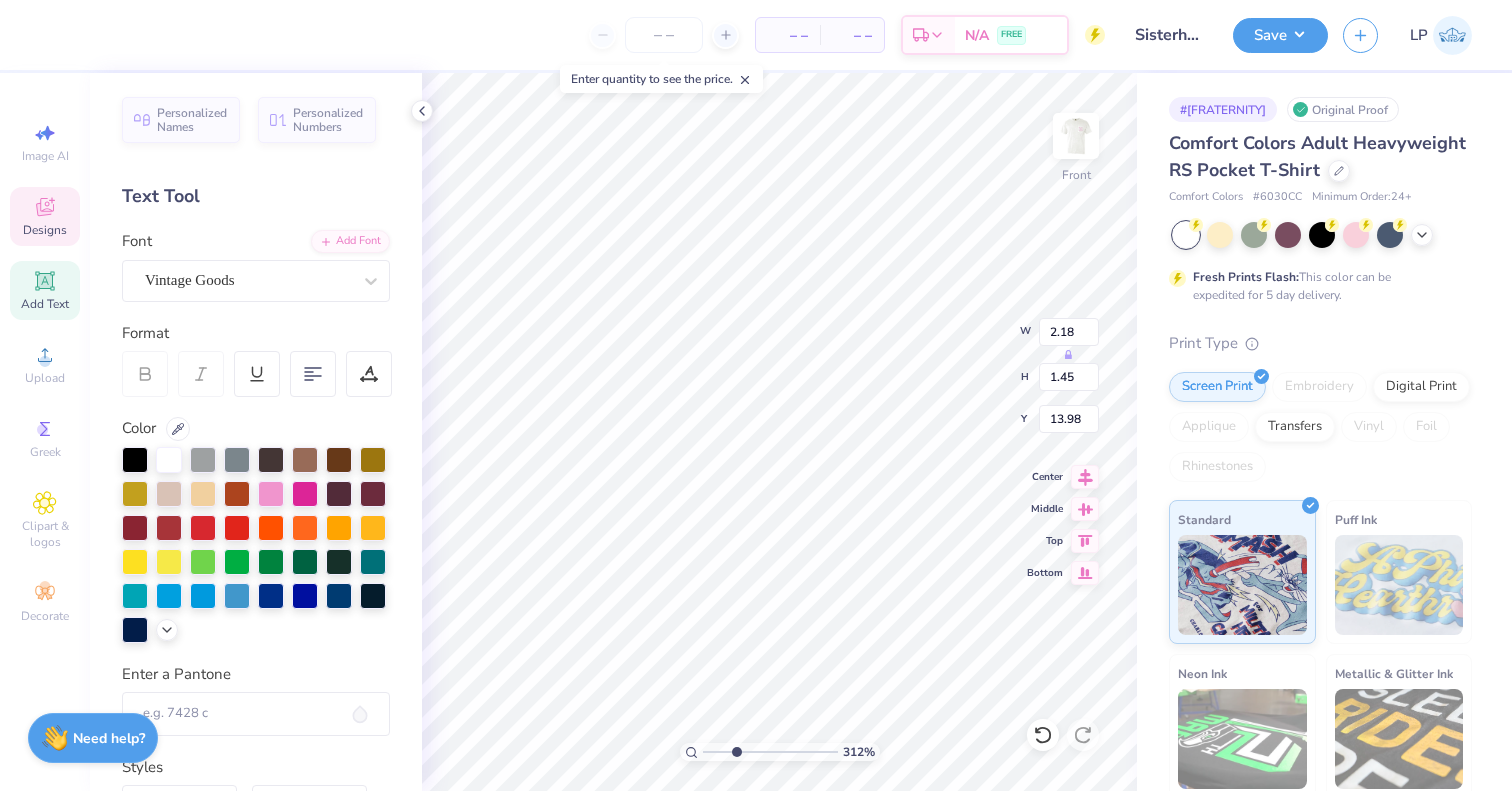 type on "8.26" 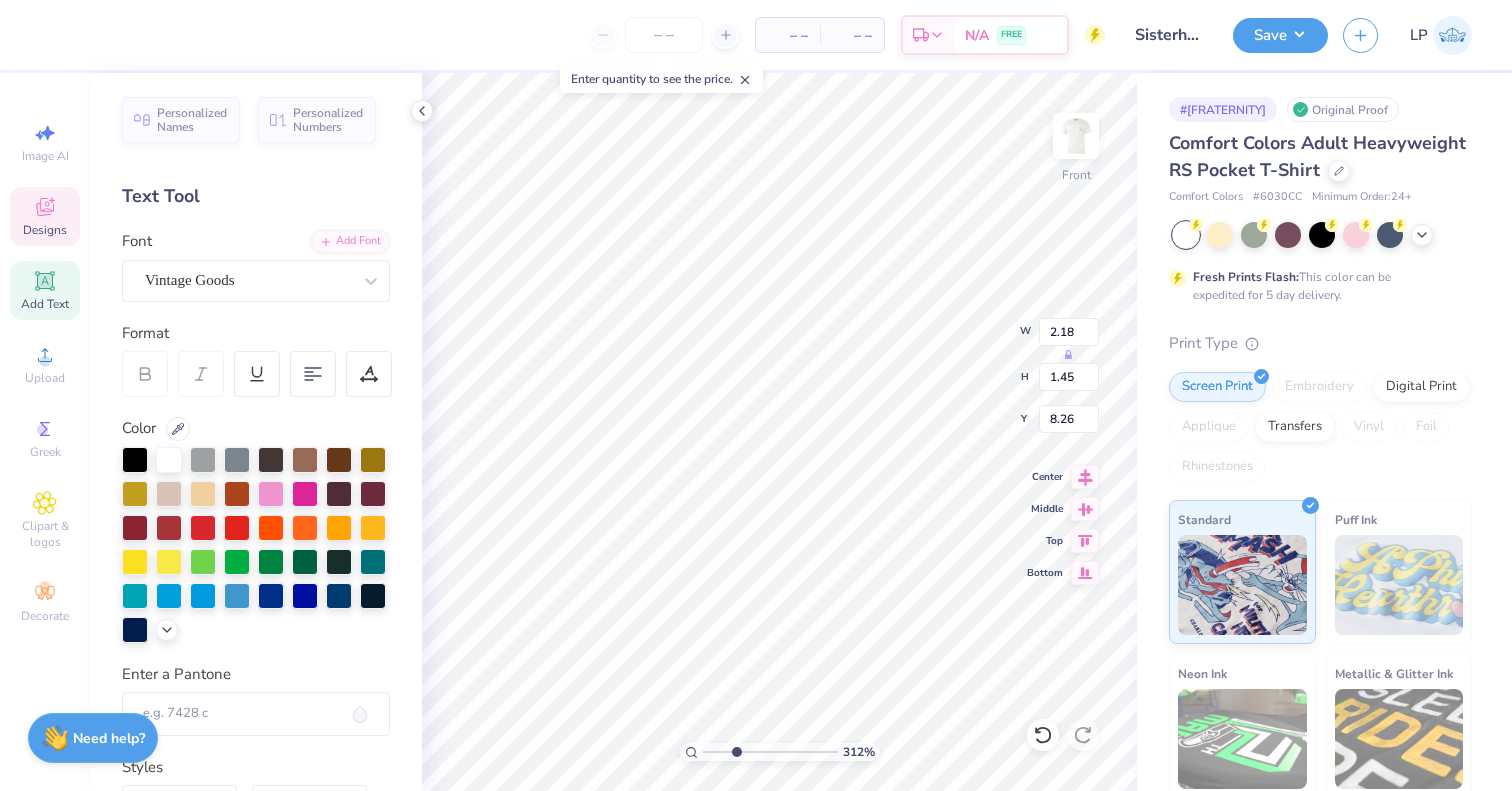 type on "3.01" 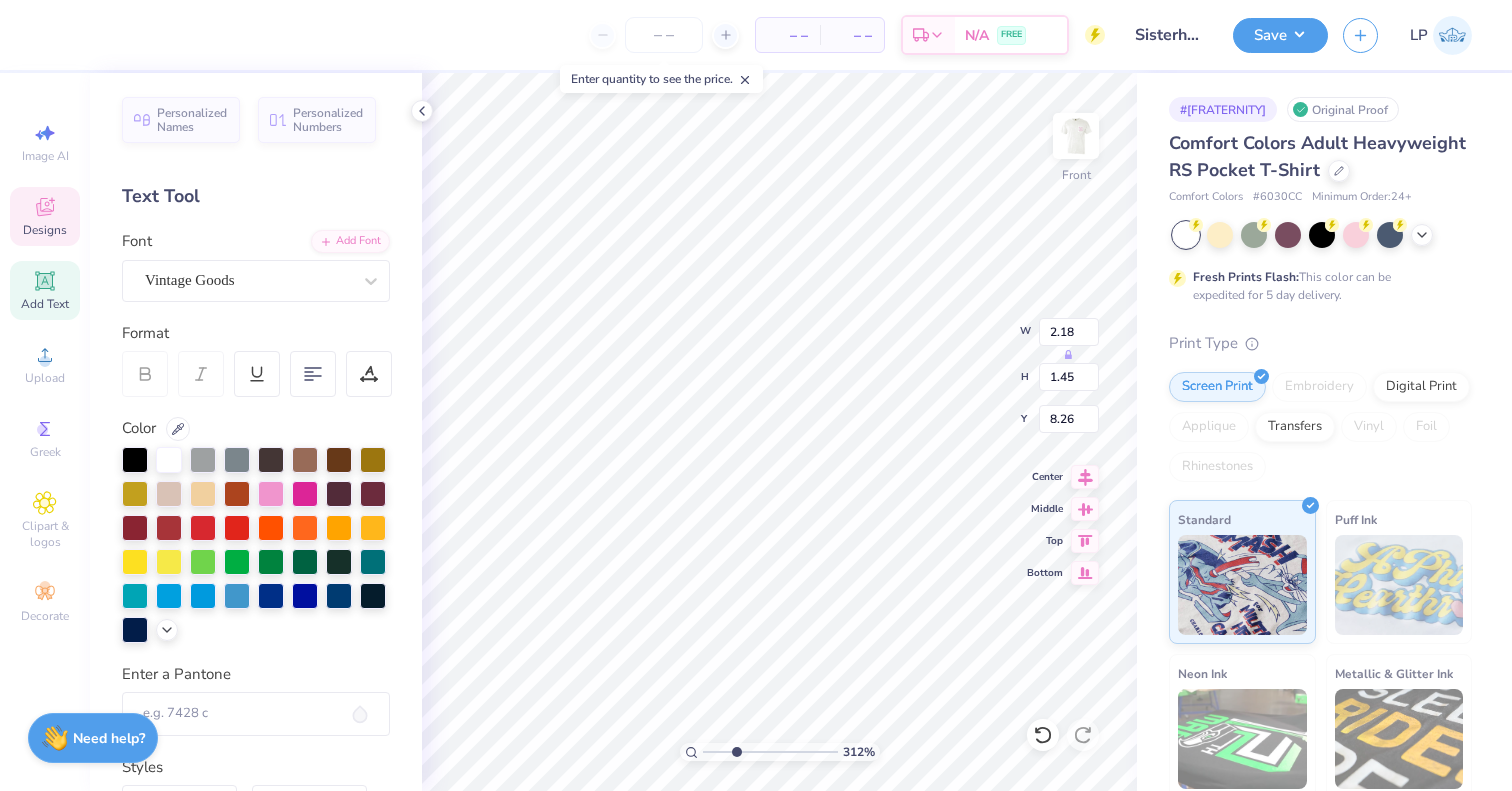 type on "1.98" 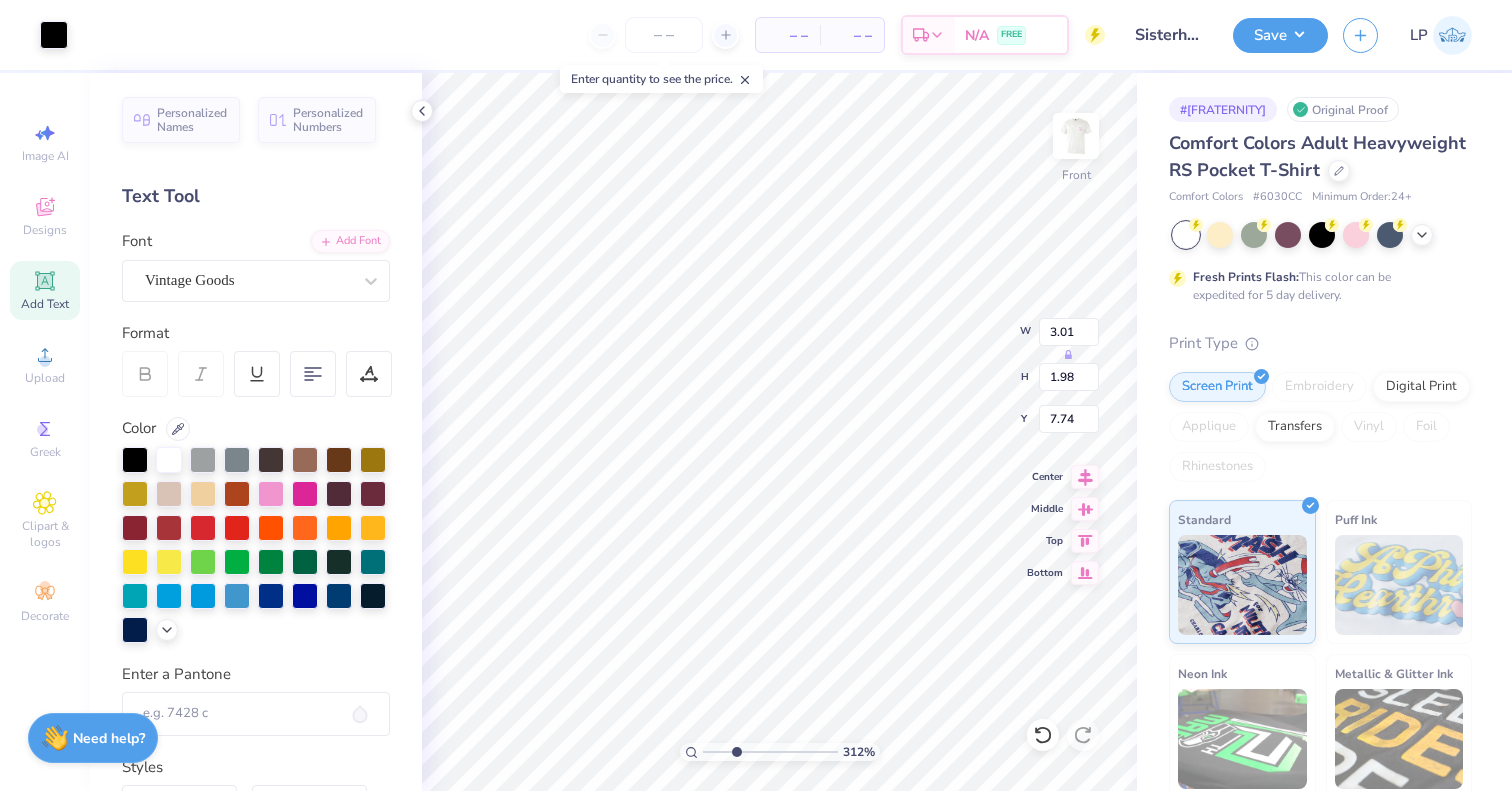 type on "3.33" 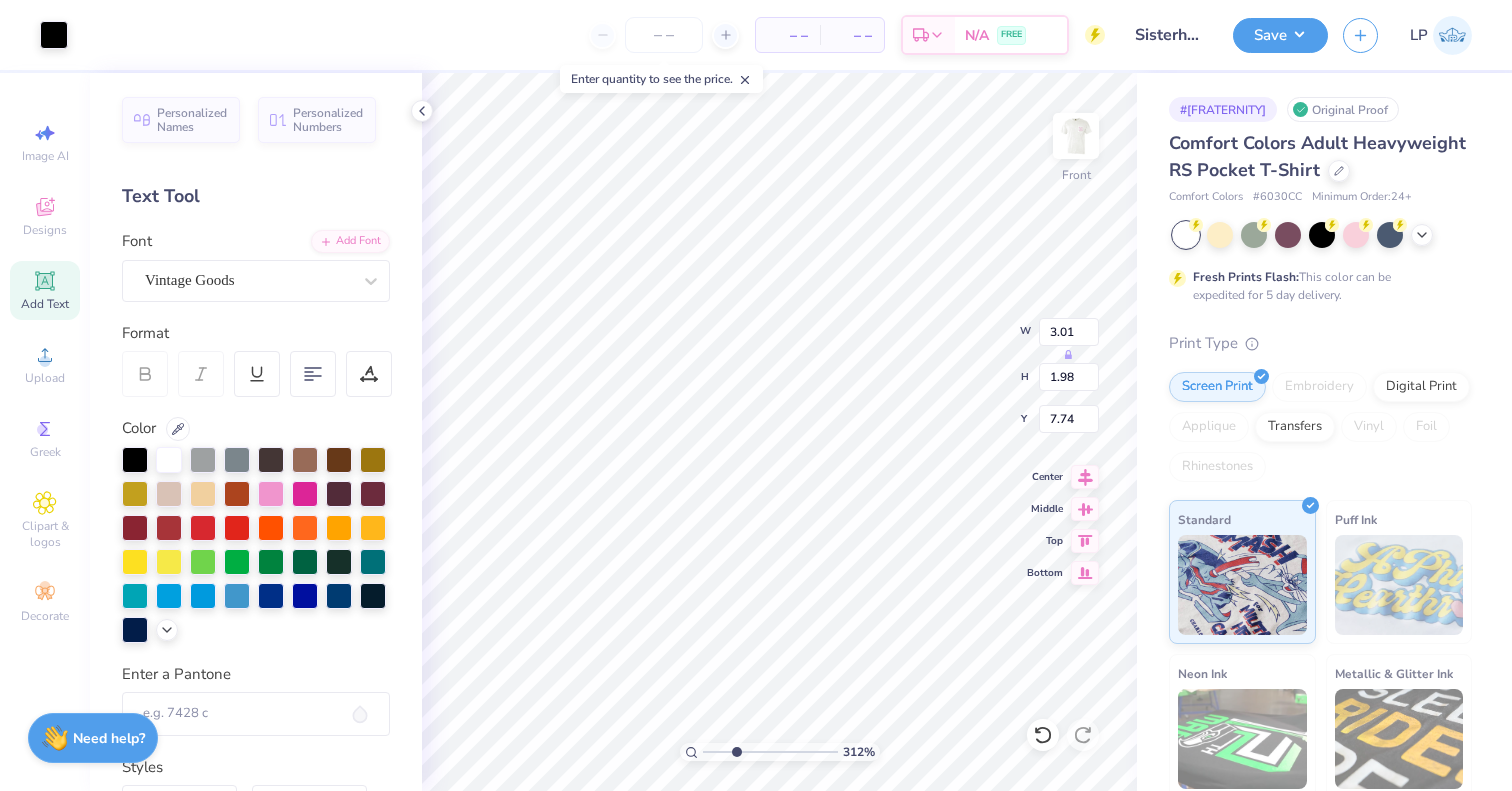 type on "2.10" 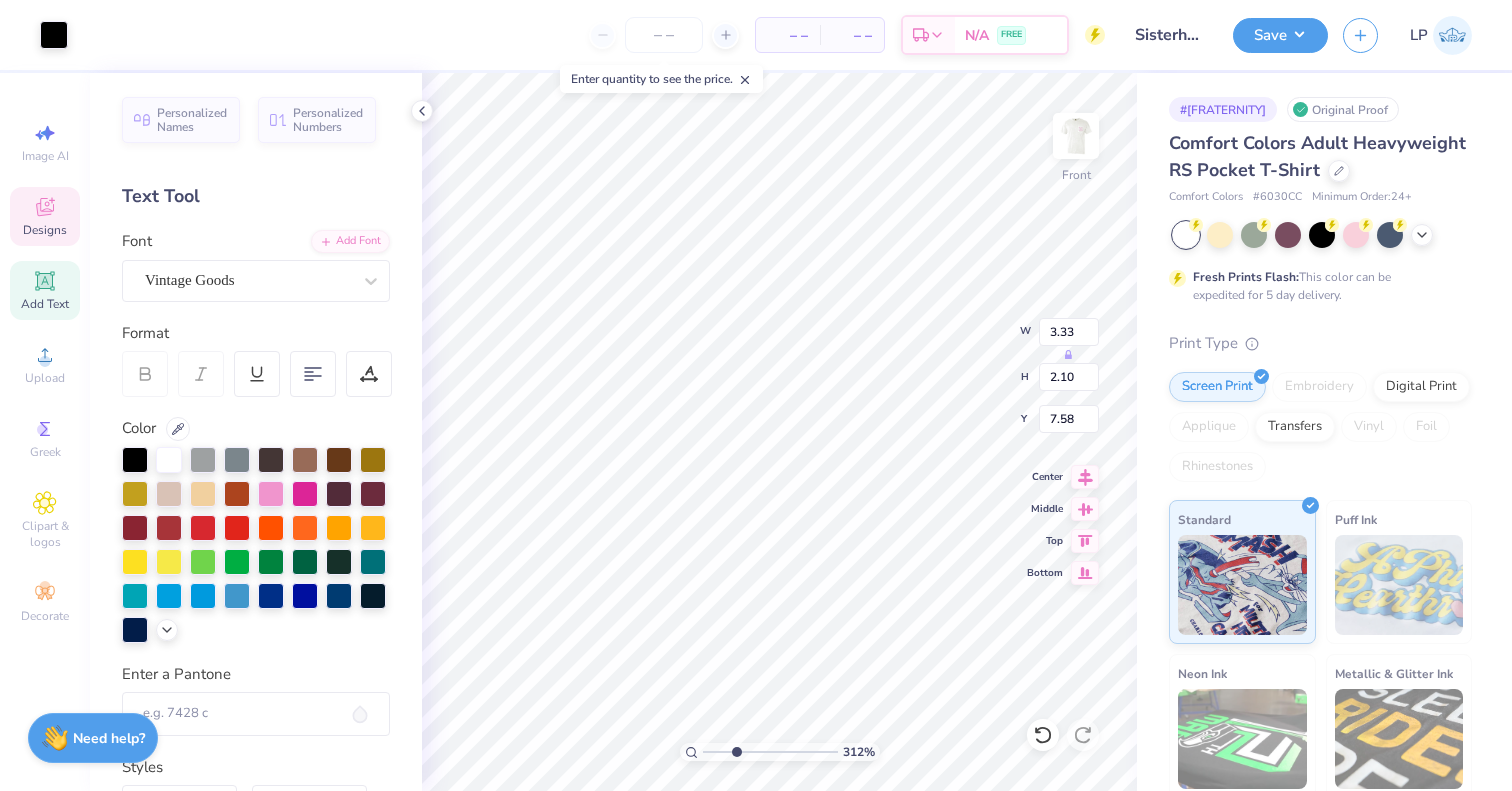type on "2.69" 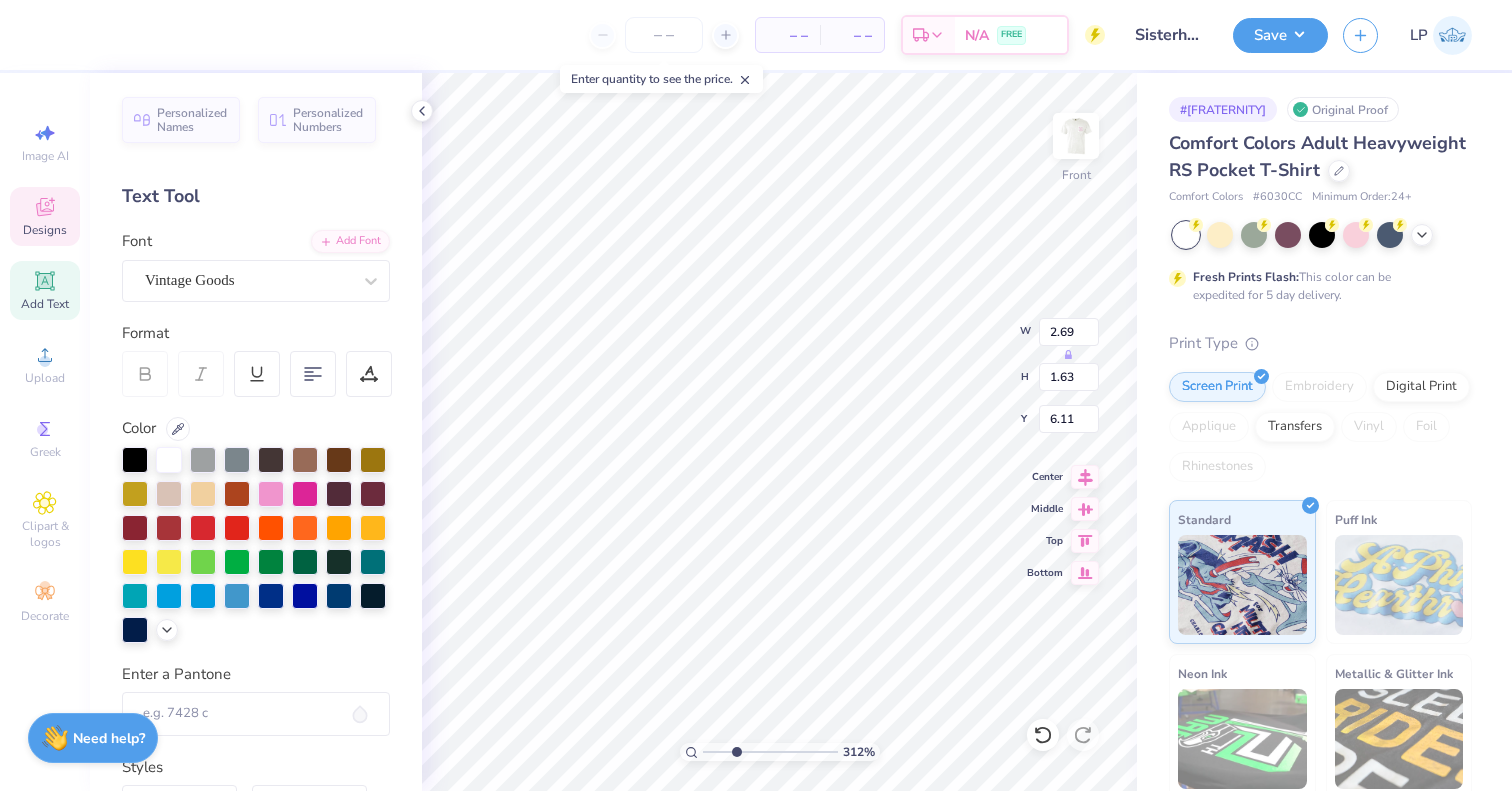 type on "8.55" 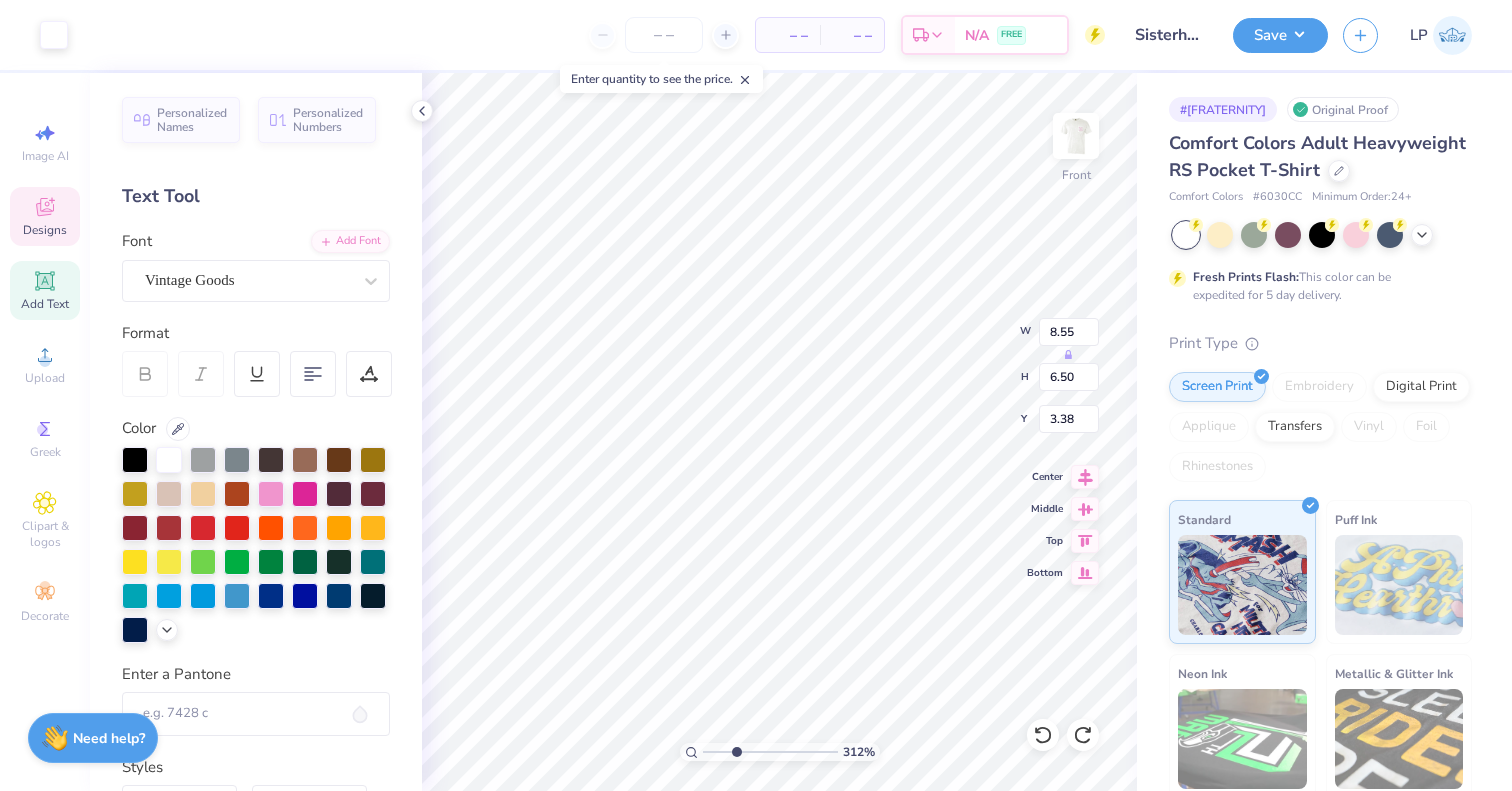 type on "3.63" 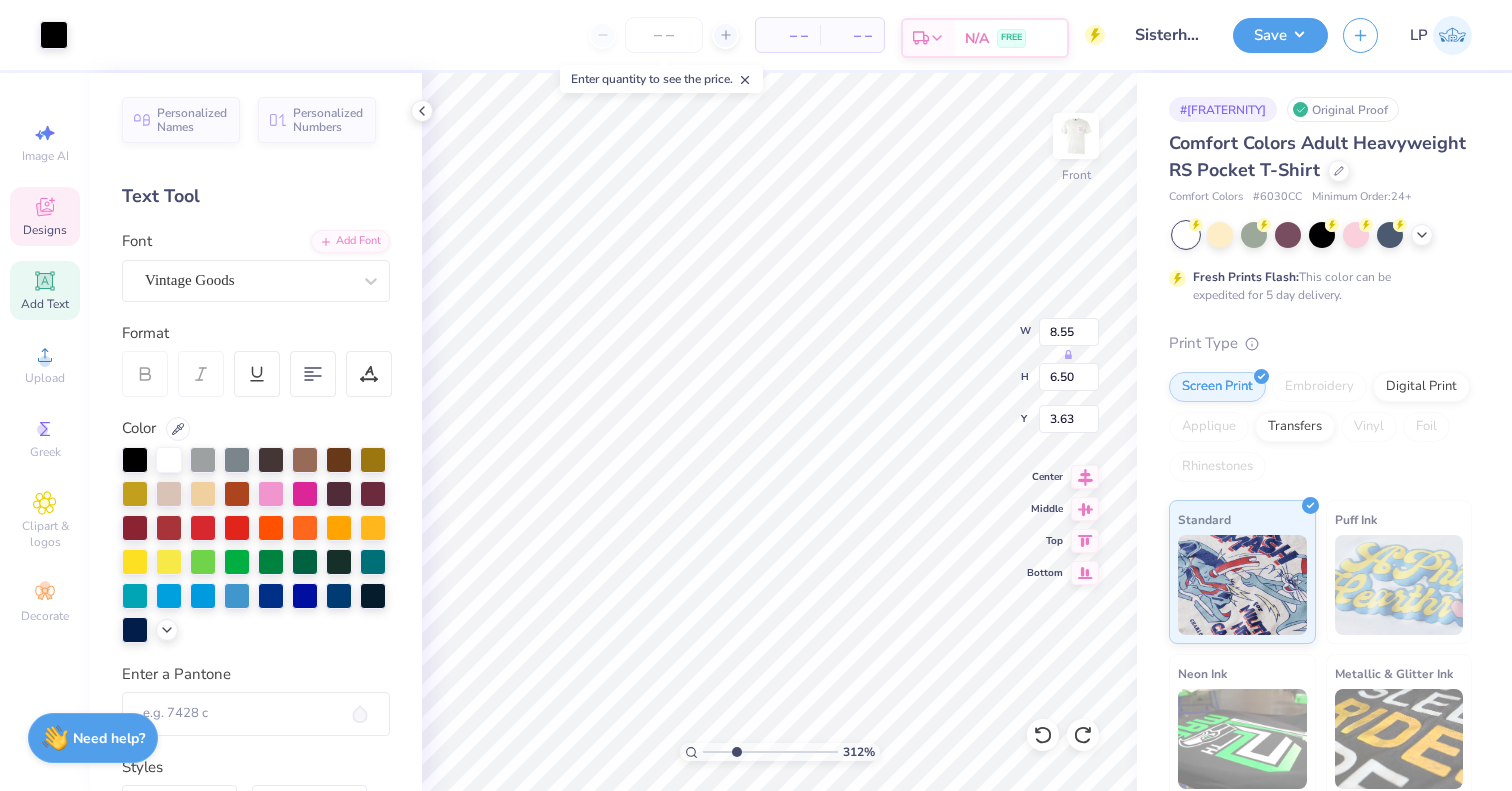 type on "2.18" 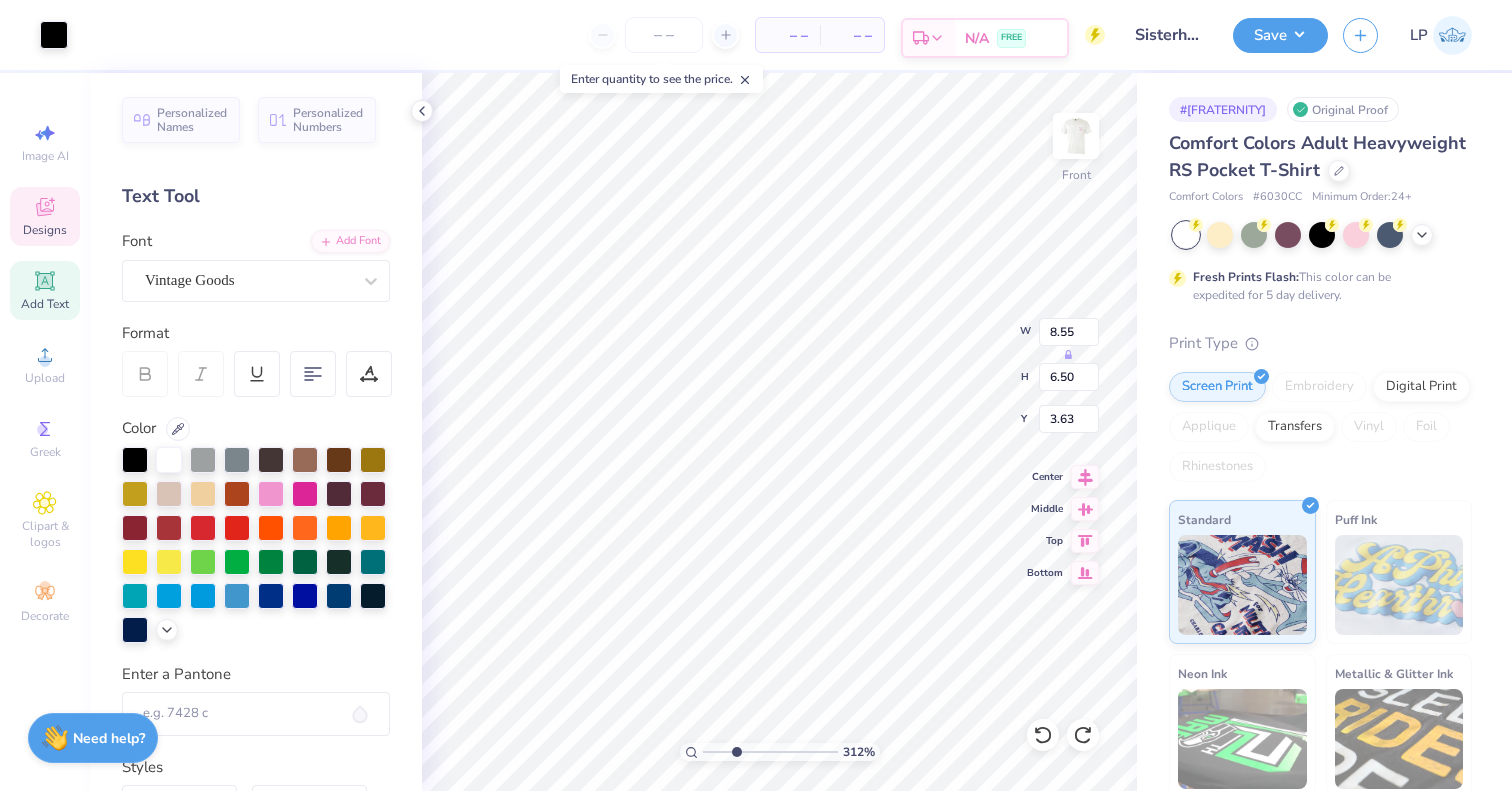 type on "1.45" 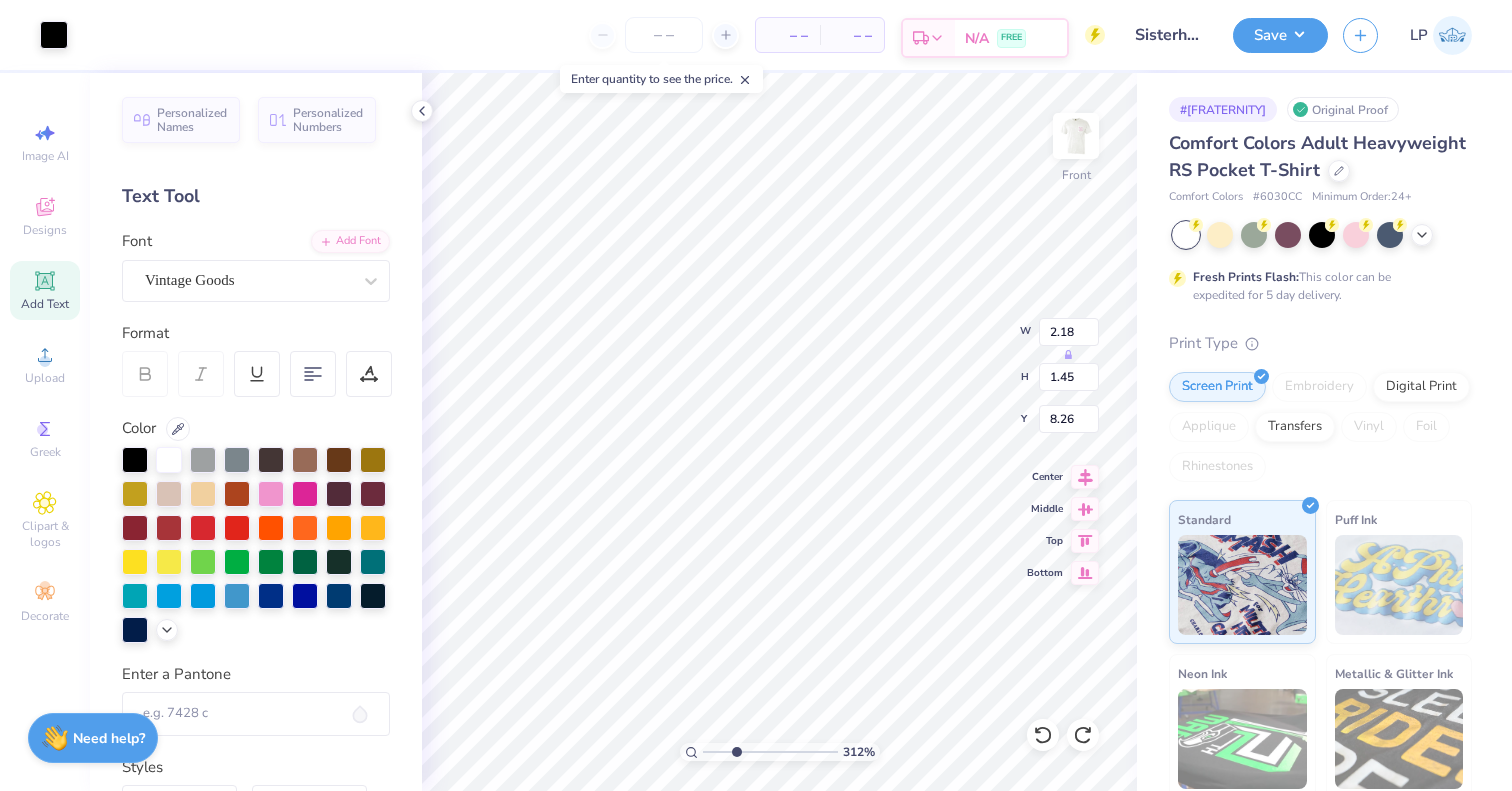 type on "3.01" 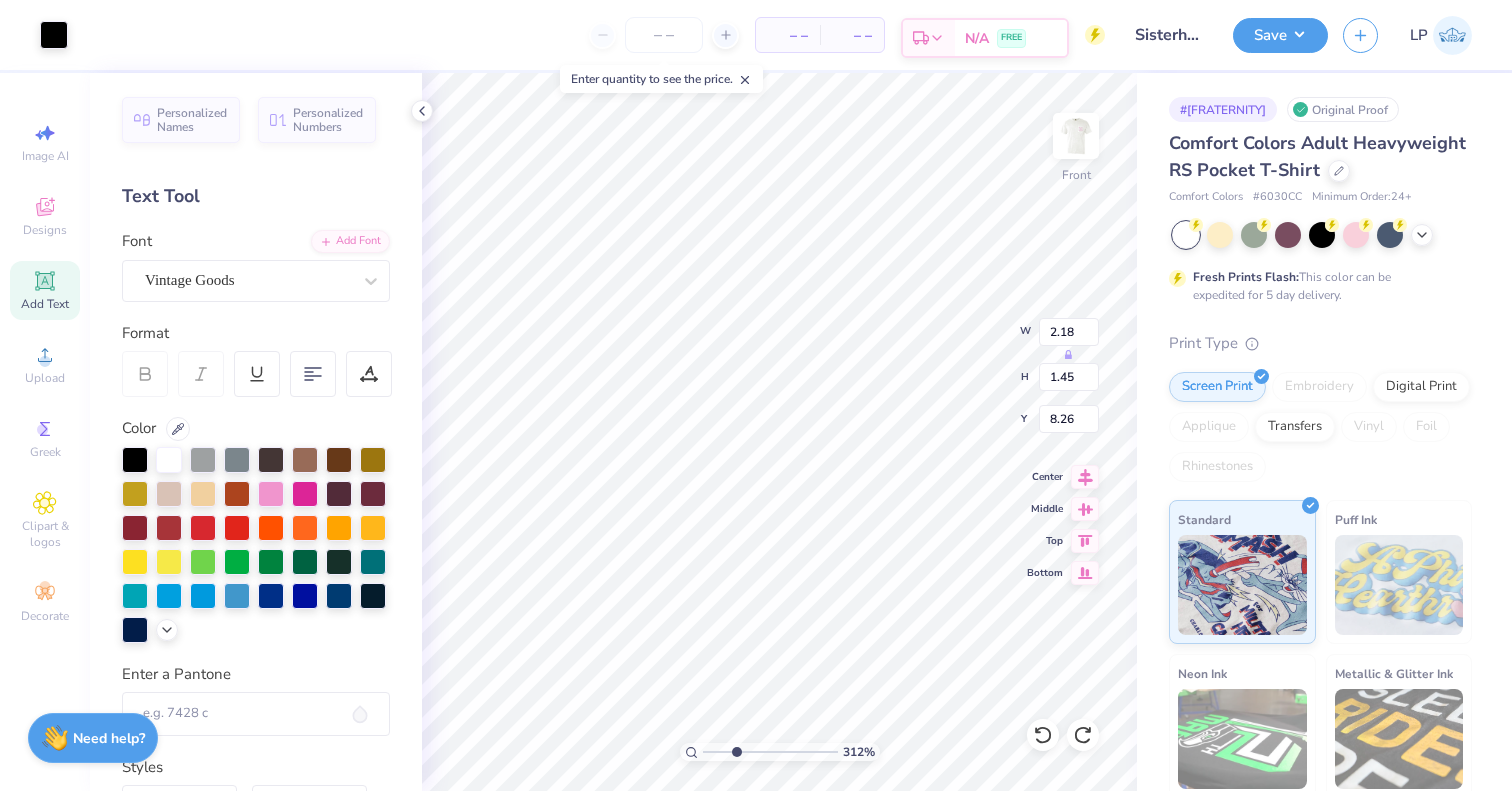 type on "1.98" 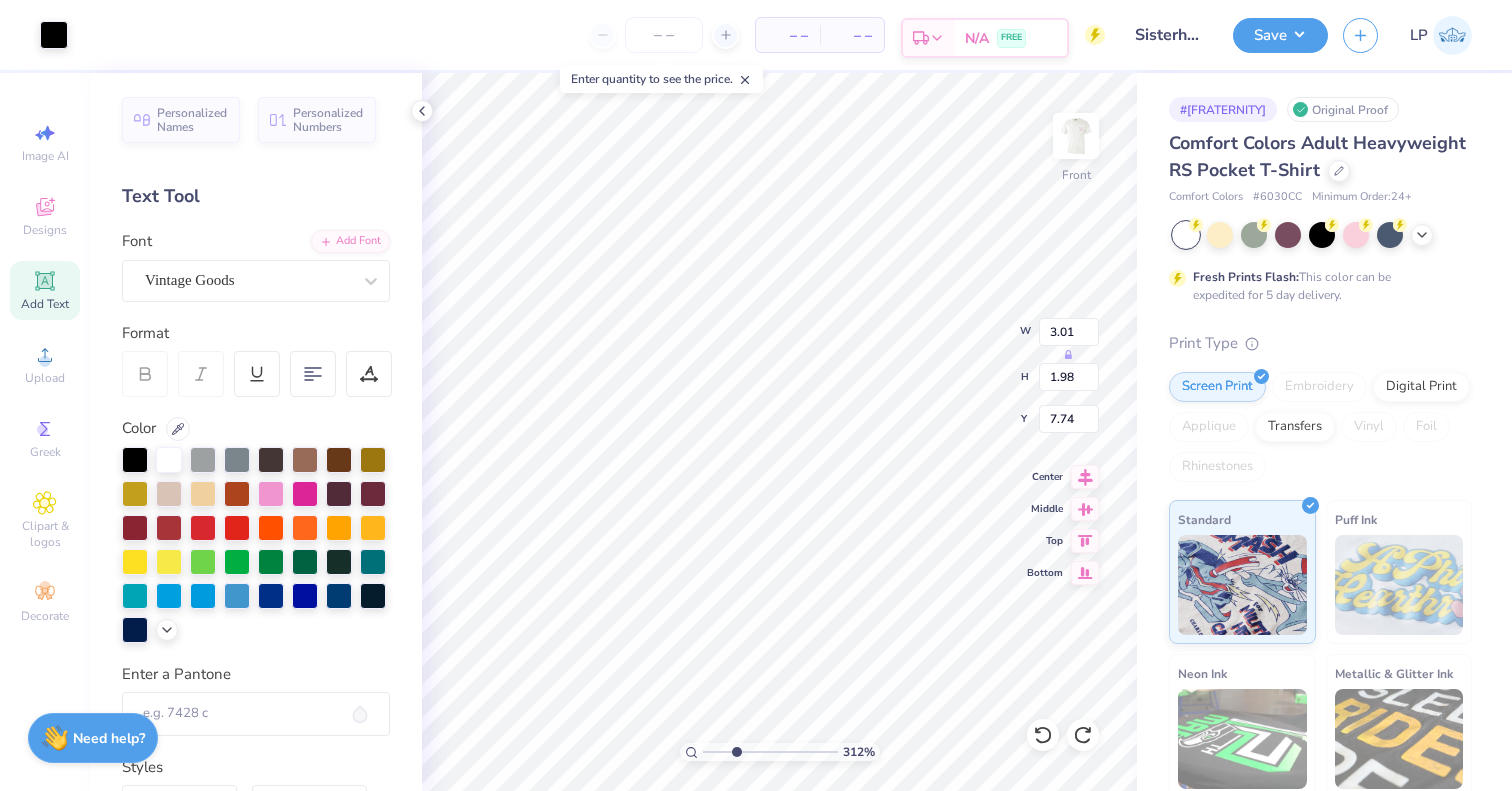 type on "4.02" 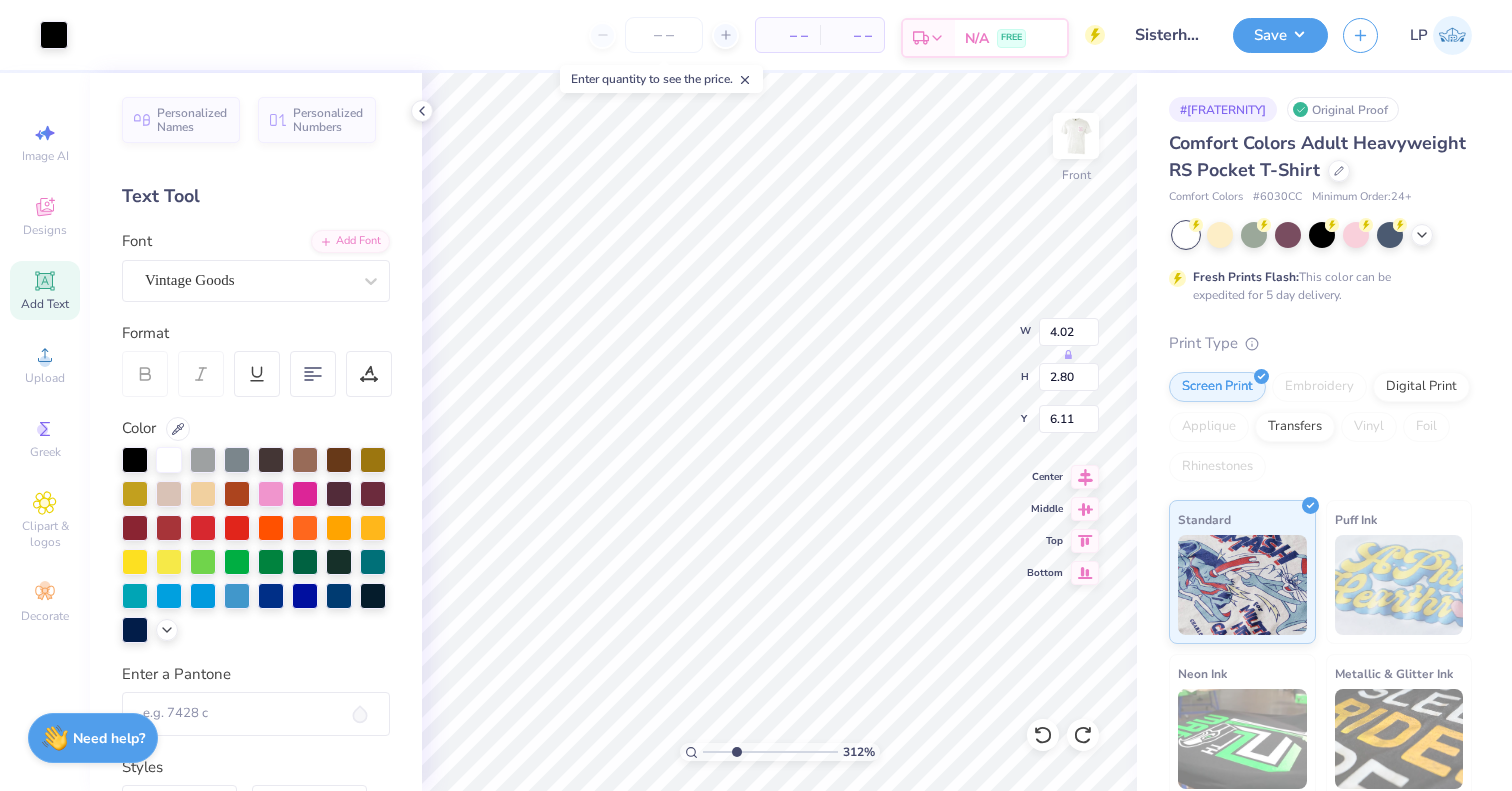 type on "5.03" 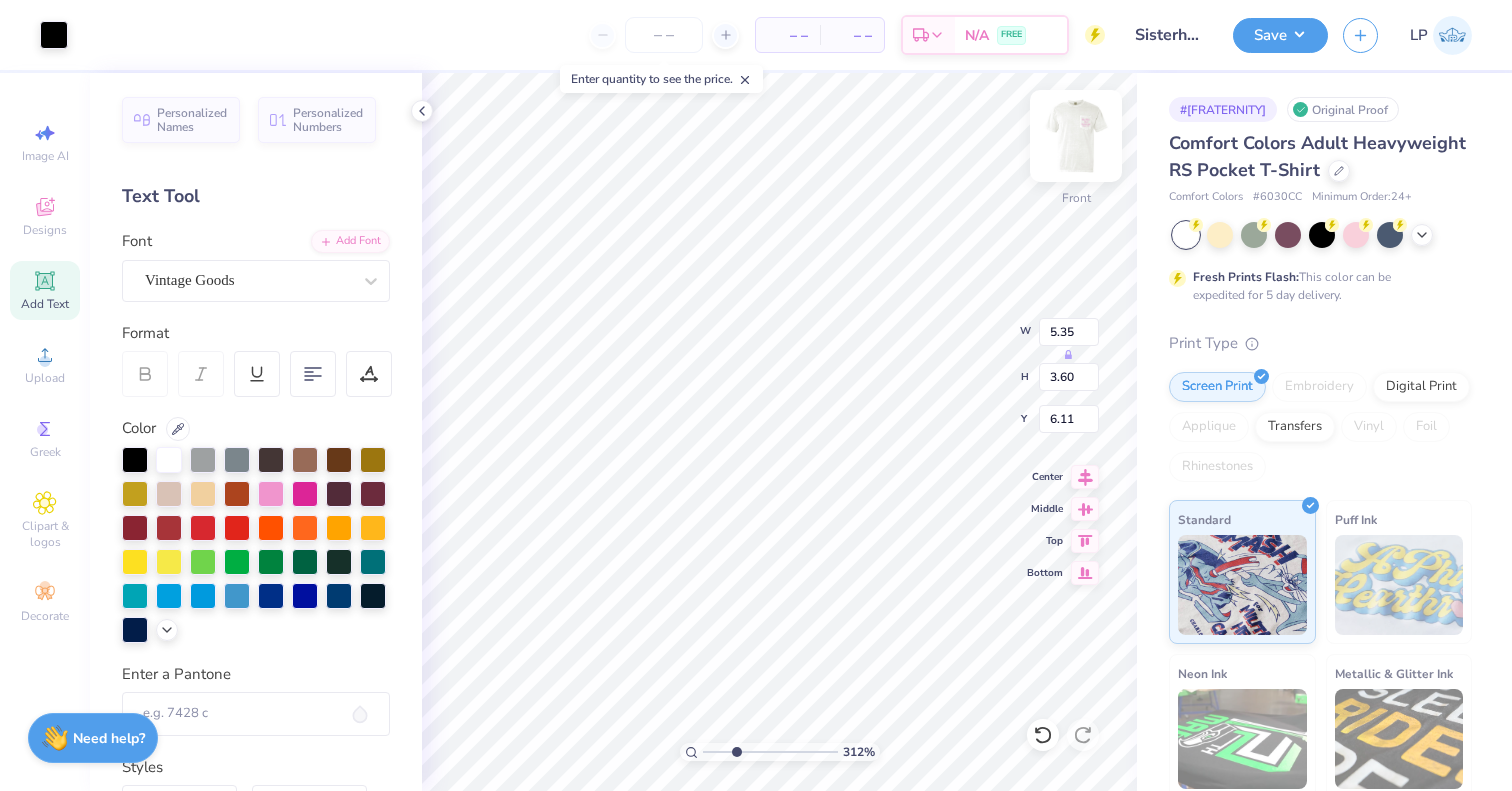 type on "5.16" 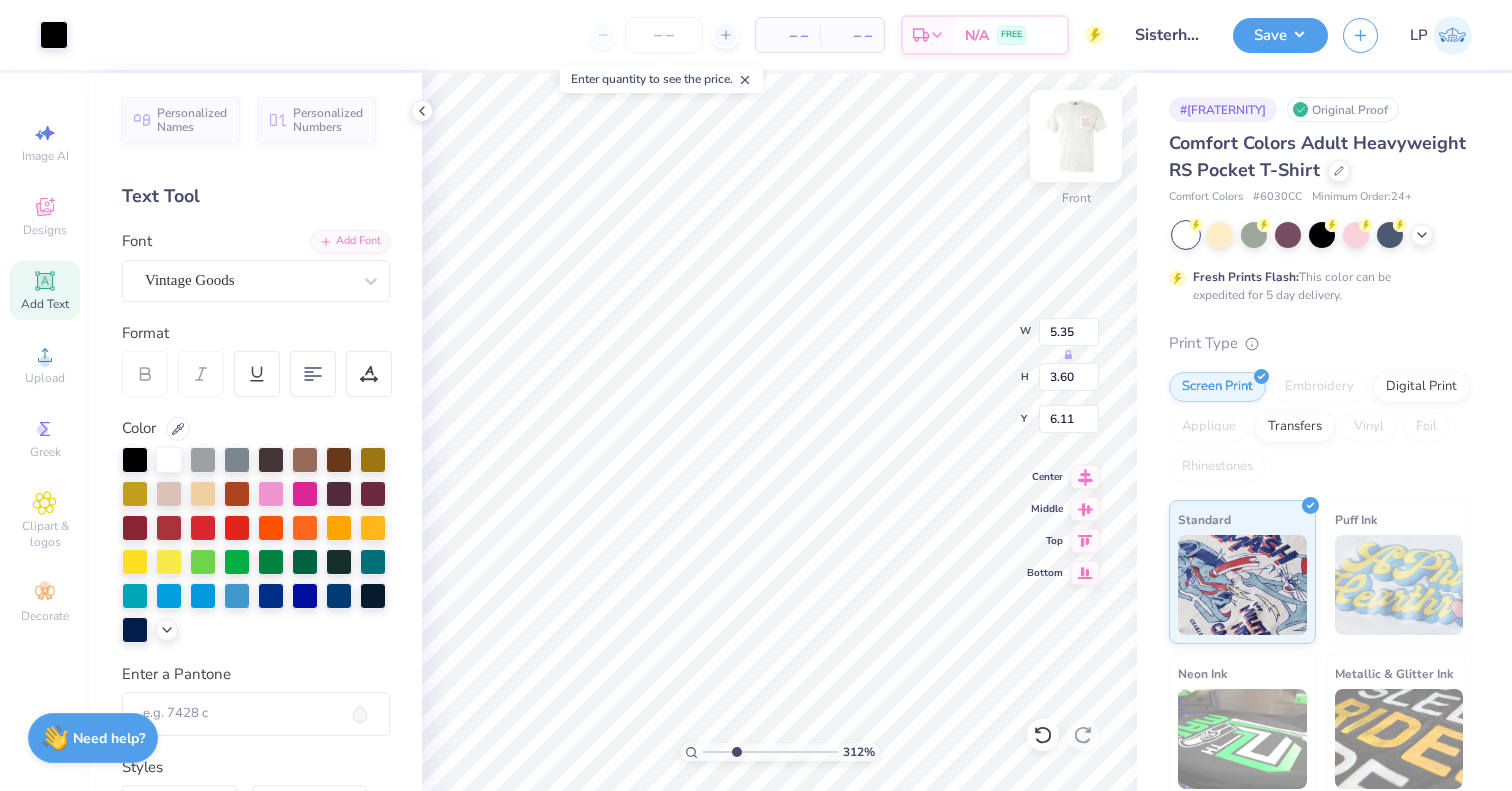 type on "3.31" 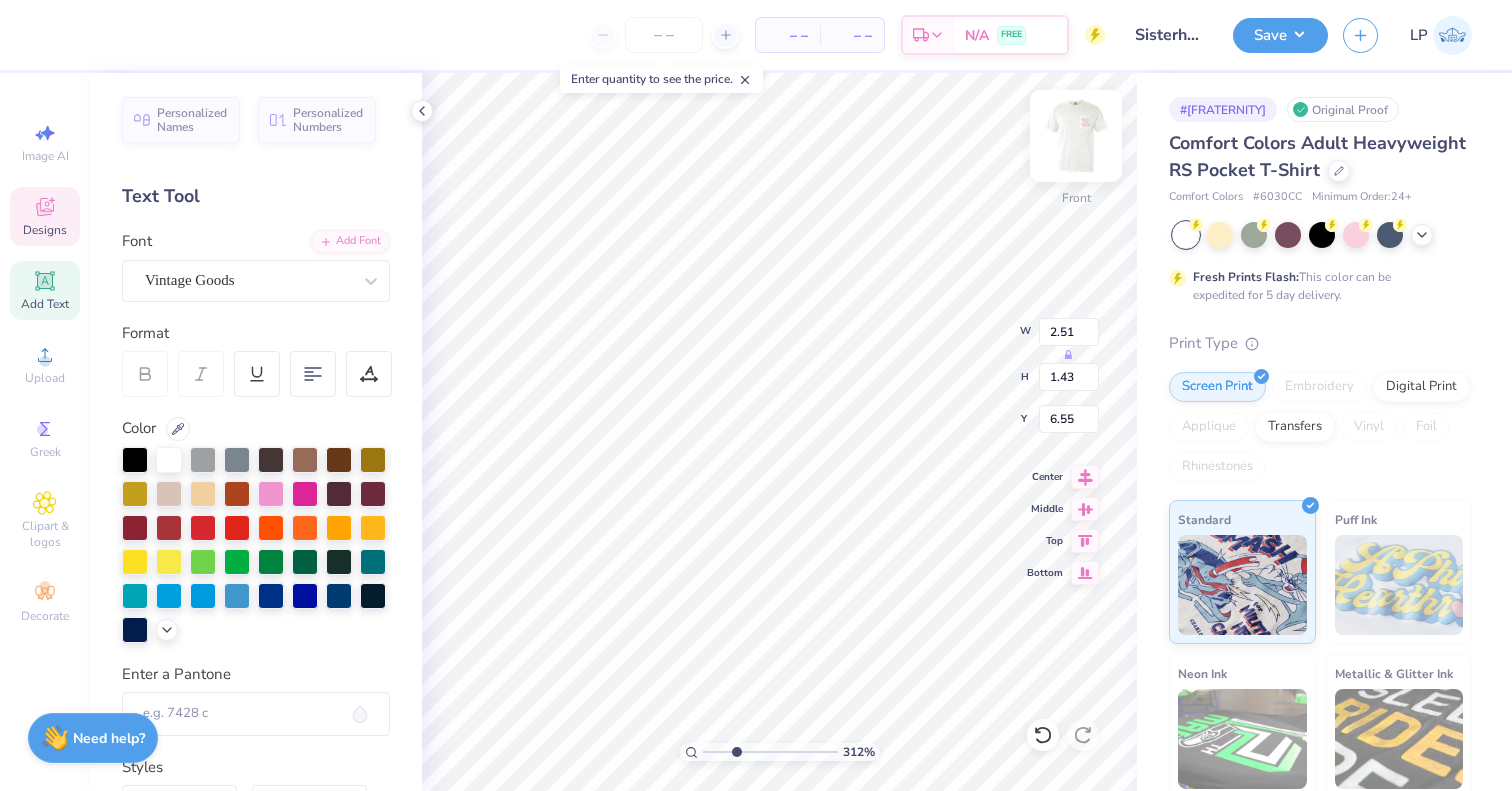 type on "6.47" 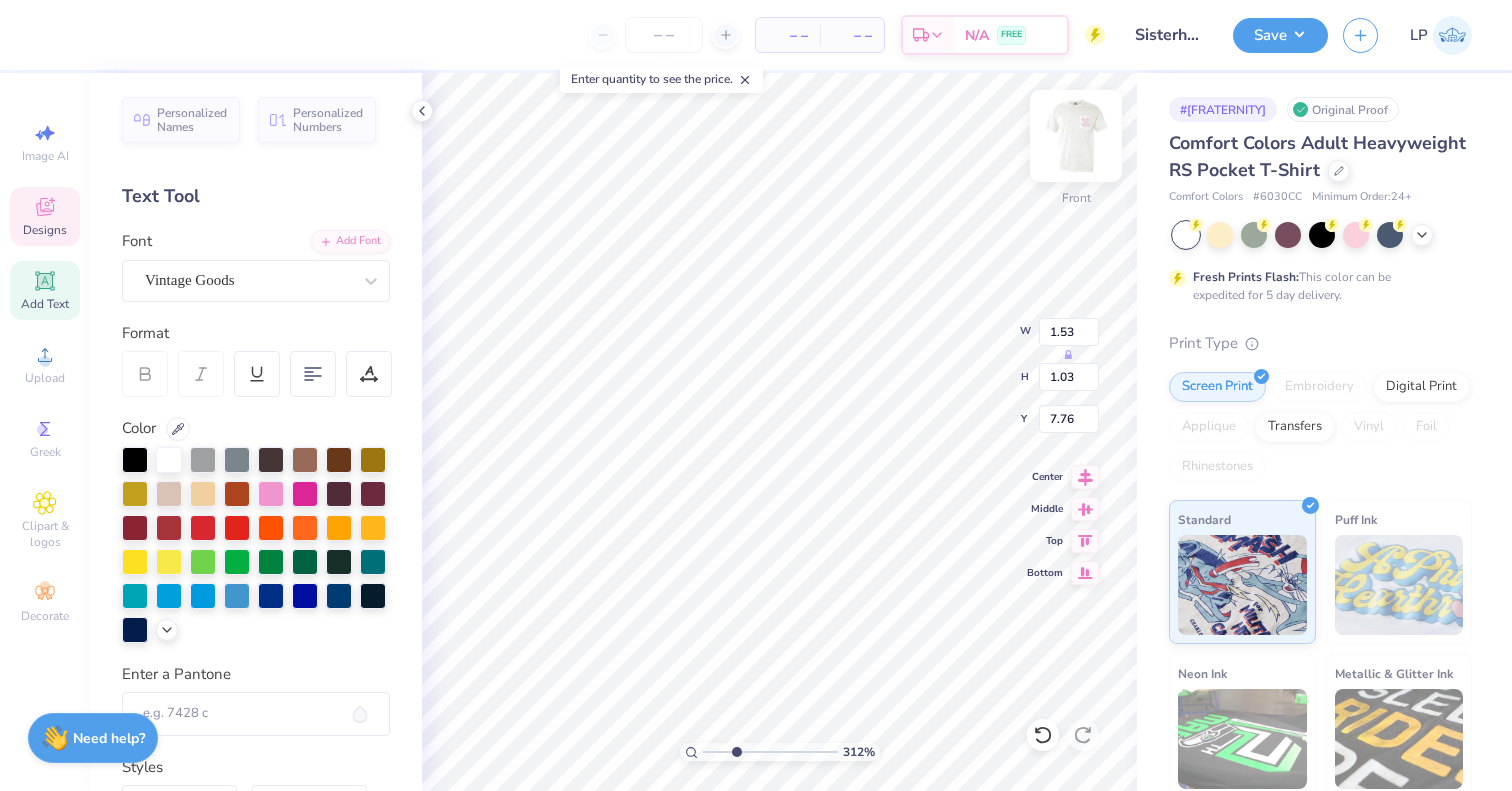 type on "7.50" 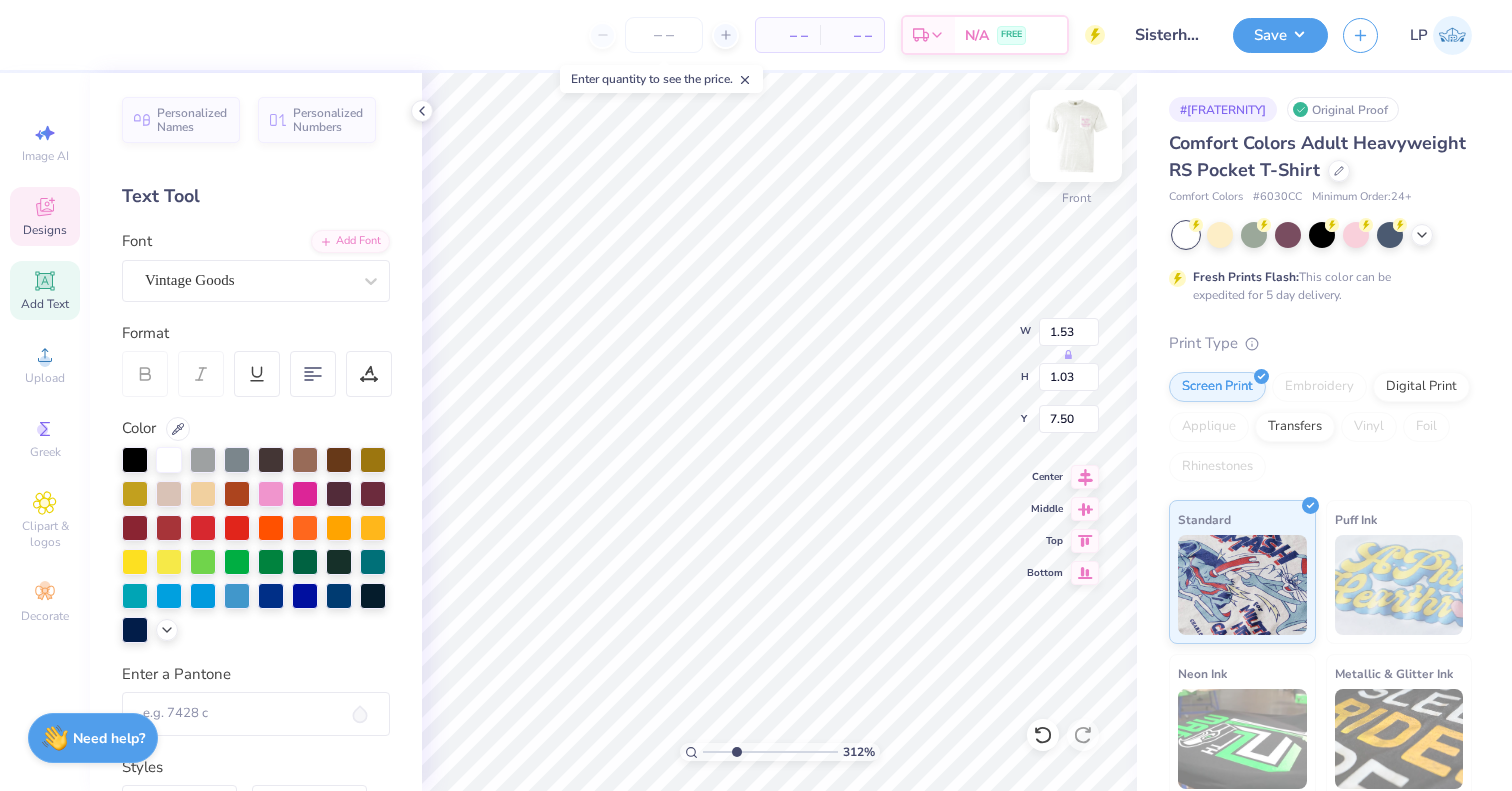 type on "1.67" 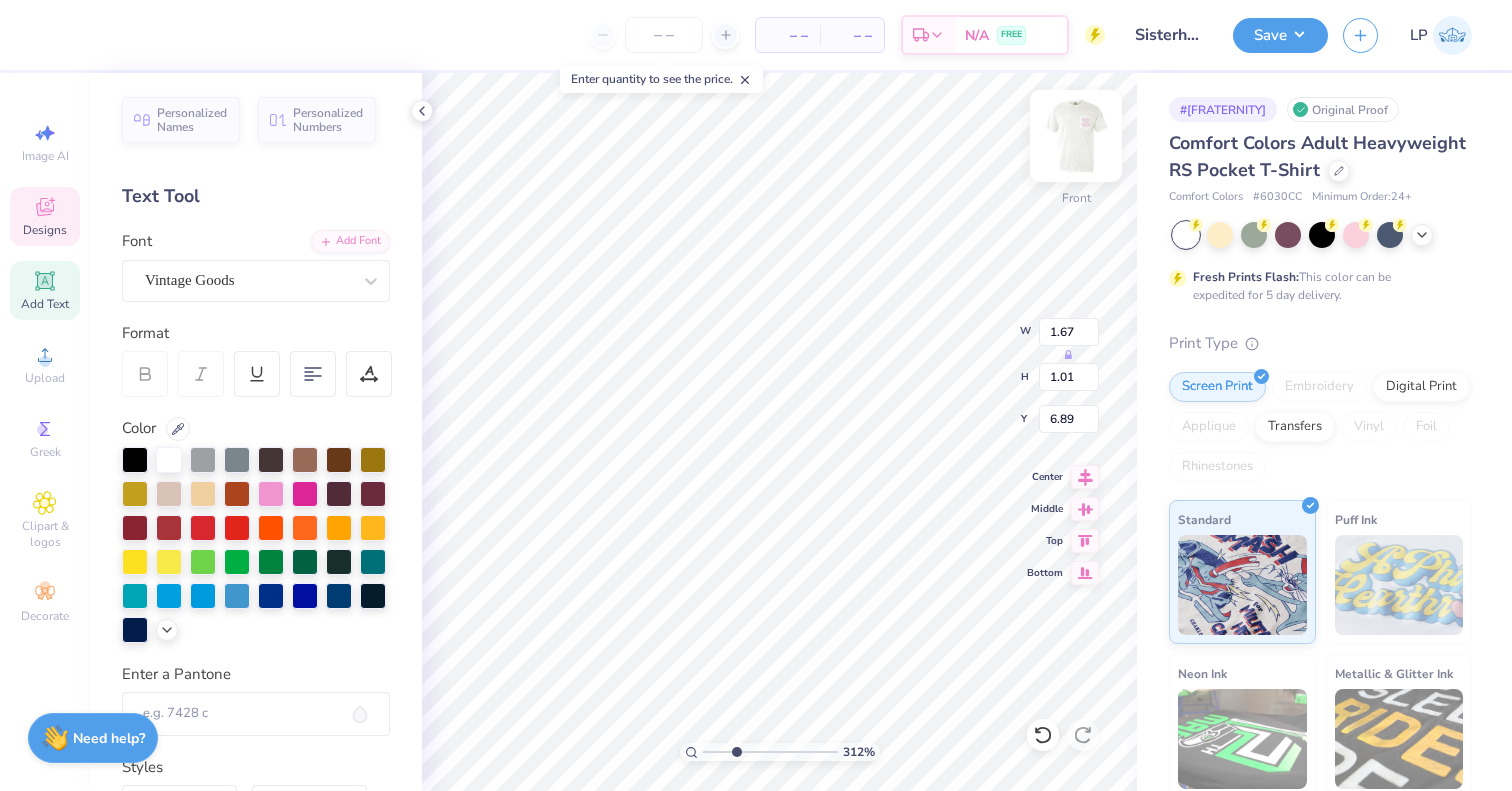 type on "6.41" 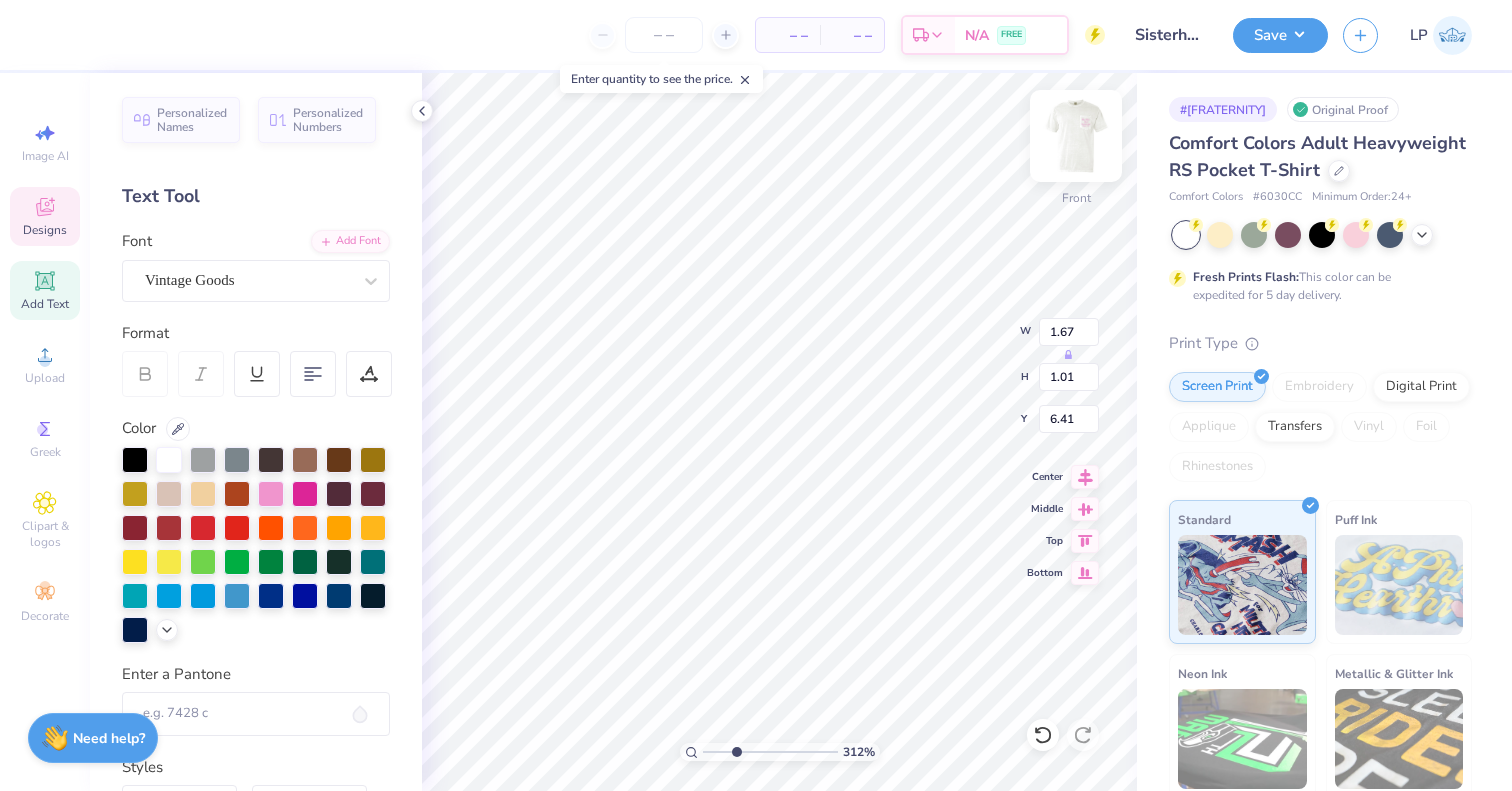 type on "1.35" 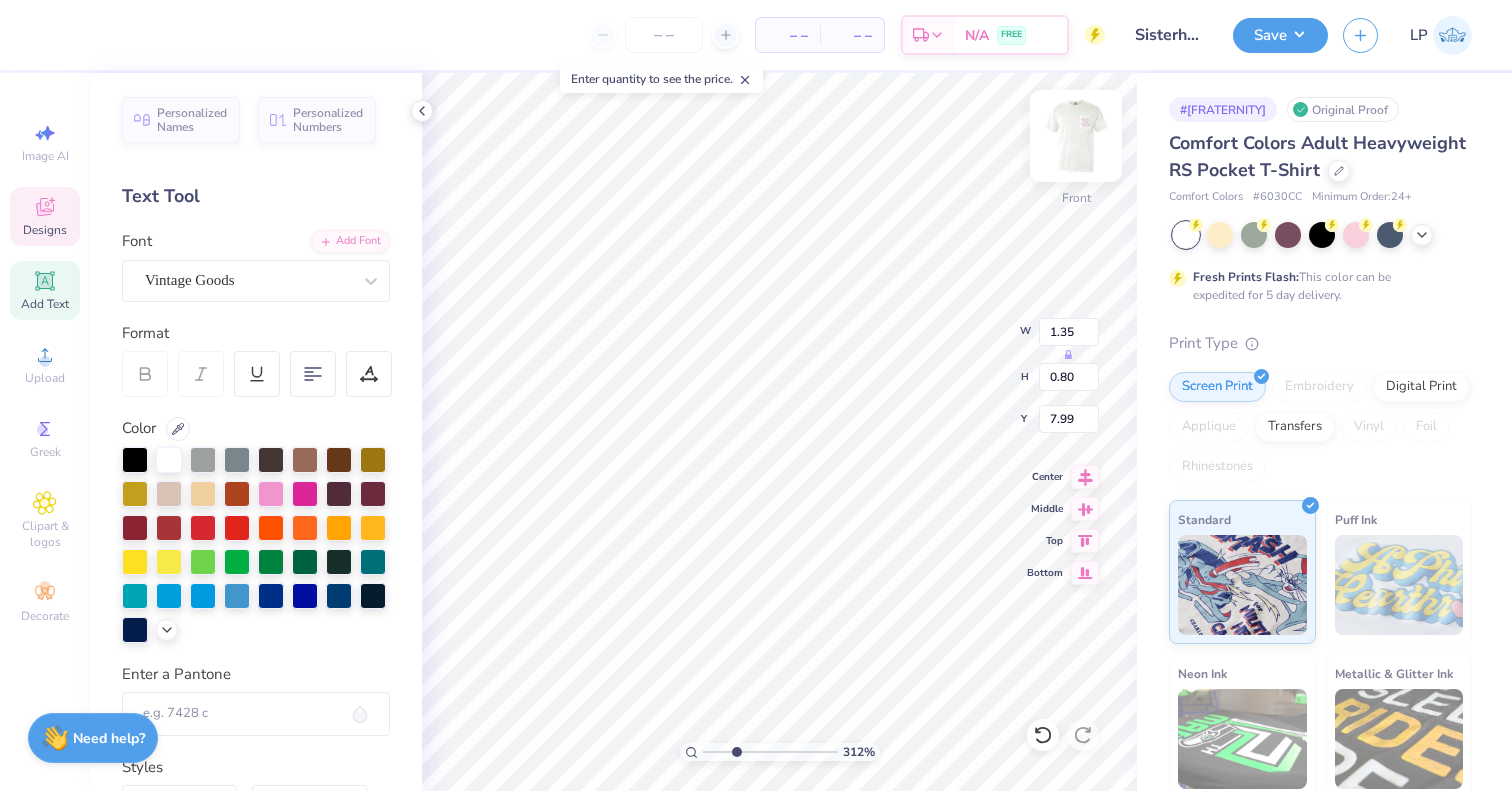 type on "7.91" 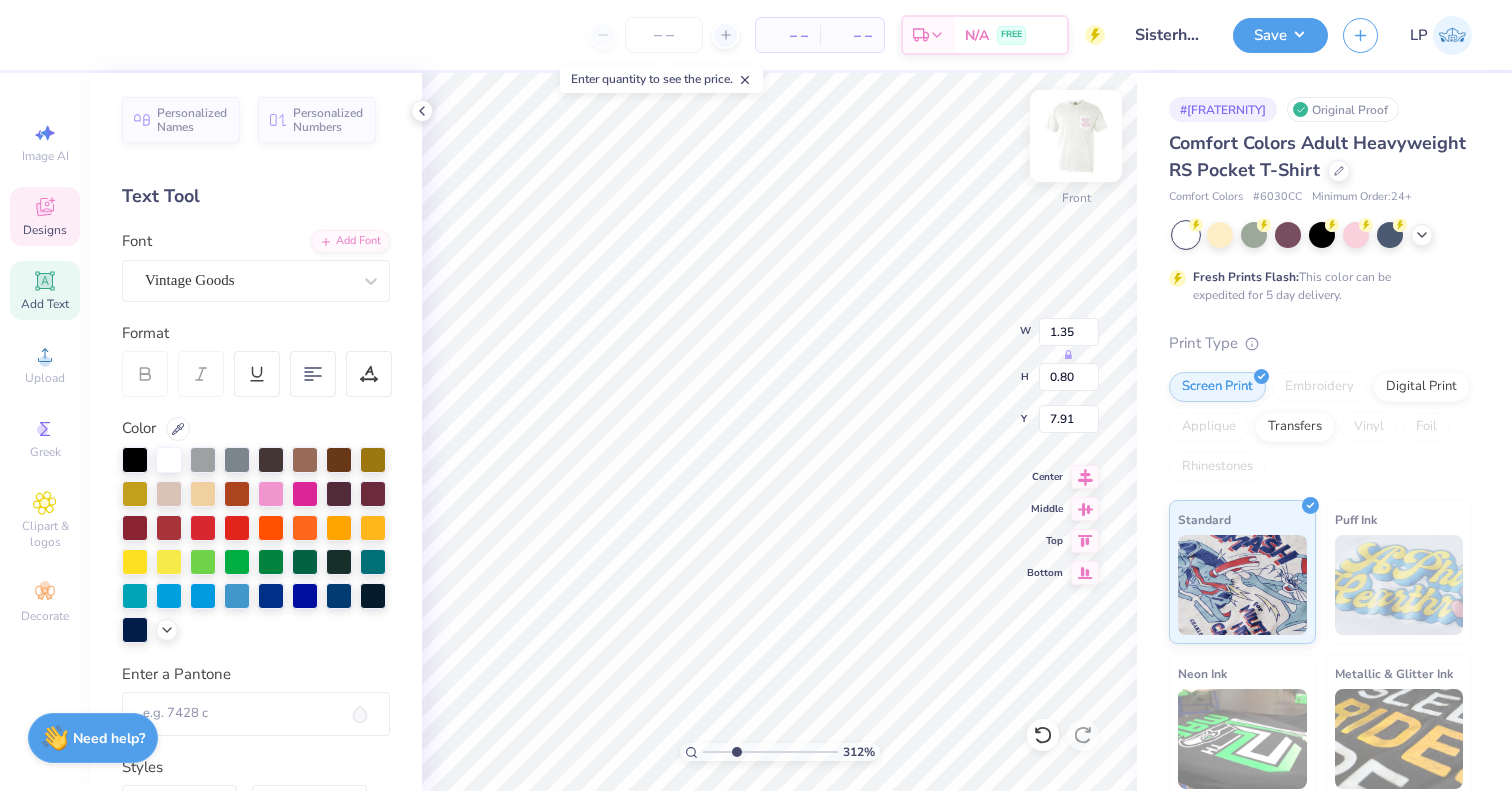type 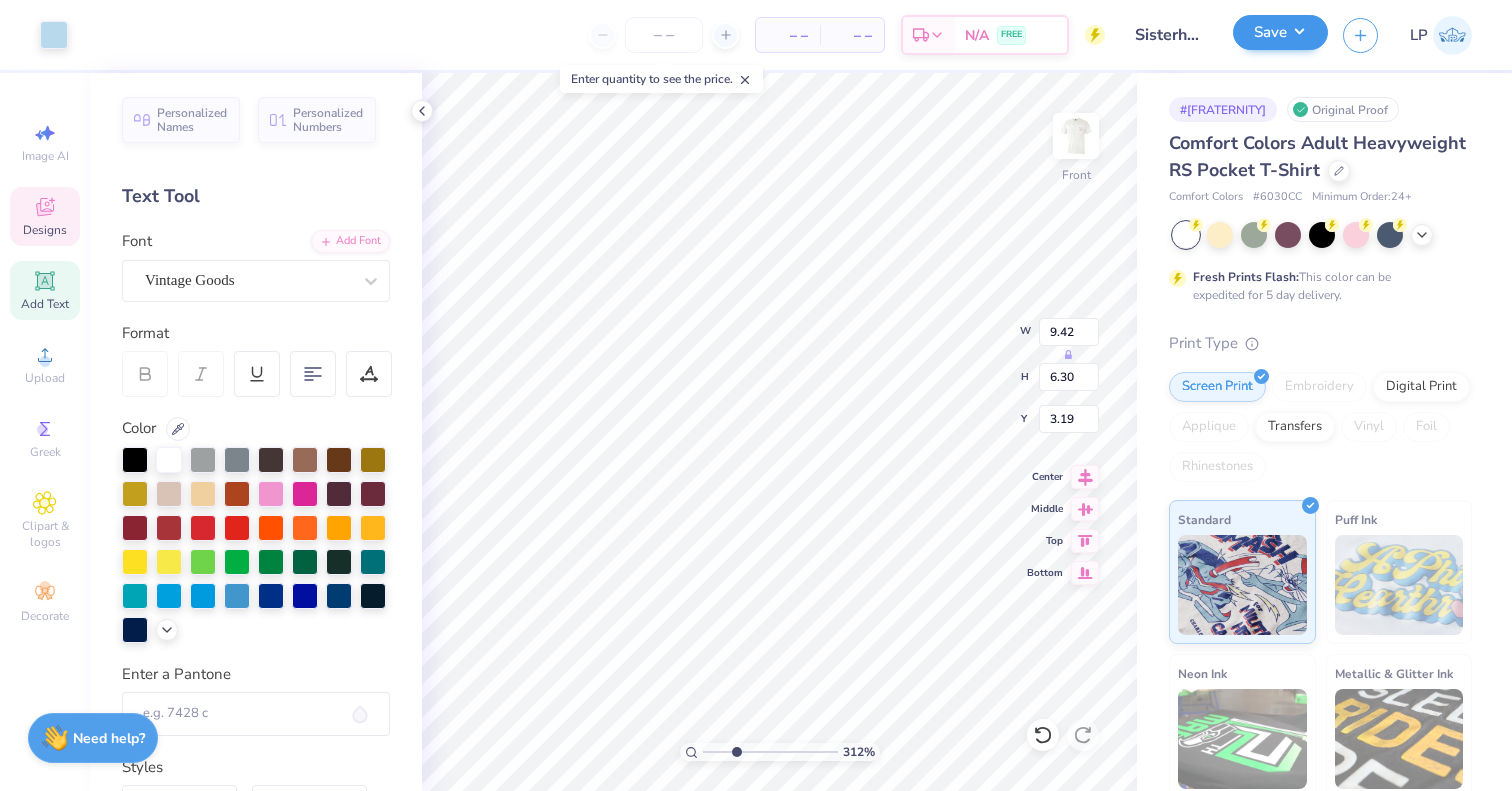 click on "Save" at bounding box center [1280, 32] 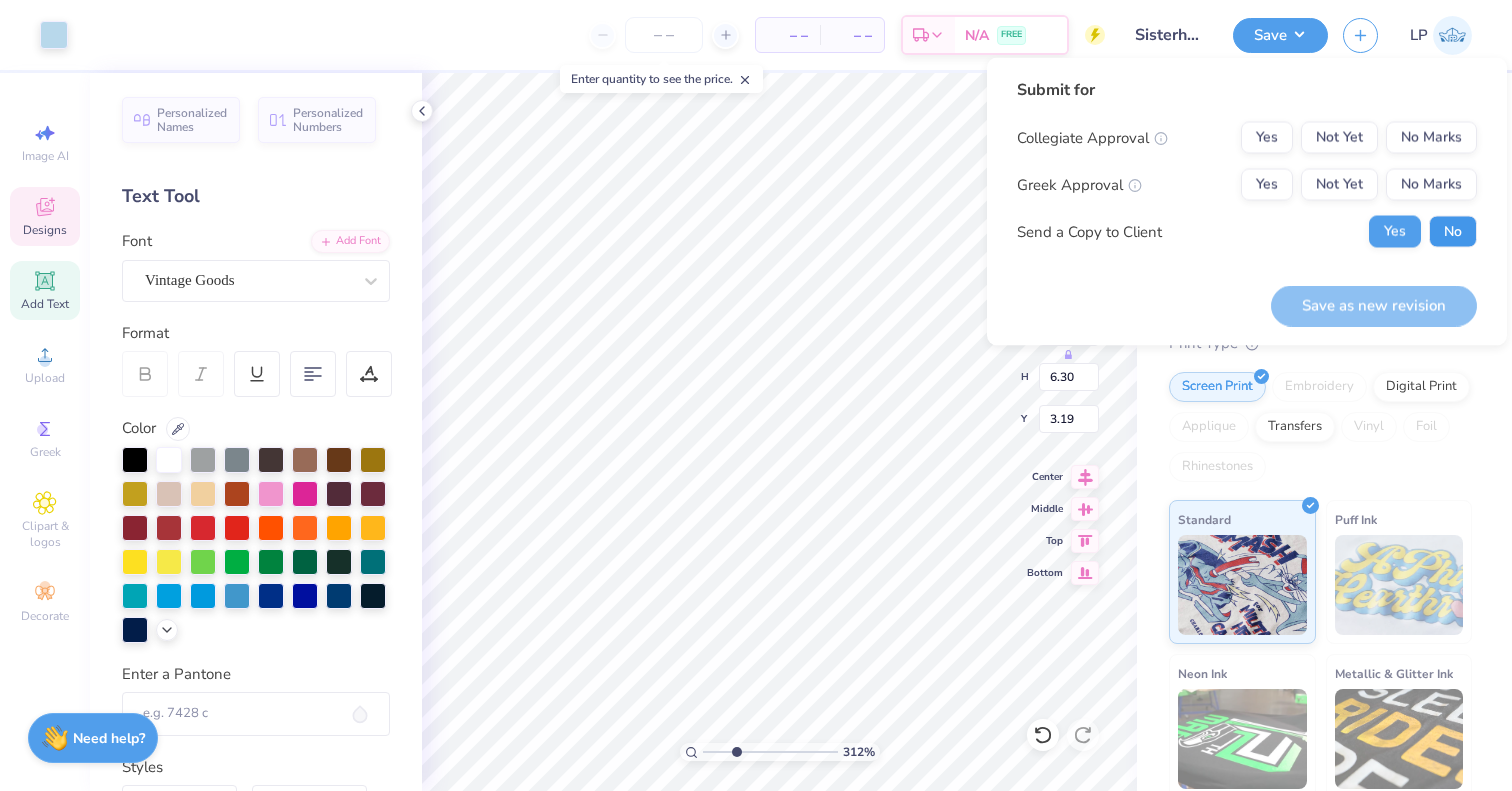 click on "No" at bounding box center [1453, 232] 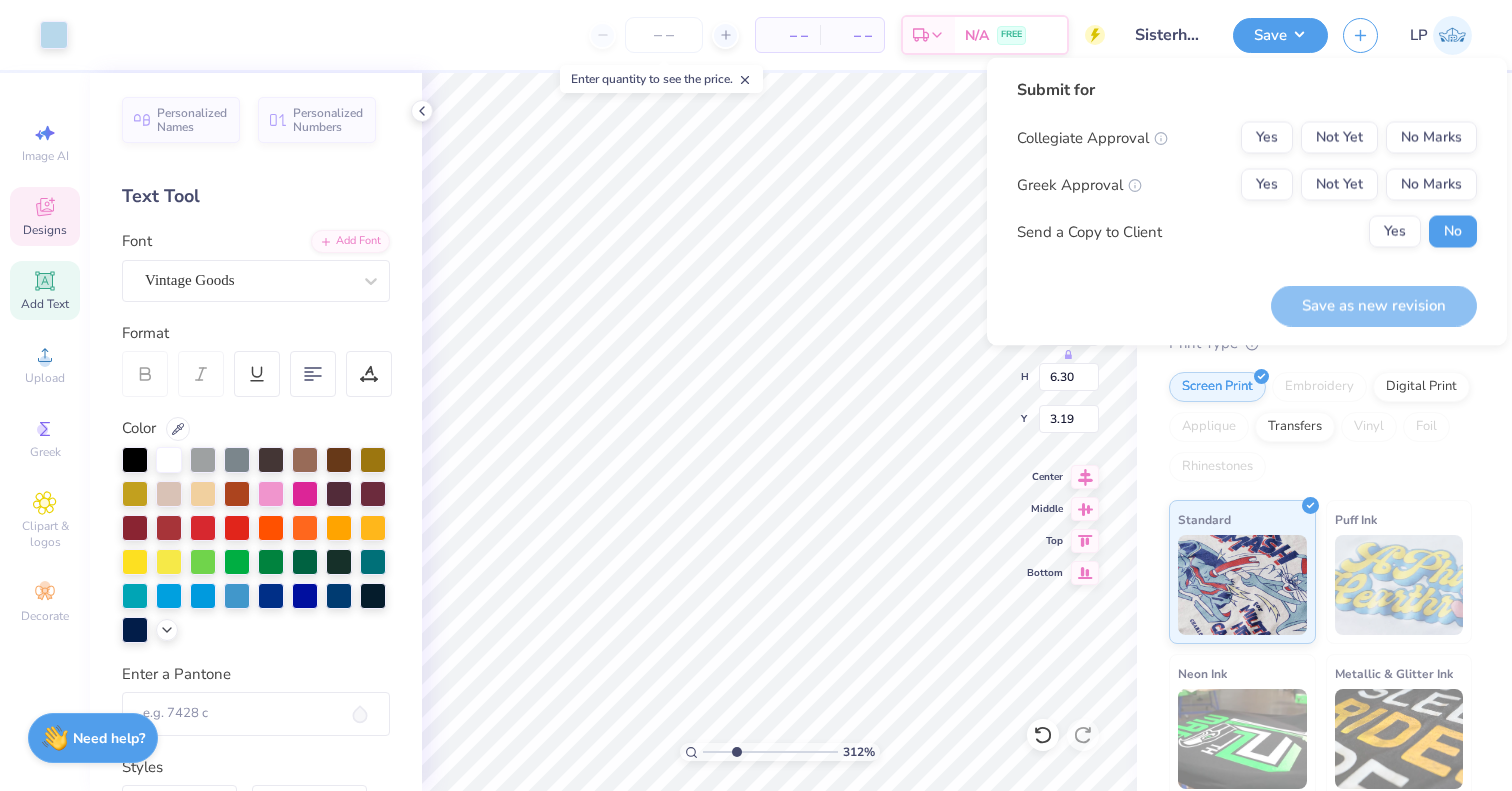 click on "Collegiate Approval Yes Not Yet No Marks Greek Approval Yes Not Yet No Marks Send a Copy to Client Yes No" at bounding box center (1247, 185) 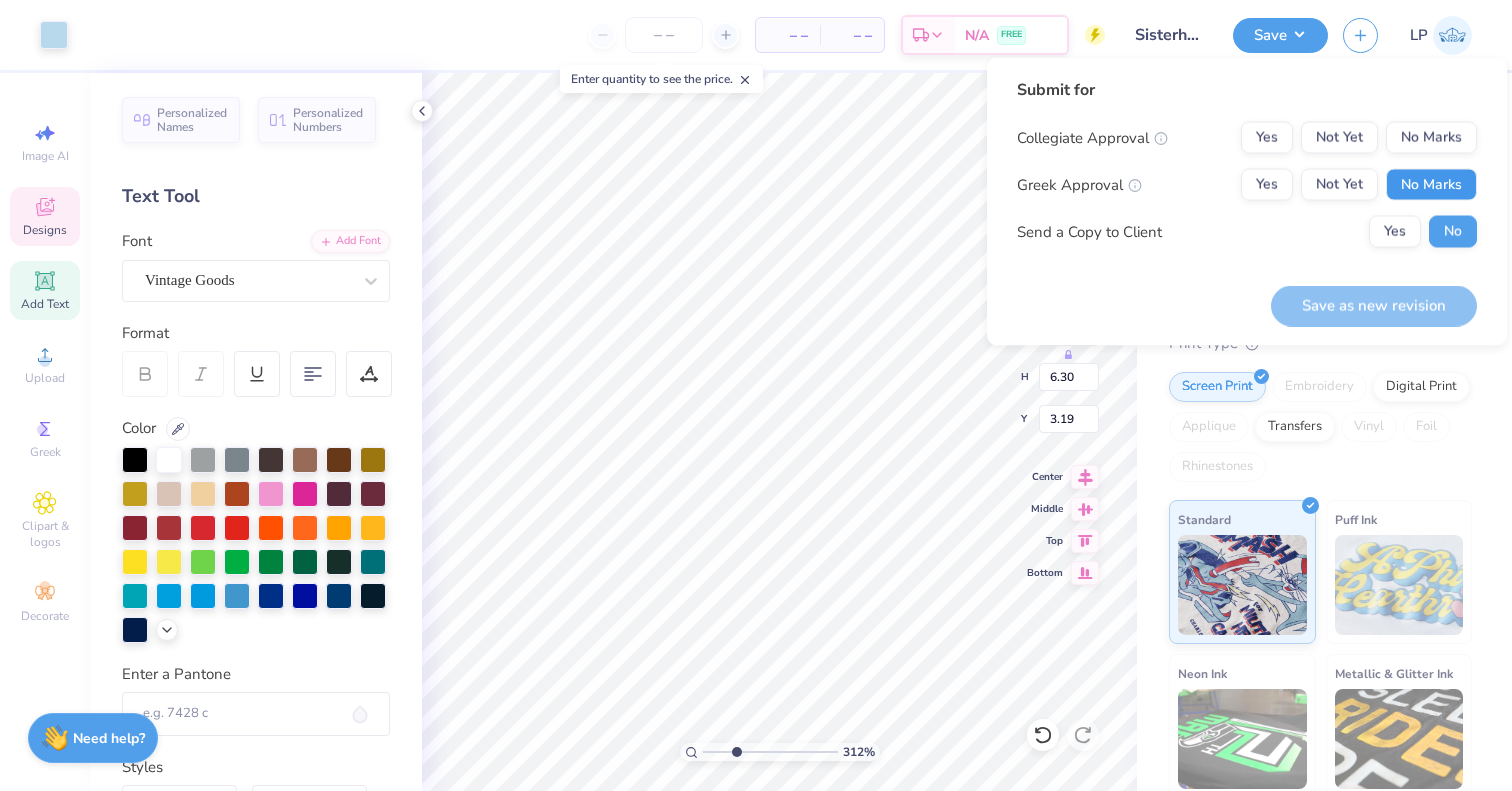 click on "No Marks" at bounding box center (1431, 185) 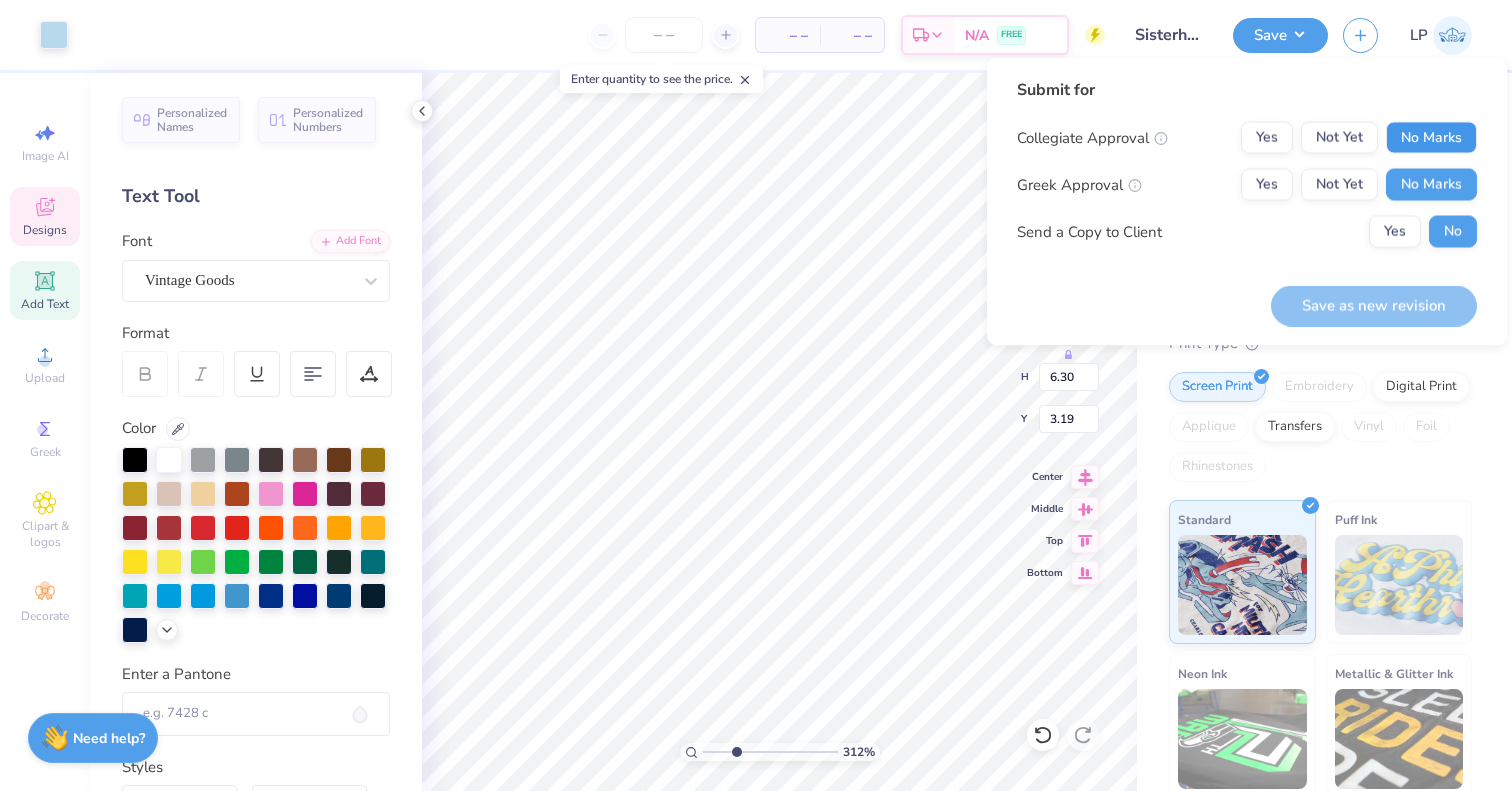 click on "No Marks" at bounding box center [1431, 138] 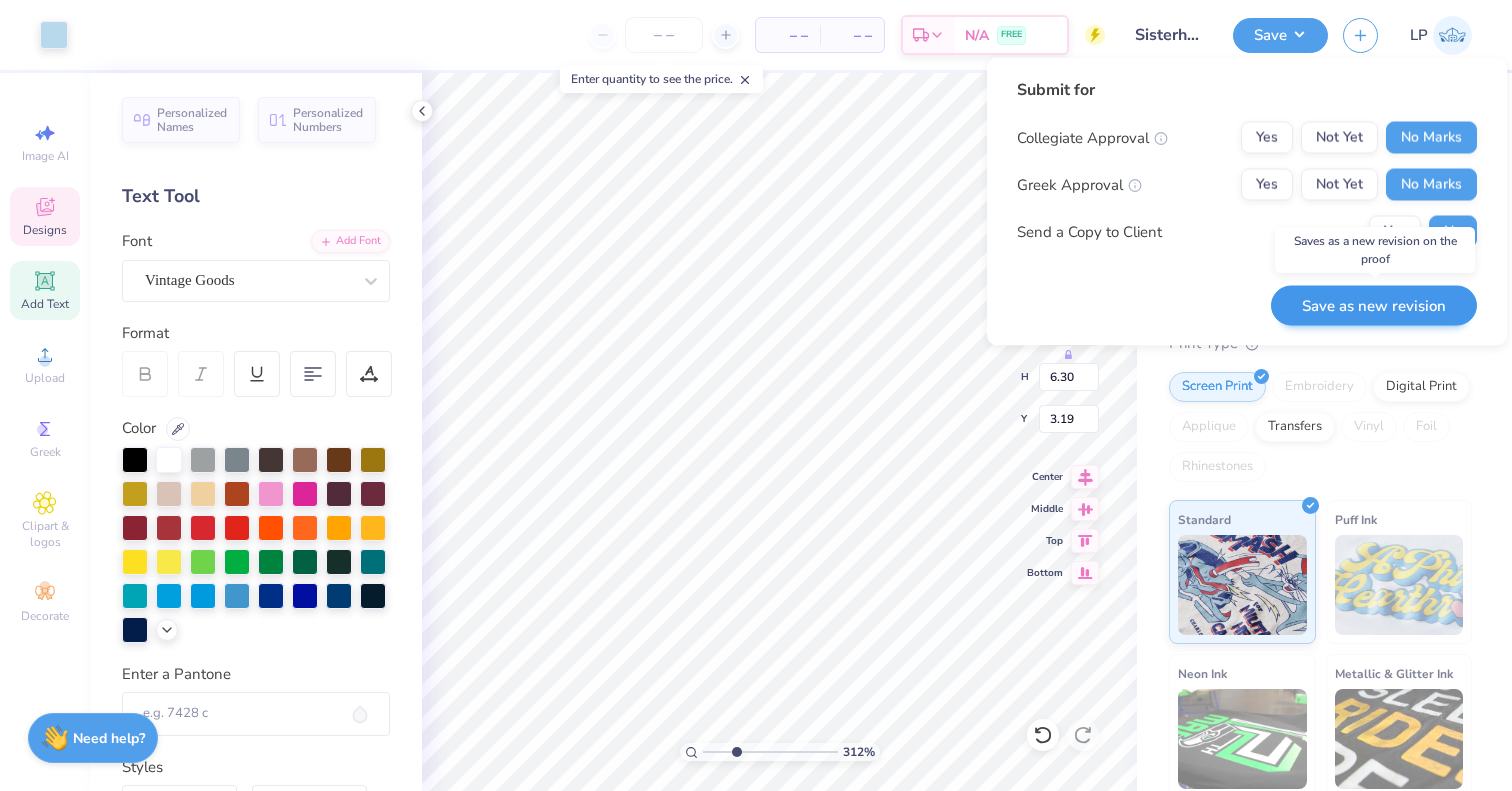 click on "Save as new revision" at bounding box center [1374, 305] 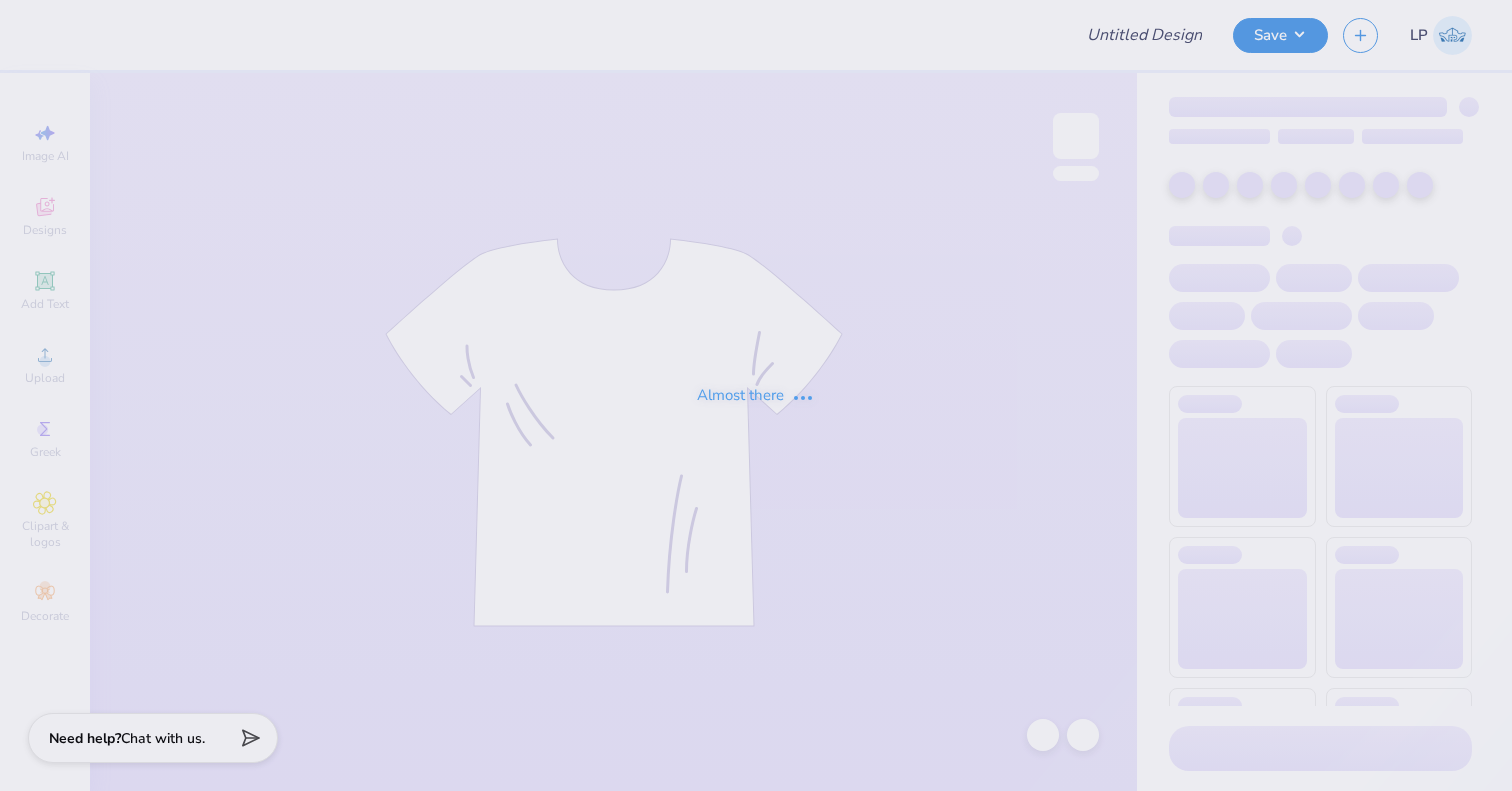 scroll, scrollTop: 0, scrollLeft: 0, axis: both 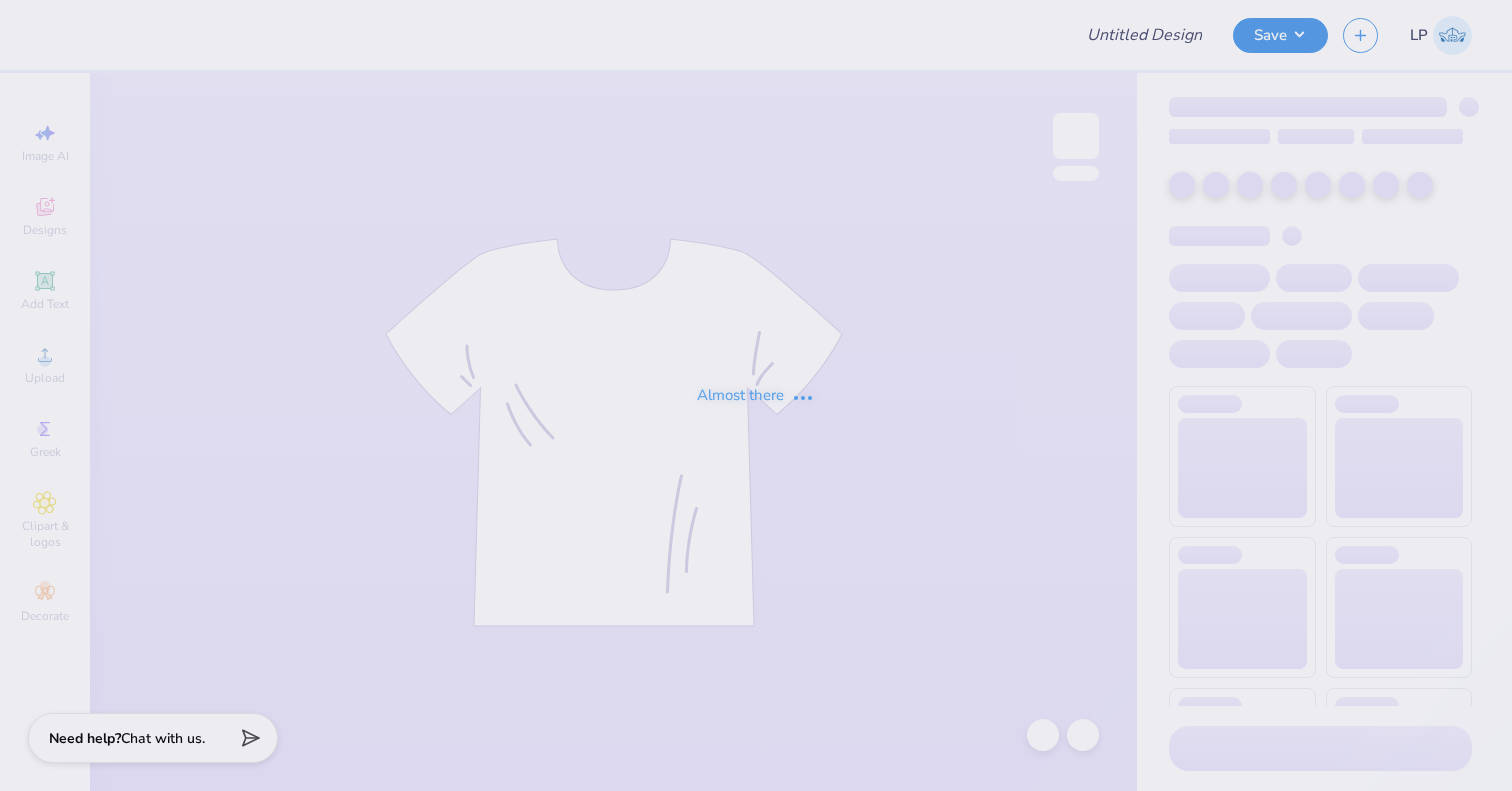 type on "Fall Shirts Frats" 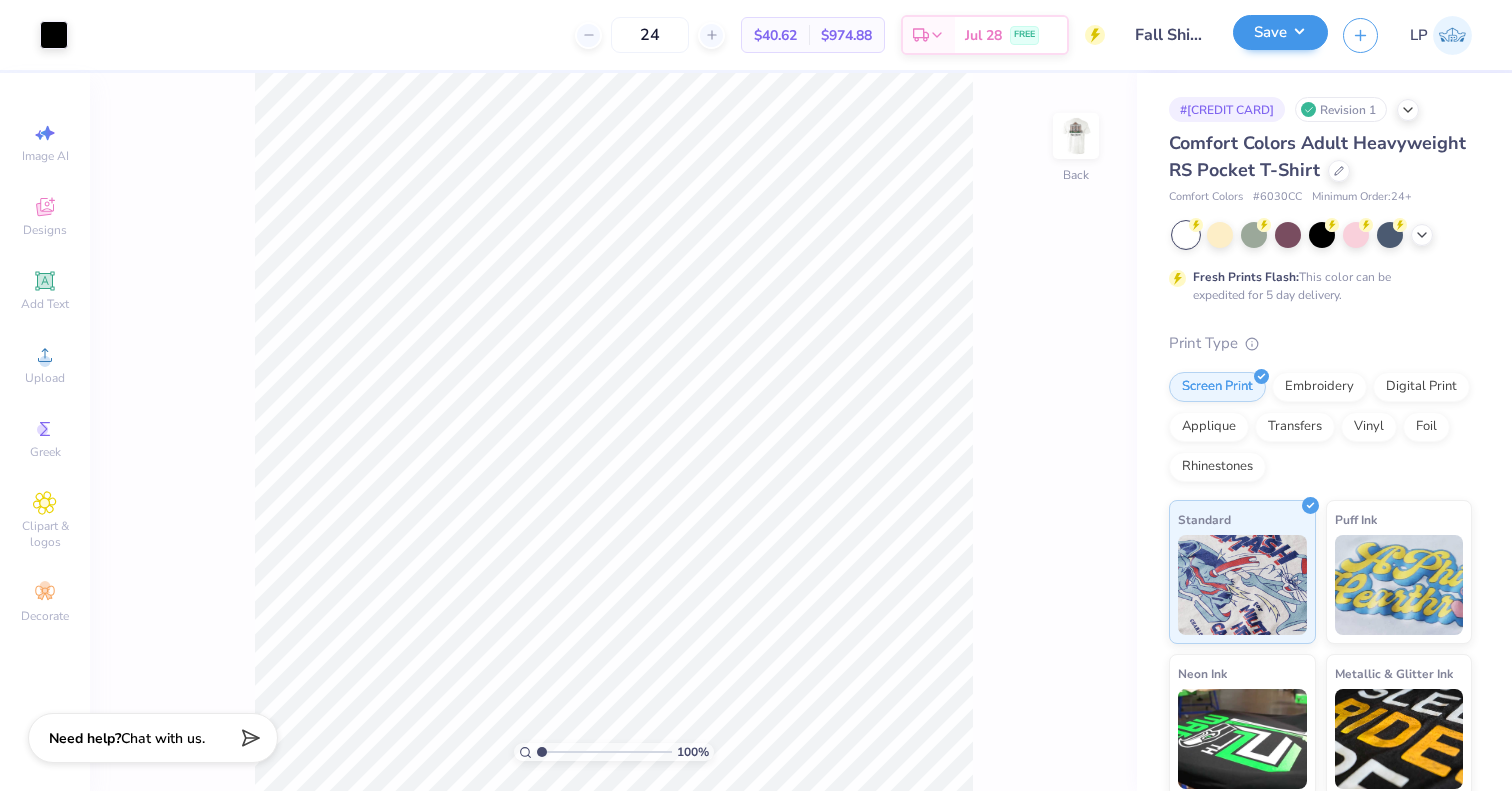 click on "Save" at bounding box center [1280, 32] 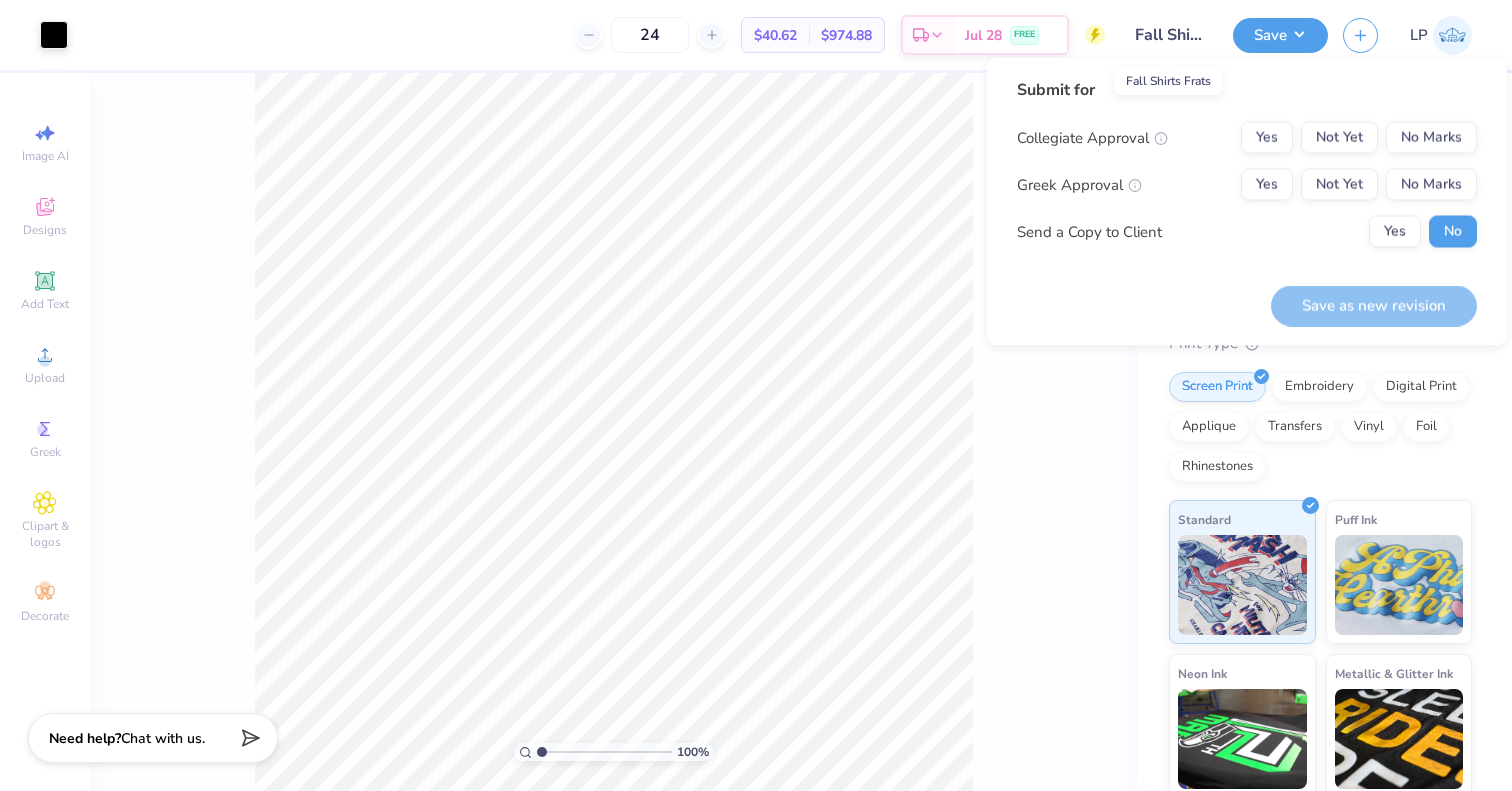 click on "Fall Shirts Frats" at bounding box center [1169, 35] 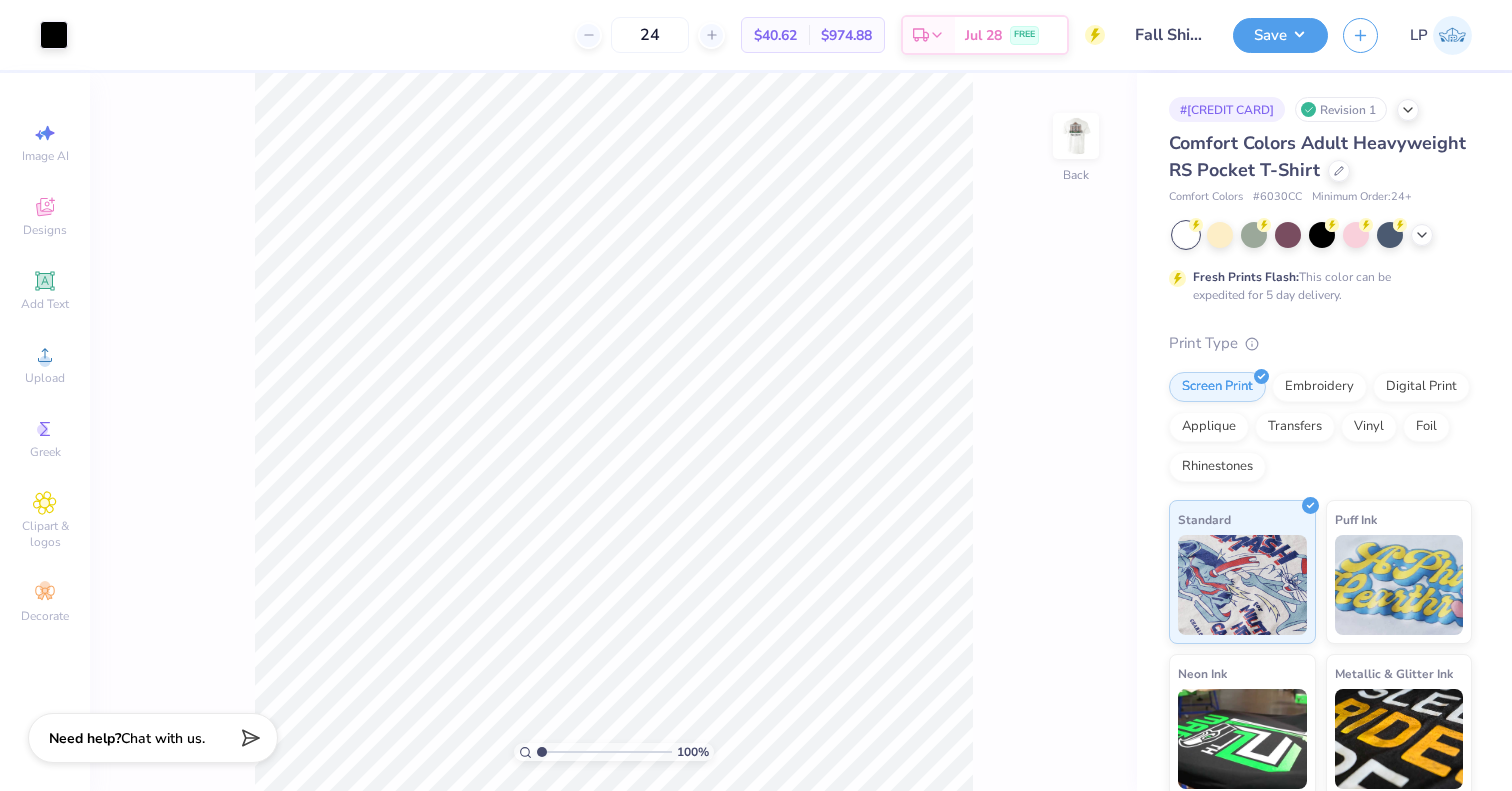 click on "Fall Shirts Frats" at bounding box center [1169, 35] 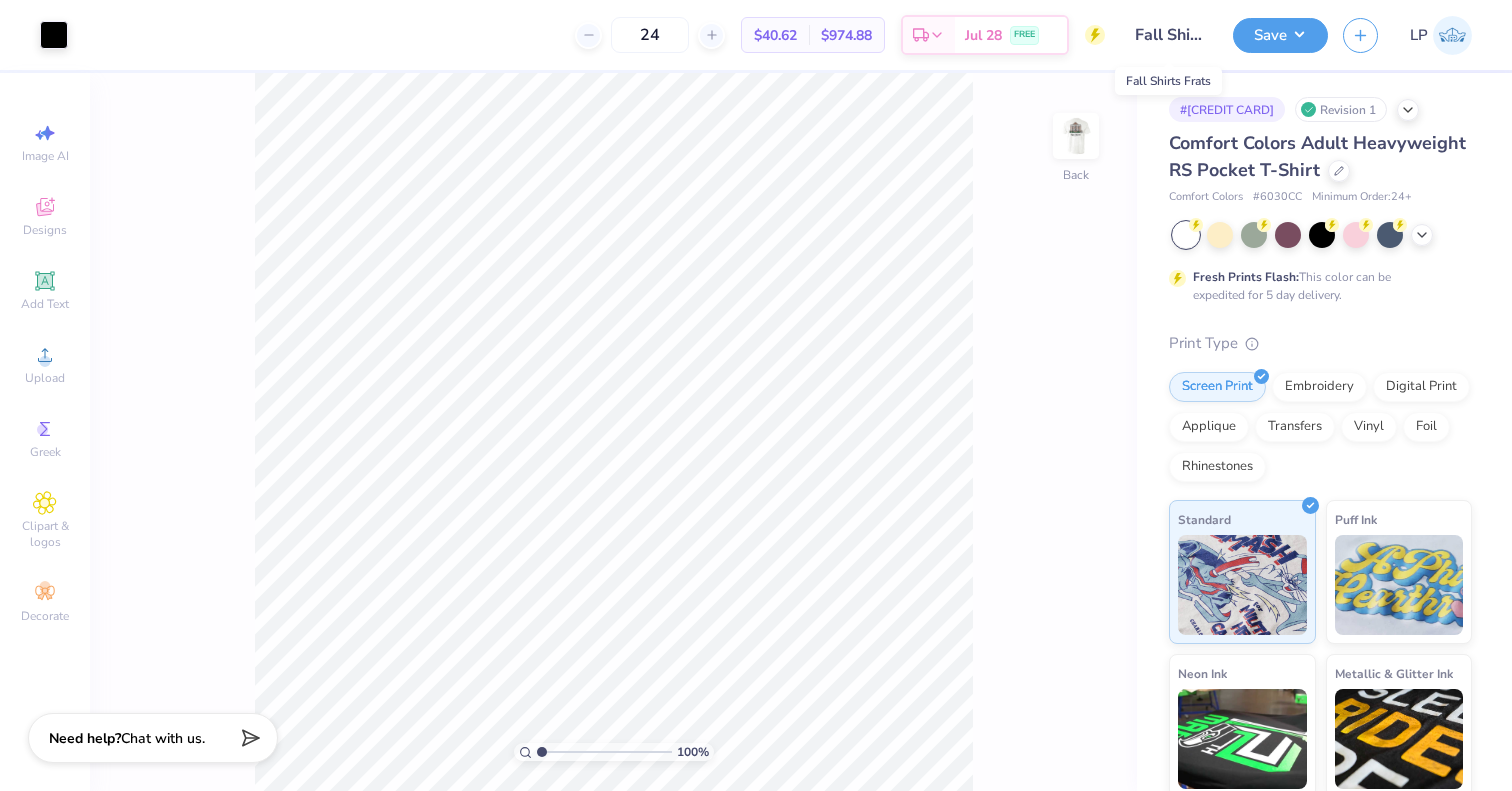 click on "Fall Shirts Frats" at bounding box center [1169, 35] 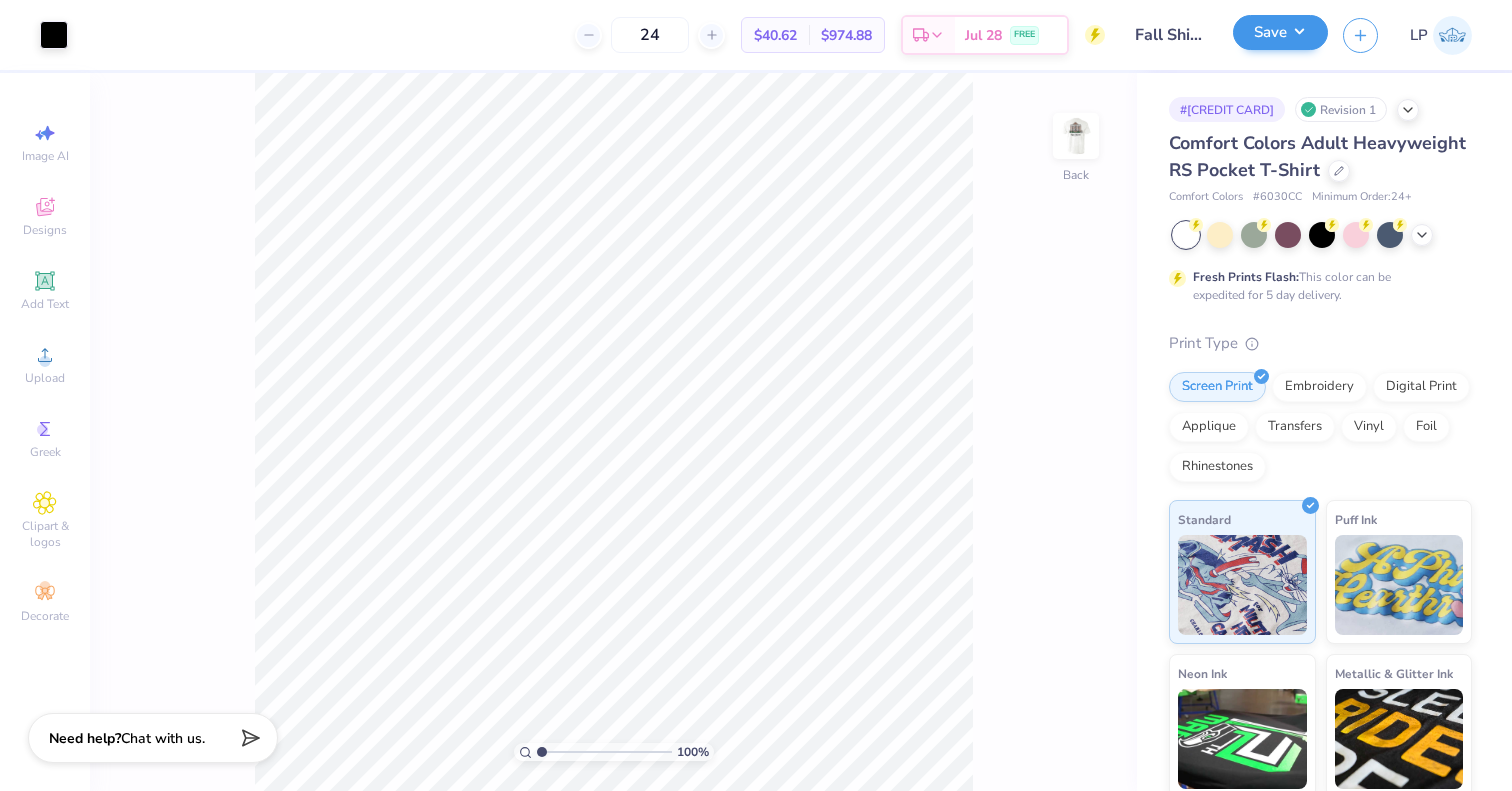 click on "Save" at bounding box center (1280, 32) 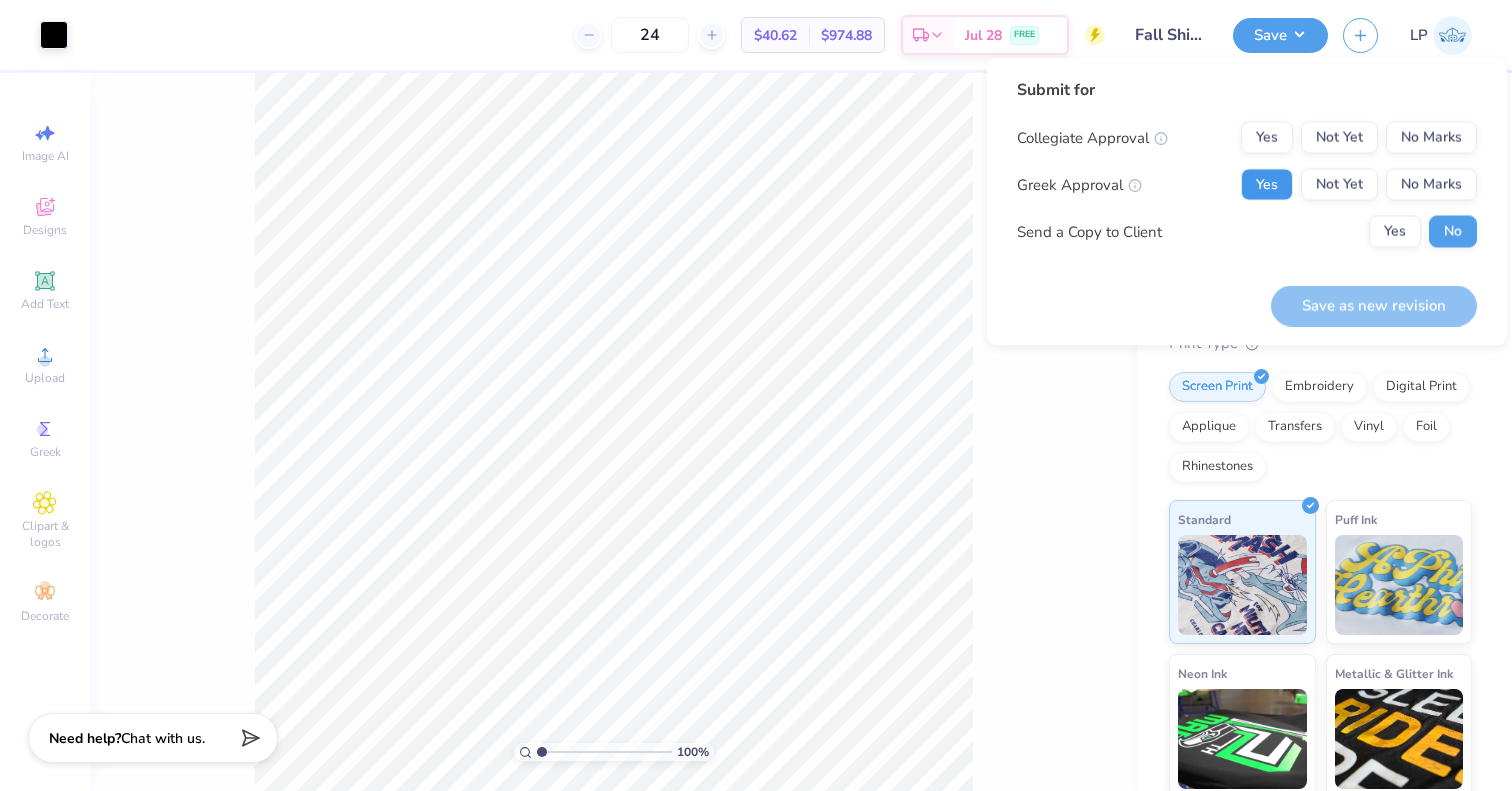 click on "Yes" at bounding box center (1267, 185) 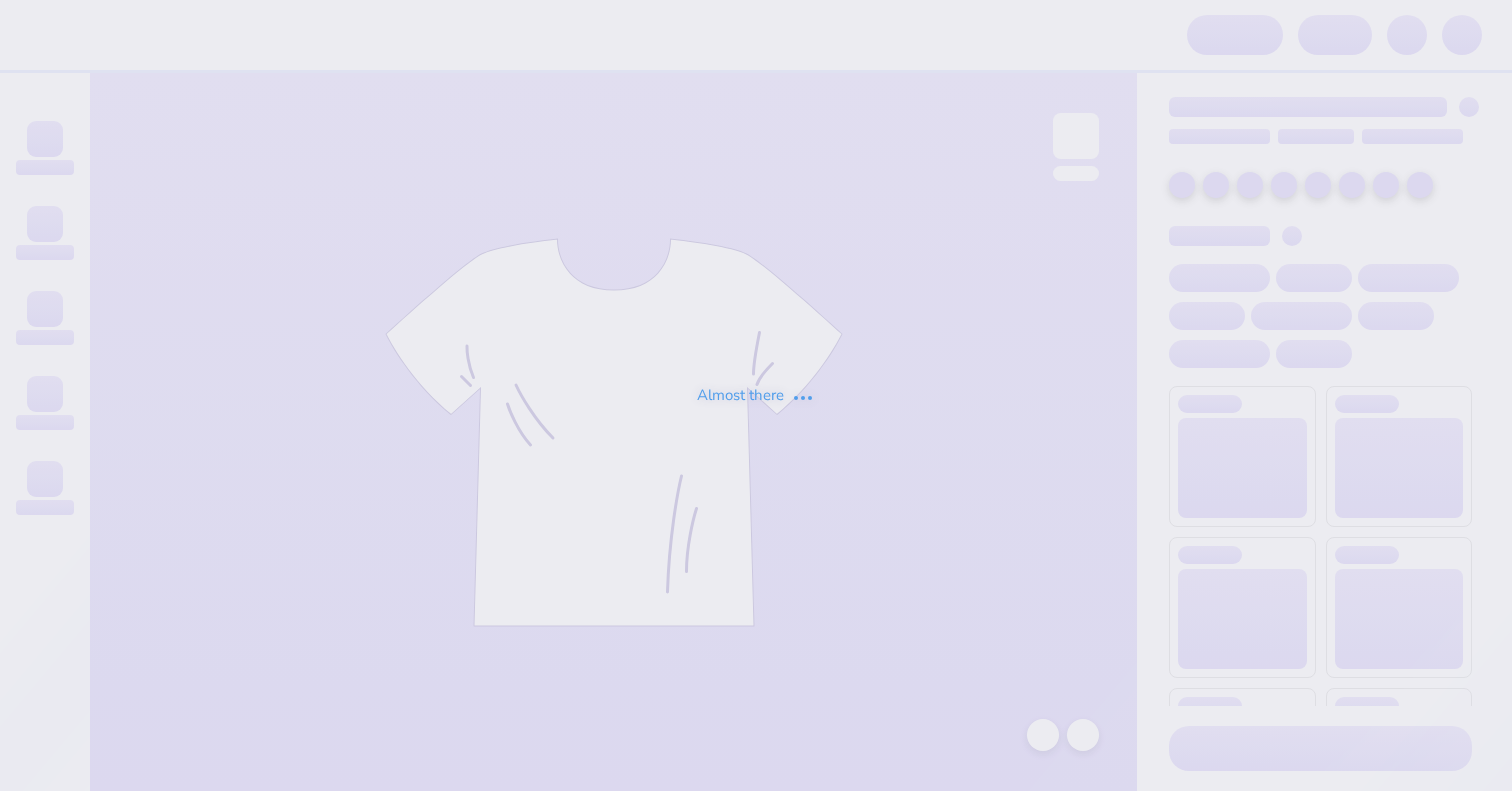 scroll, scrollTop: 0, scrollLeft: 0, axis: both 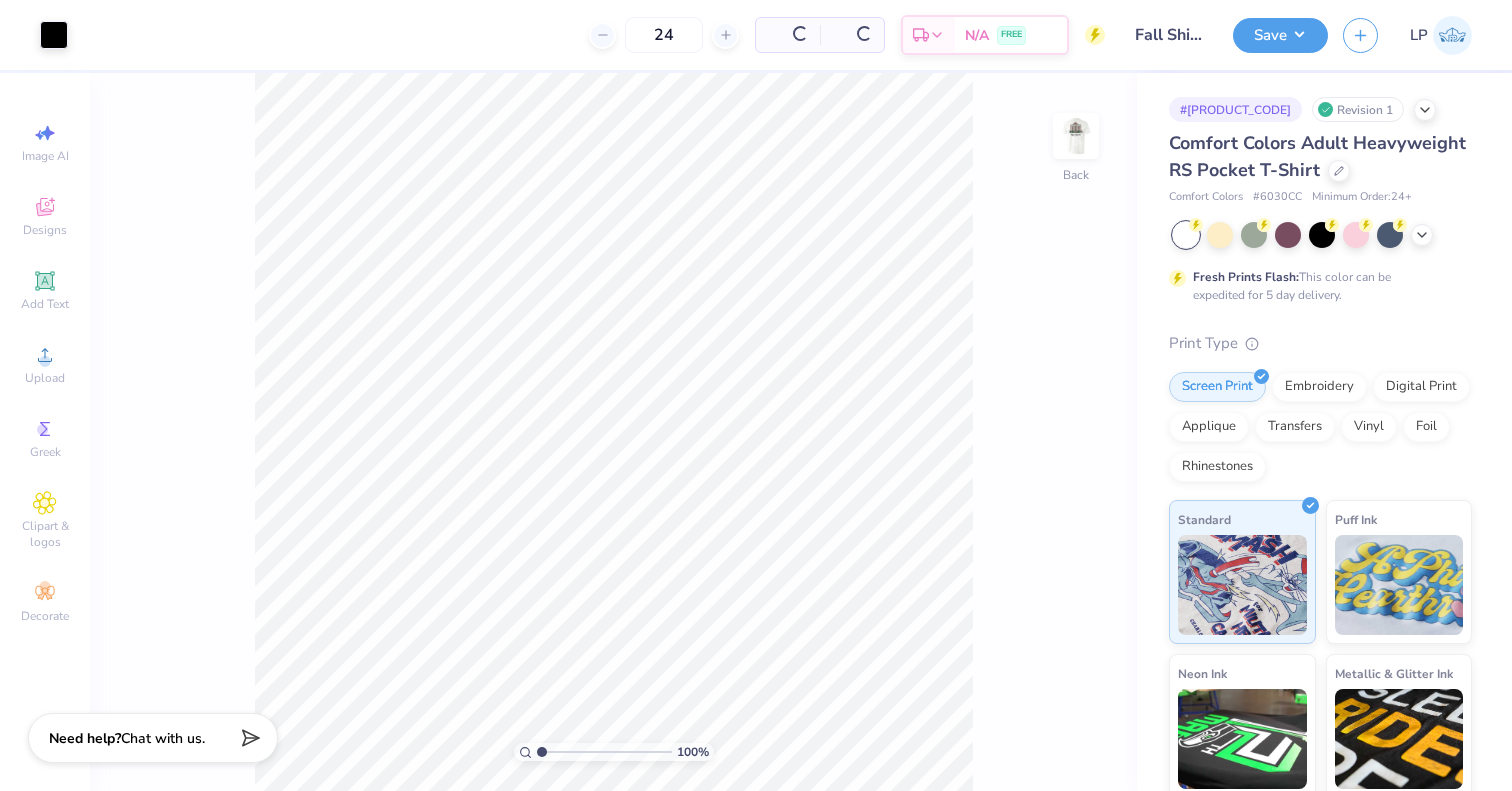 click on "Art colors 24 Per Item Total Est. Delivery N/A FREE Design Title Fall Shirts Frats Save LP Image AI Designs Add Text Upload Greek Clipart & logos Decorate 100  % Back # 494438F Revision 1 Comfort Colors Adult Heavyweight RS Pocket T-Shirt Comfort Colors # 6030CC Minimum Order:  24 +   Fresh Prints Flash:  This color can be expedited for 5 day delivery. Print Type Screen Print Embroidery Digital Print Applique Transfers Vinyl Foil Rhinestones Standard Puff Ink Neon Ink Metallic & Glitter Ink Glow in the Dark Ink Water based Ink Need help?  Chat with us." at bounding box center [756, 395] 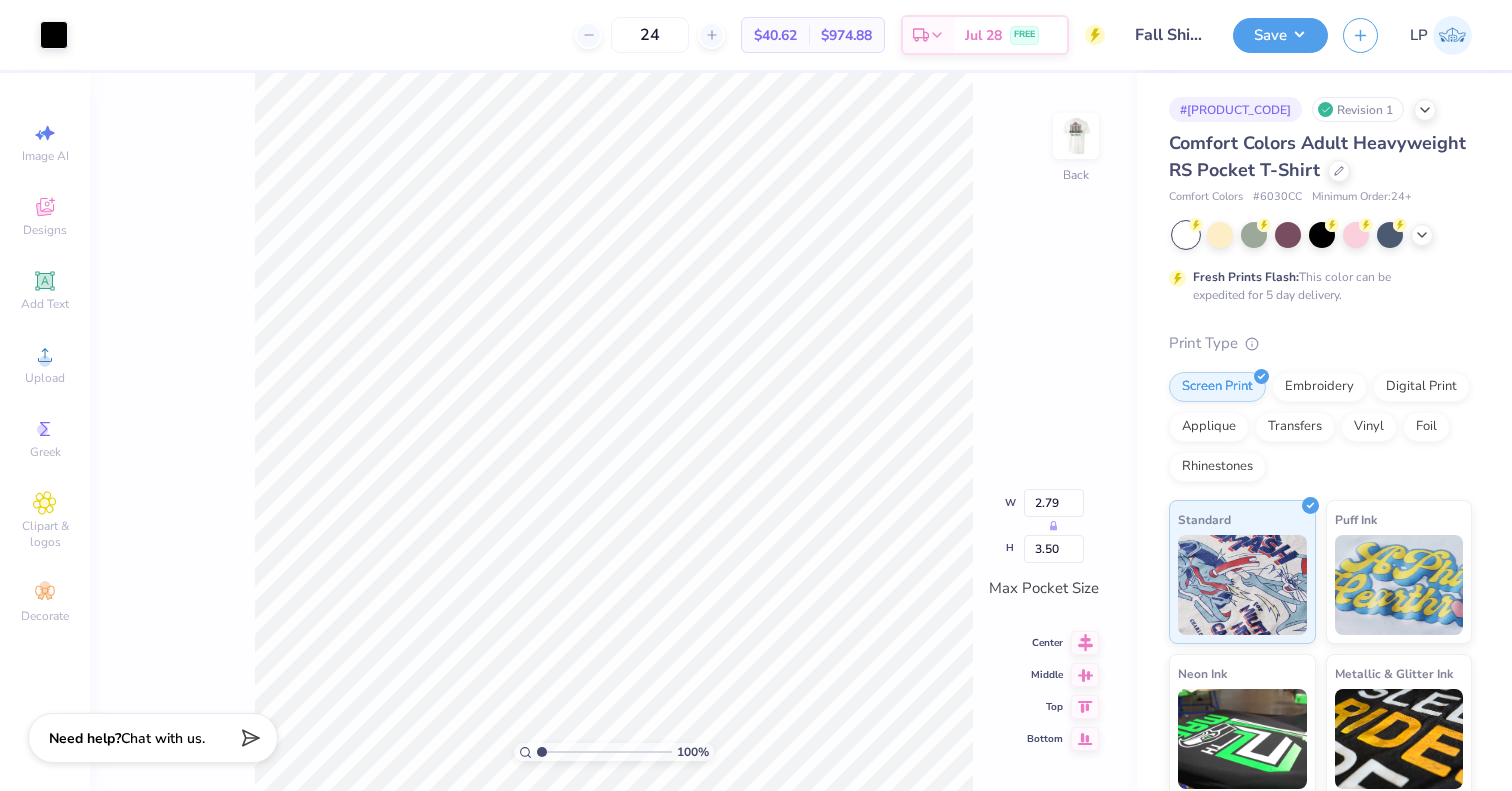 click on "Fall Shirts Frats" at bounding box center (1169, 35) 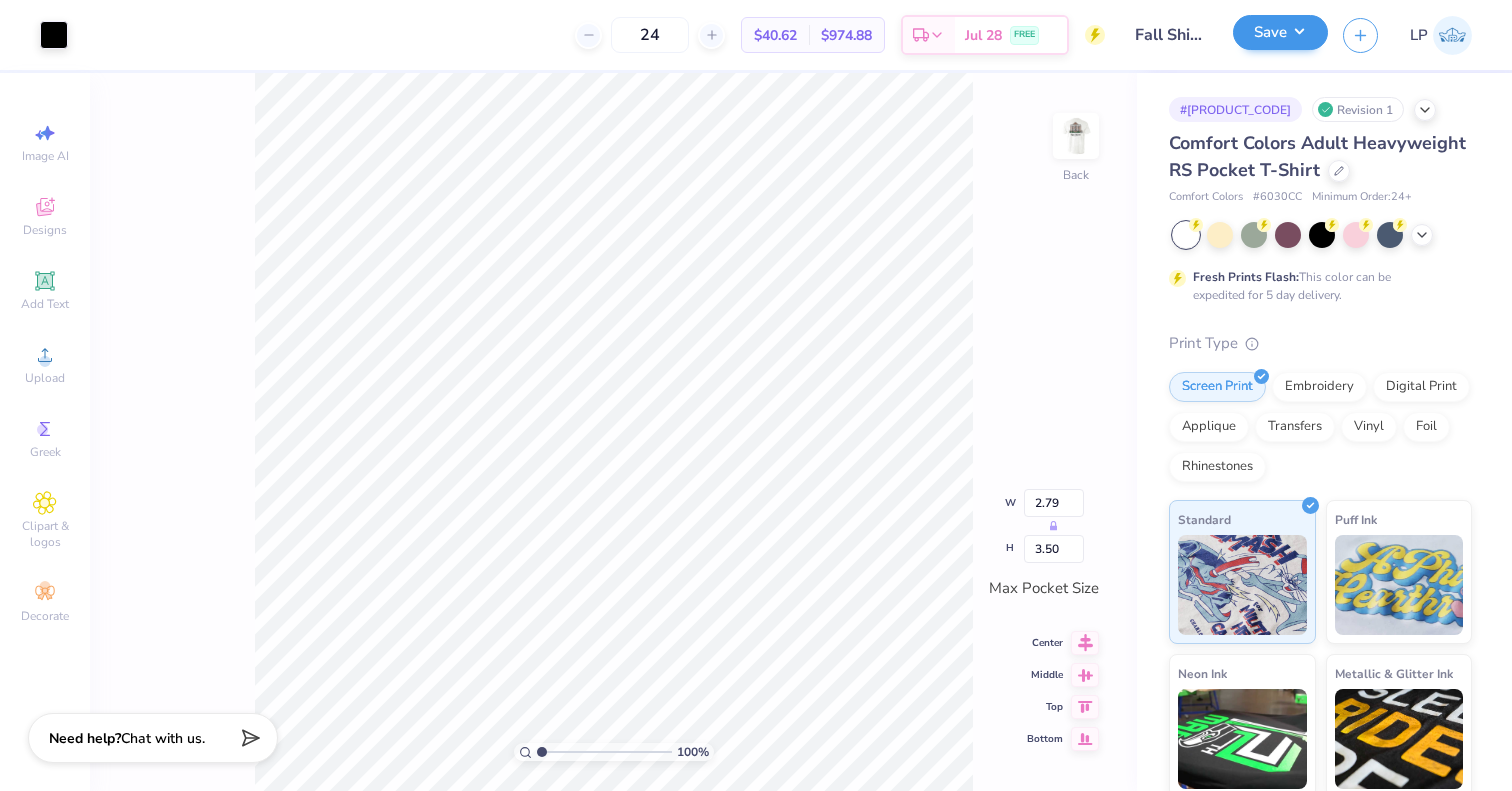 click on "Save" at bounding box center [1280, 32] 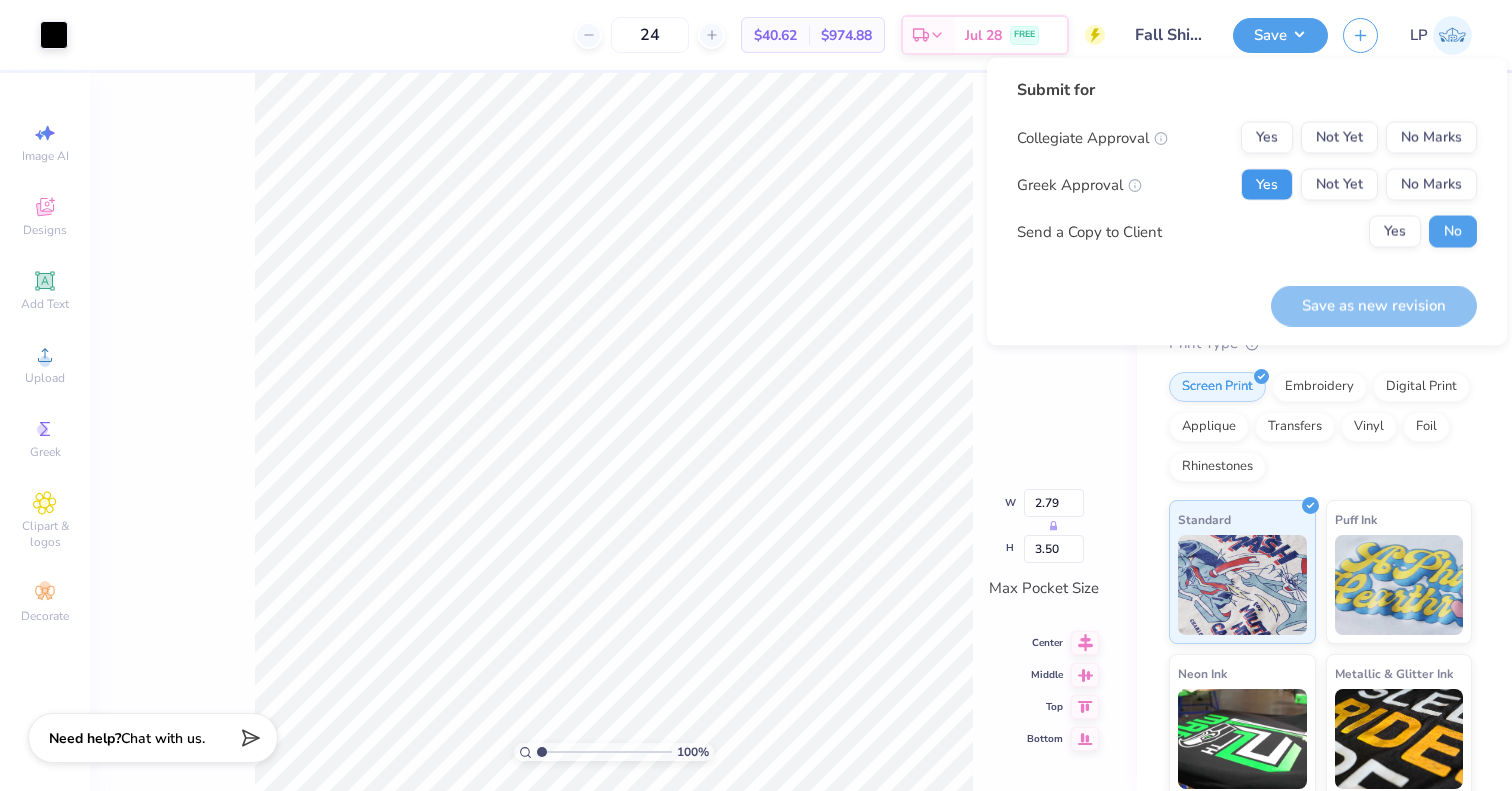 click on "Yes" at bounding box center [1267, 185] 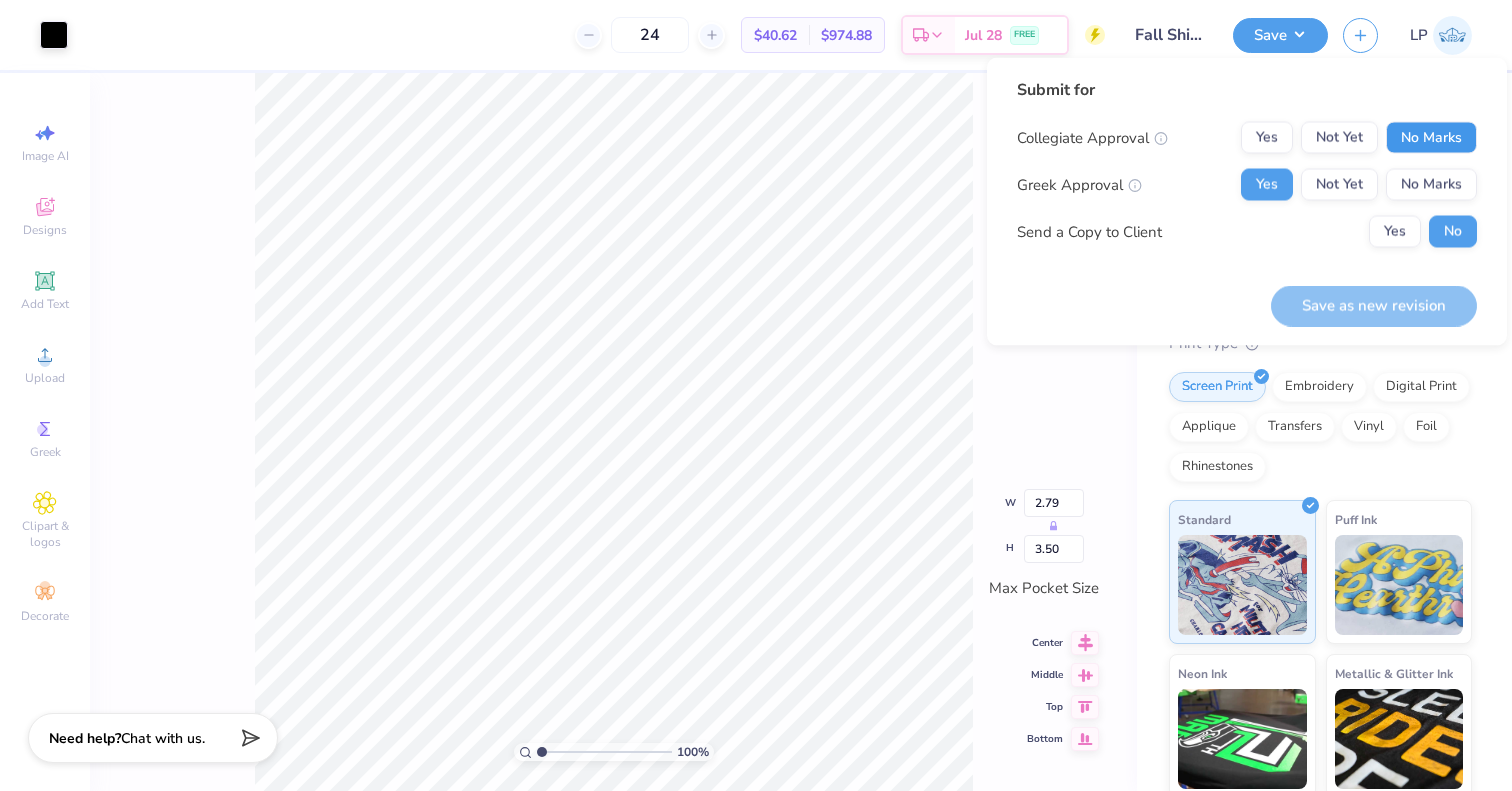 click on "No Marks" at bounding box center (1431, 138) 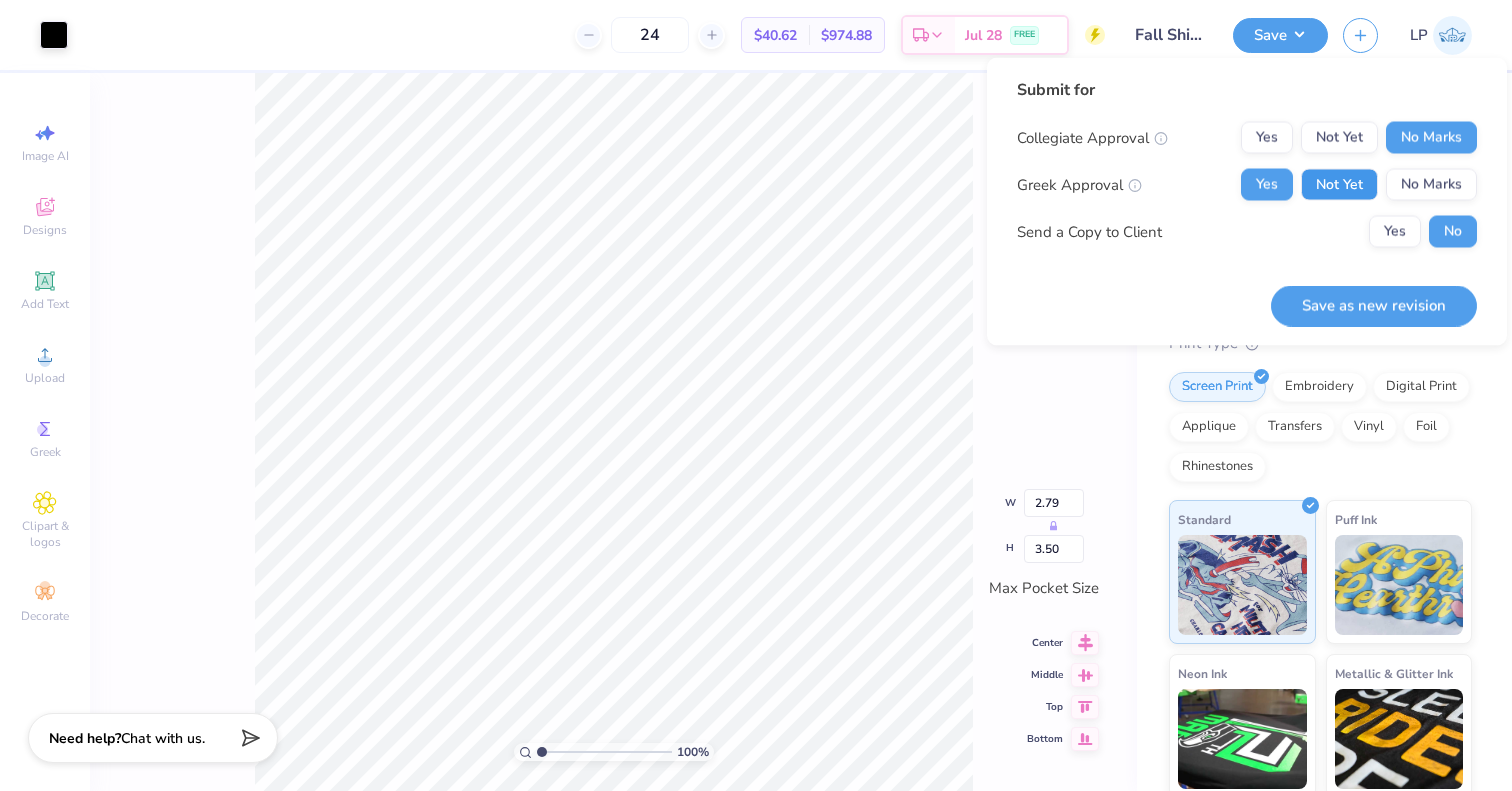 click on "Not Yet" at bounding box center [1339, 185] 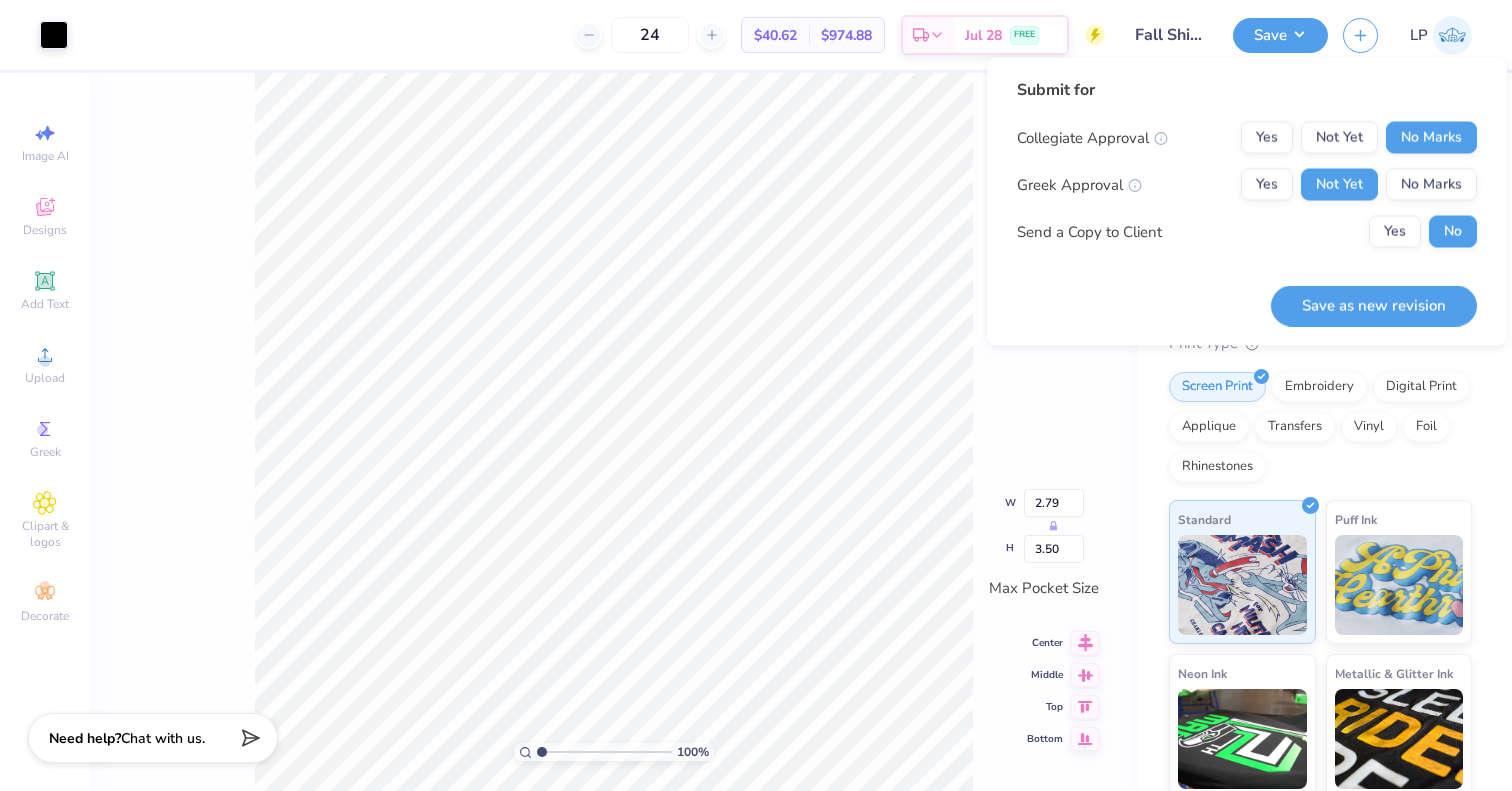 click on "Fall Shirts Frats" at bounding box center [1169, 35] 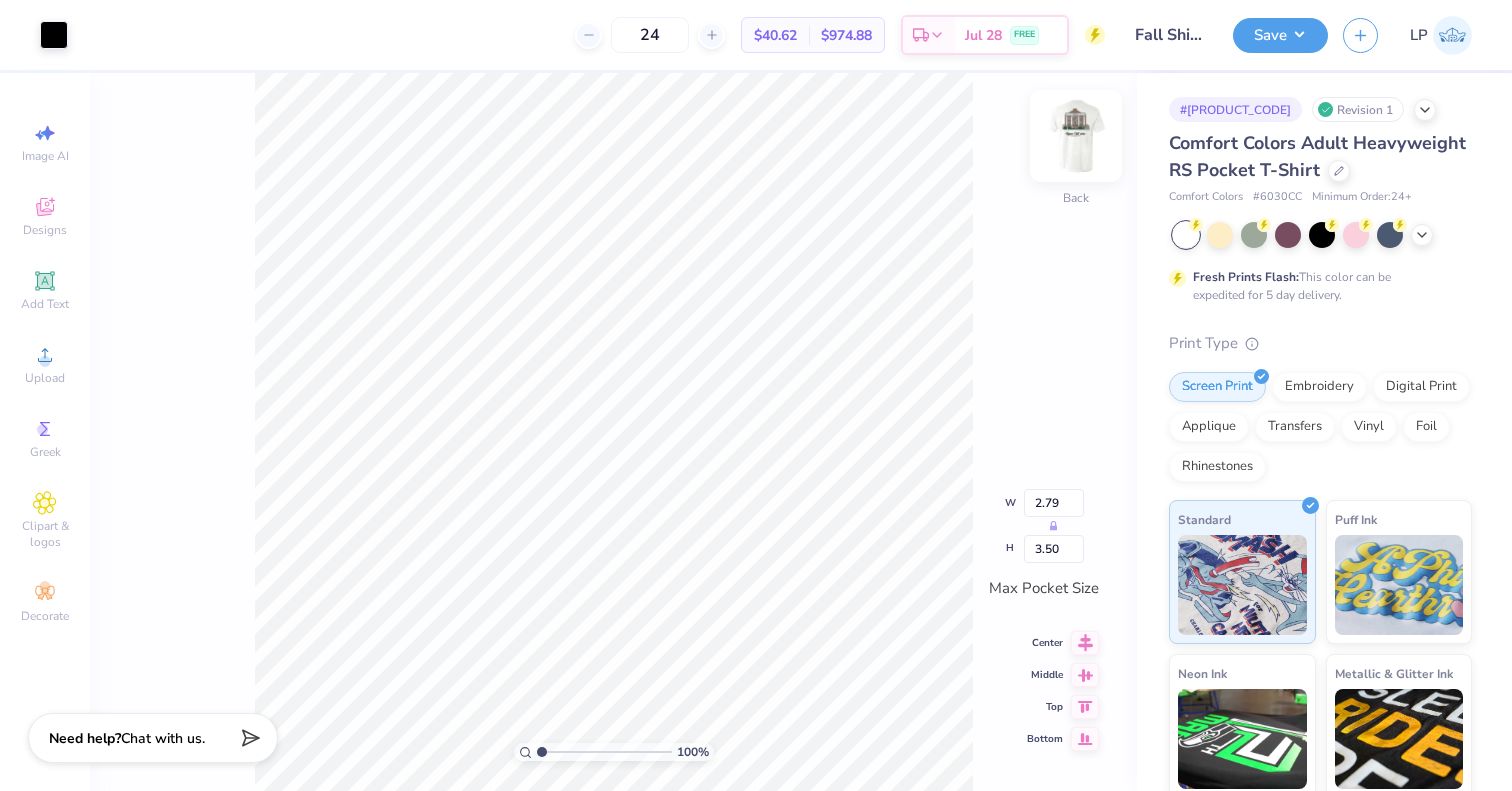 click at bounding box center [1076, 136] 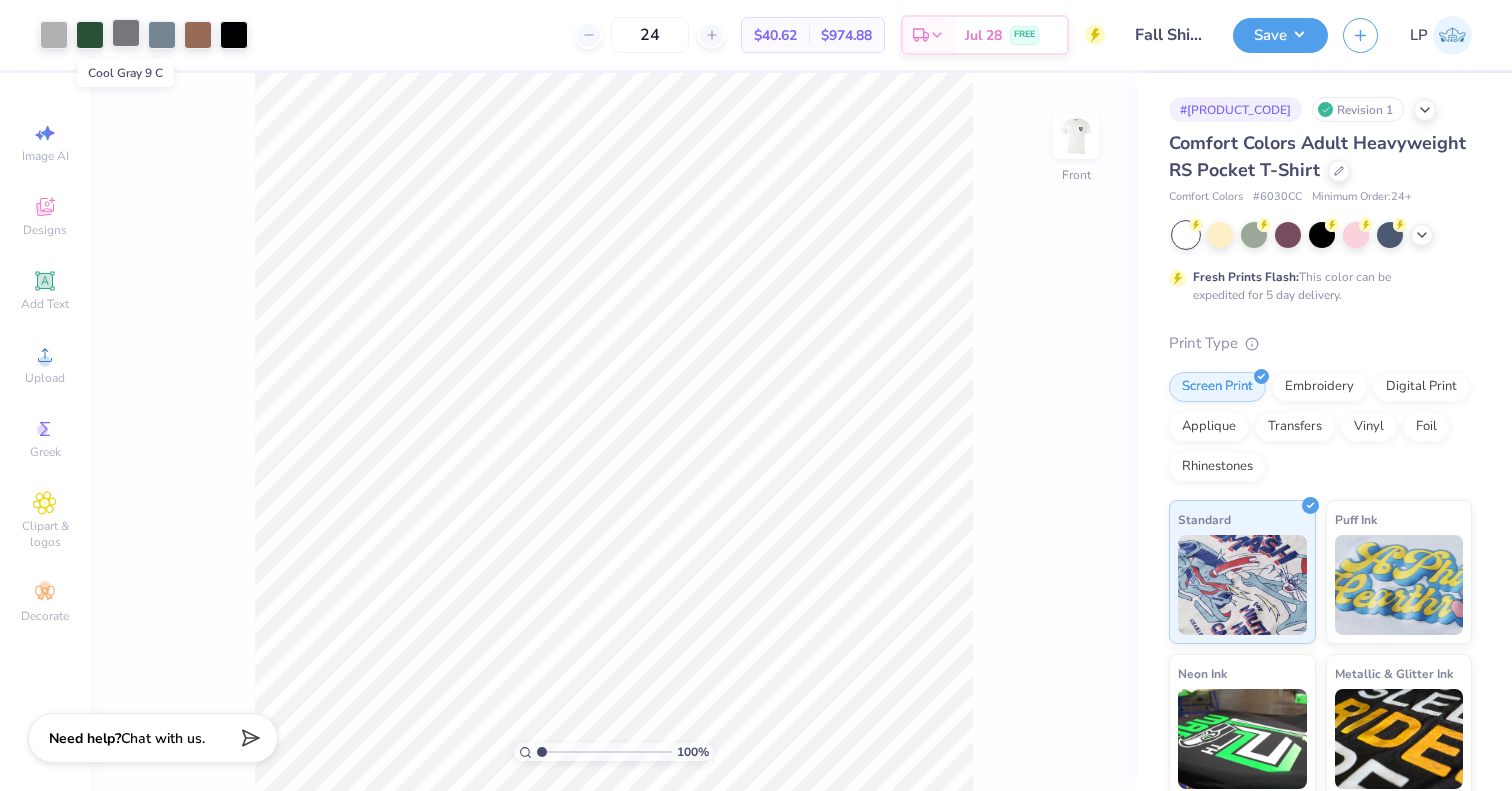 click at bounding box center [126, 33] 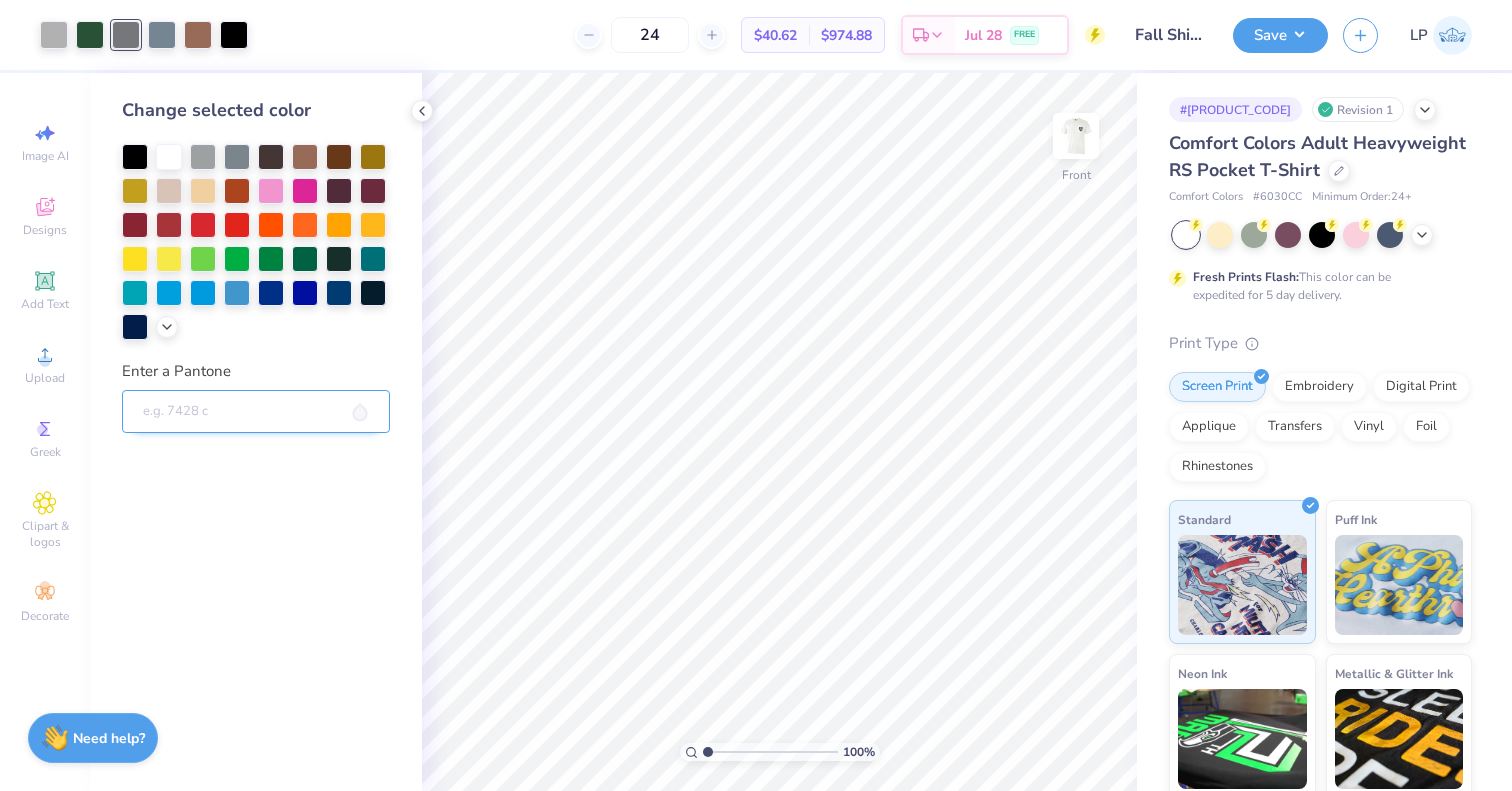 click on "Enter a Pantone" at bounding box center [256, 412] 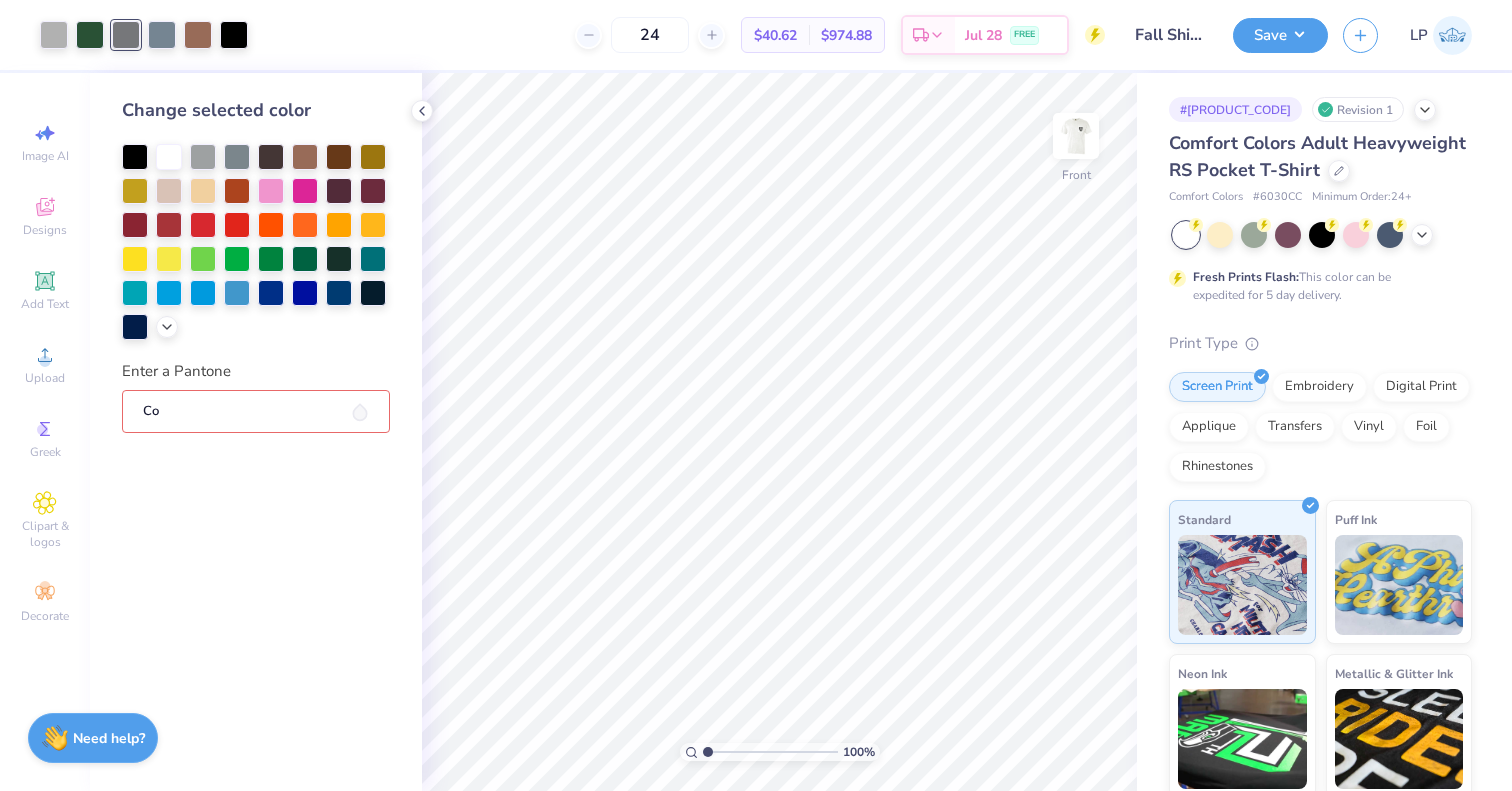 type on "C" 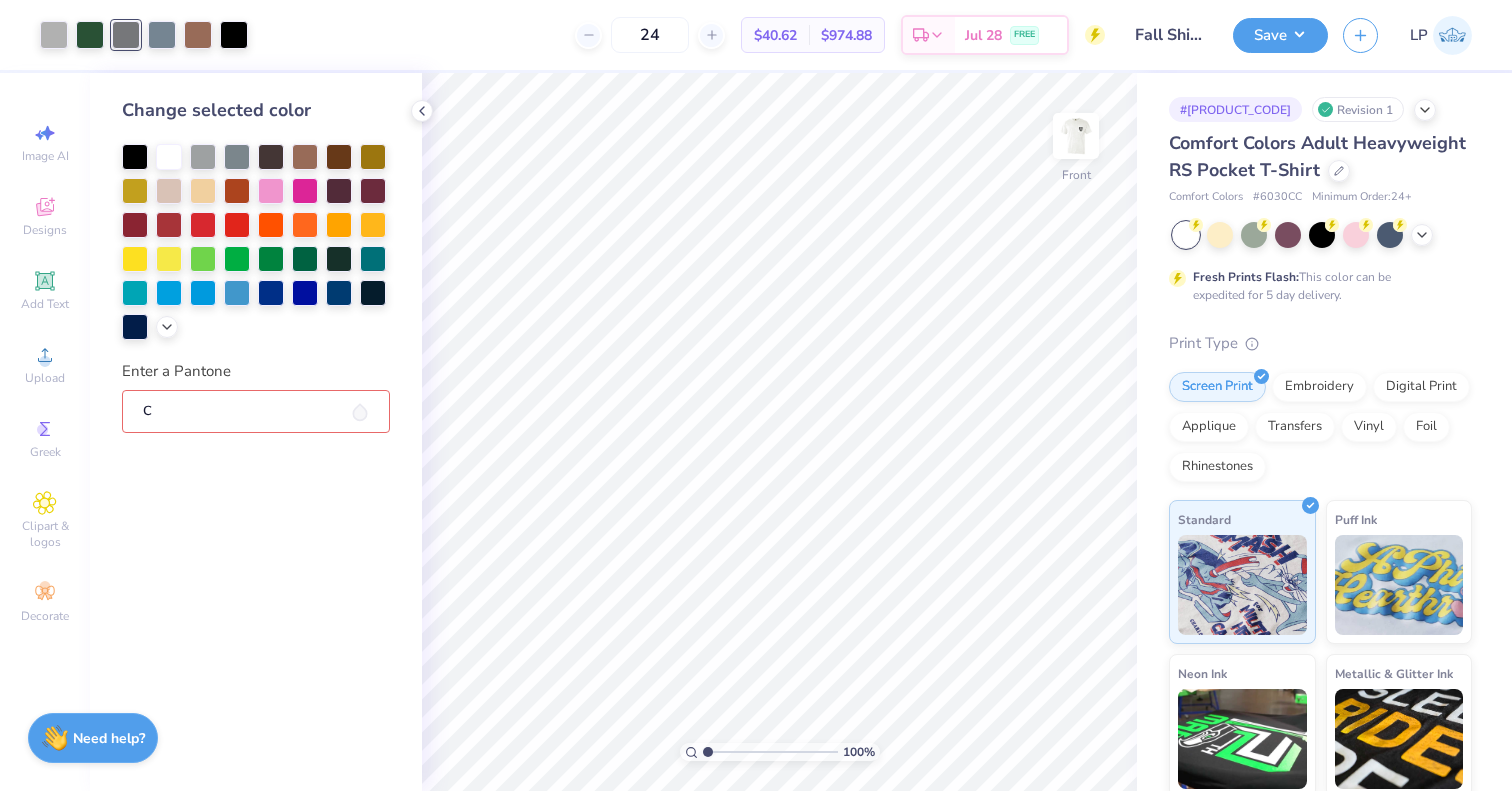 type 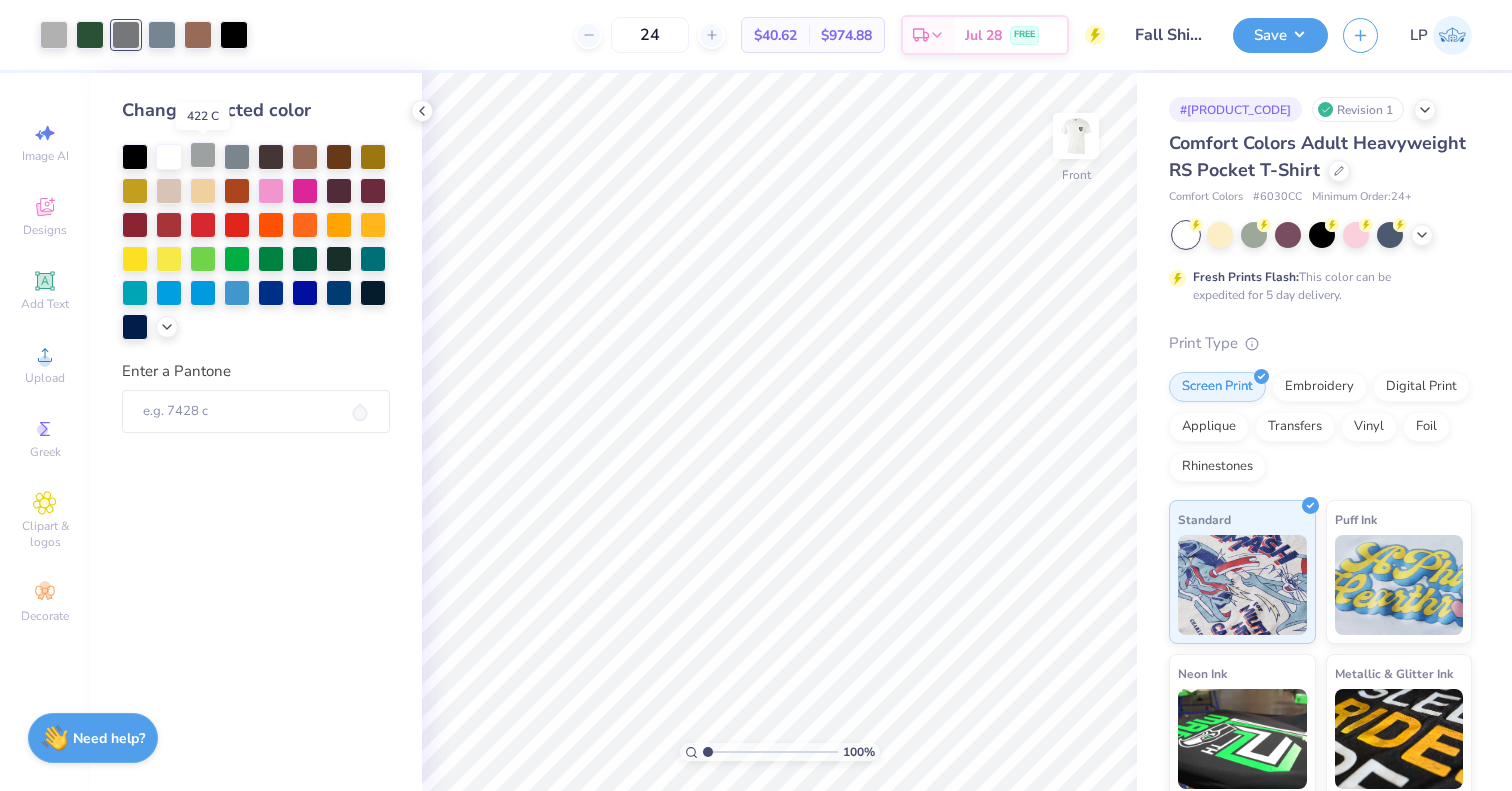 click at bounding box center [203, 155] 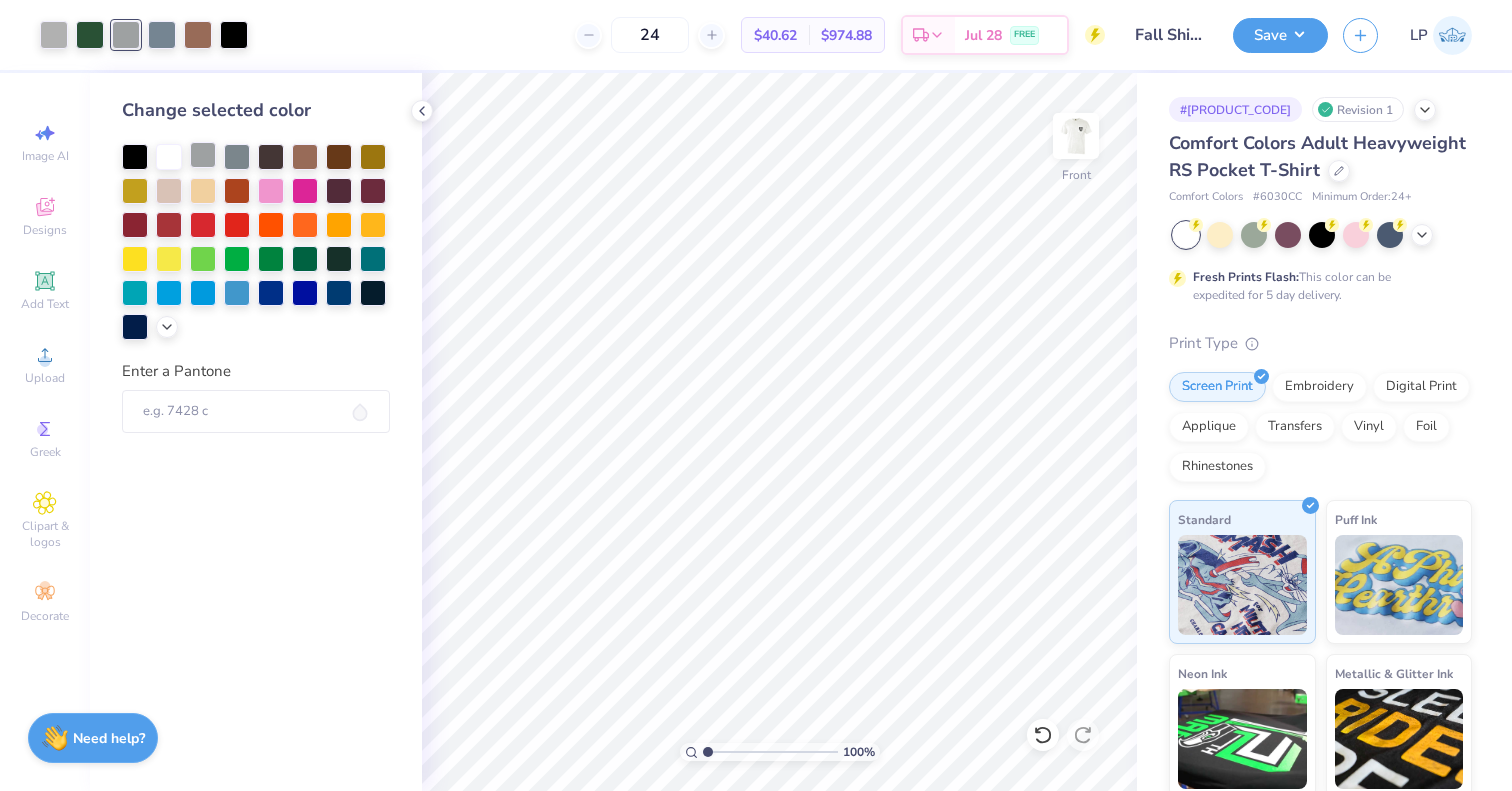 click at bounding box center [203, 155] 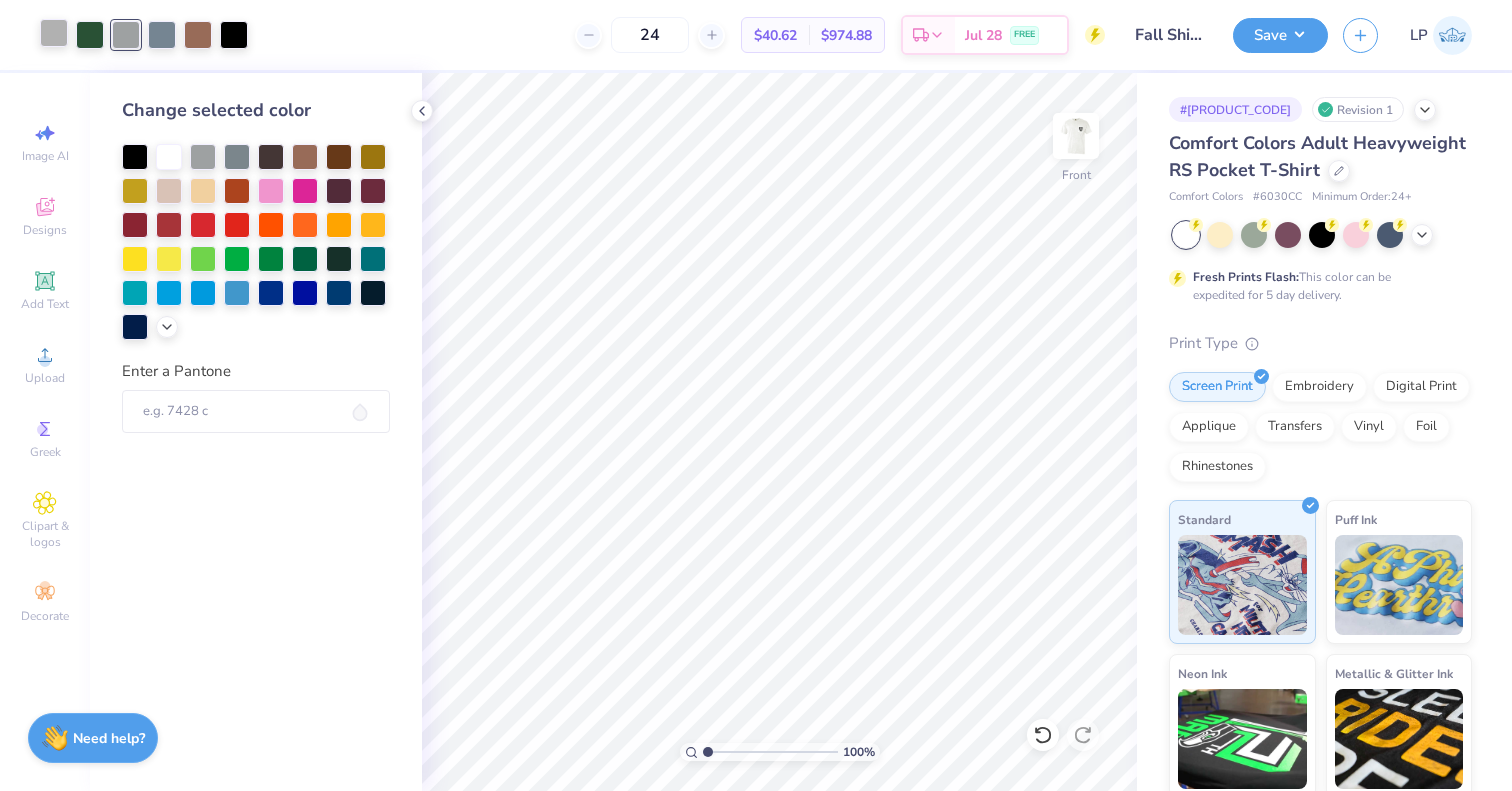 click at bounding box center [54, 33] 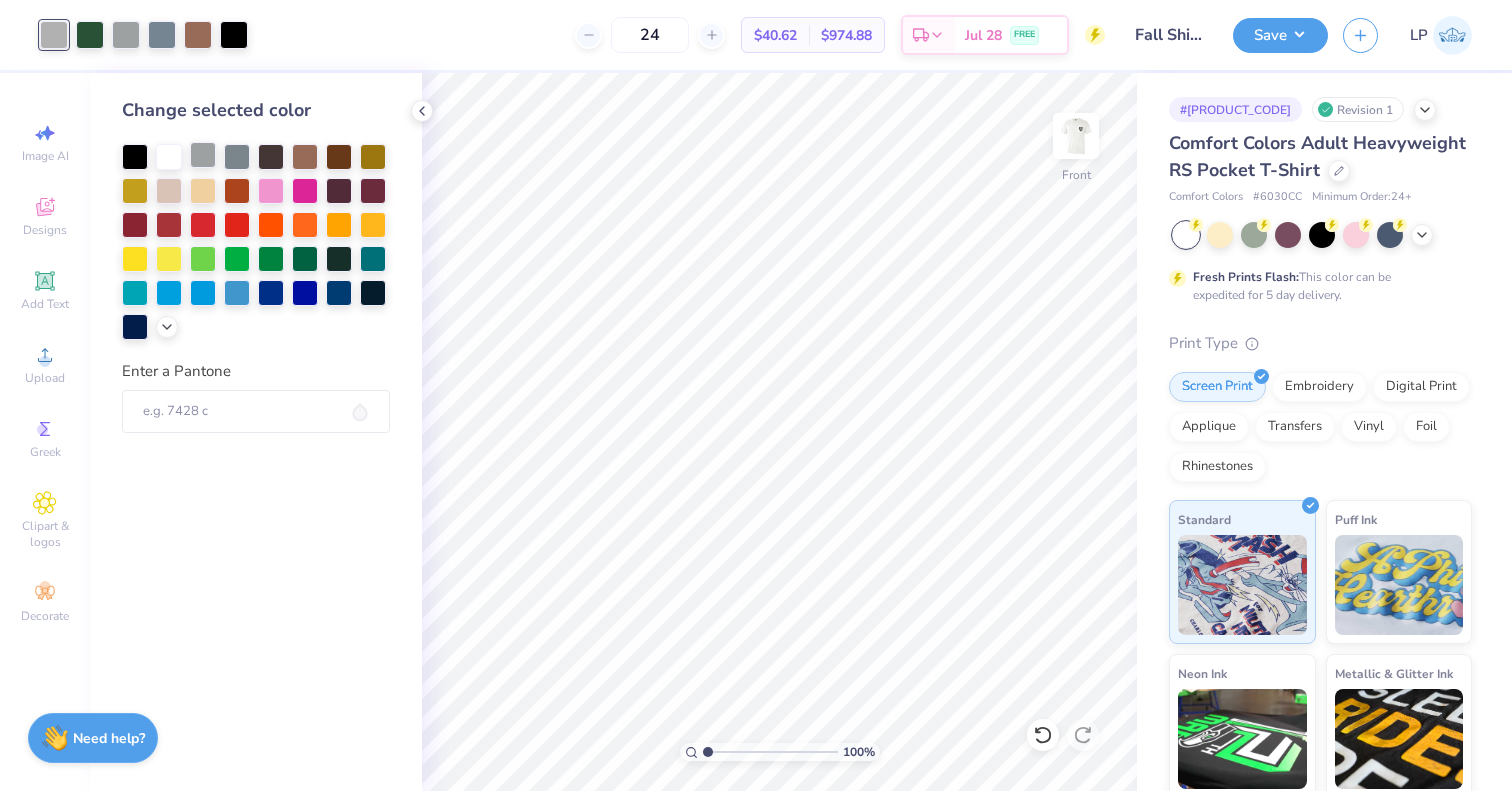 click at bounding box center (203, 155) 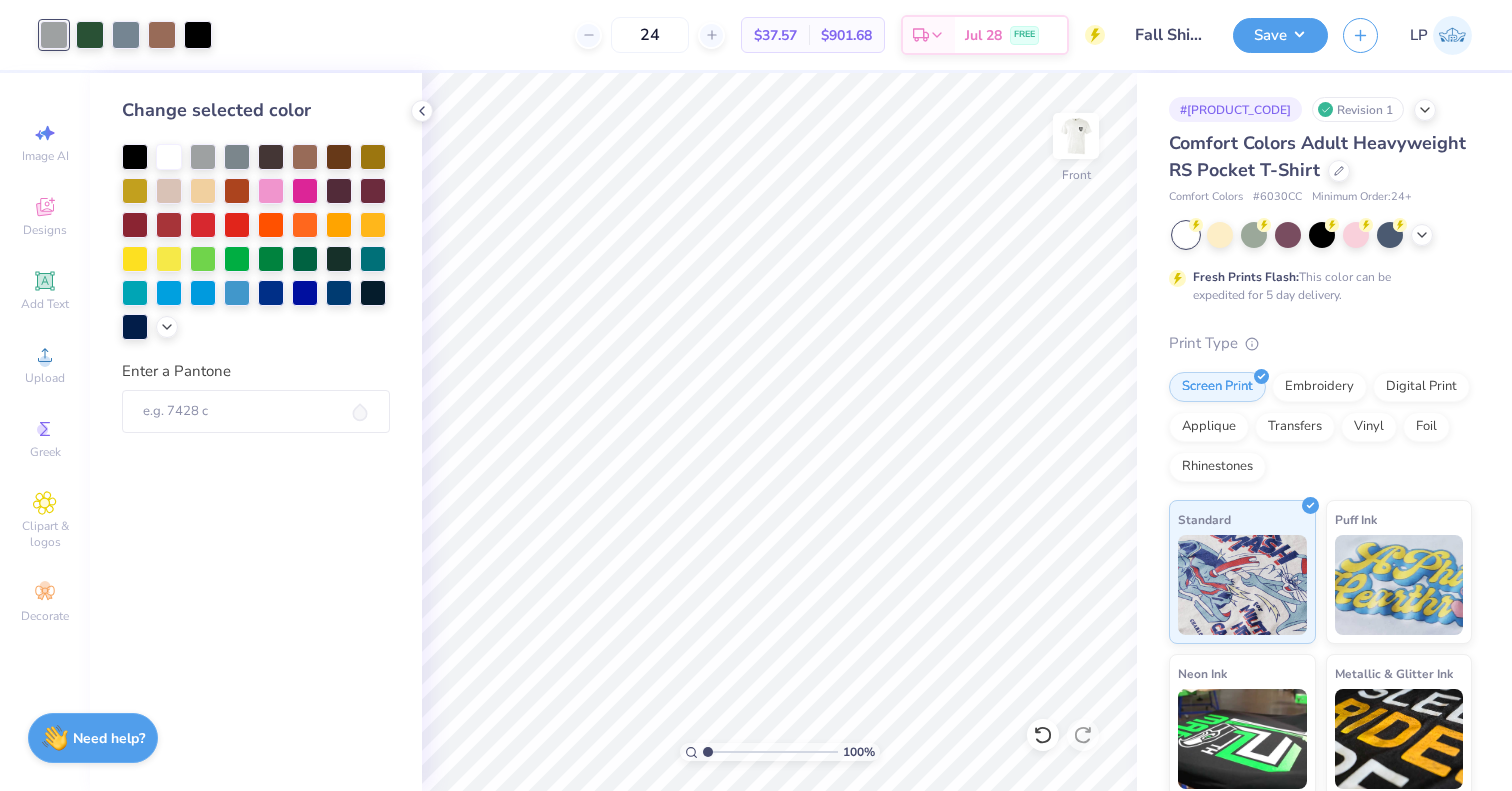 click at bounding box center [256, 242] 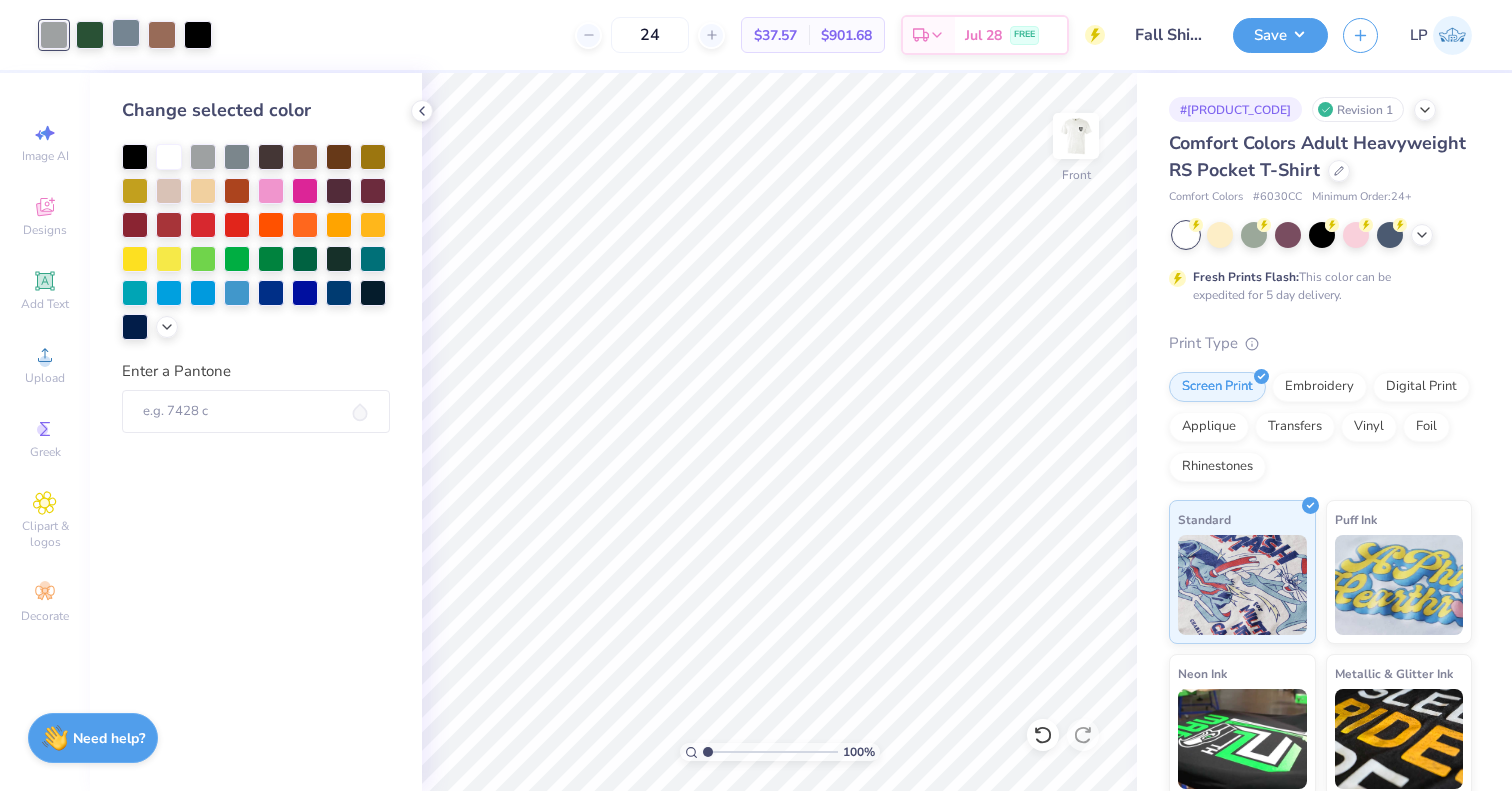 click at bounding box center [126, 33] 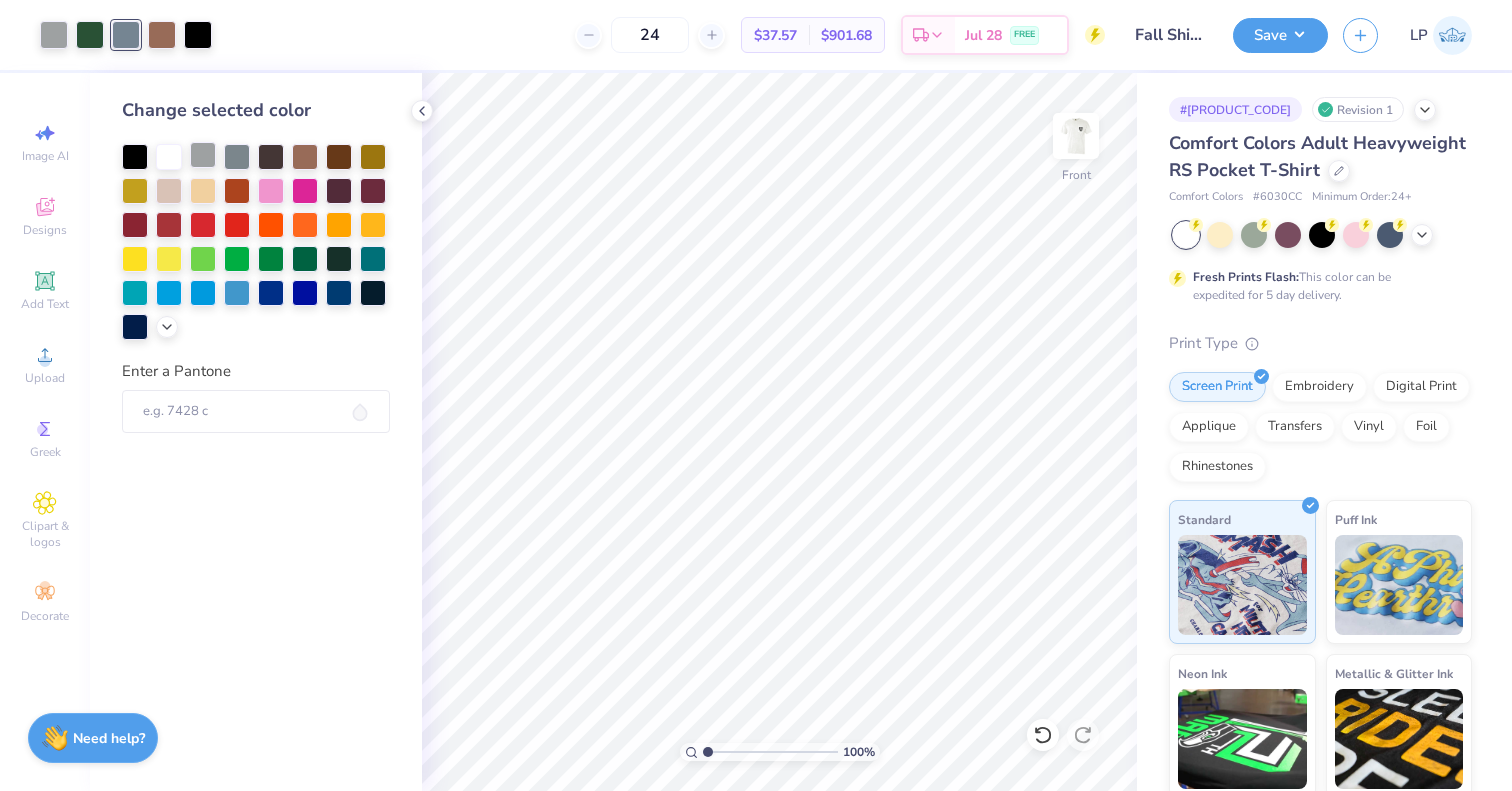 click at bounding box center [203, 155] 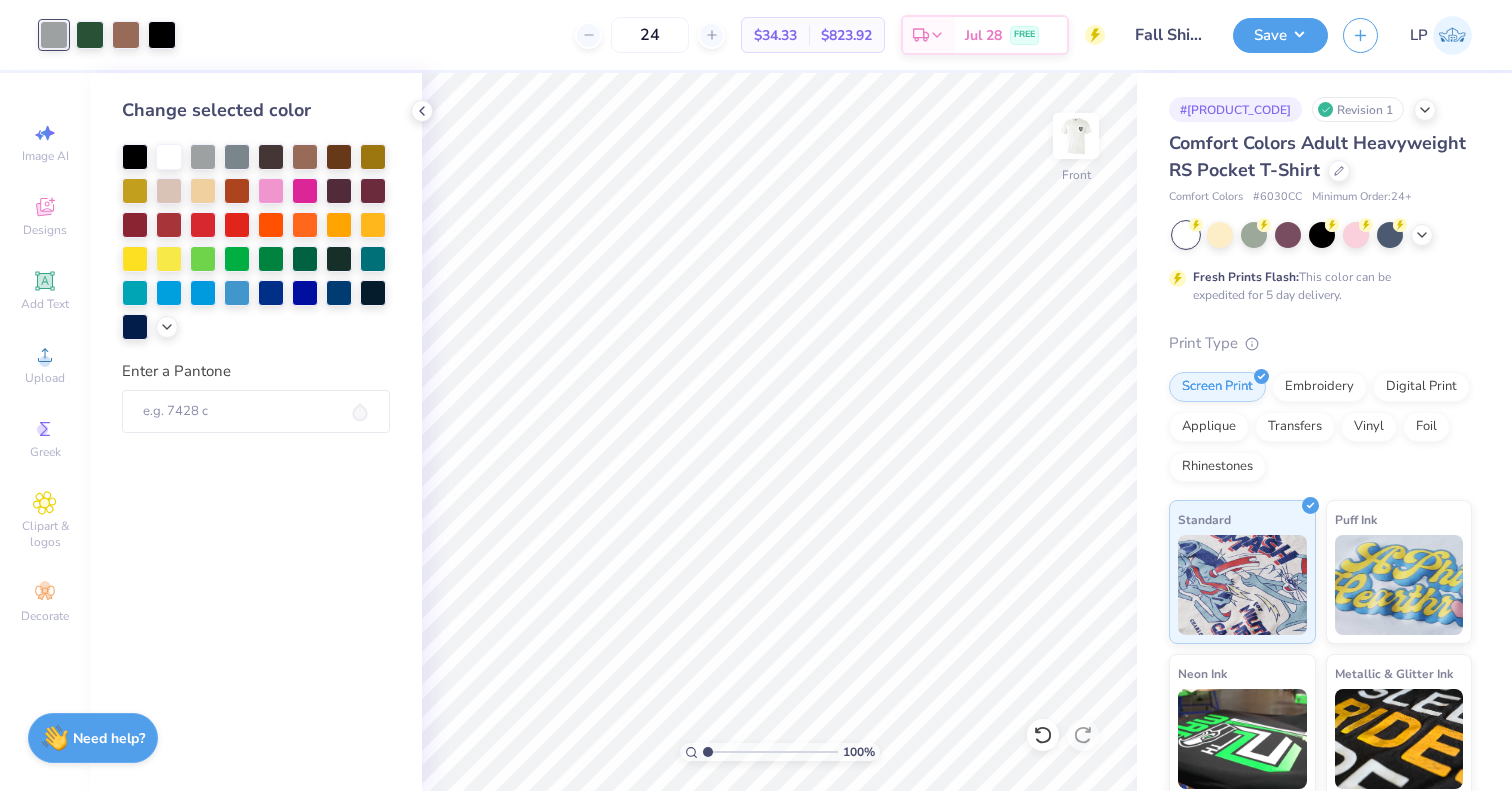 click on "Change selected color Enter a Pantone" at bounding box center (256, 432) 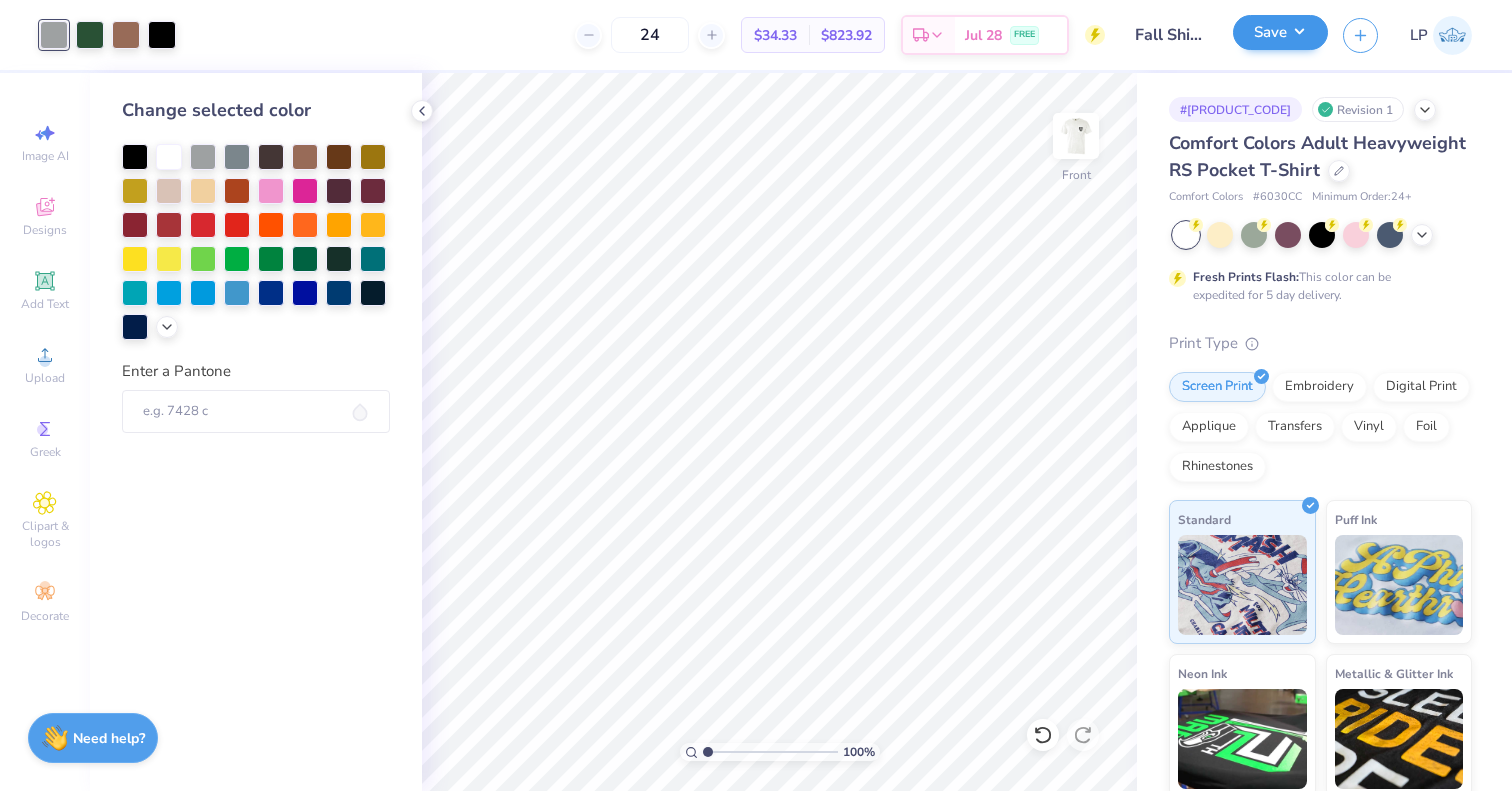 click on "Save" at bounding box center [1280, 32] 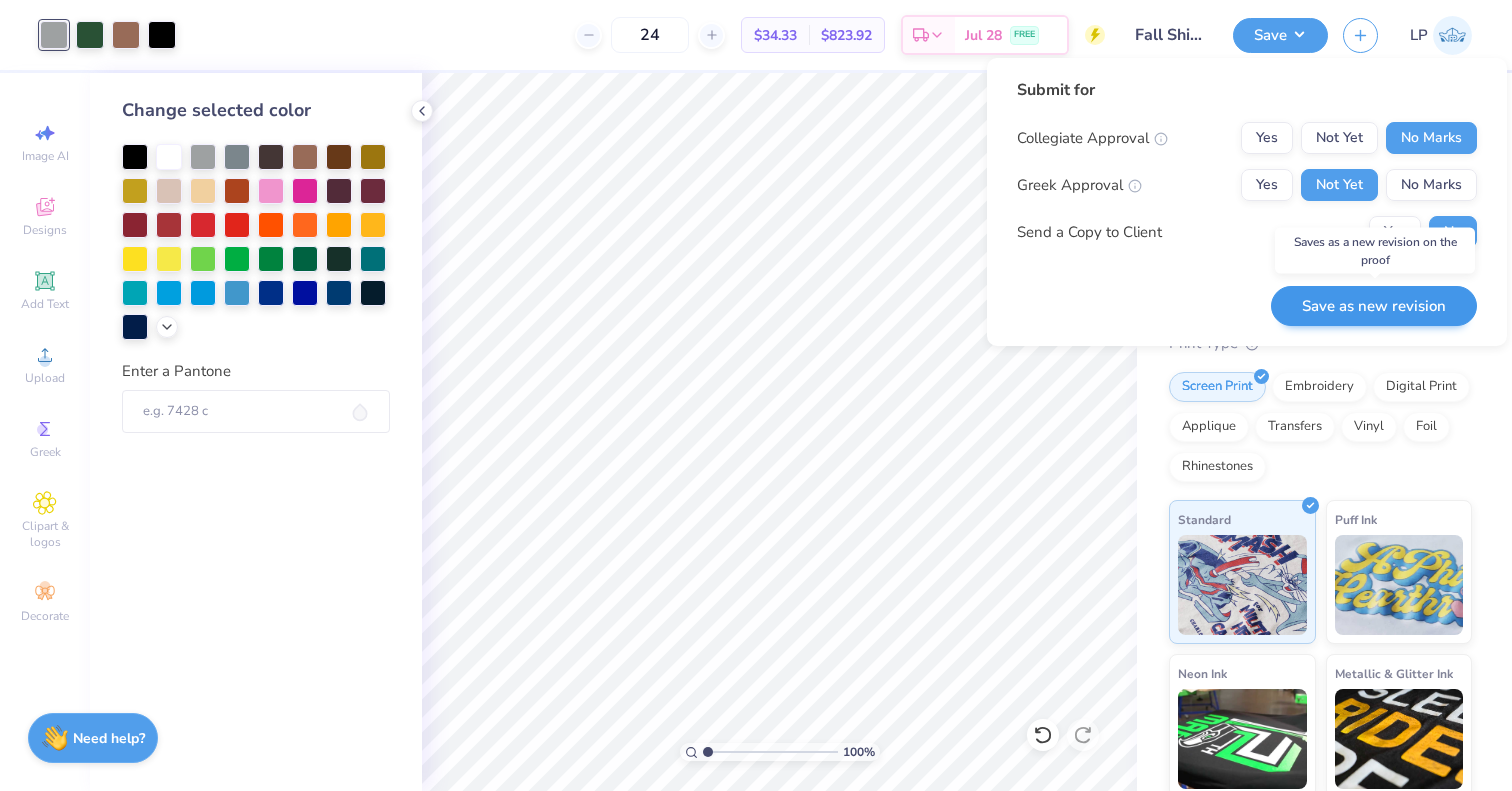 click on "Save as new revision" at bounding box center (1374, 306) 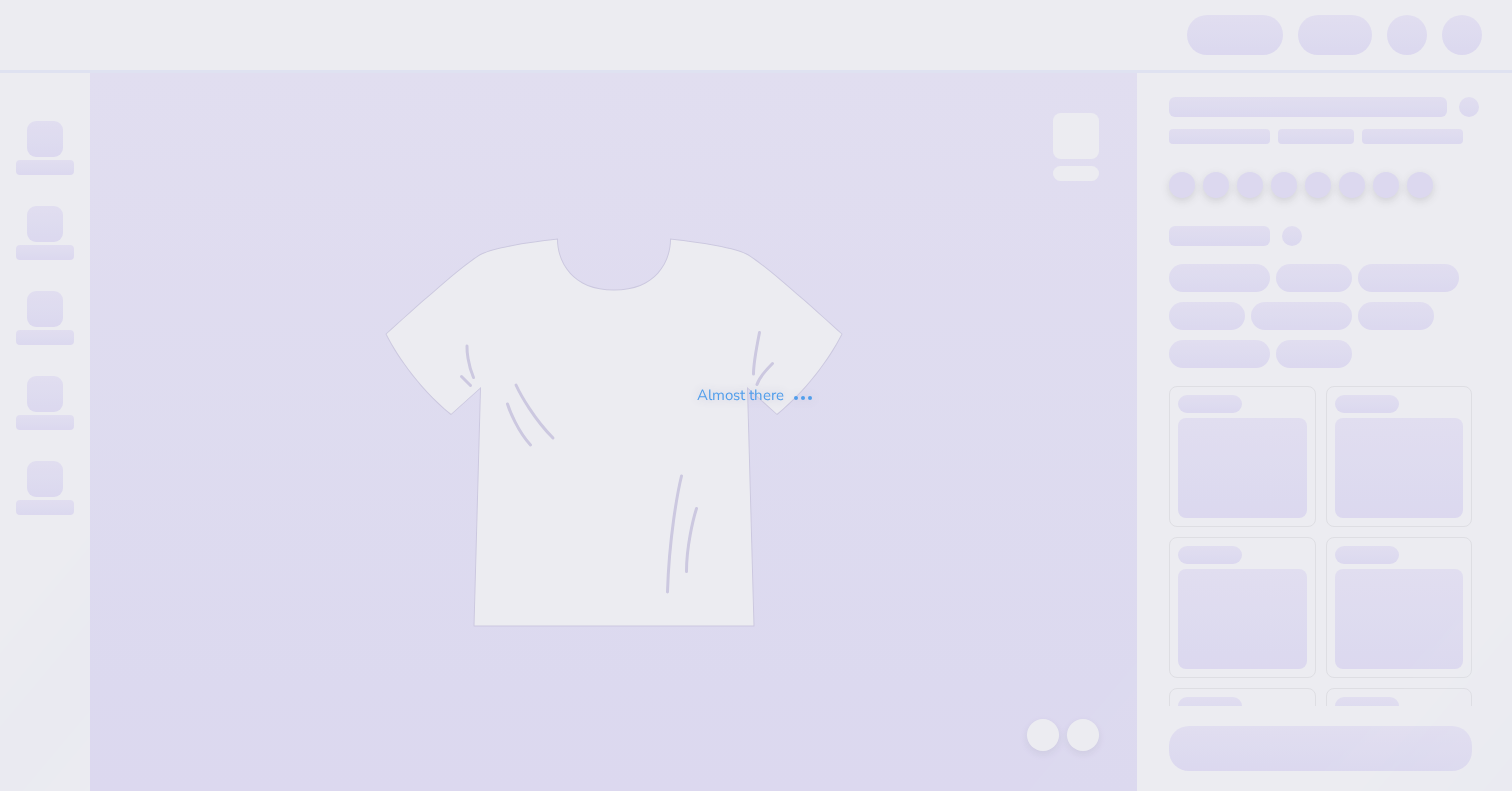 scroll, scrollTop: 0, scrollLeft: 0, axis: both 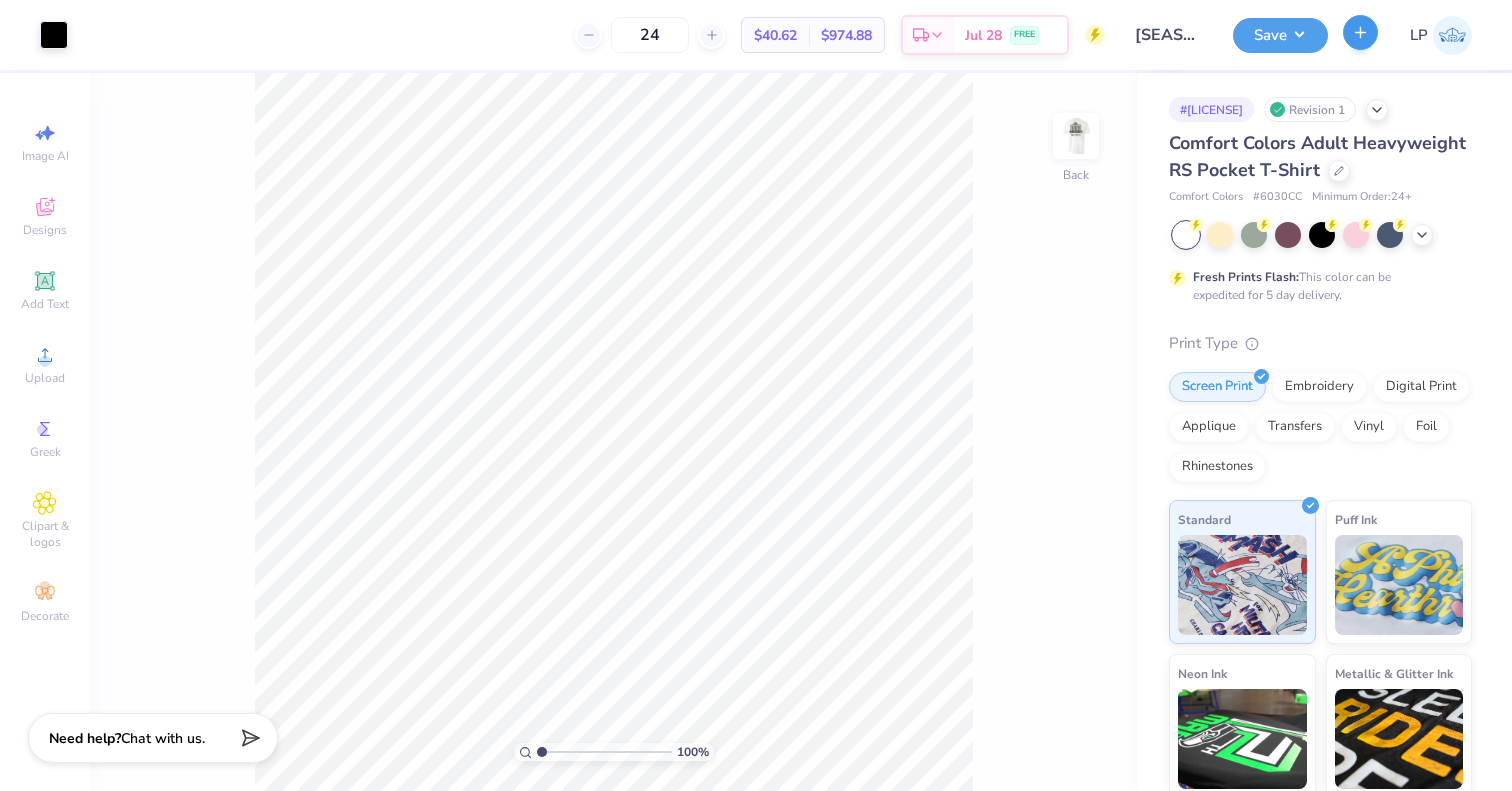 click at bounding box center [1360, 32] 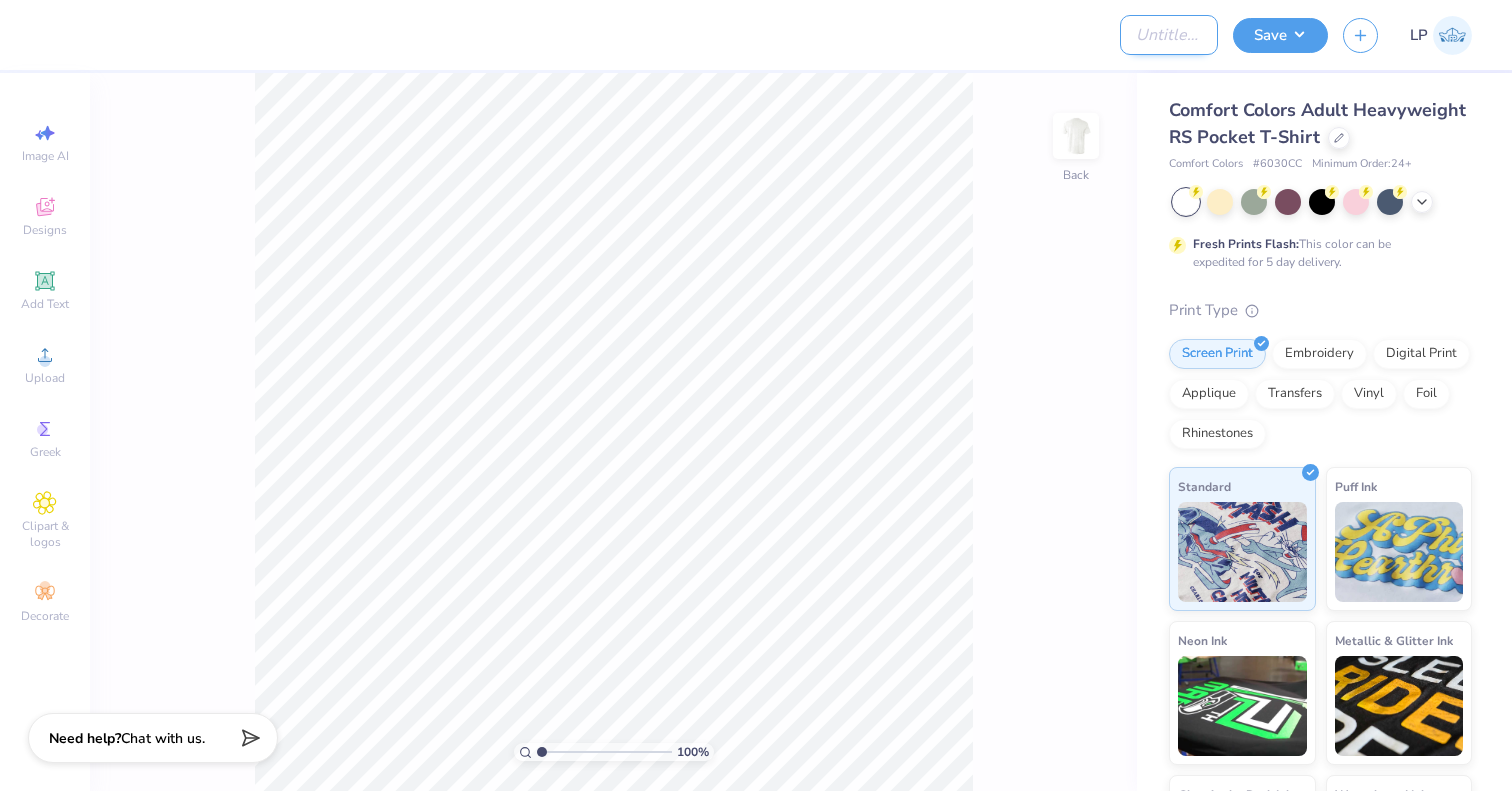 click on "Design Title" at bounding box center (1169, 35) 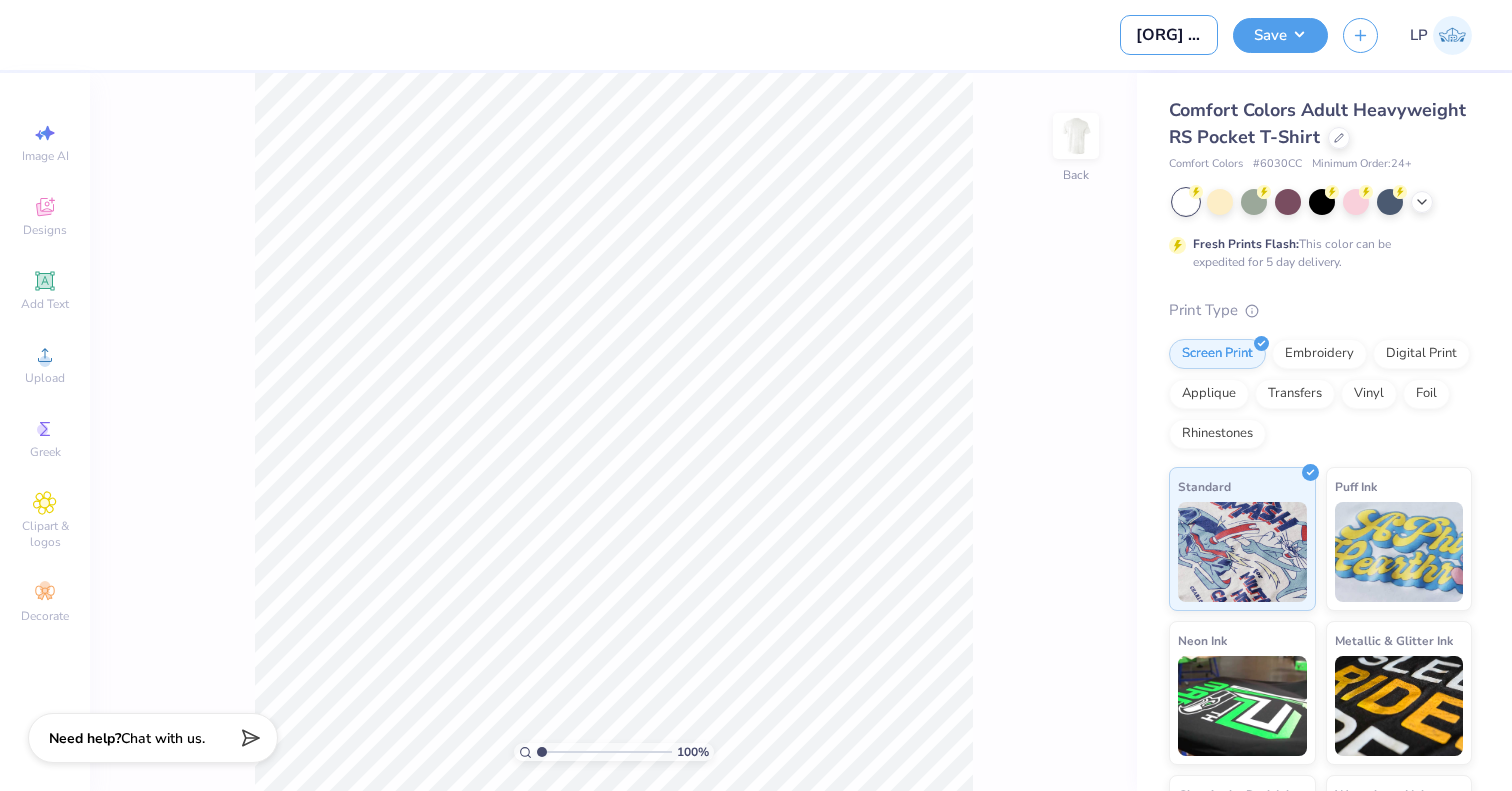 paste 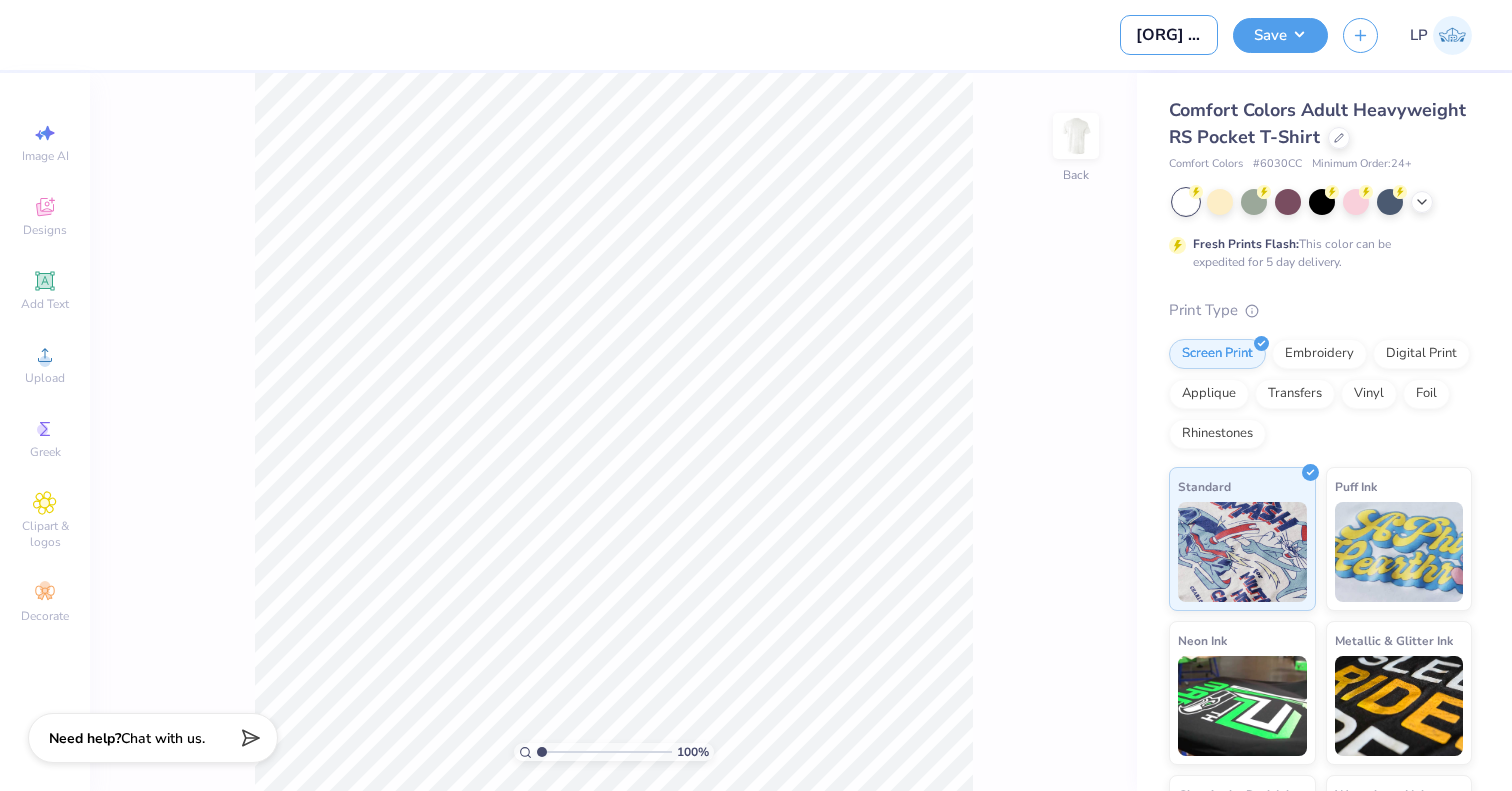 type on "Sig Chi Rush Shirts" 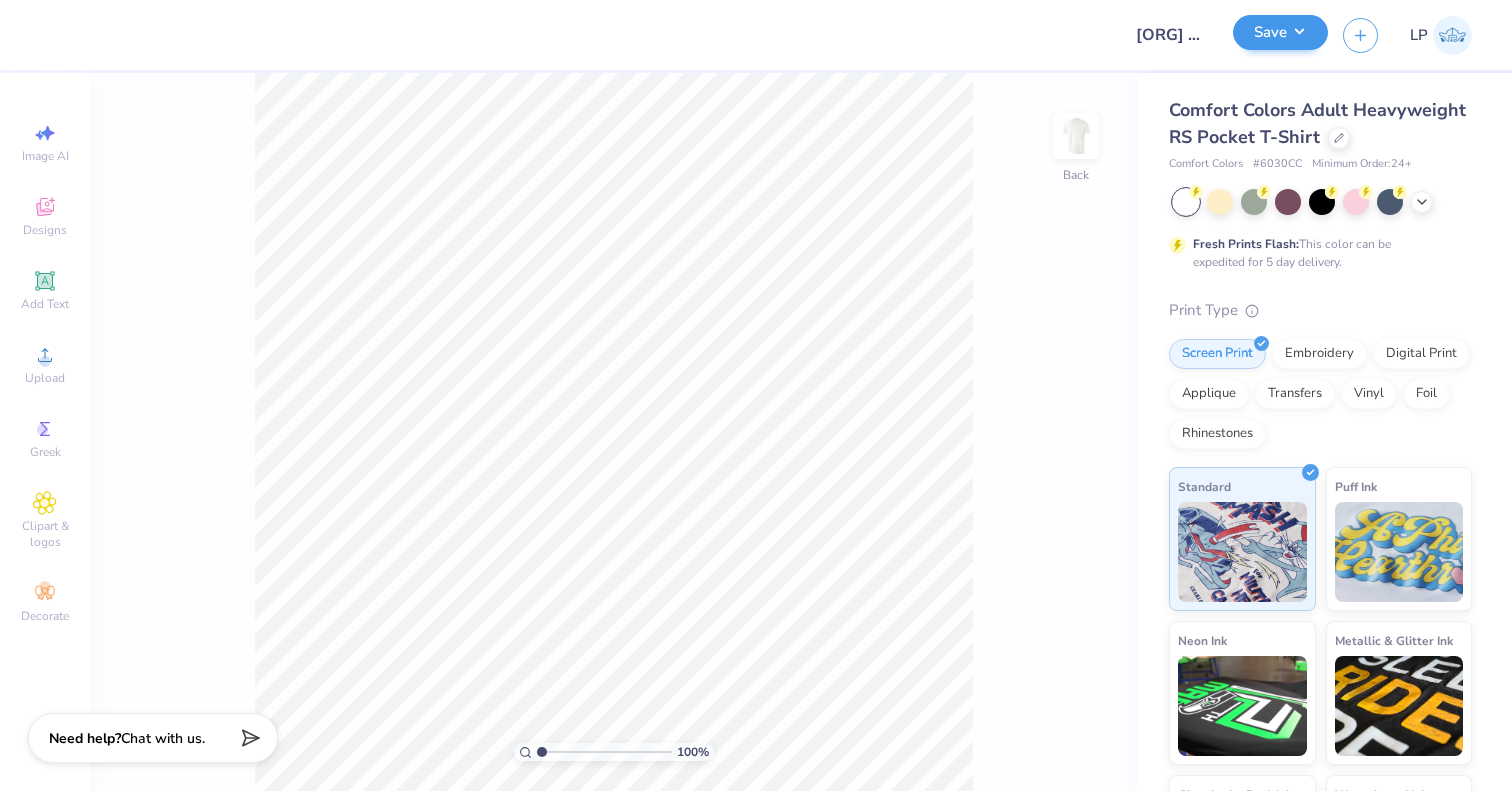 click on "Save" at bounding box center [1280, 32] 